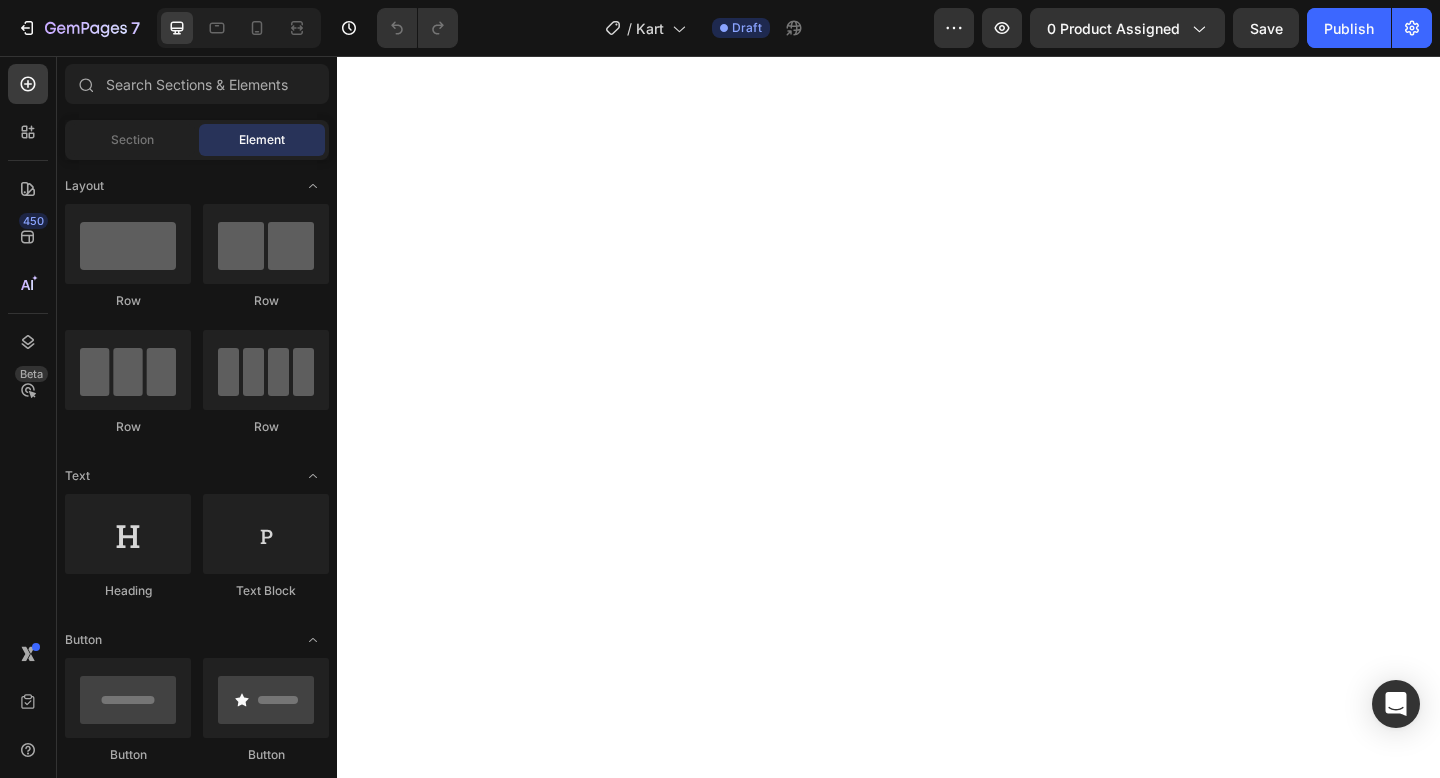 scroll, scrollTop: 0, scrollLeft: 0, axis: both 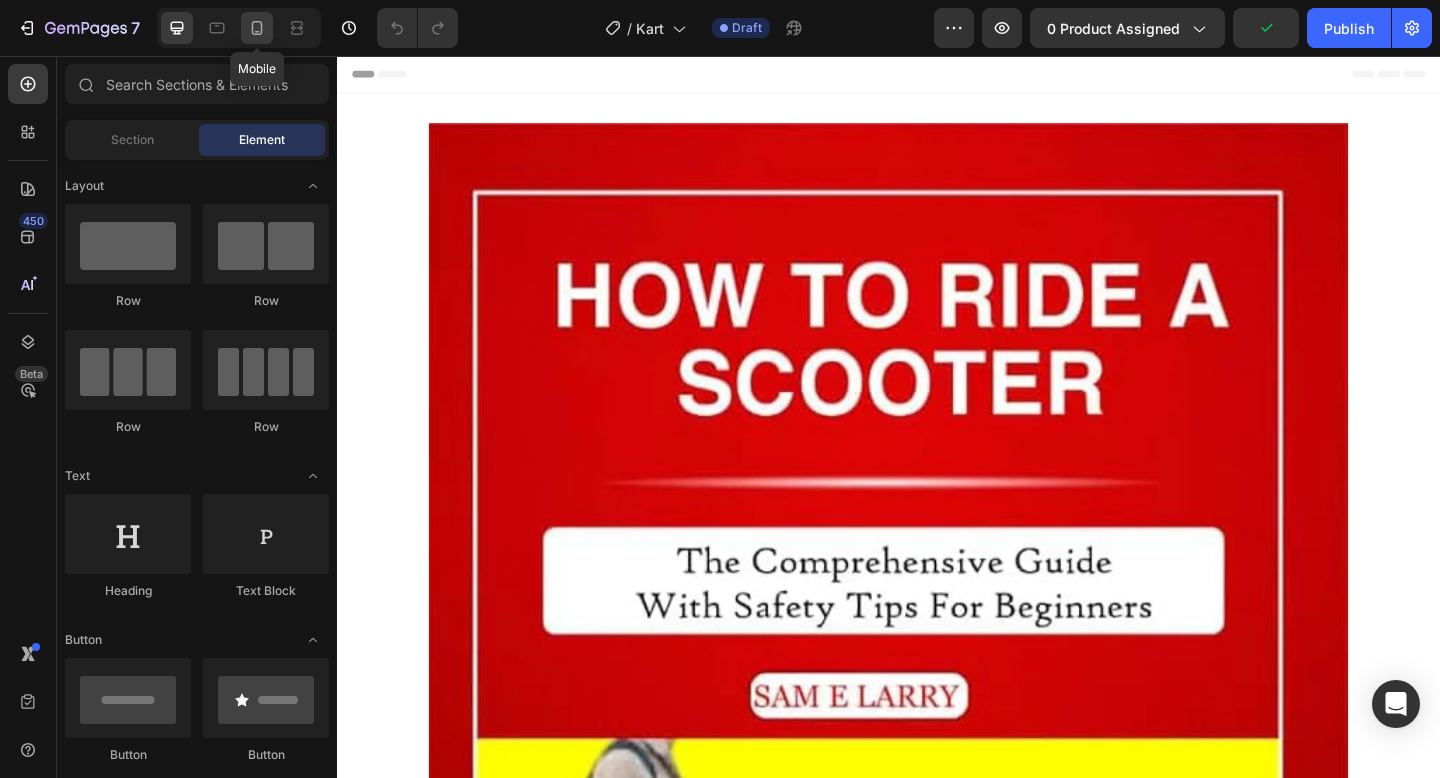 click 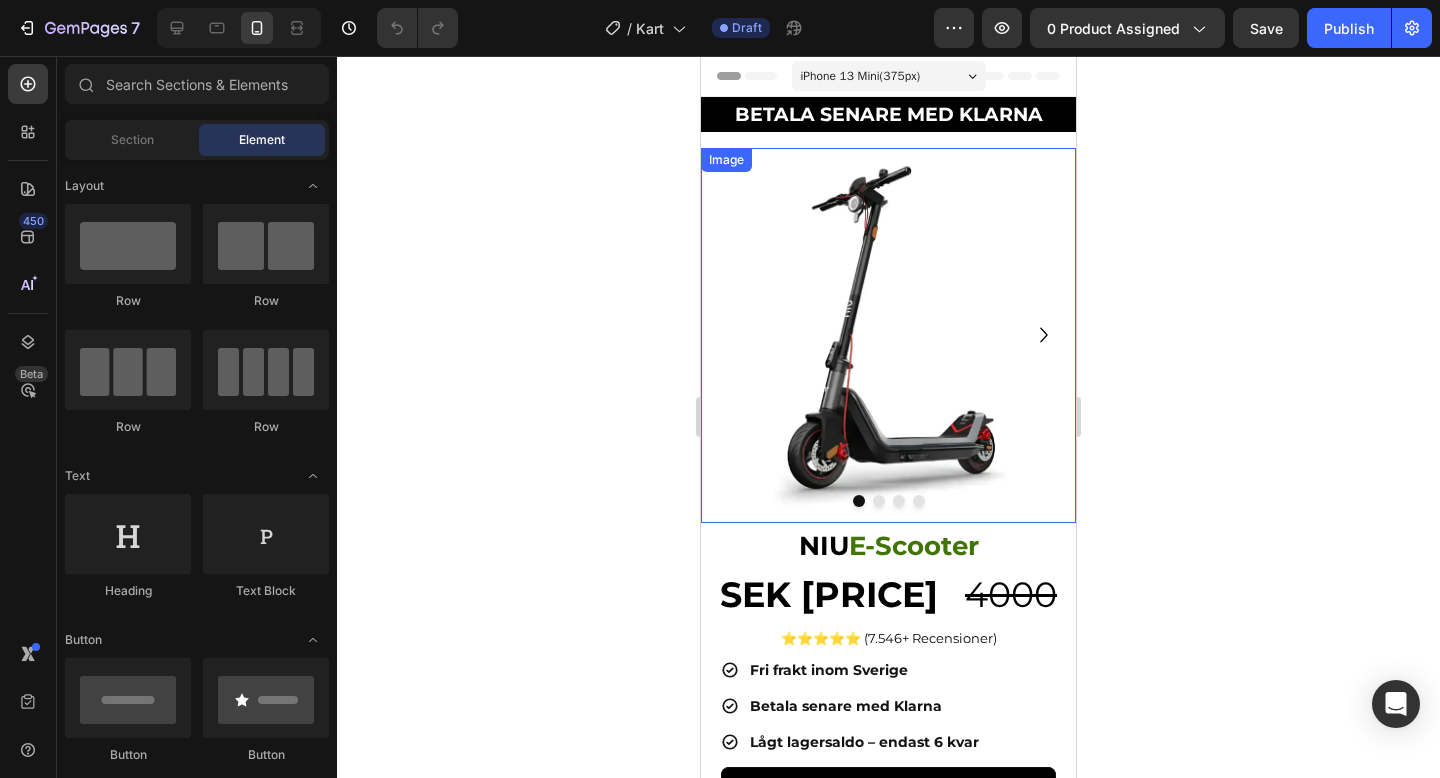 click at bounding box center [888, 335] 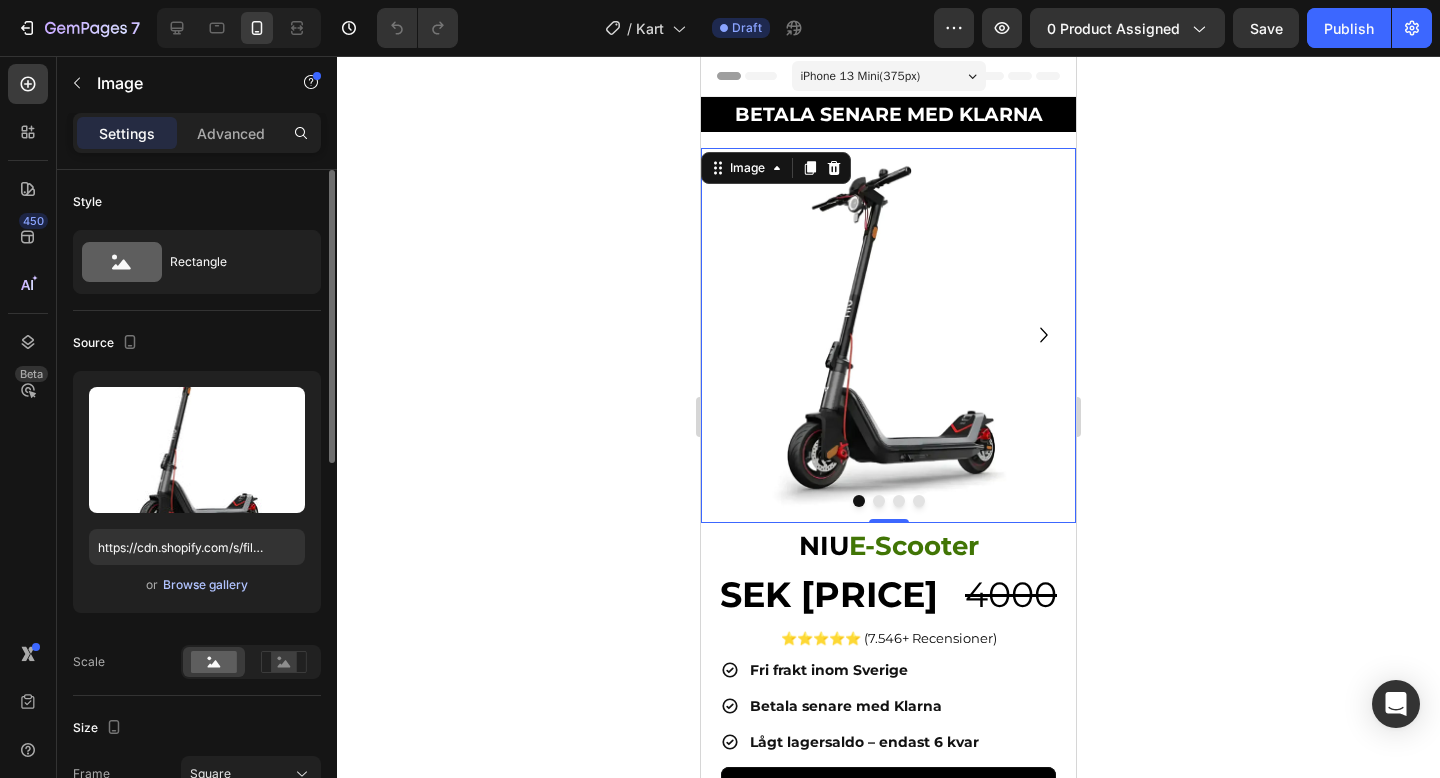 click on "Browse gallery" at bounding box center [205, 585] 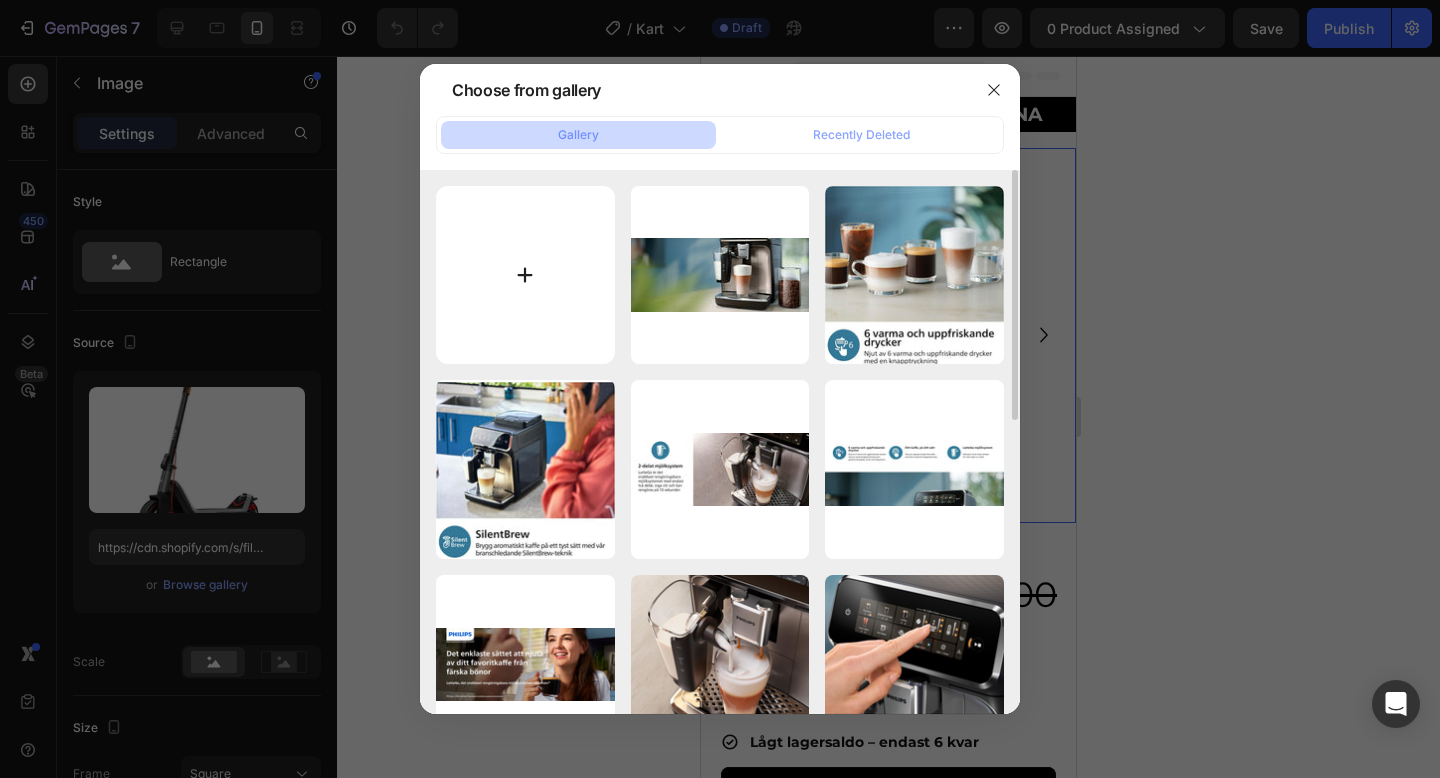 click at bounding box center (525, 275) 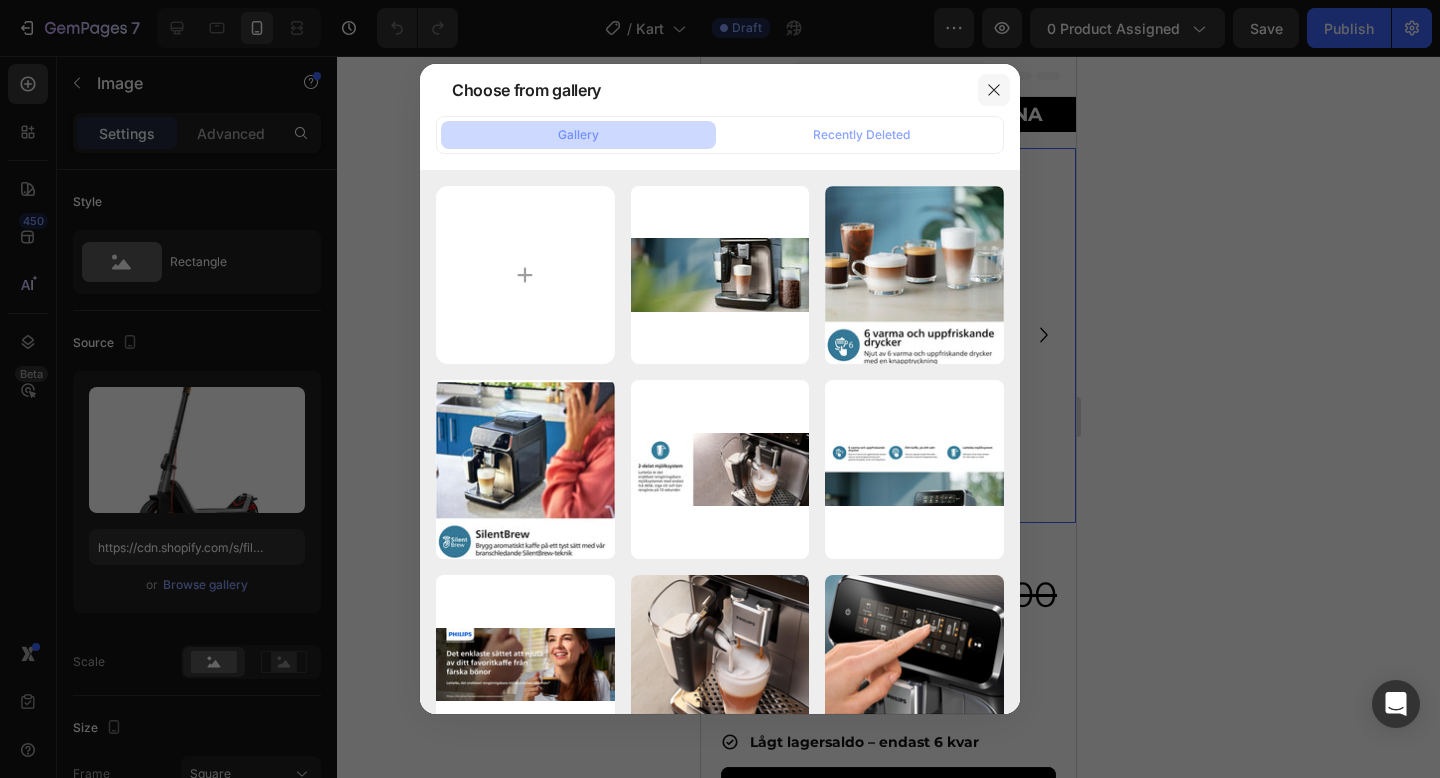 click 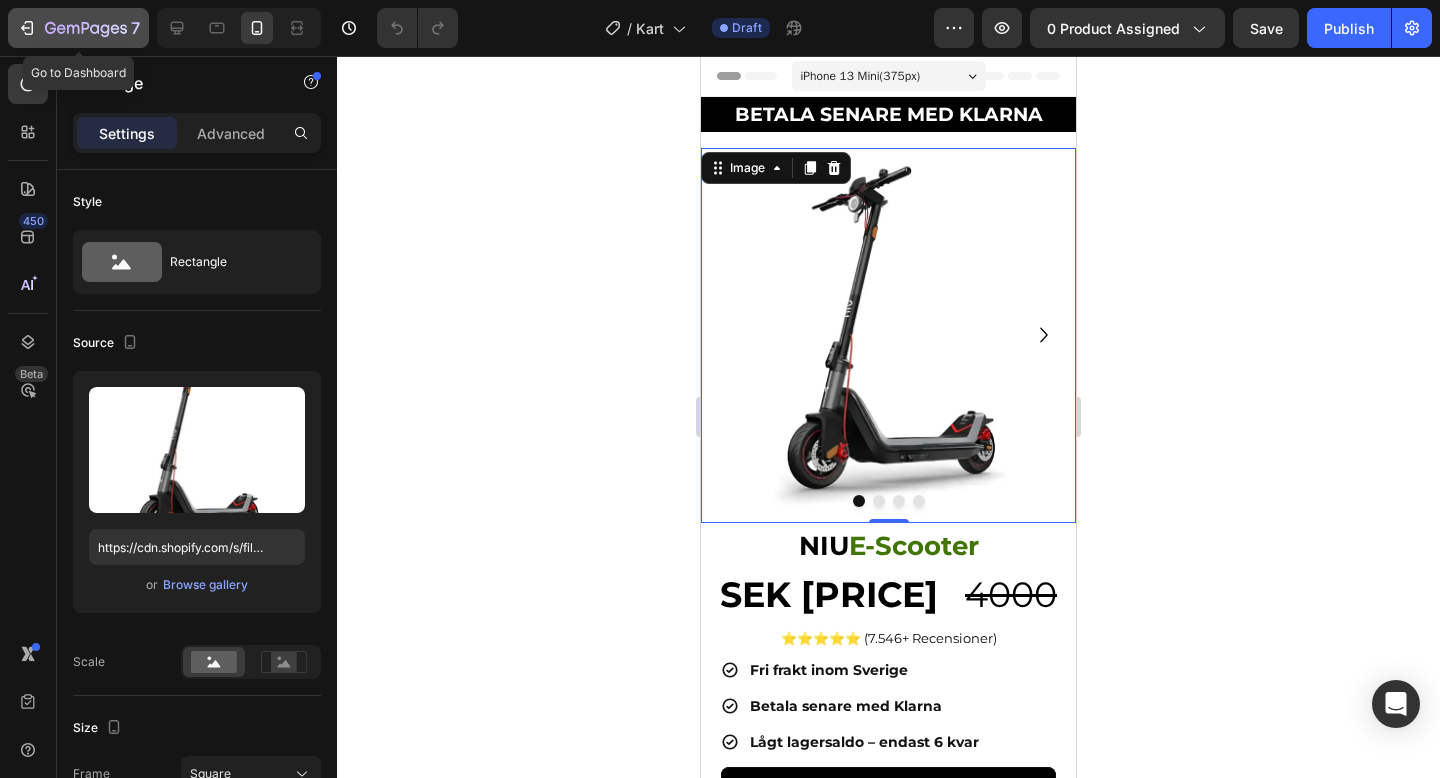 click on "7" 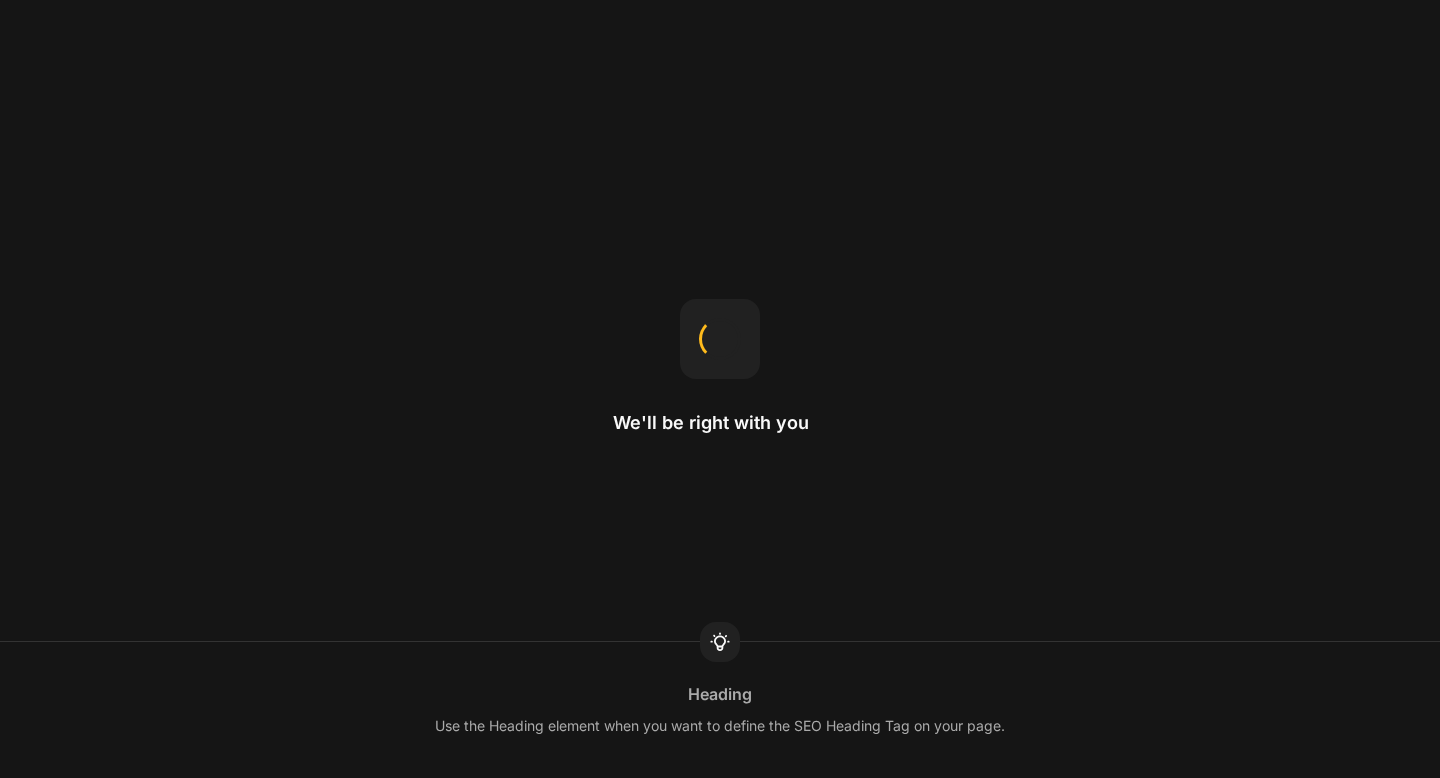 scroll, scrollTop: 0, scrollLeft: 0, axis: both 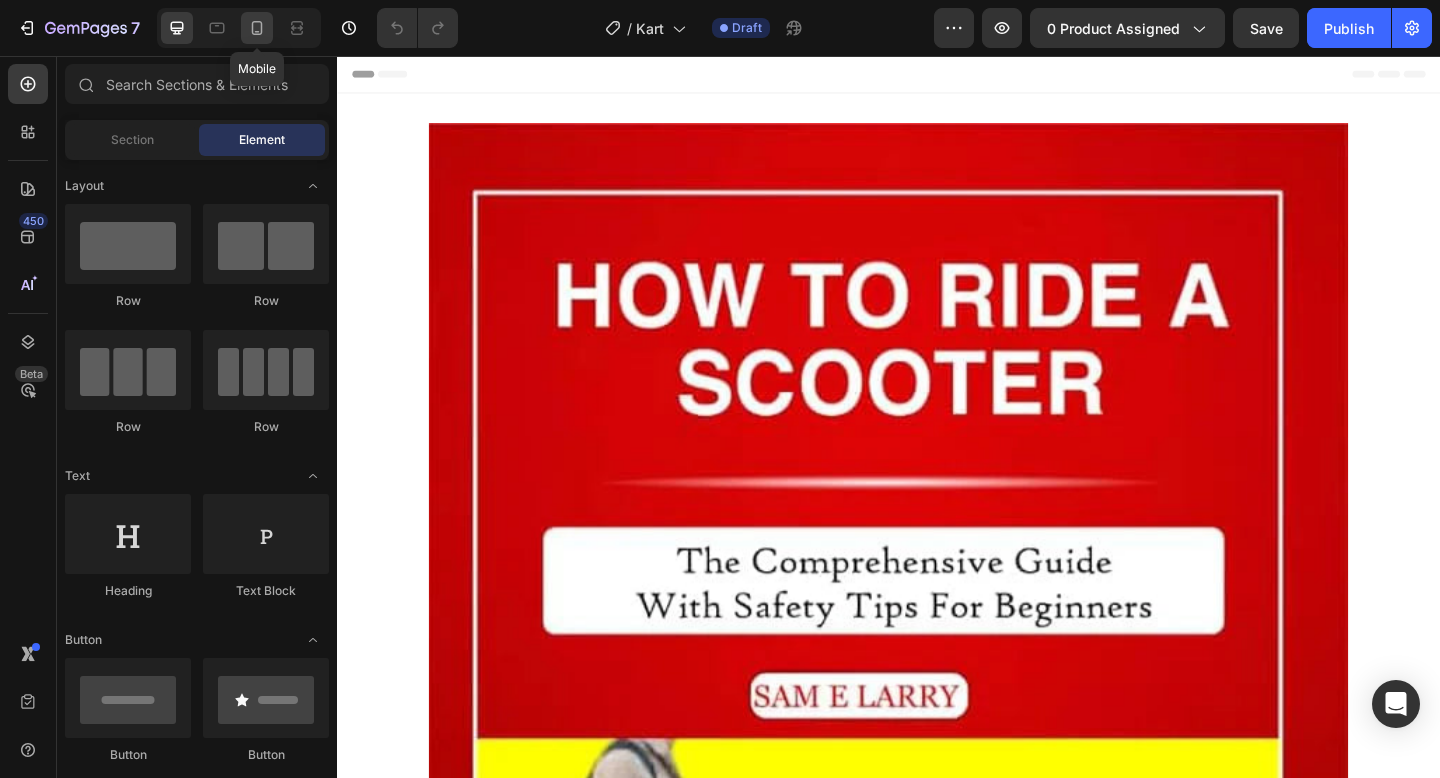click 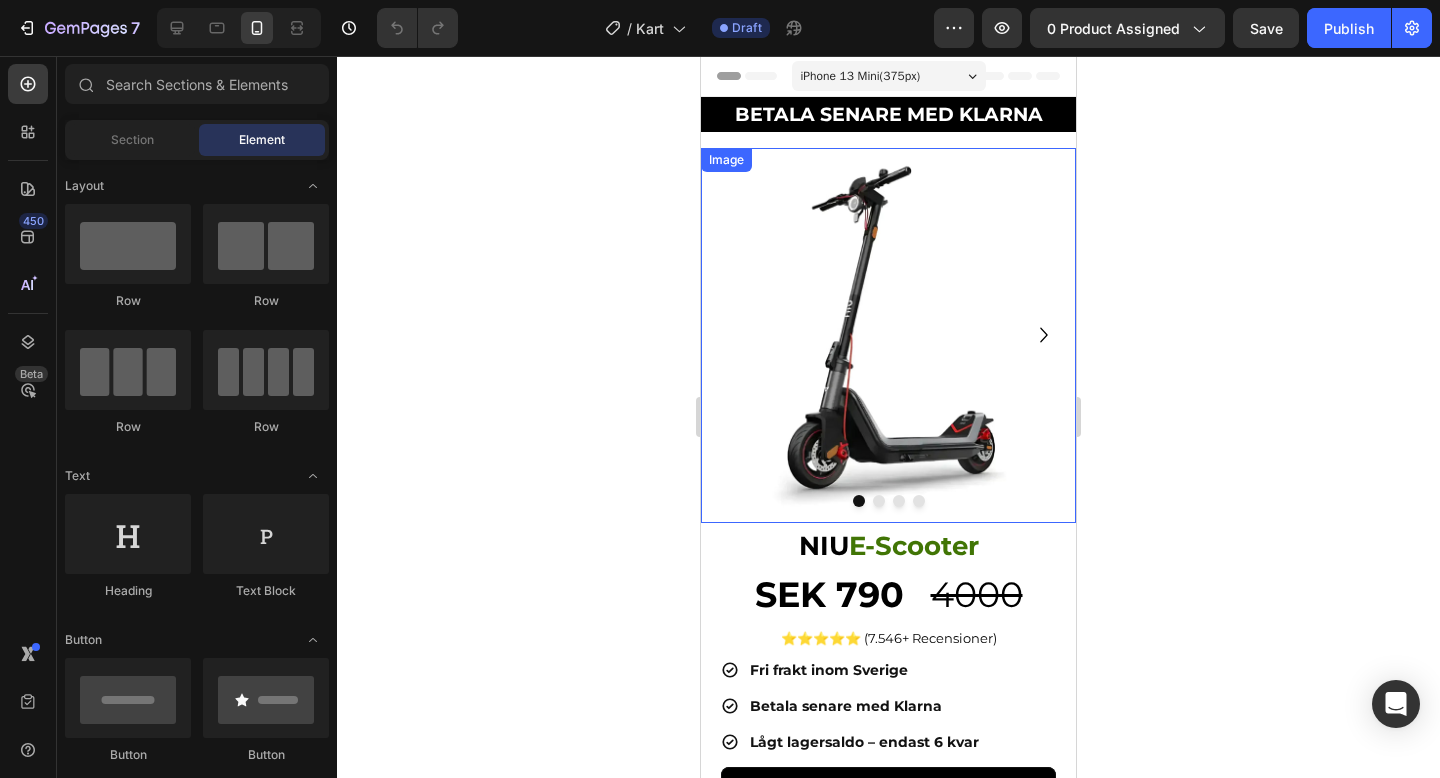 click at bounding box center [888, 335] 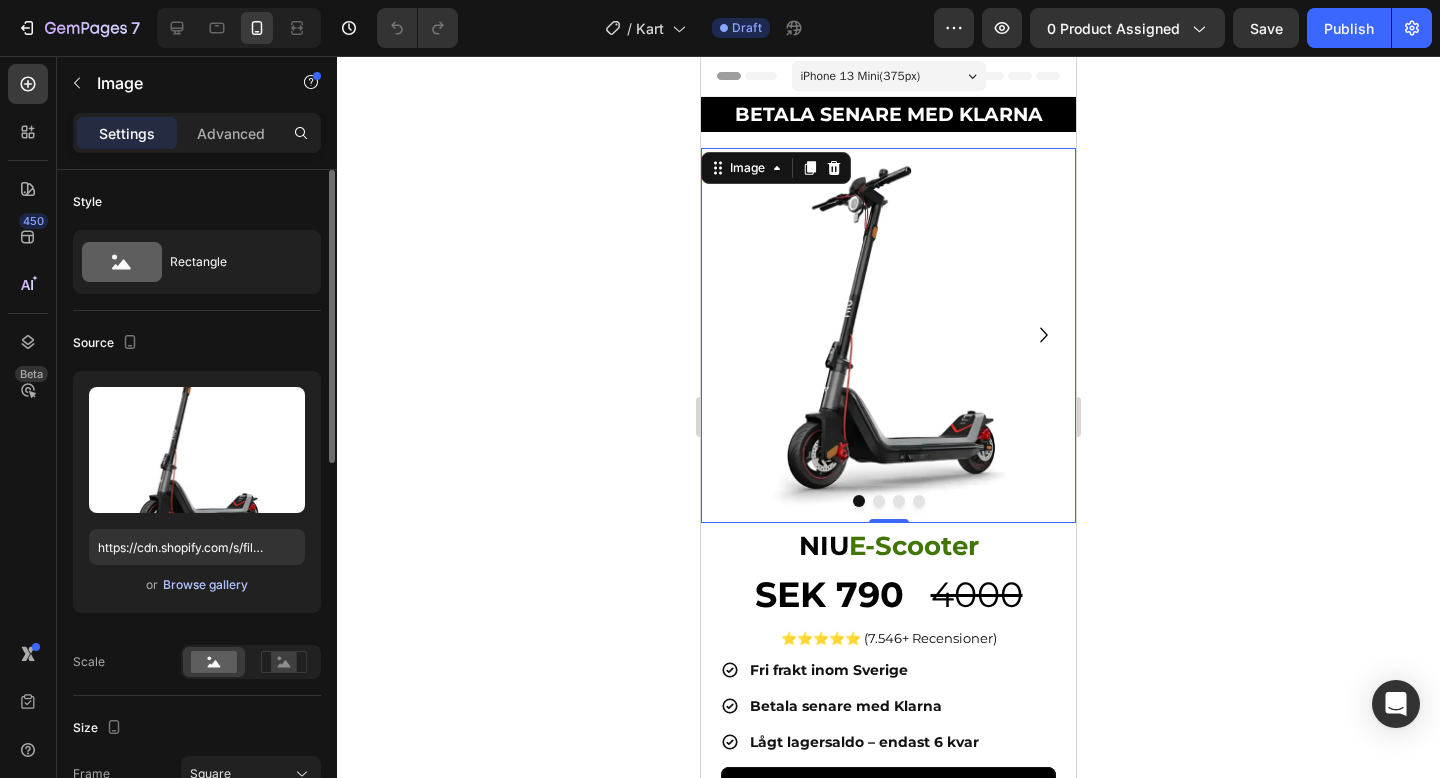 click on "Browse gallery" at bounding box center (205, 585) 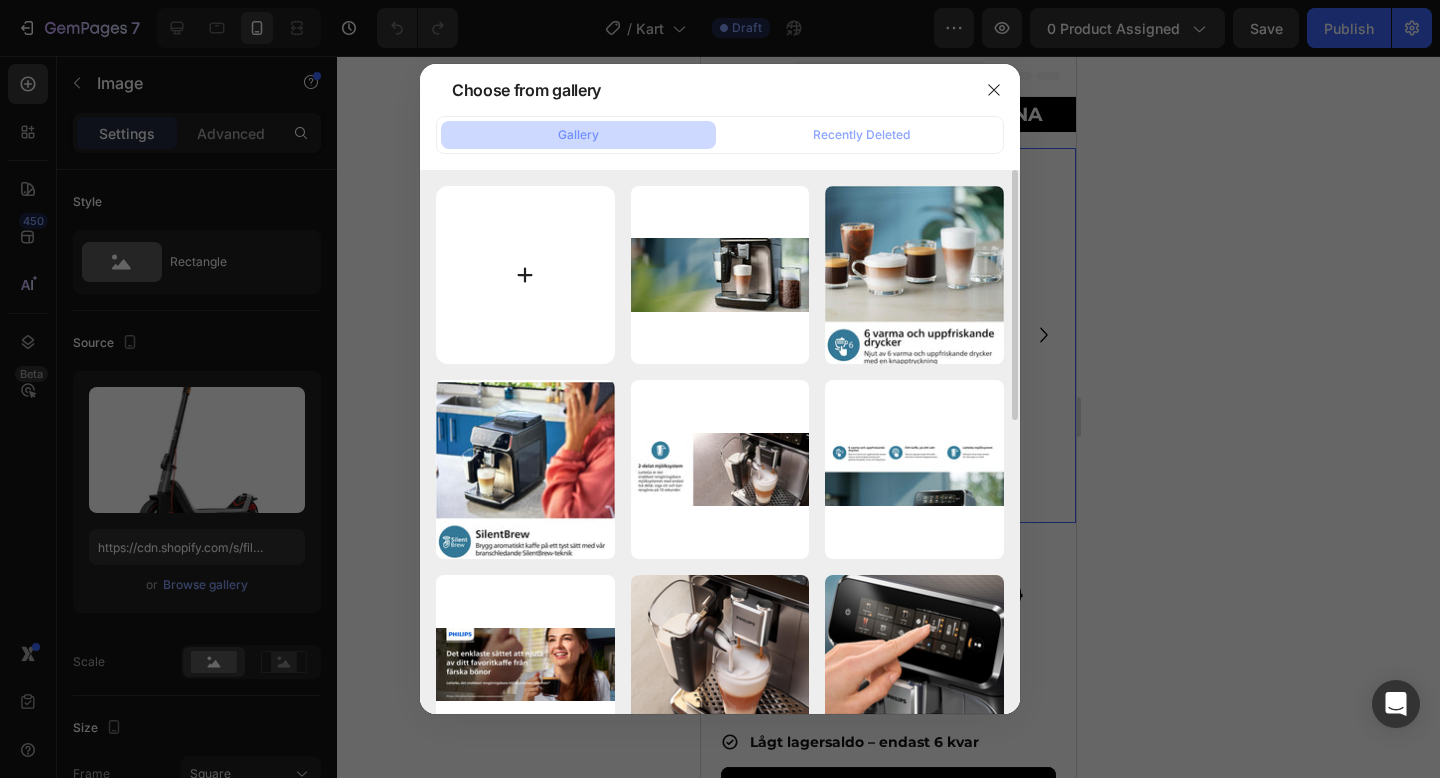 click at bounding box center (525, 275) 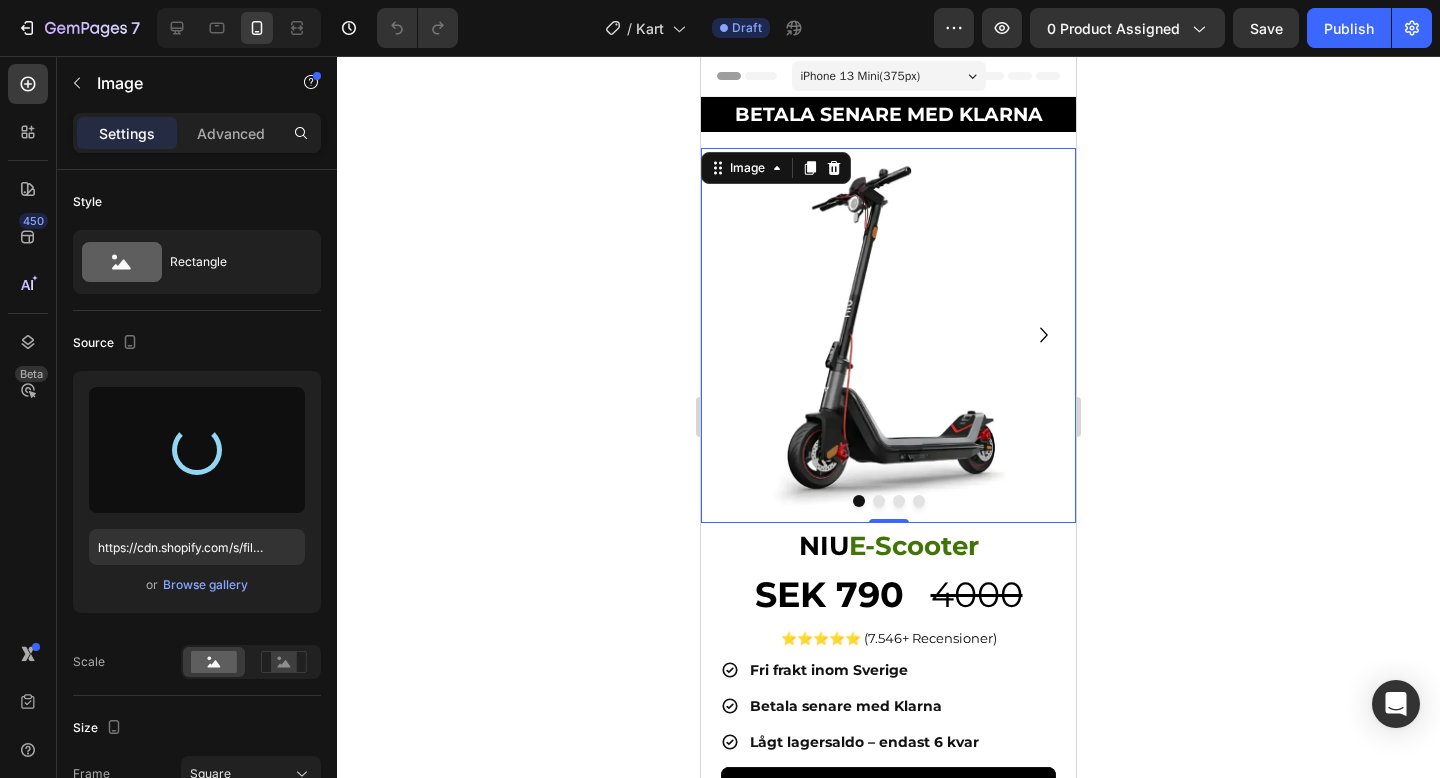 type on "https://cdn.shopify.com/s/files/1/0978/3672/8659/files/gempages_577727115441472188-c661738f-912b-4107-aa01-b176cd11e0d5.webp" 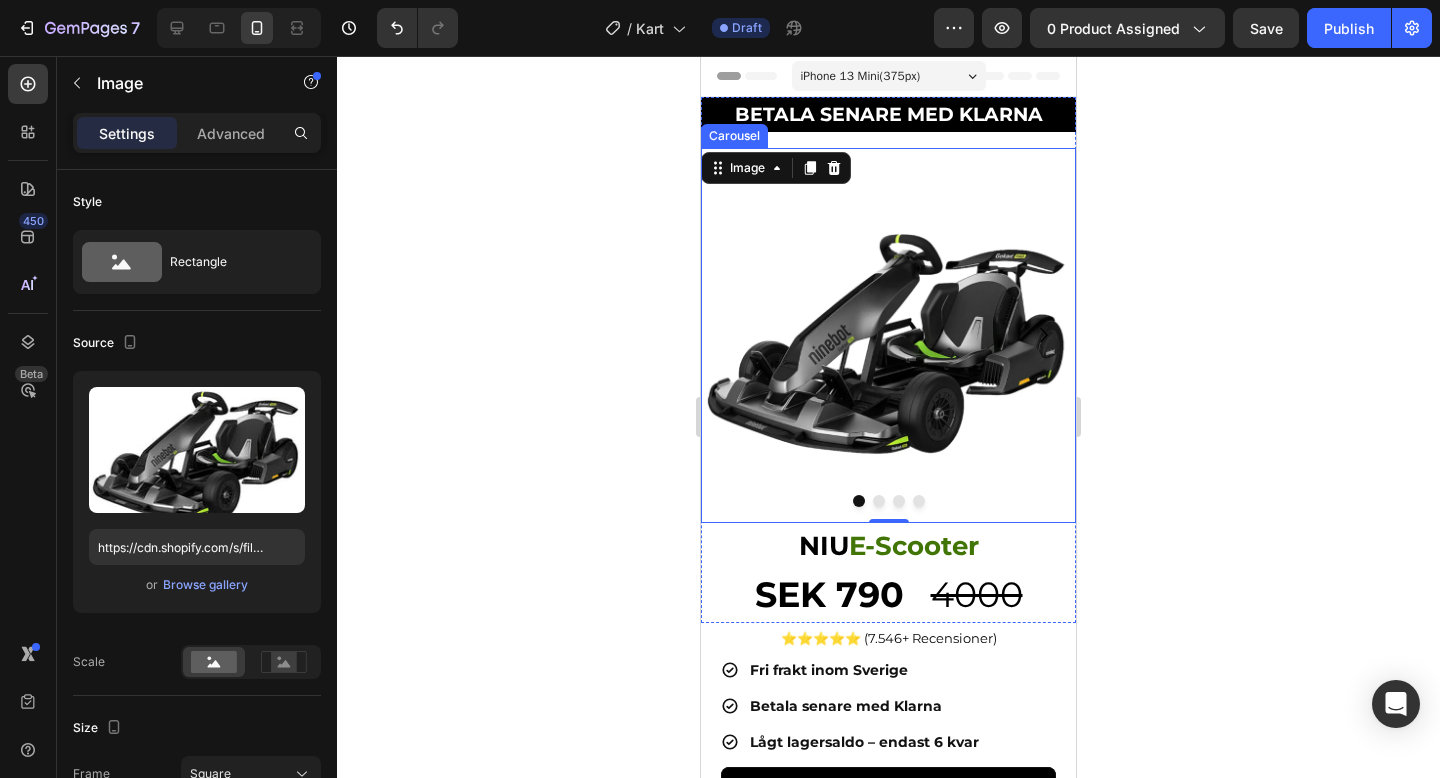 click at bounding box center (879, 501) 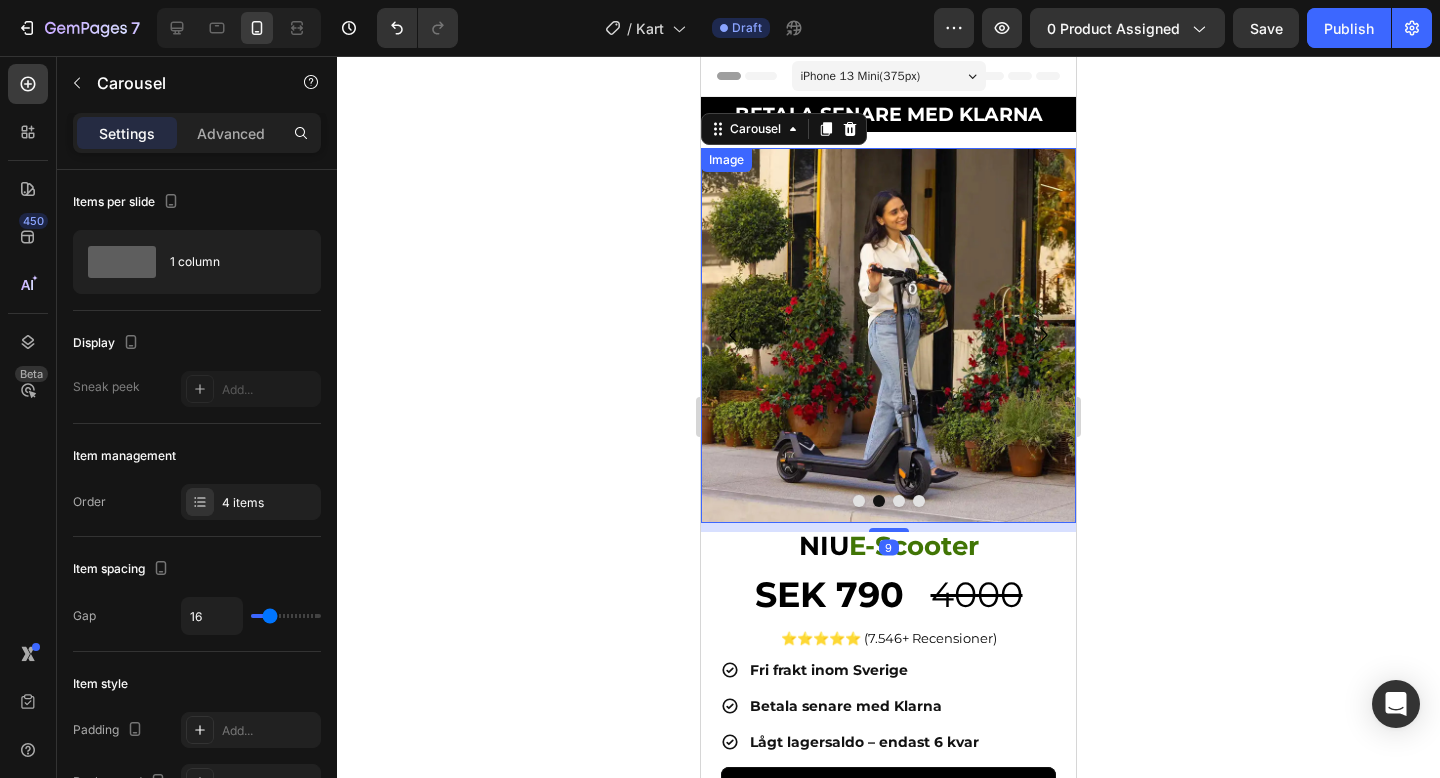 click at bounding box center (888, 335) 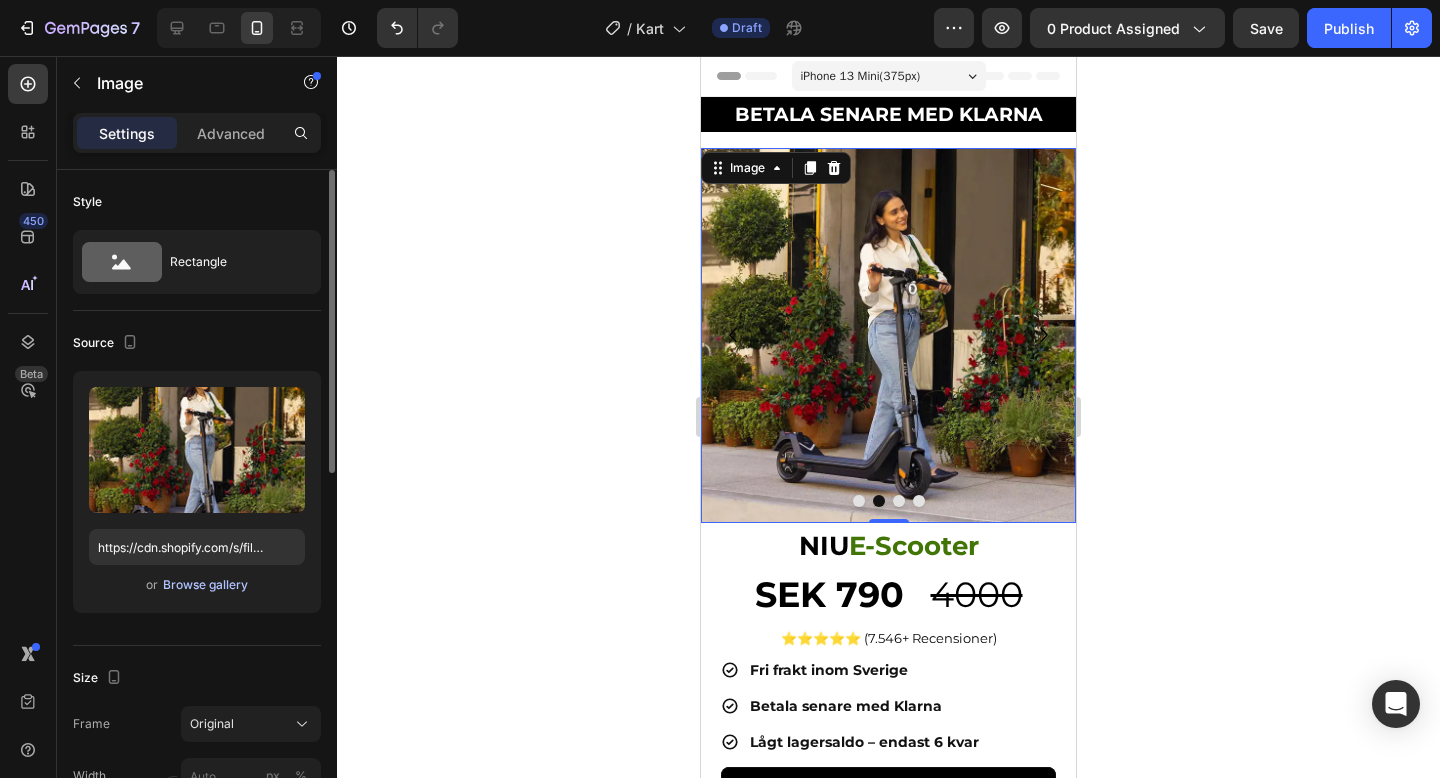 click on "Browse gallery" at bounding box center (205, 585) 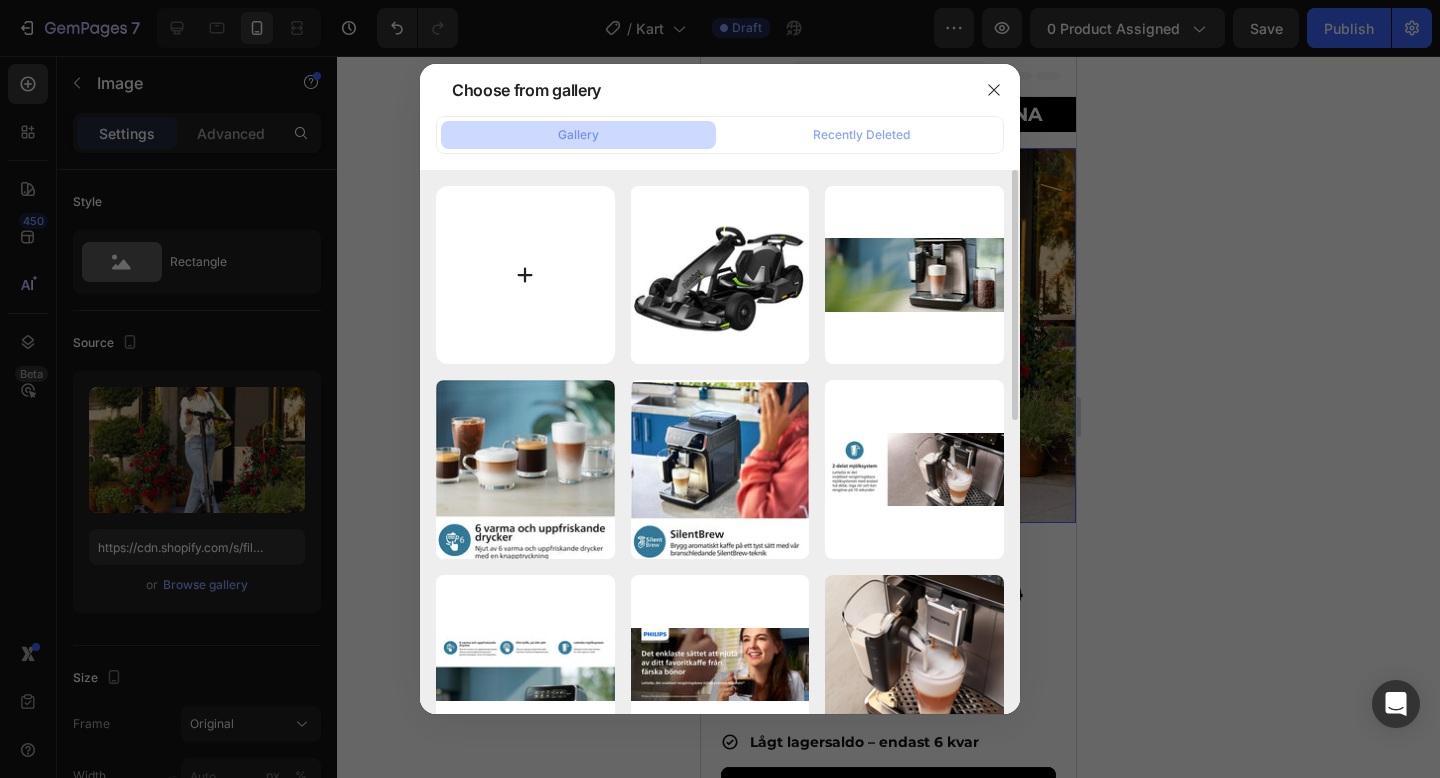 click at bounding box center (525, 275) 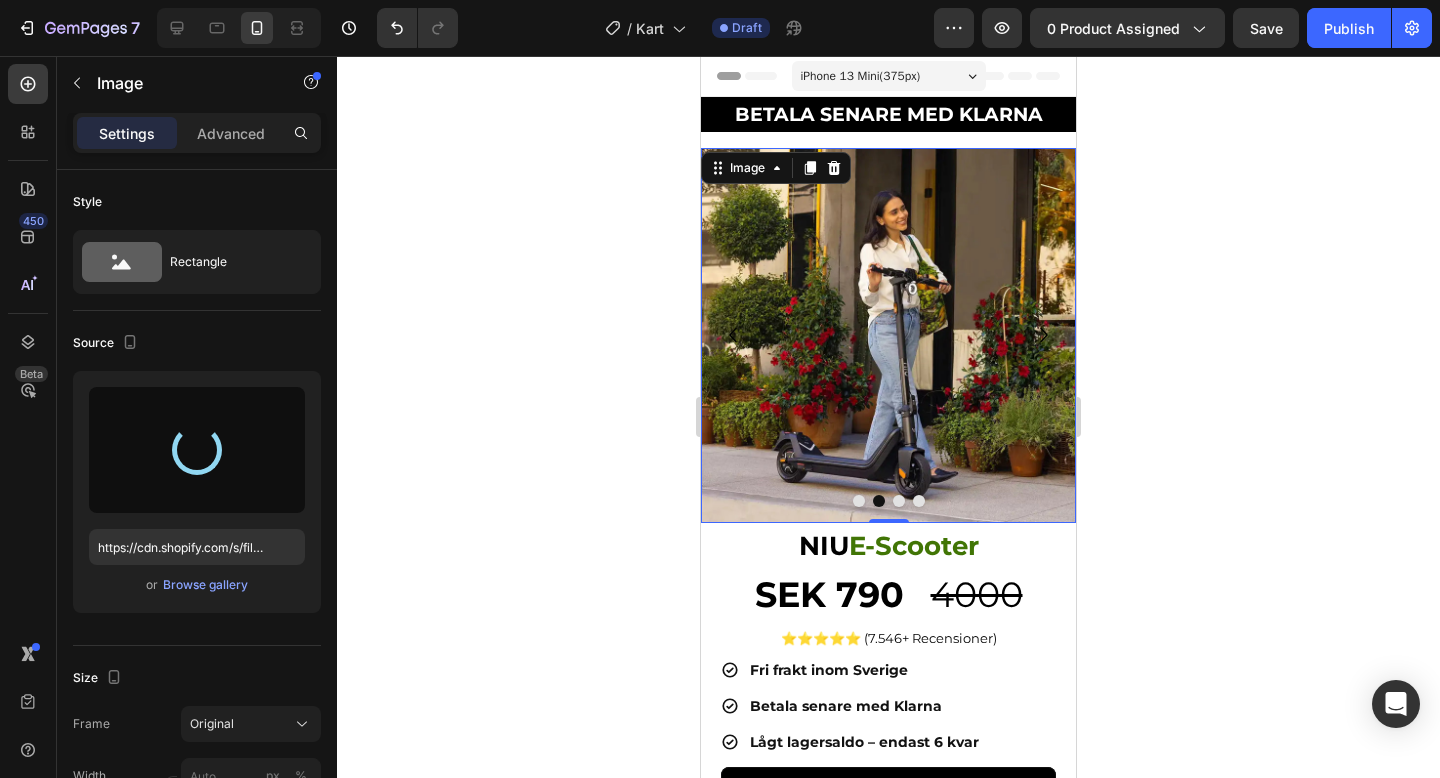 type on "https://cdn.shopify.com/s/files/1/0978/3672/8659/files/gempages_577727115441472188-ad57329e-9d9e-40a4-97ec-4853bac19e67.webp" 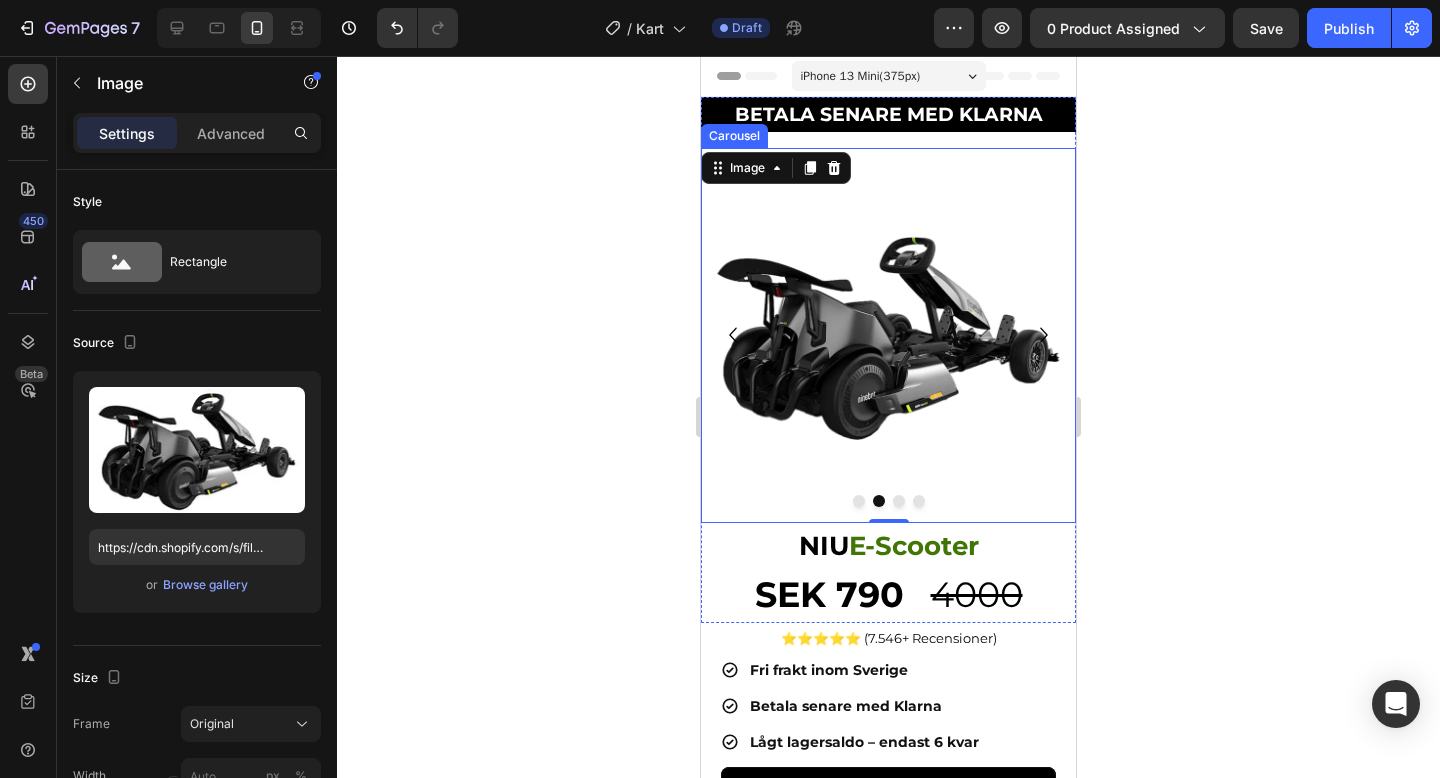 click at bounding box center (899, 501) 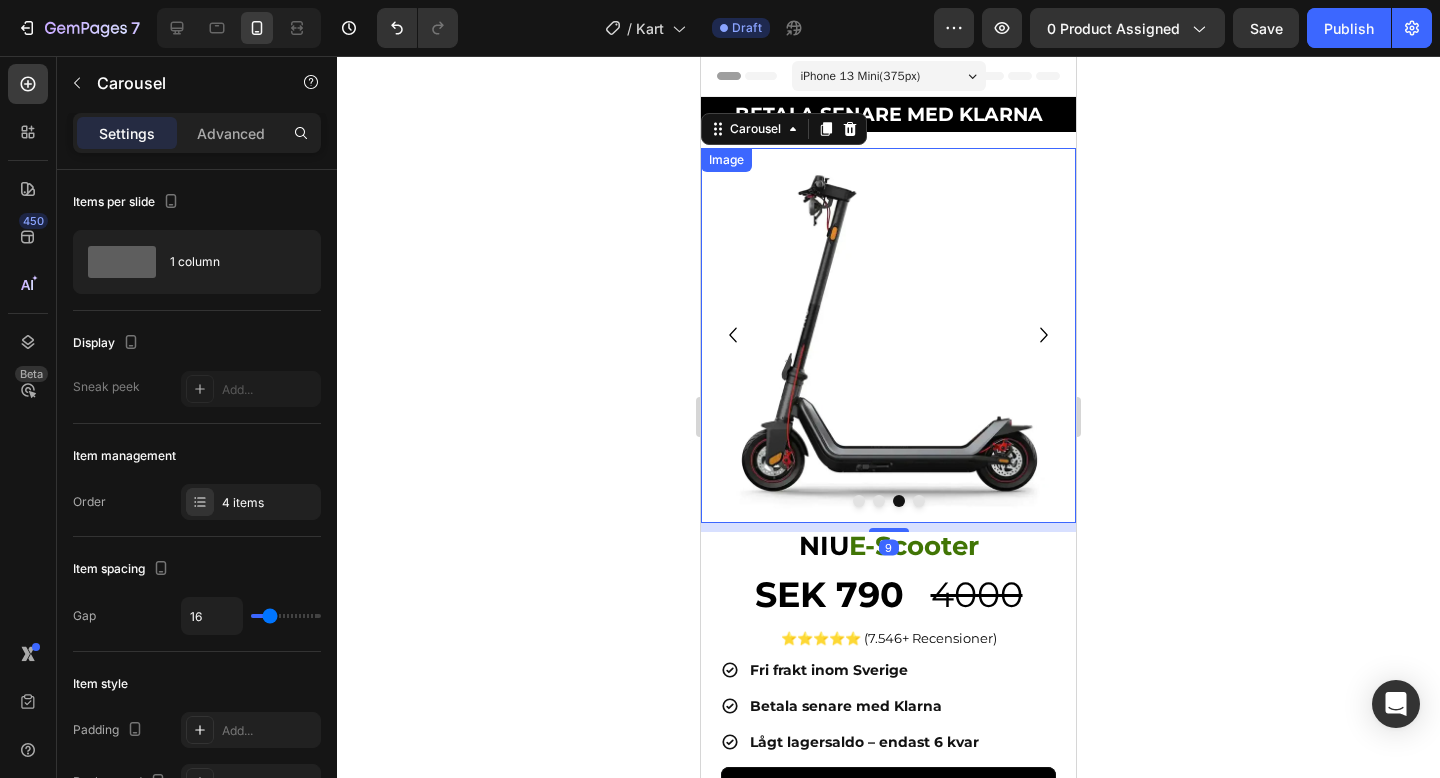 click at bounding box center [888, 335] 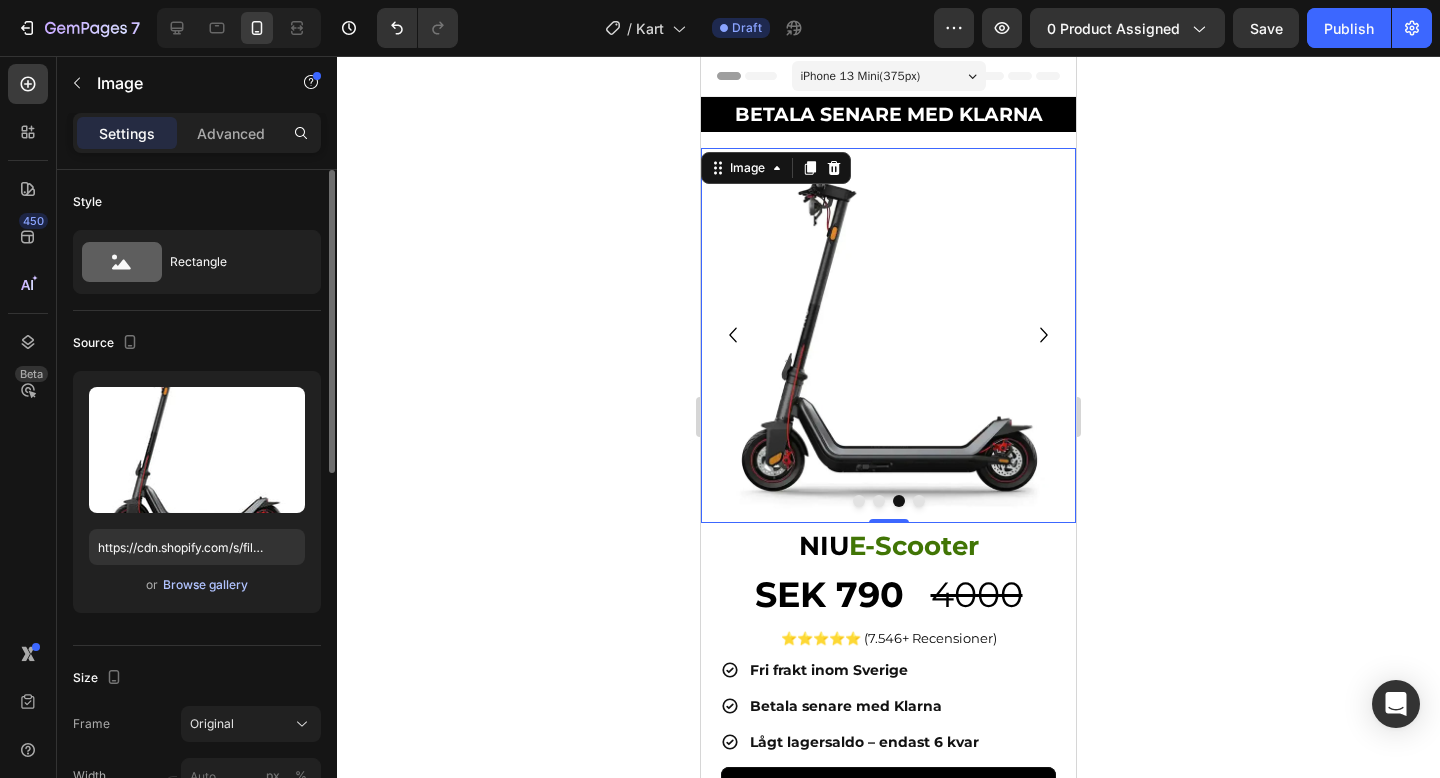 click on "Browse gallery" at bounding box center (205, 585) 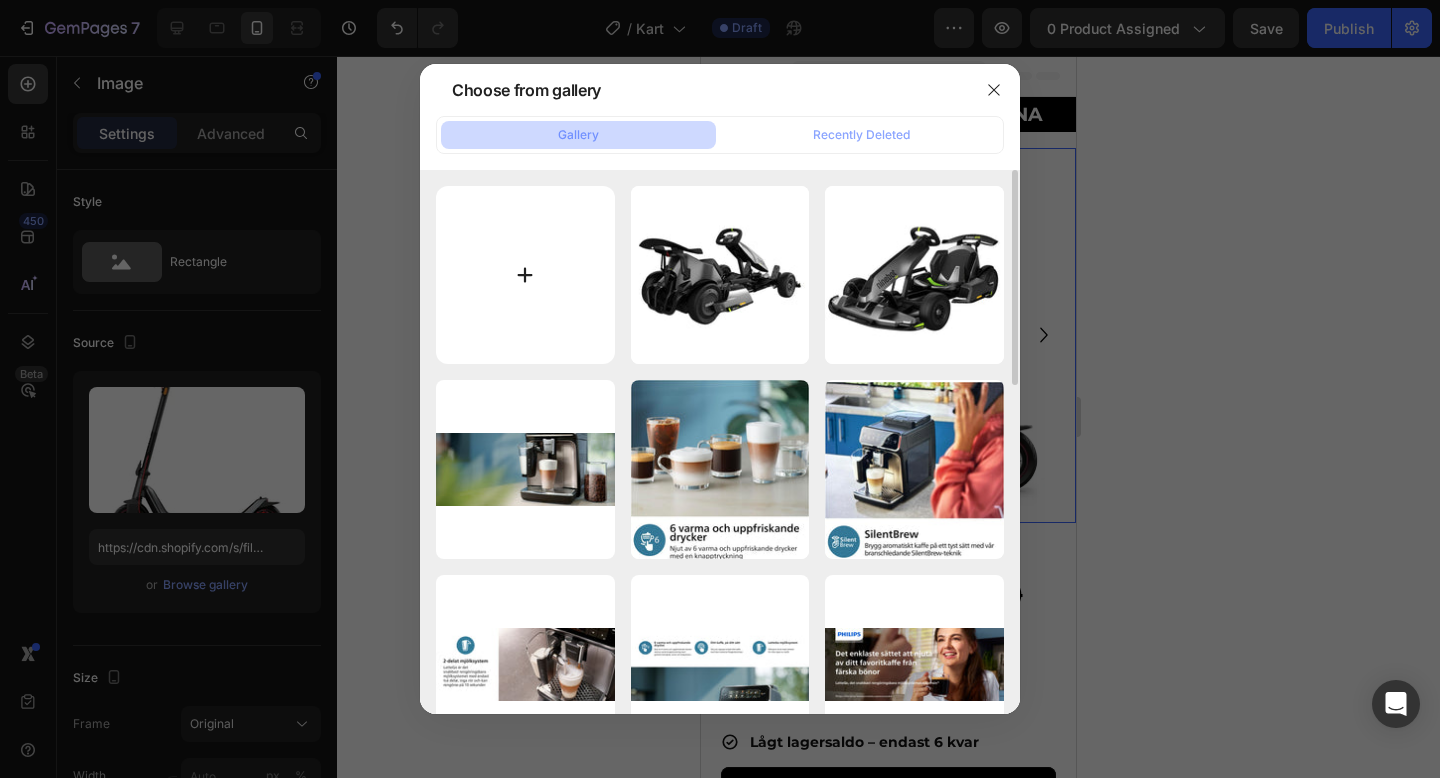 click at bounding box center [525, 275] 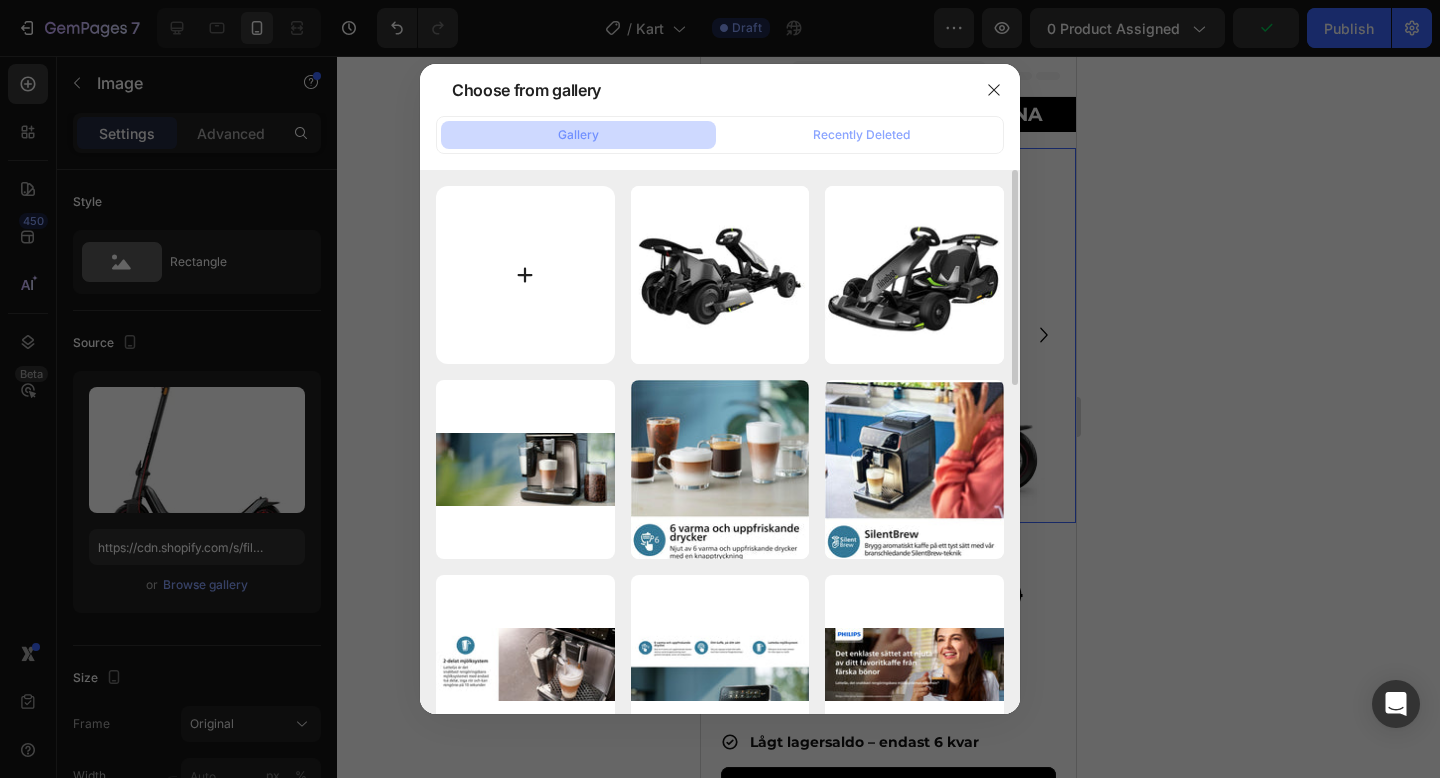 type on "C:\fakepath\gempages_573517901714162595-9b1ac2e8-848a-44e9-b033-76c493f6e6c6.webp" 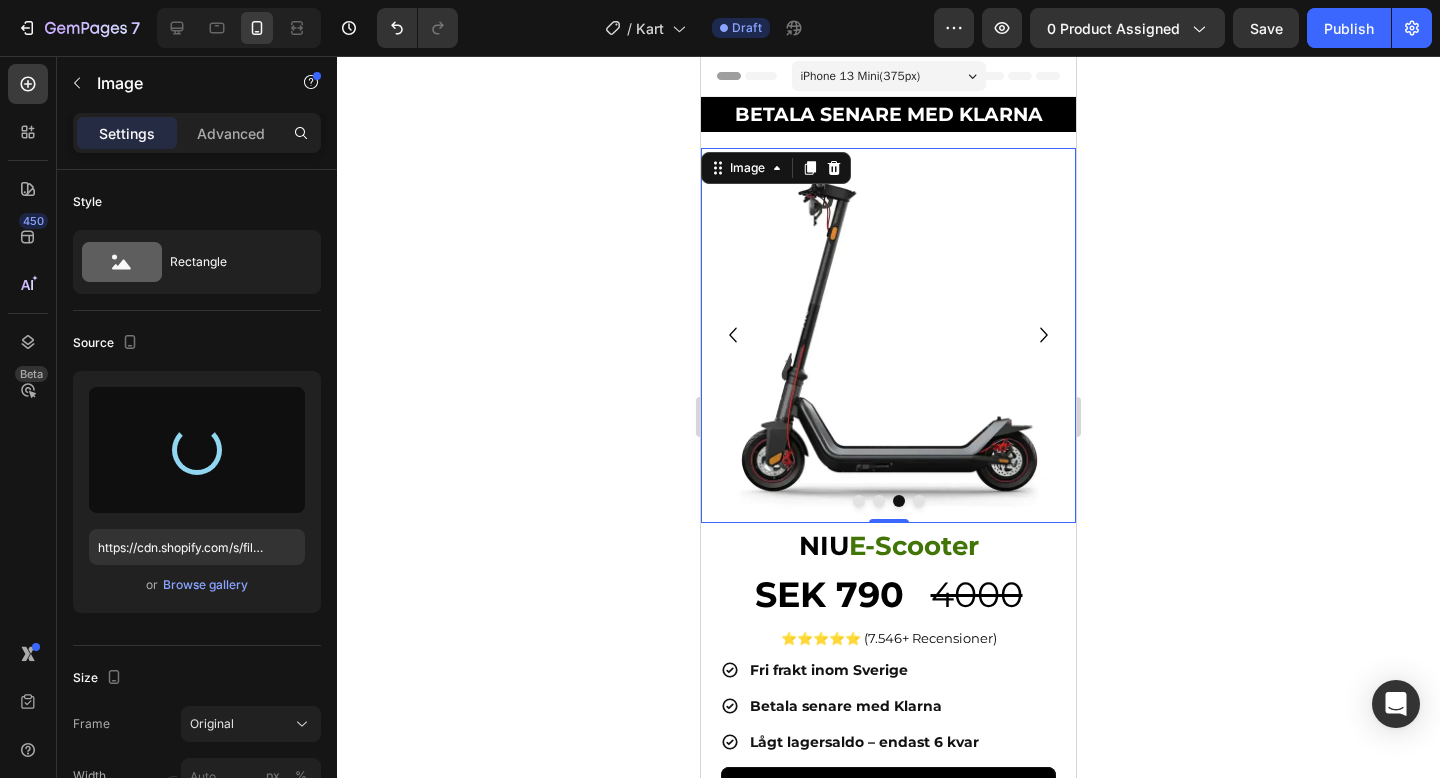 type on "https://cdn.shopify.com/s/files/1/0978/3672/8659/files/gempages_577727115441472188-90119ed3-bae9-4f94-9bec-546740b97839.webp" 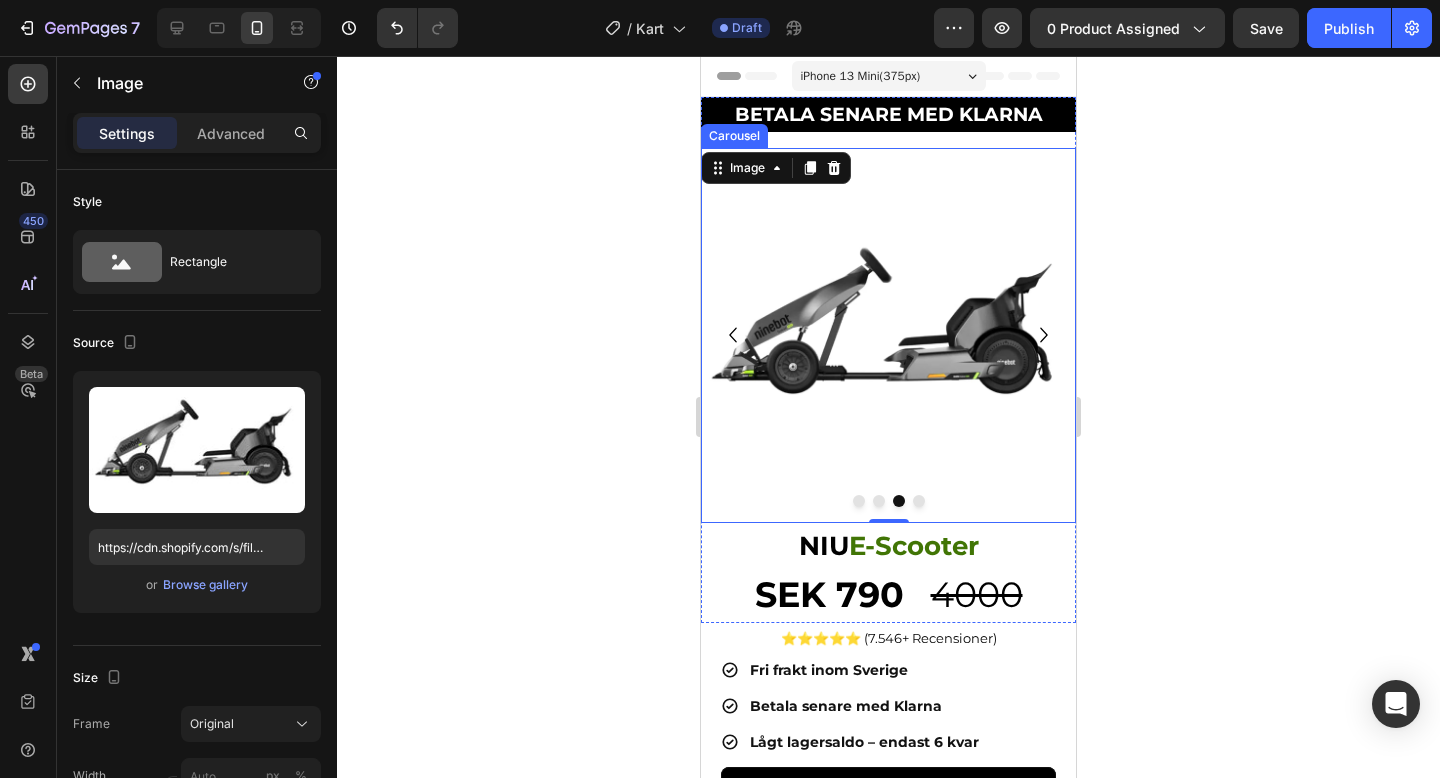 click at bounding box center [919, 501] 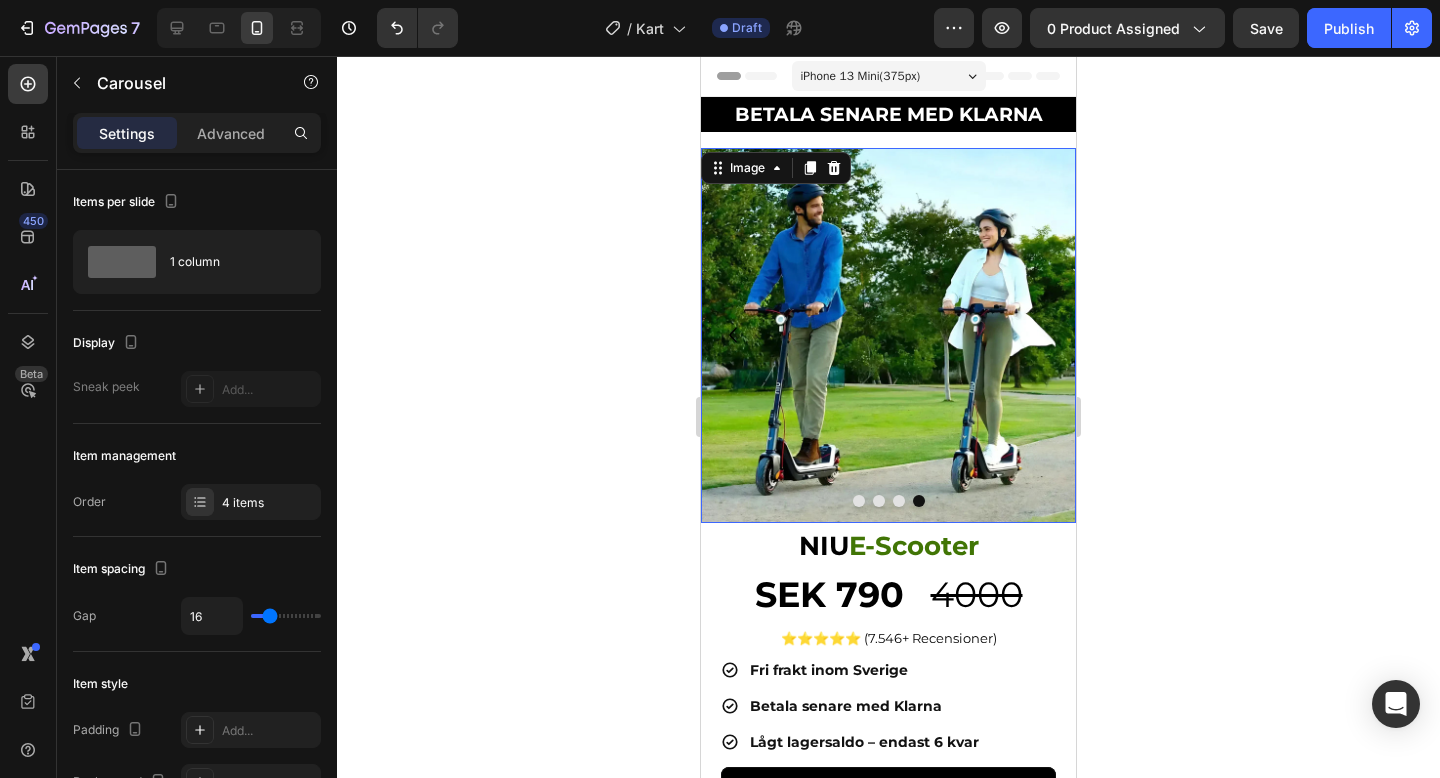 click at bounding box center (888, 335) 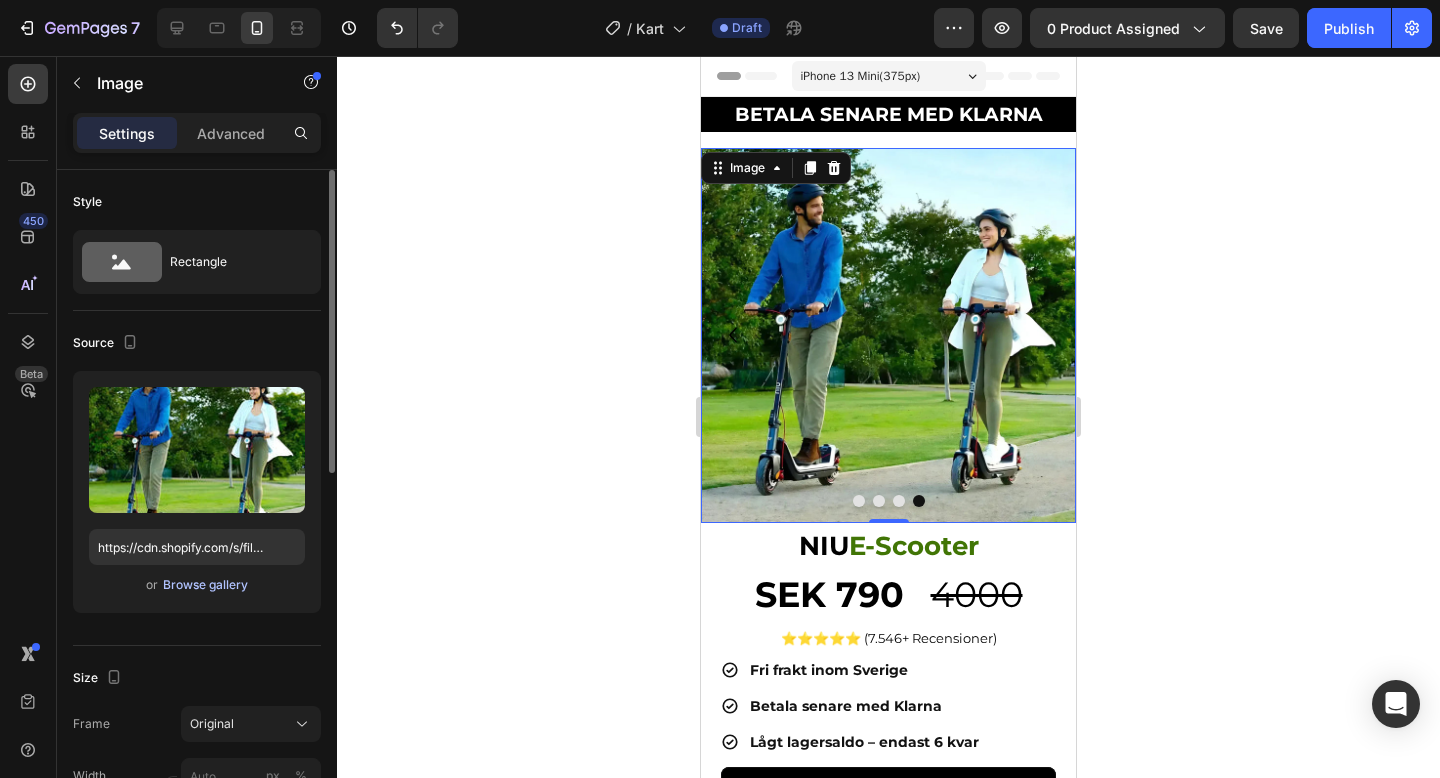 click on "Browse gallery" at bounding box center (205, 585) 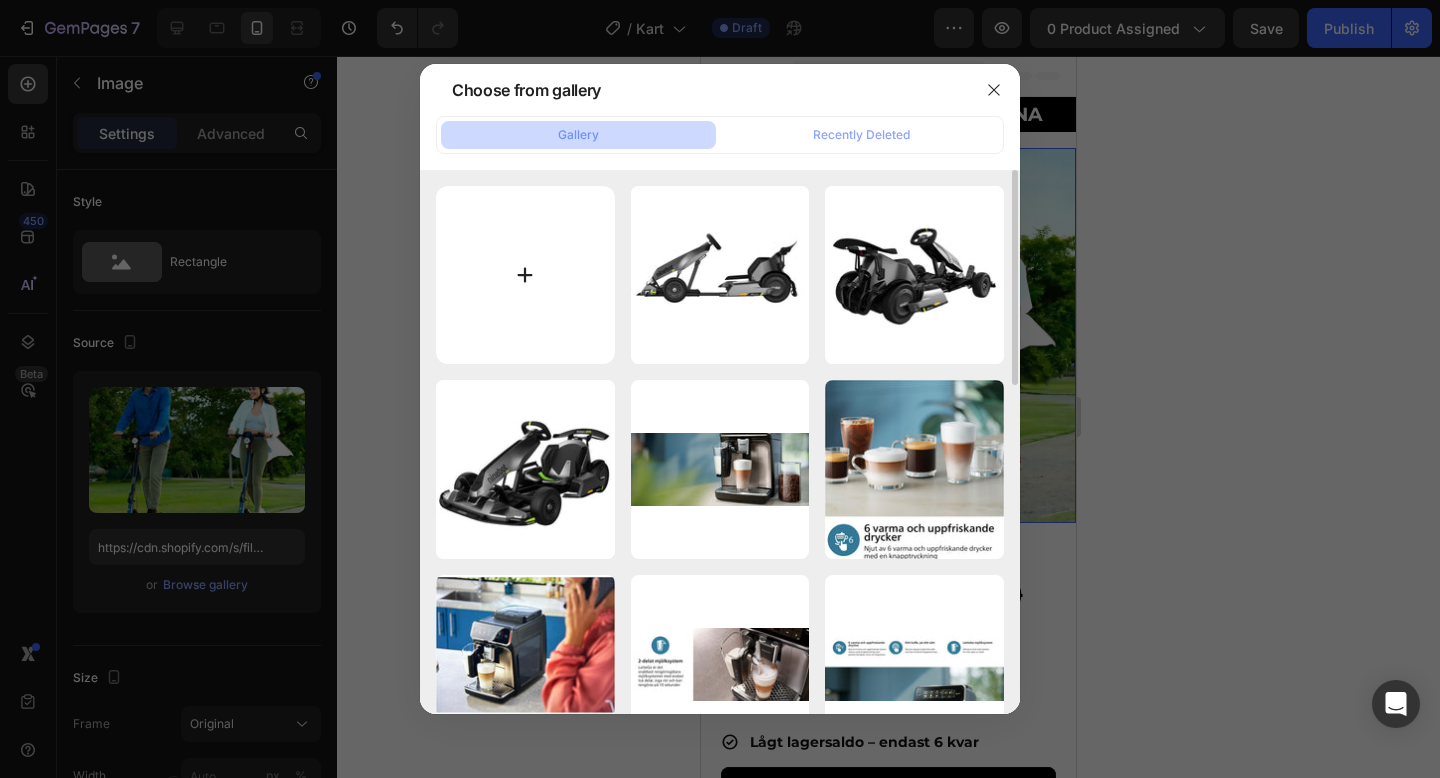 click at bounding box center [525, 275] 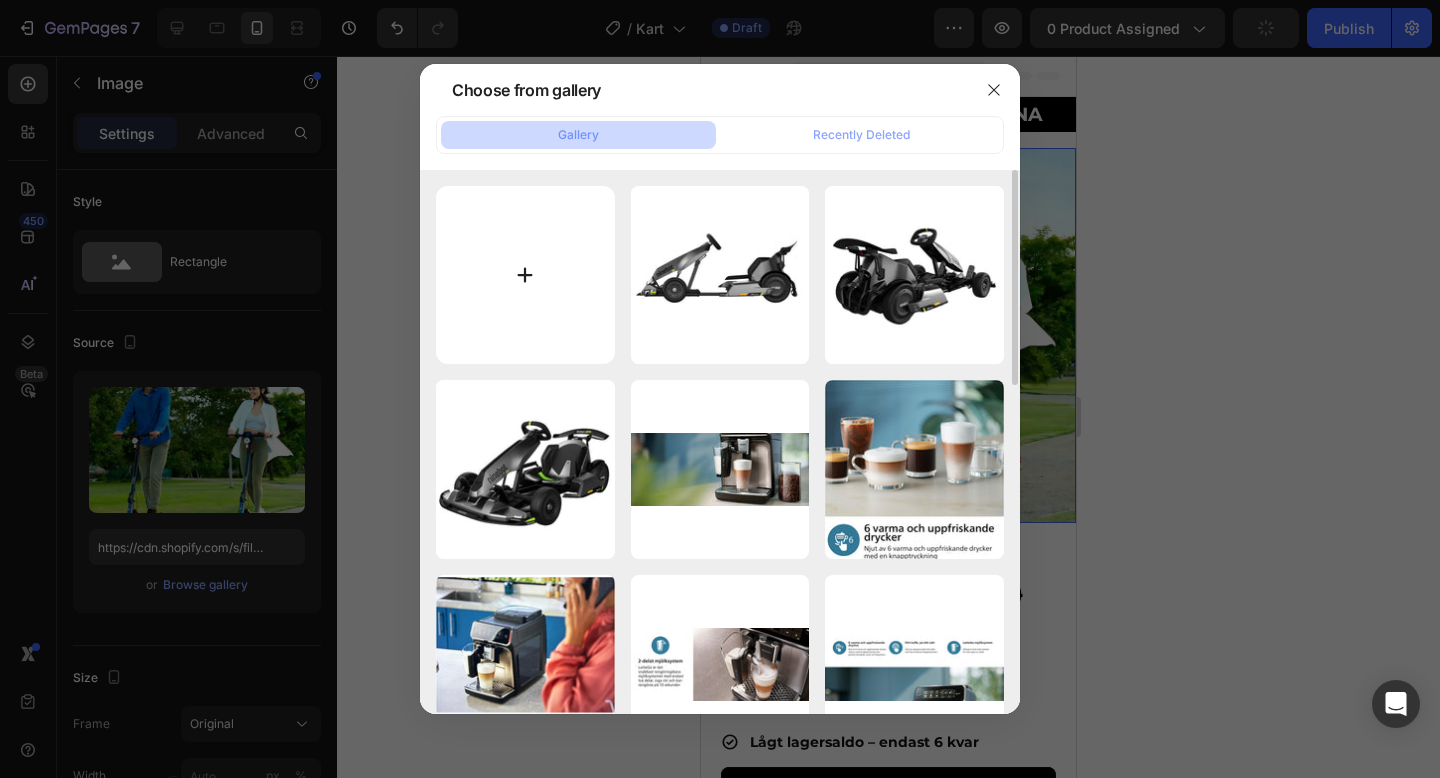 type on "C:\fakepath\gempages_573517901714162595-2179dfb7-c584-4f6e-b592-056c2286444a.webp" 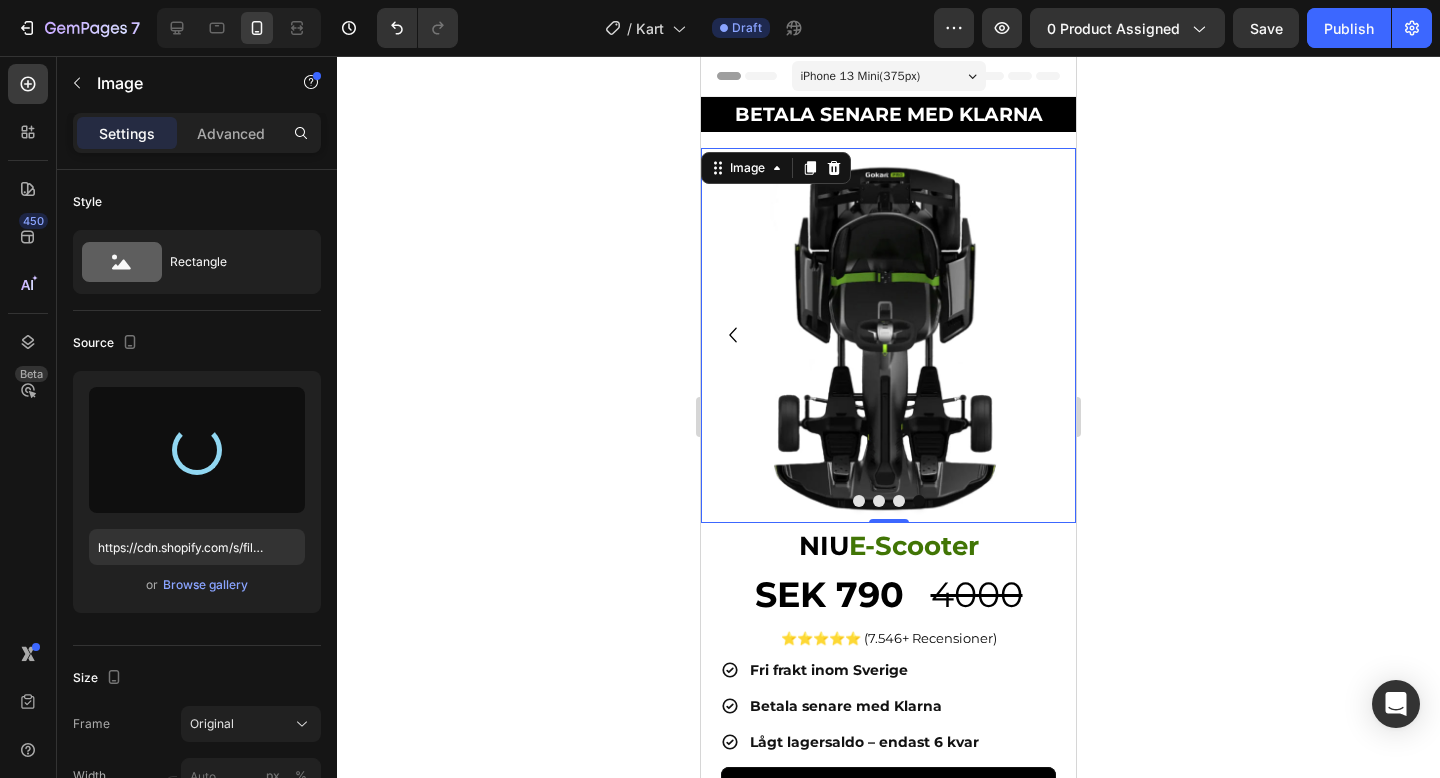 type on "https://cdn.shopify.com/s/files/1/0978/3672/8659/files/gempages_577727115441472188-f3c7d7dd-28eb-485f-bea4-68a40d102f01.webp" 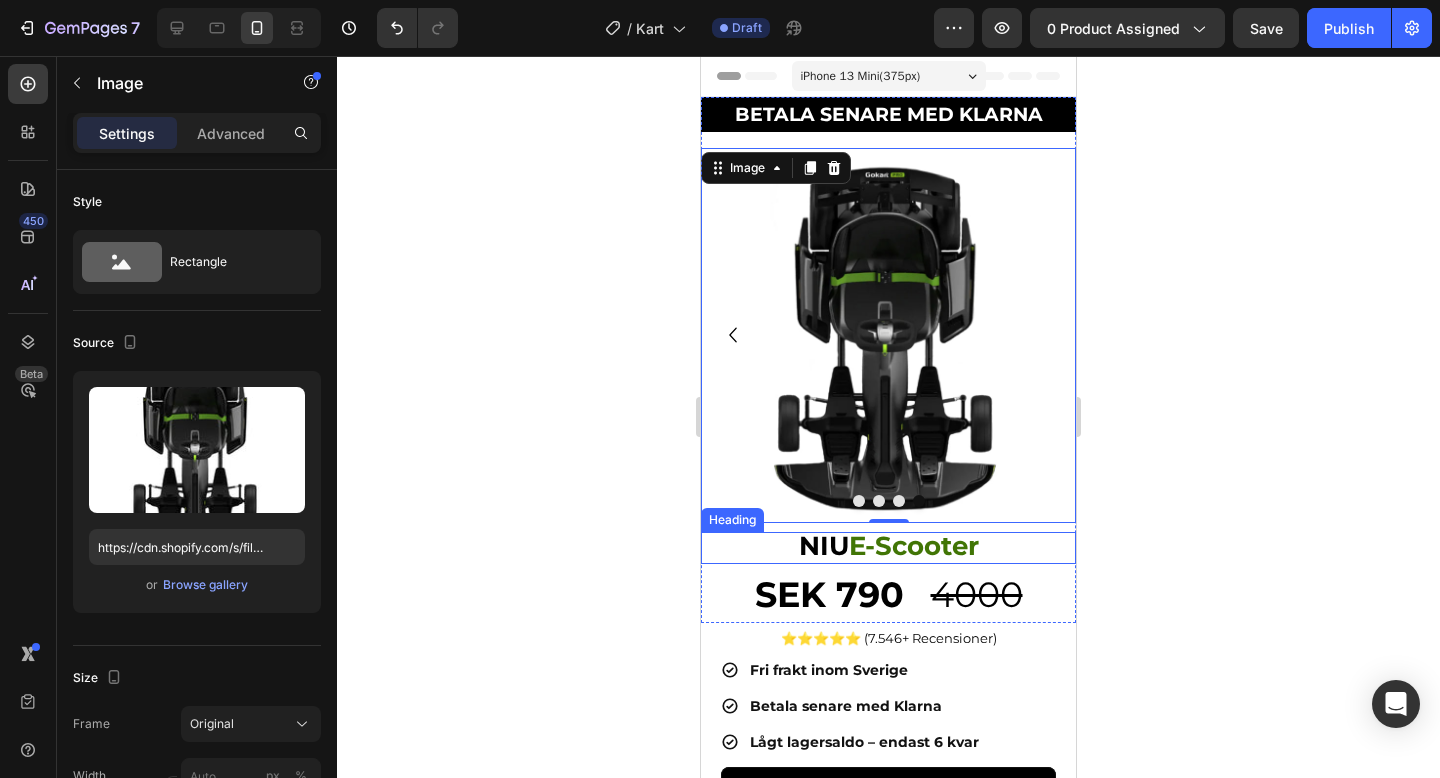 click on "NIU" at bounding box center [824, 546] 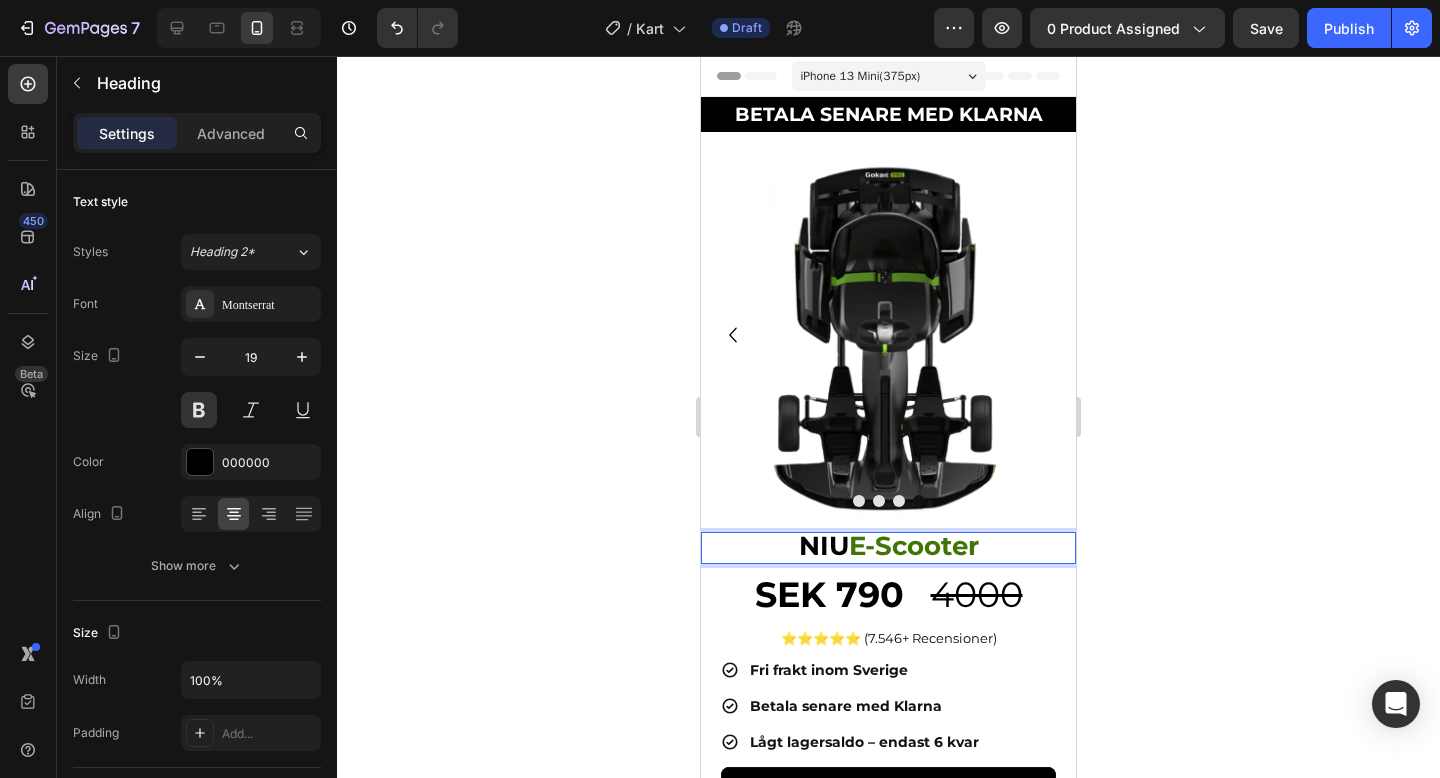 click on "NIU" at bounding box center [824, 546] 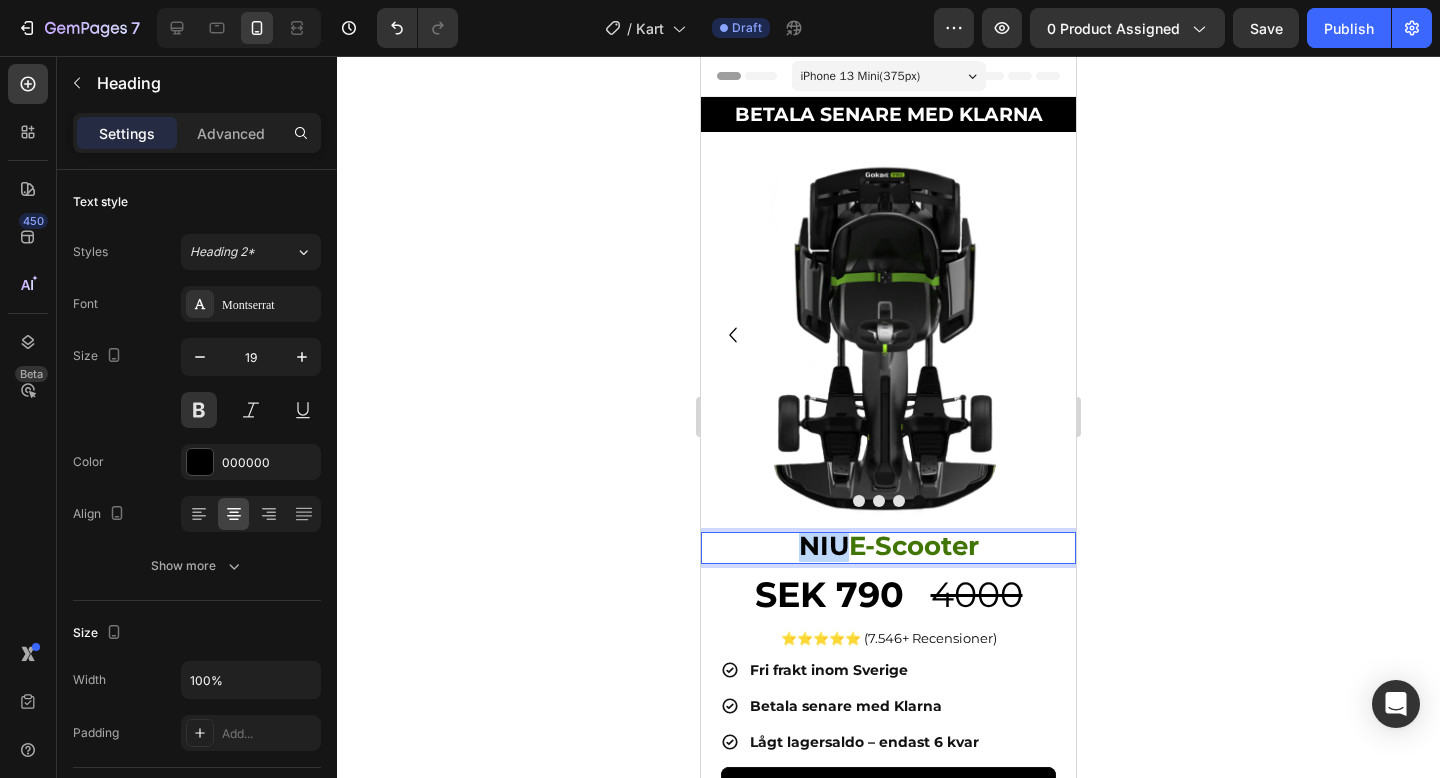 click on "NIU" at bounding box center (824, 546) 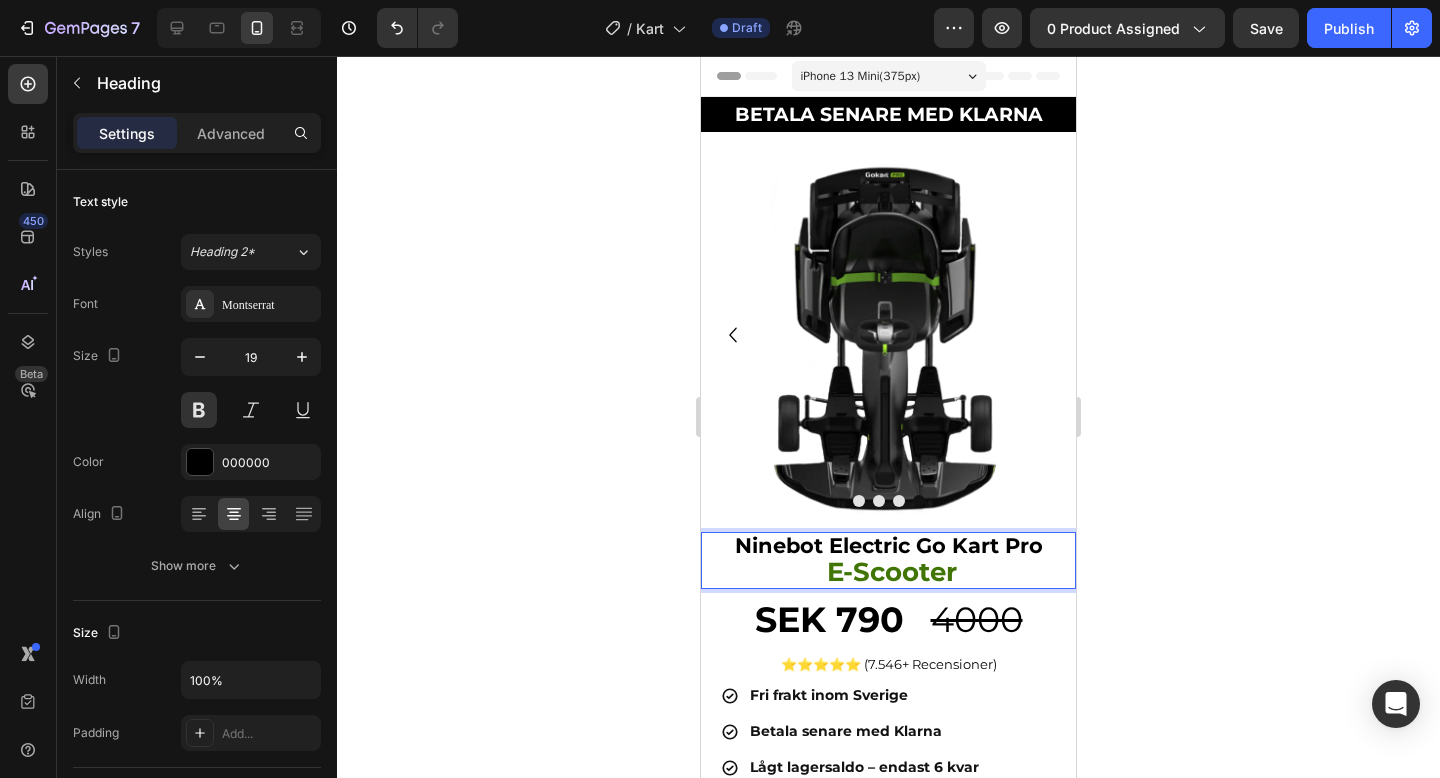 click on "E-Scooter" at bounding box center [892, 572] 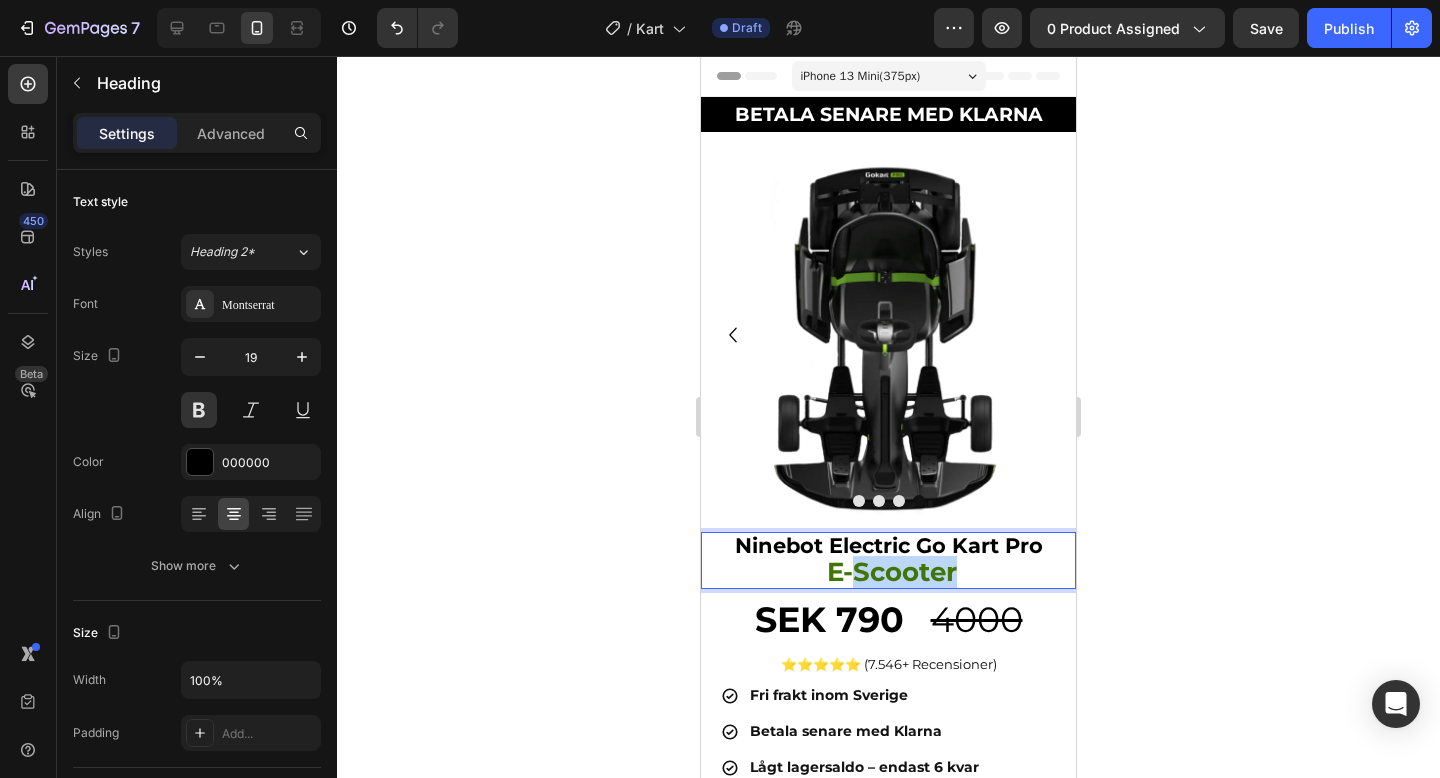 click on "E-Scooter" at bounding box center (892, 572) 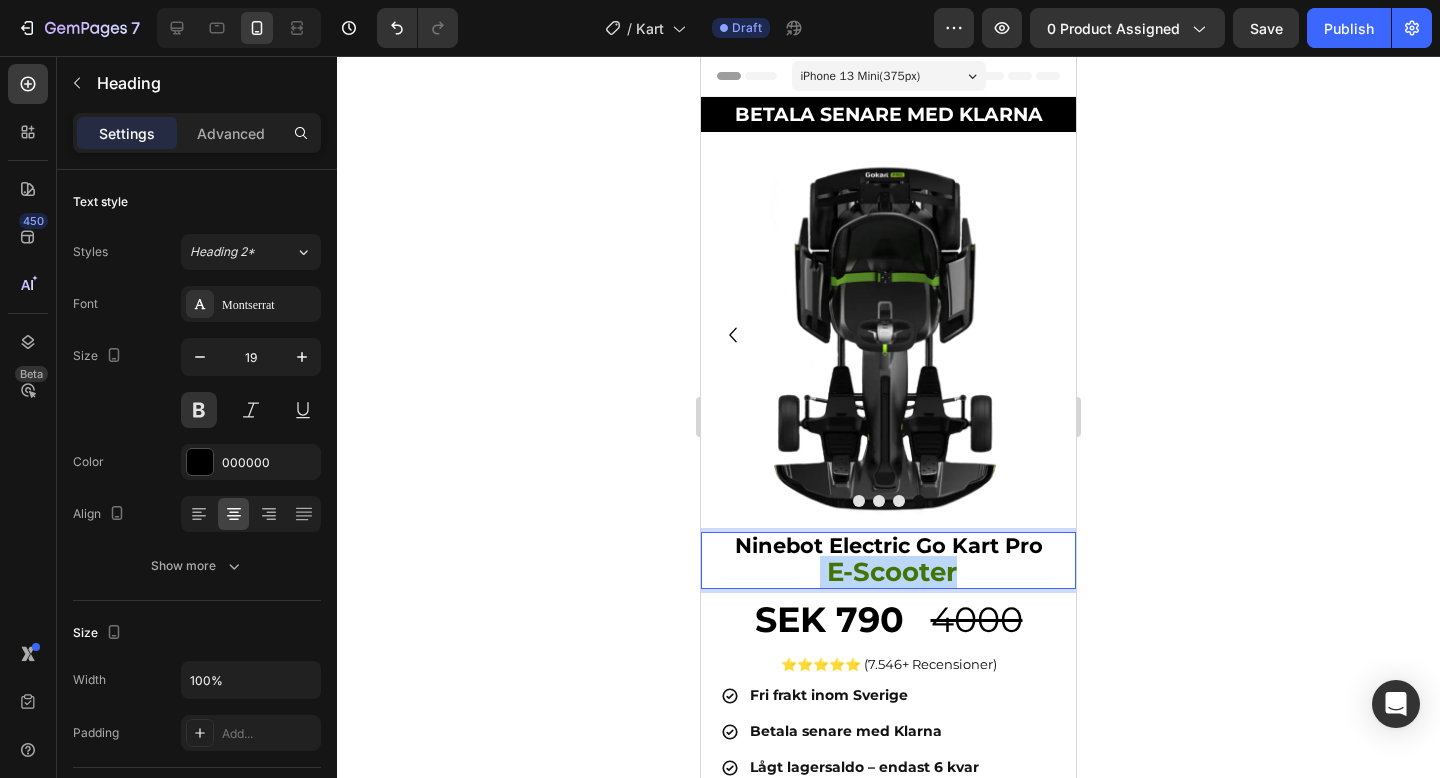 click on "E-Scooter" at bounding box center (892, 572) 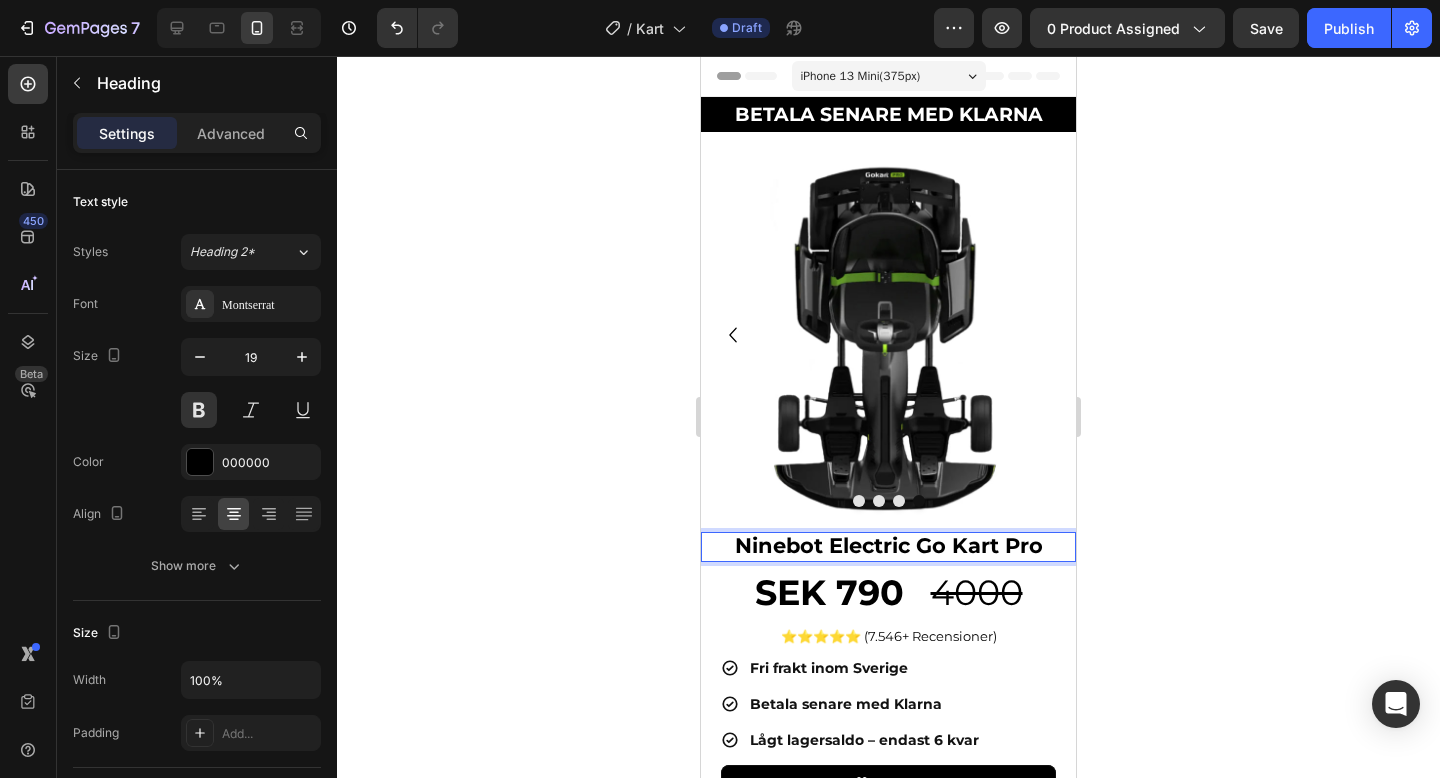 click on "Ninebot Electric Go Kart Pro" at bounding box center [889, 545] 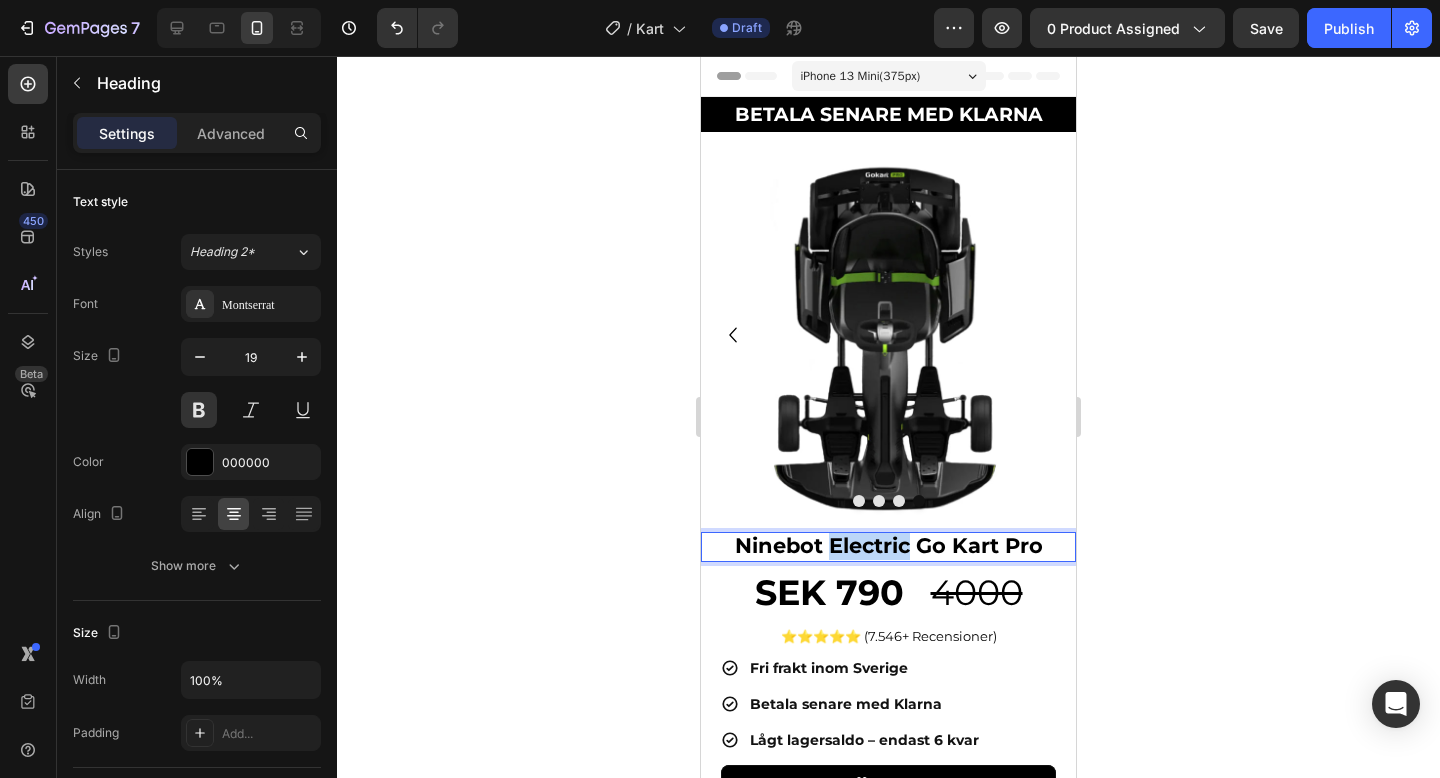 click on "Ninebot Electric Go Kart Pro" at bounding box center [889, 545] 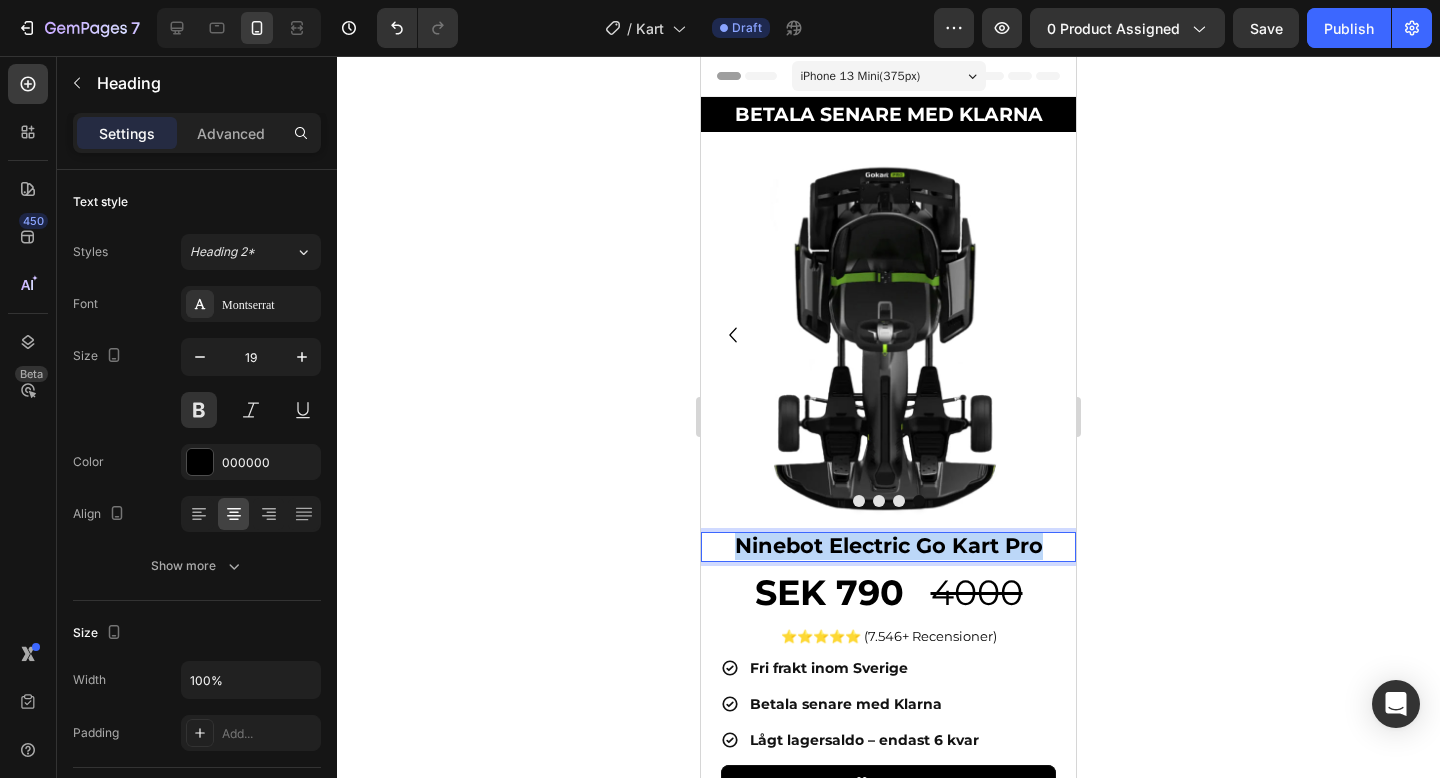 click on "Ninebot Electric Go Kart Pro" at bounding box center (889, 545) 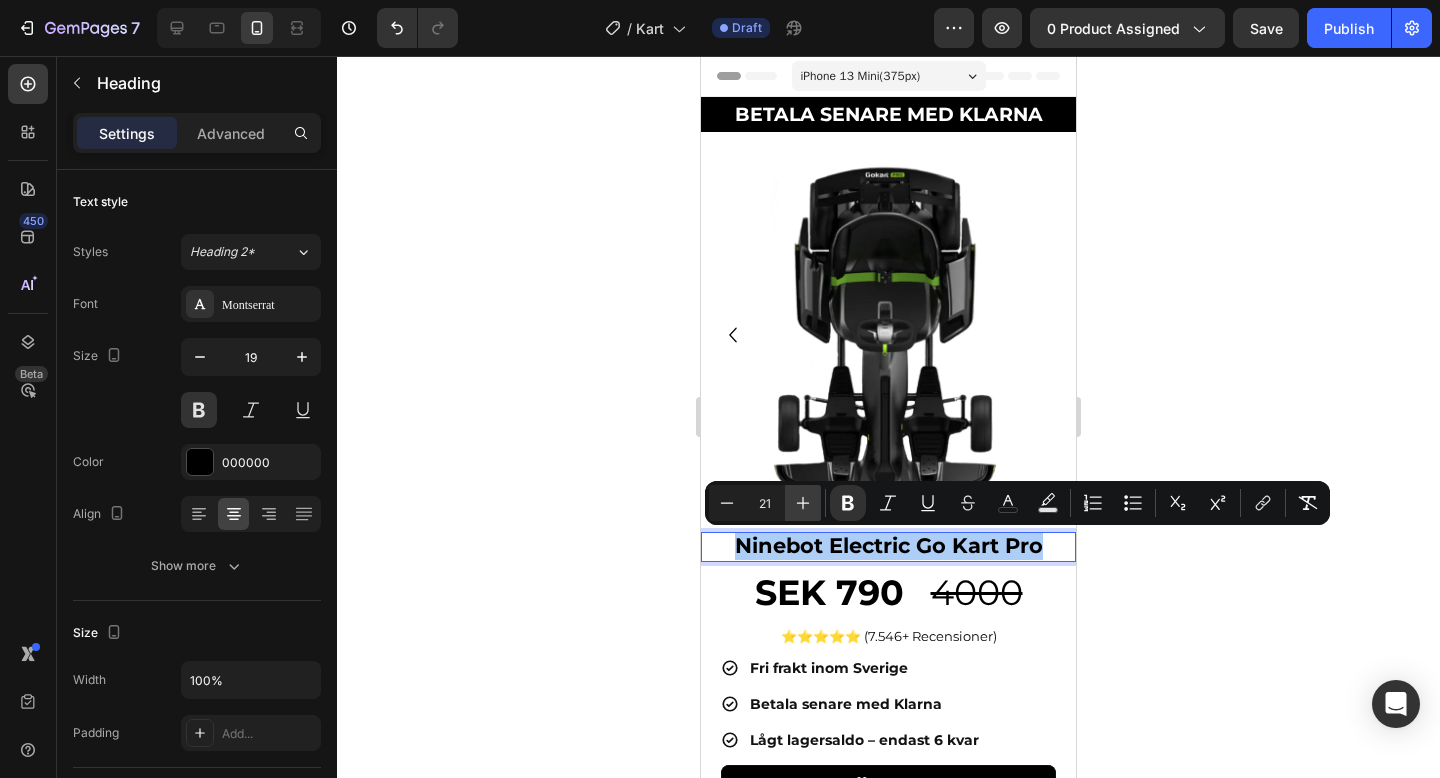 click 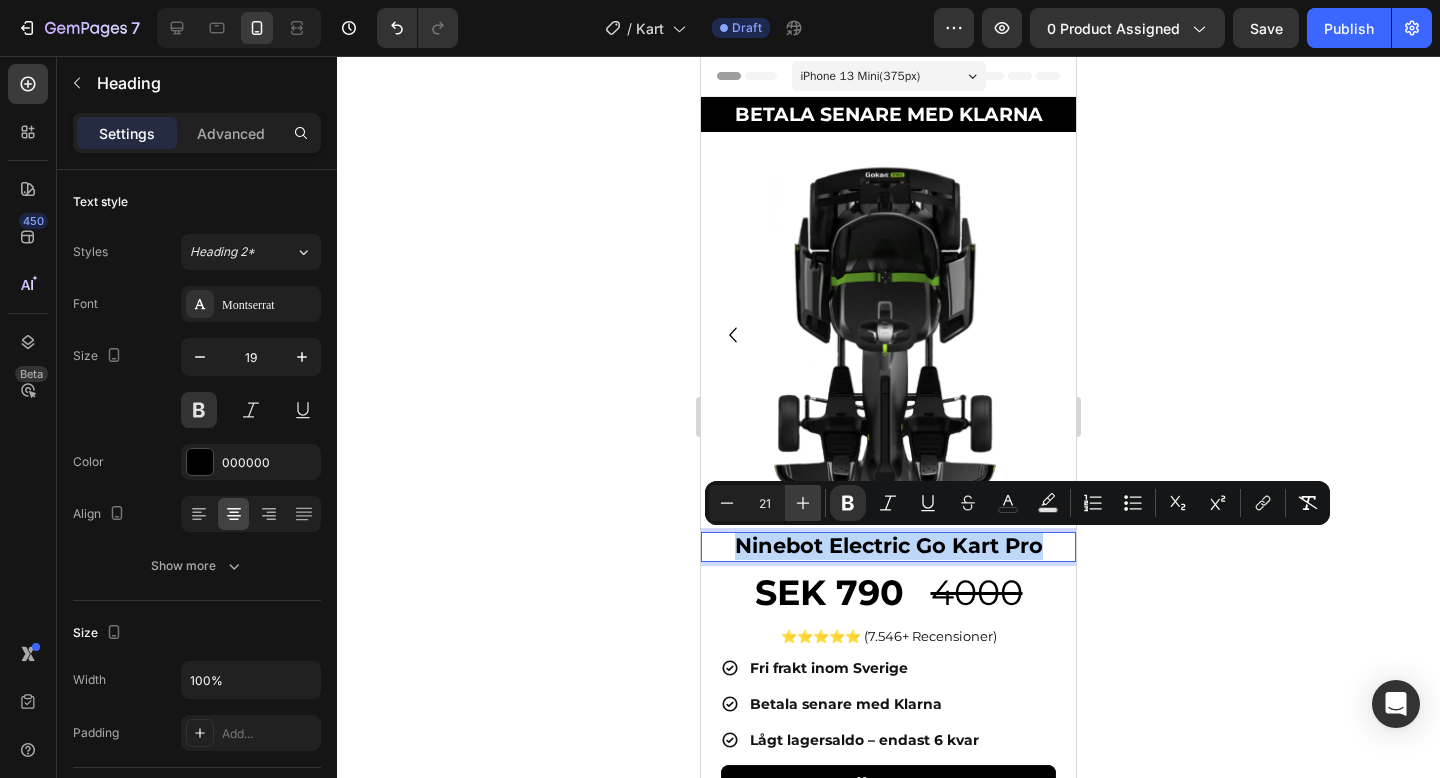 type on "22" 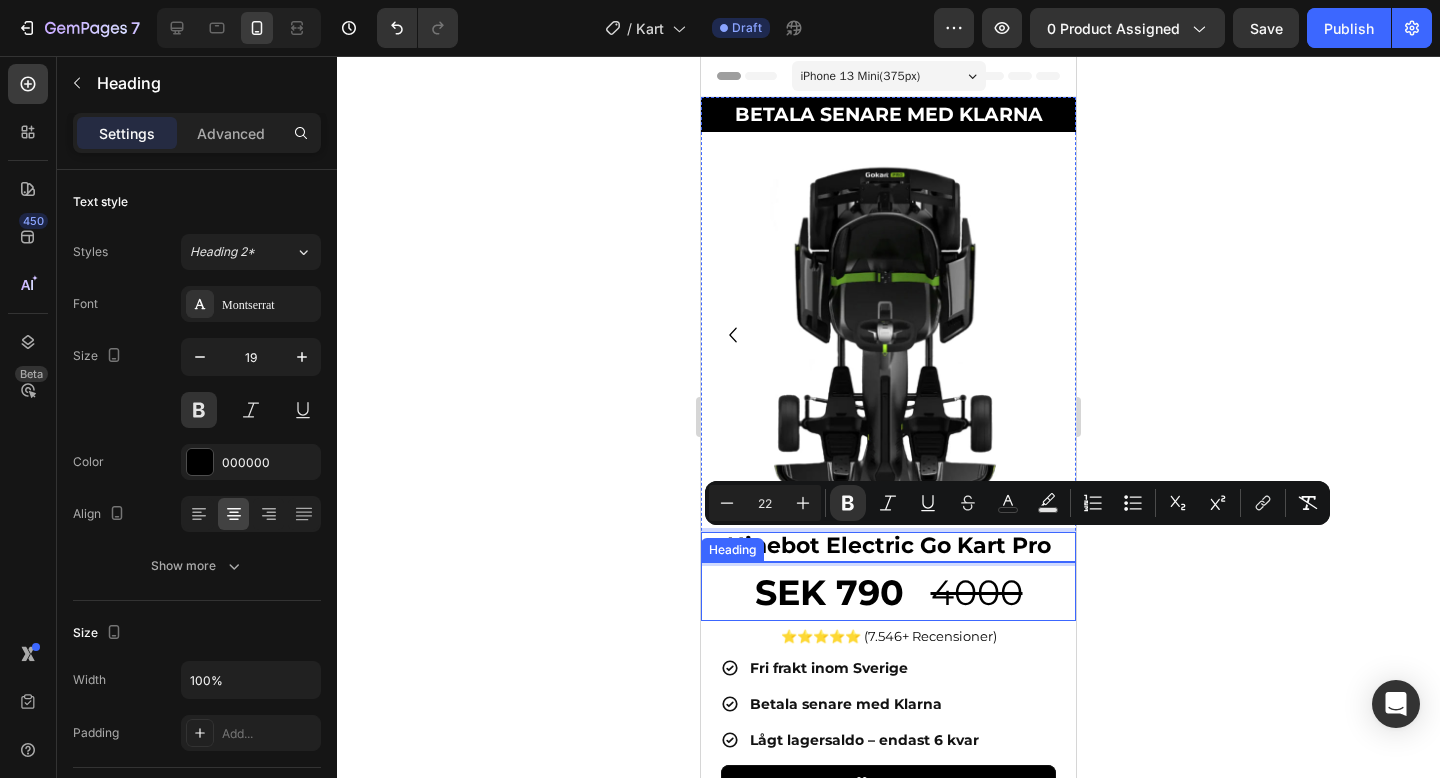 click 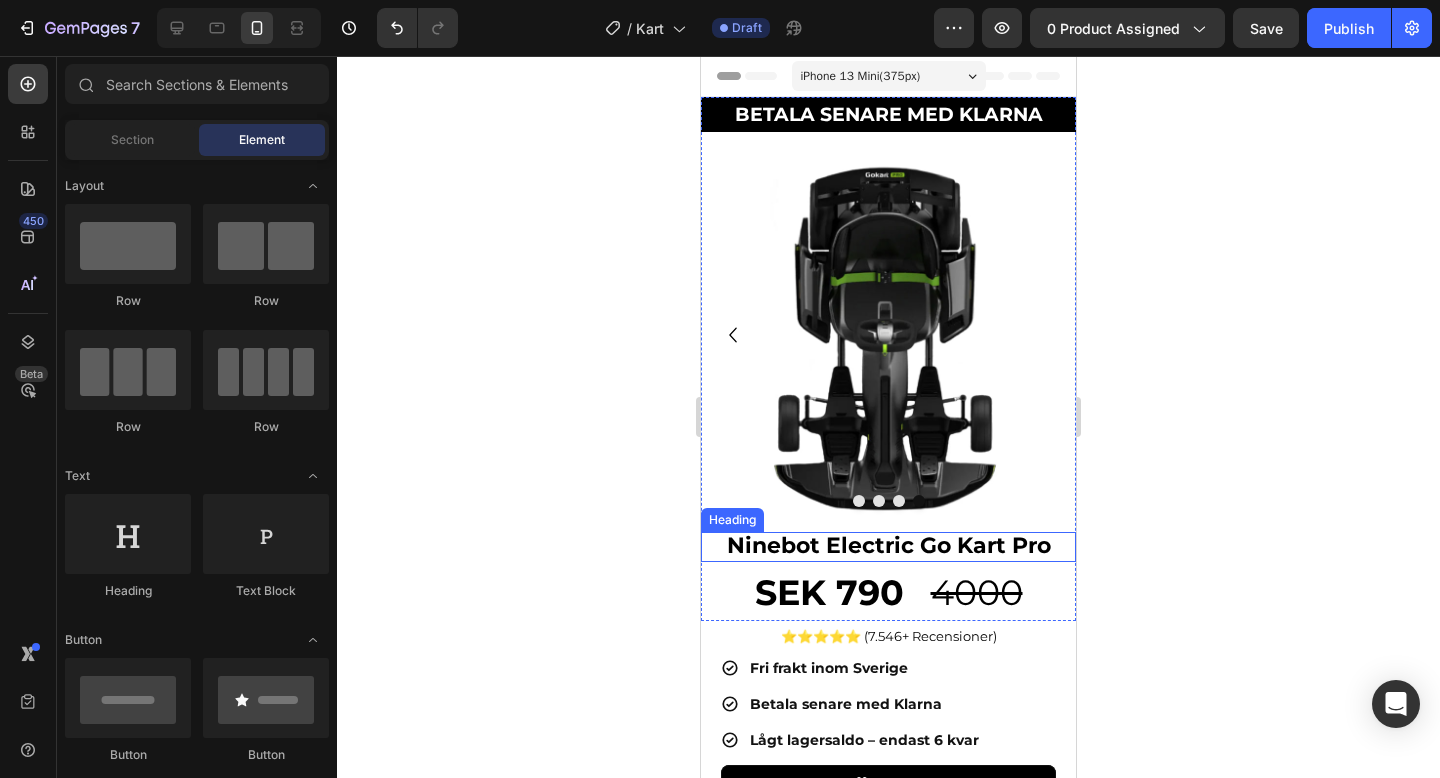 click on "Ninebot Electric Go Kart Pro" at bounding box center [889, 545] 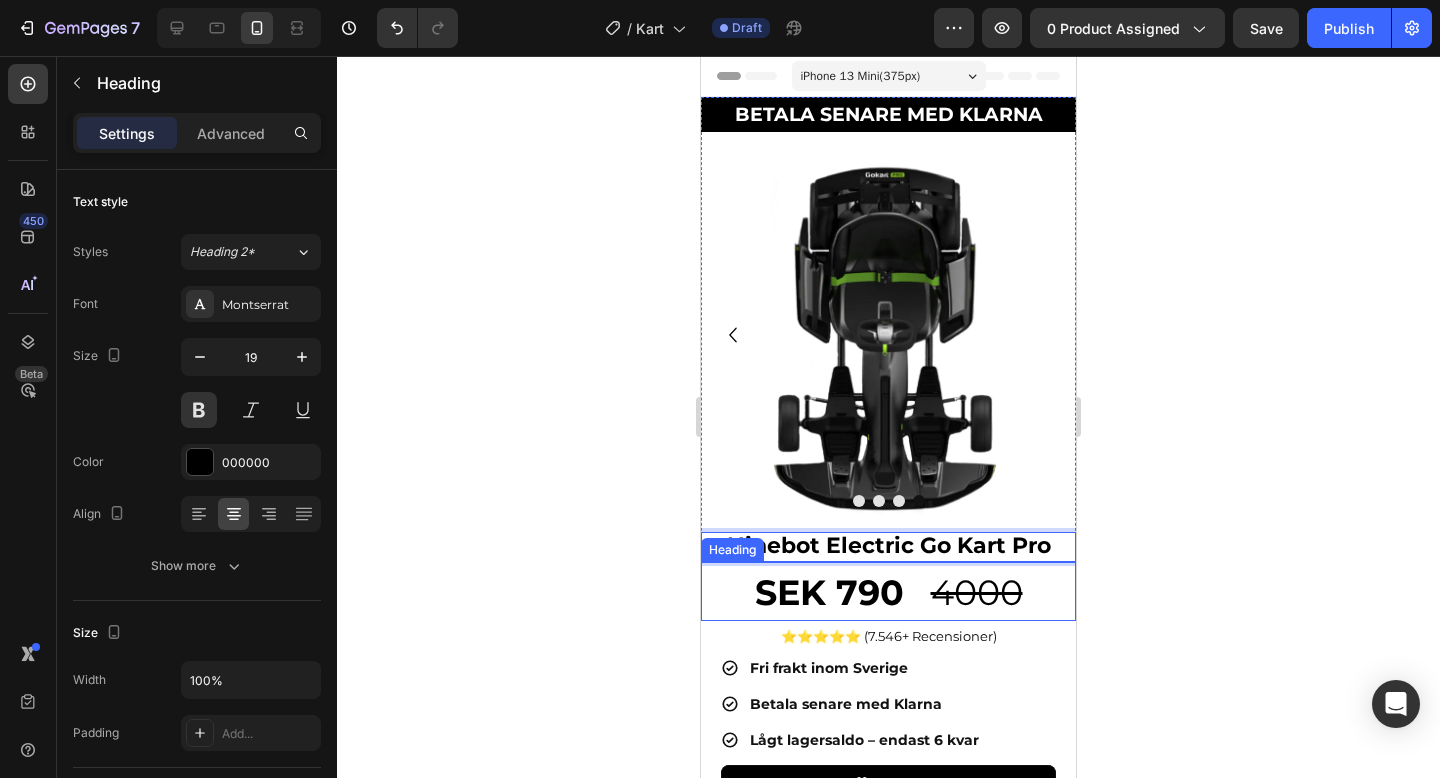 click 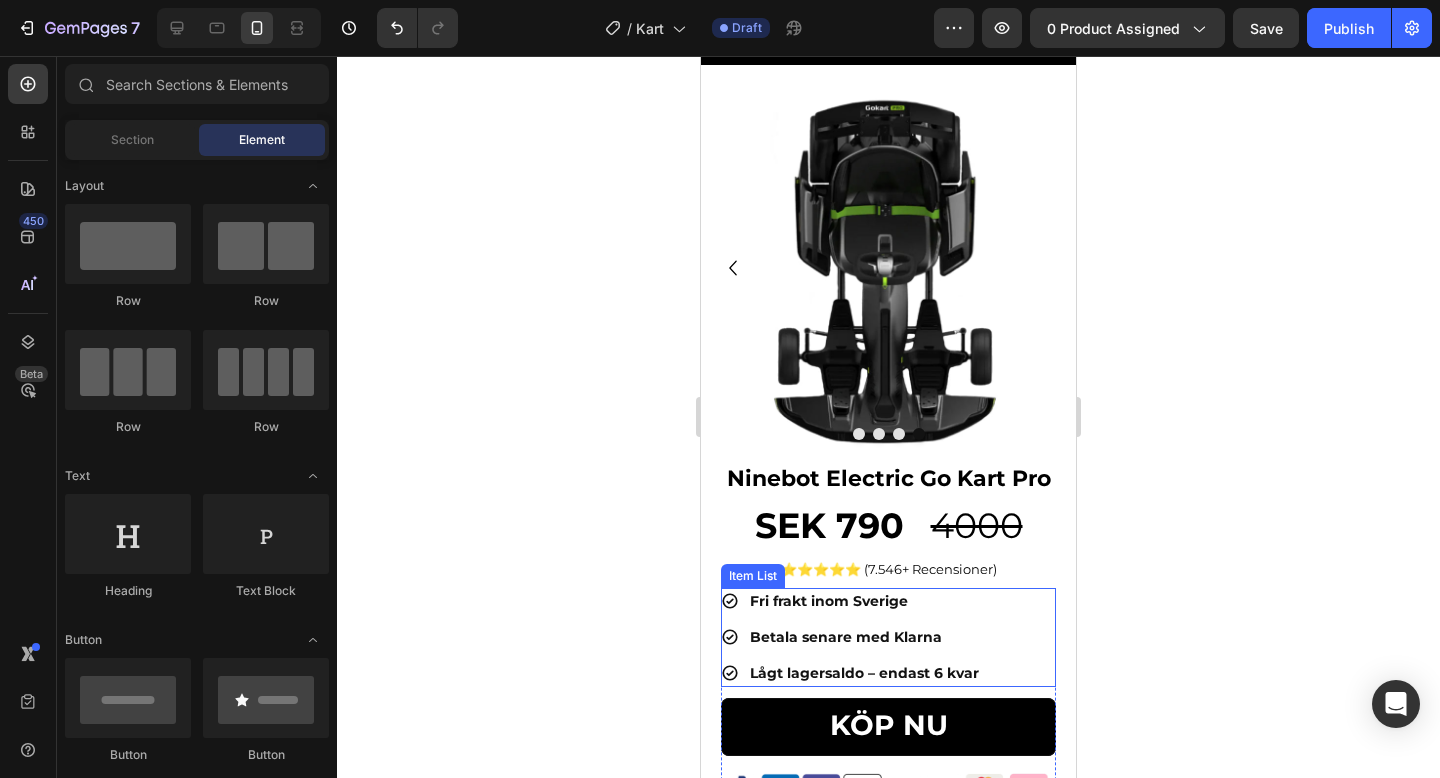 scroll, scrollTop: 130, scrollLeft: 0, axis: vertical 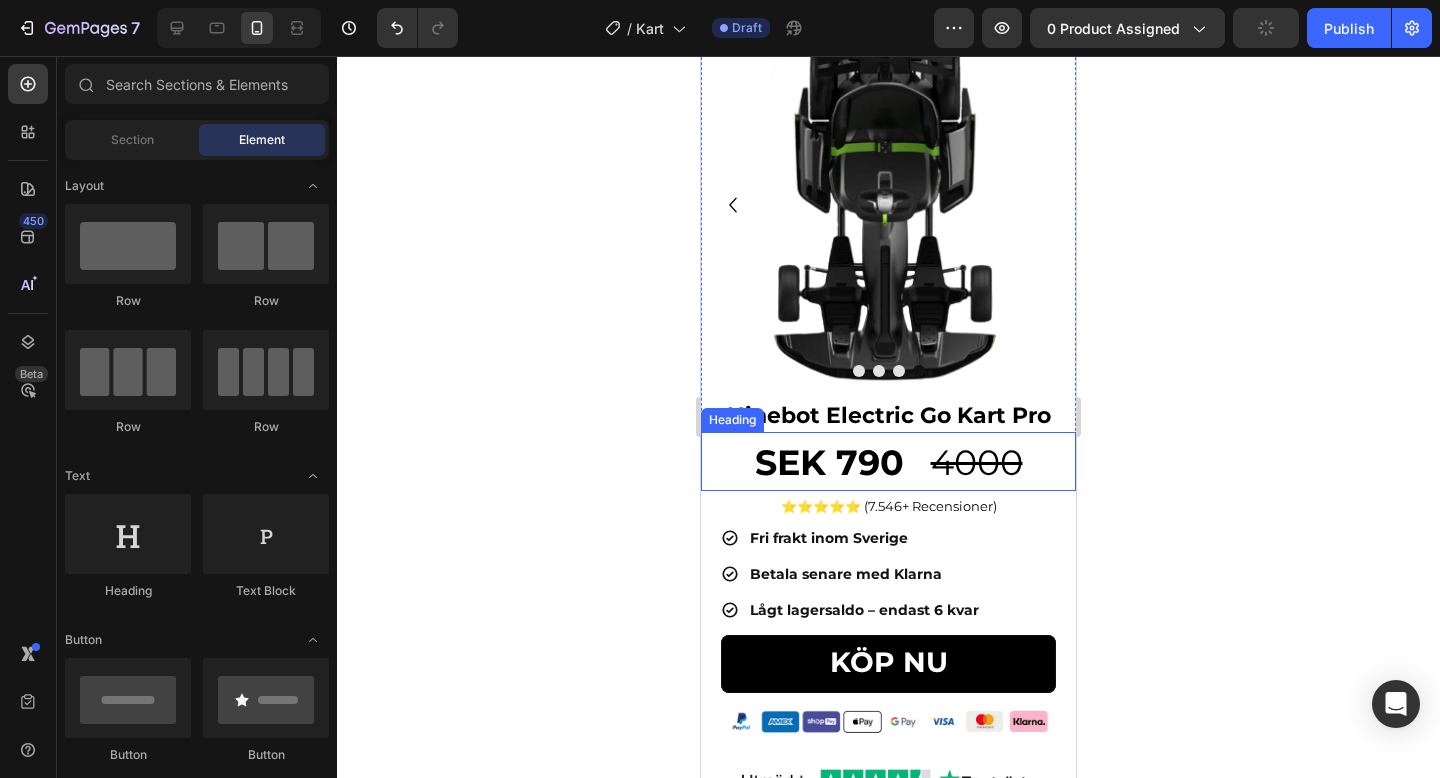 click on "SEK 790" at bounding box center (829, 462) 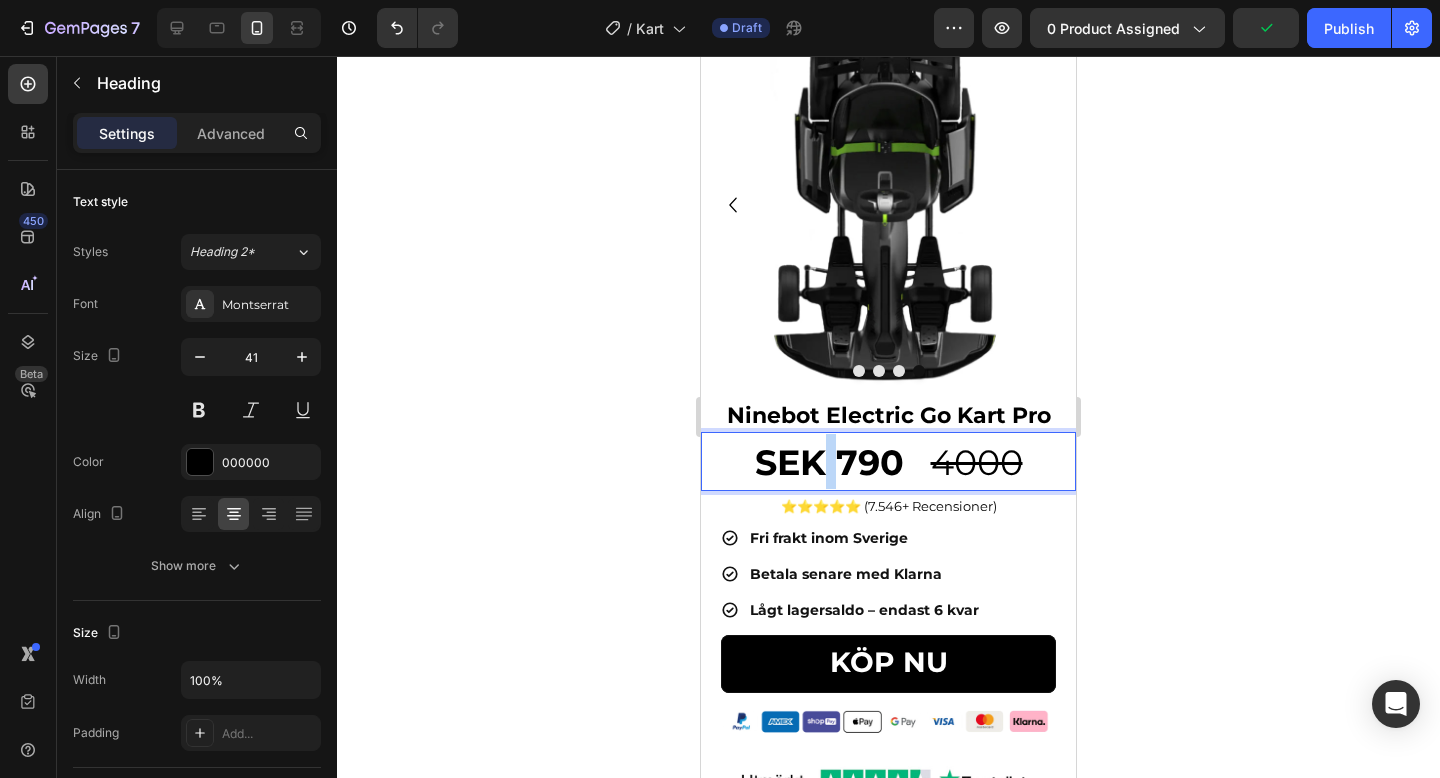click on "SEK 790" at bounding box center [829, 462] 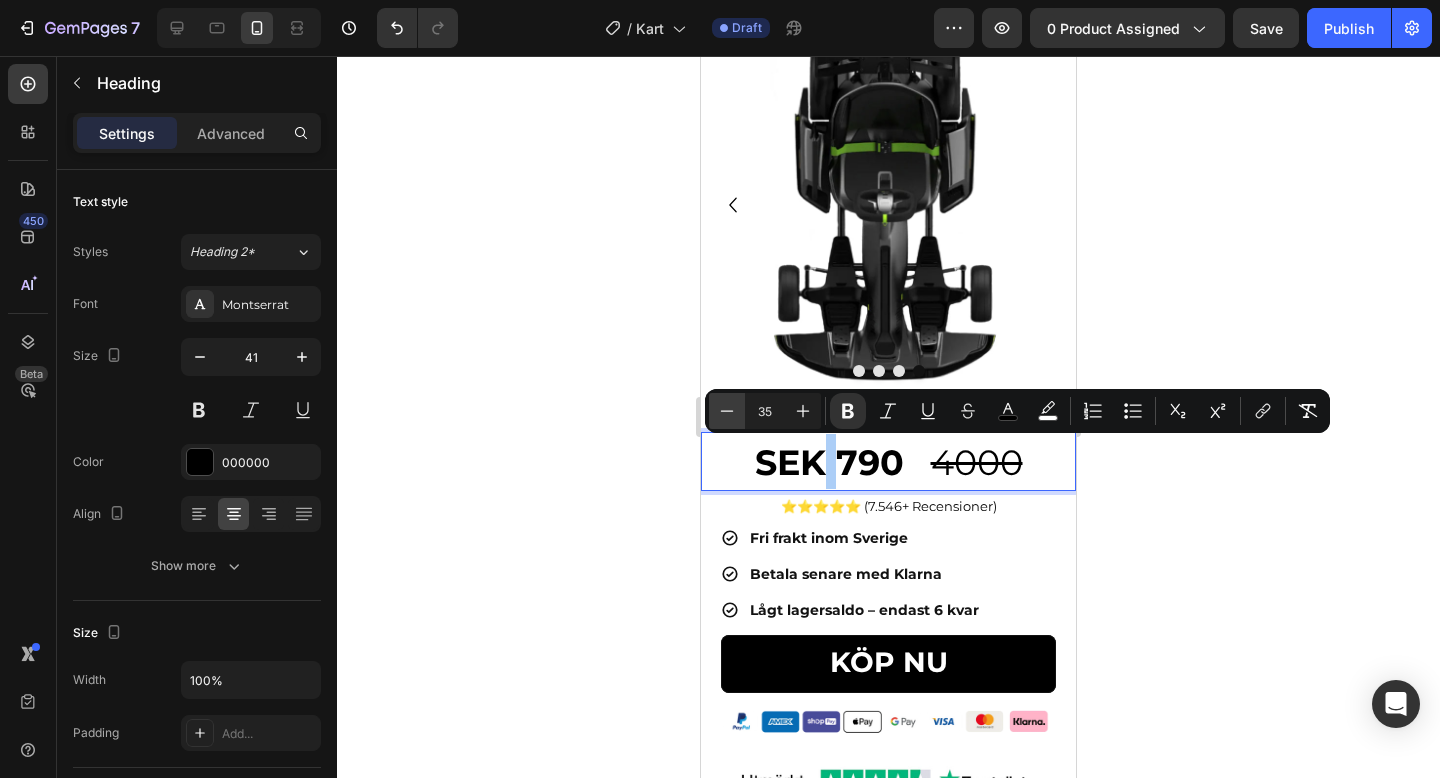click 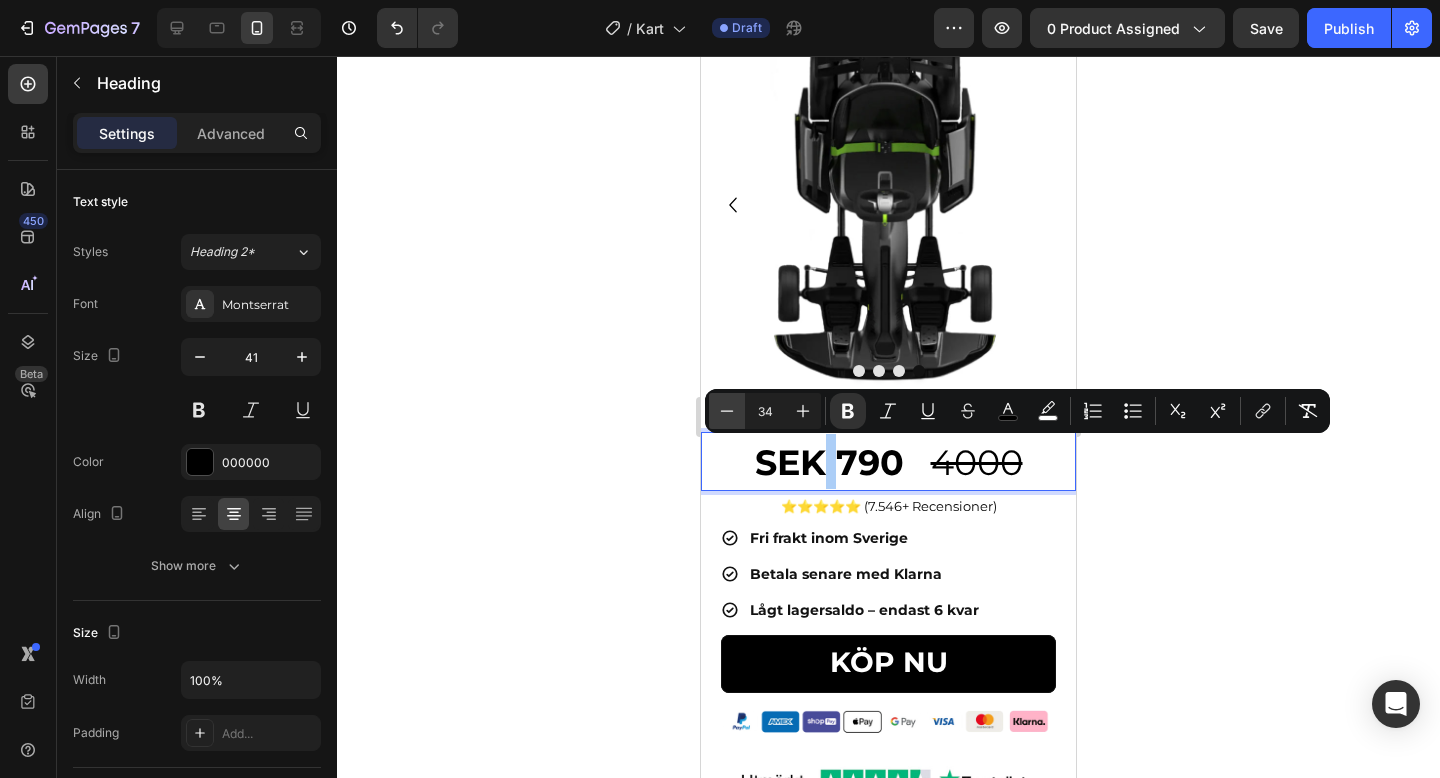 click 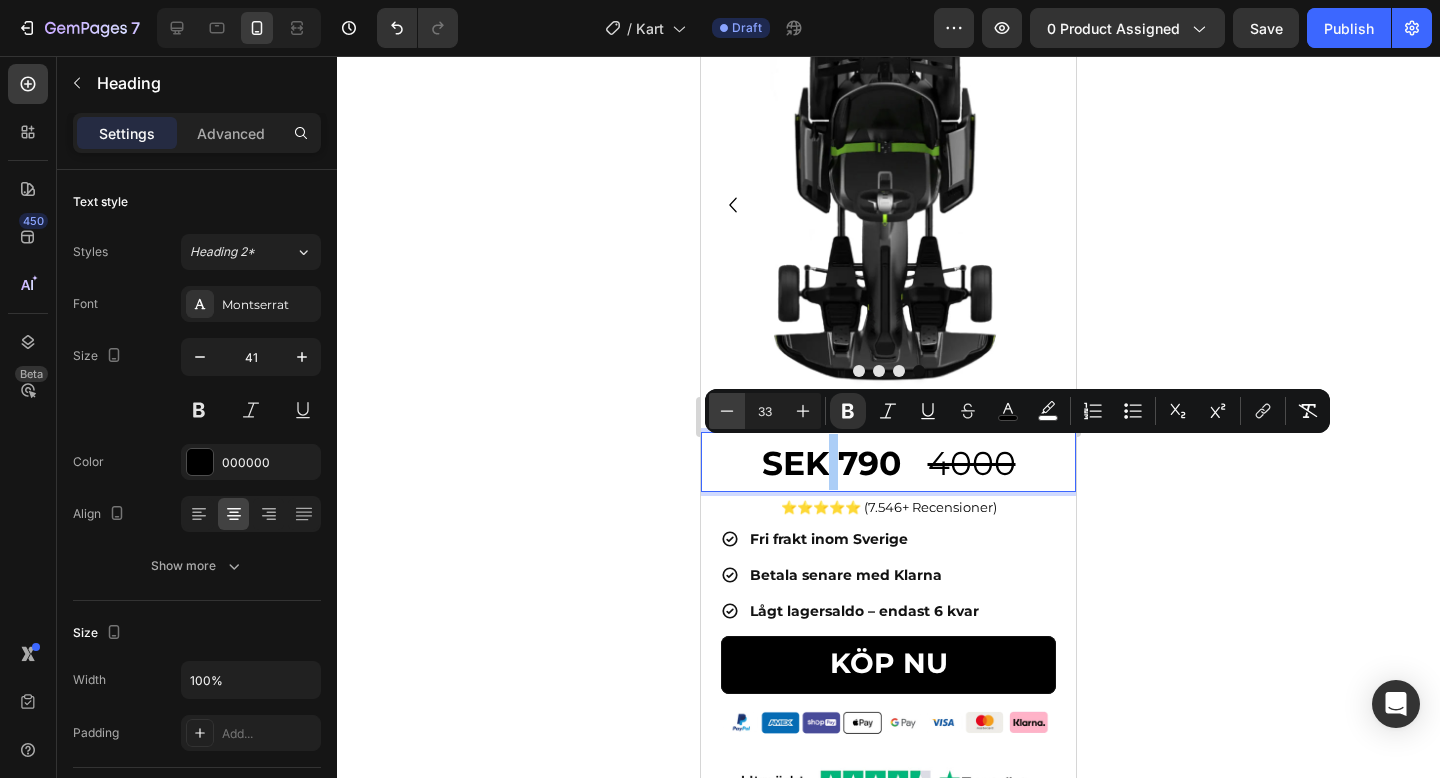 click 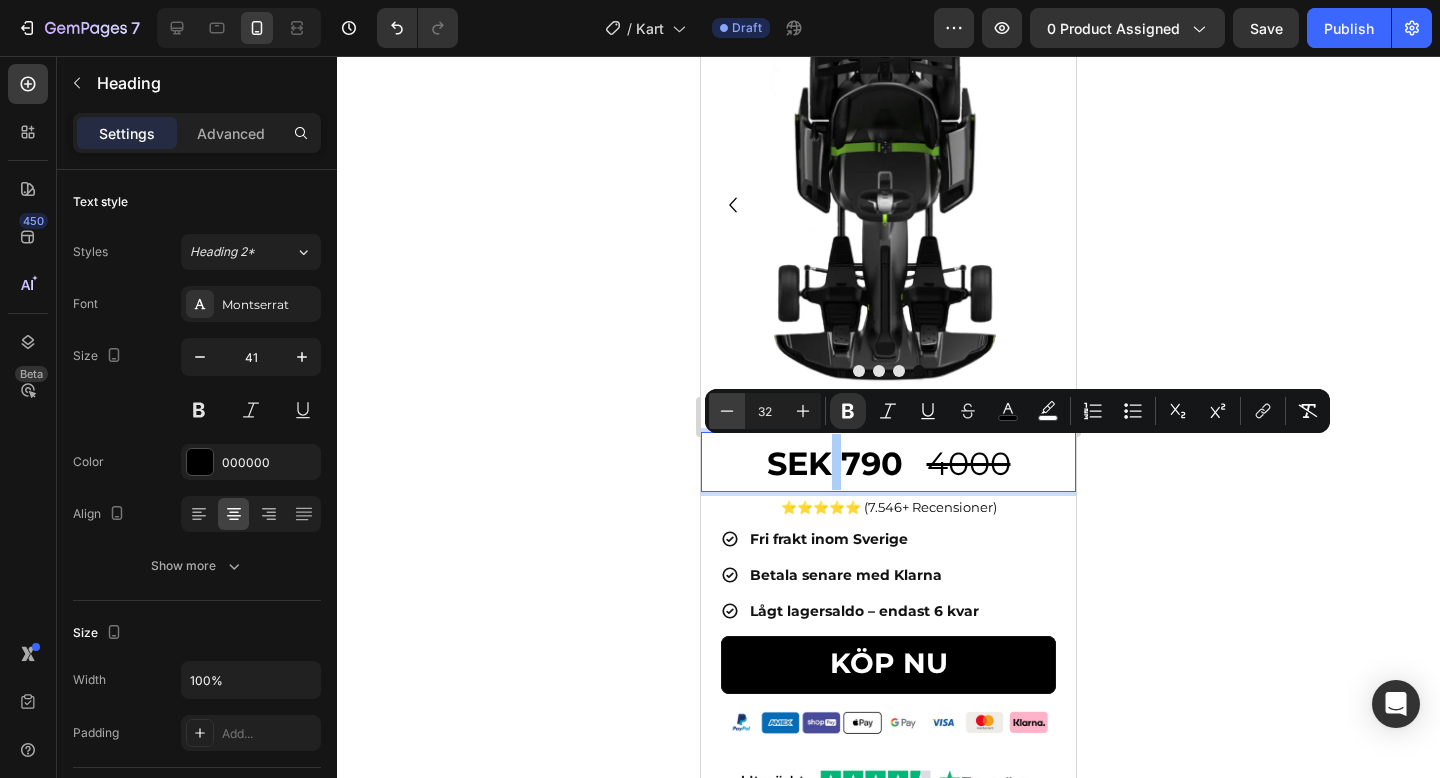 click 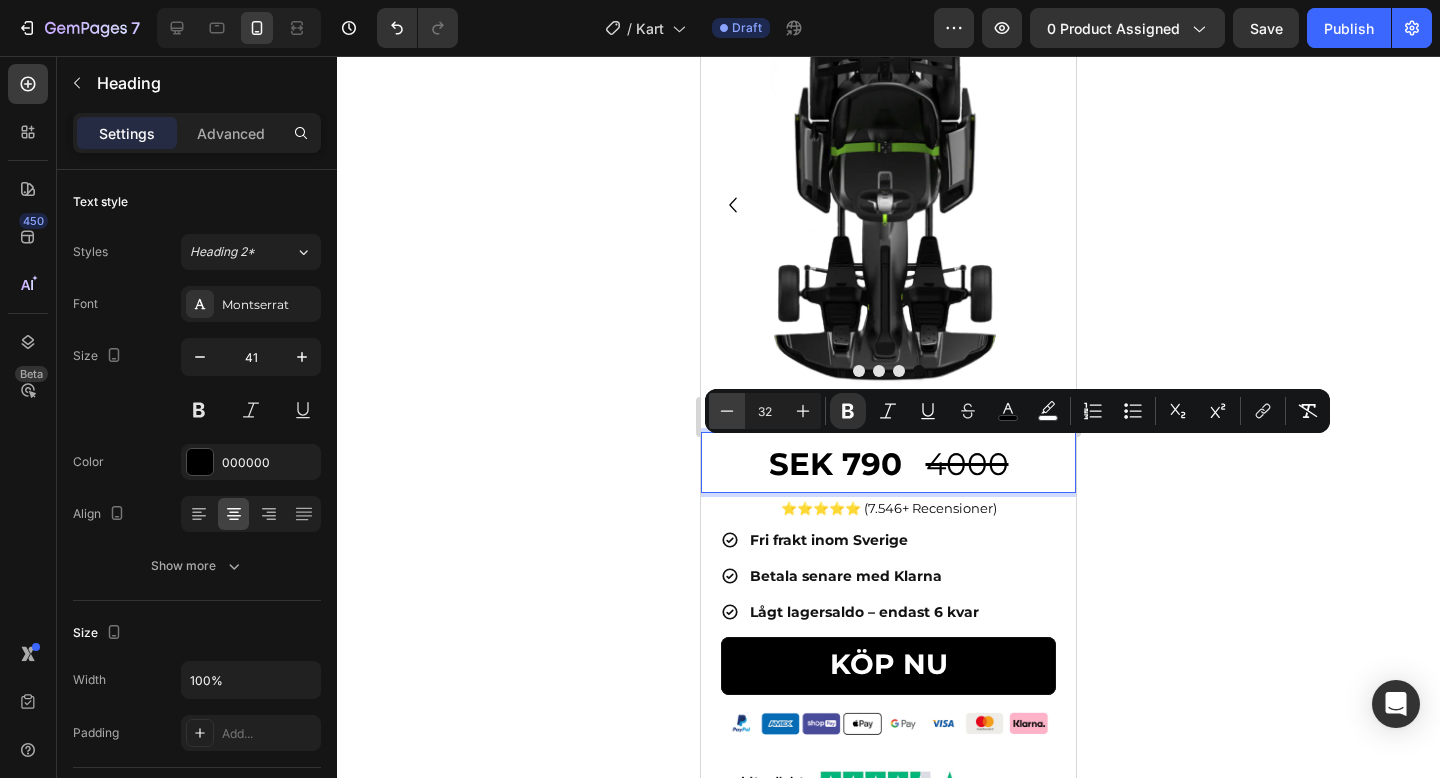 type on "31" 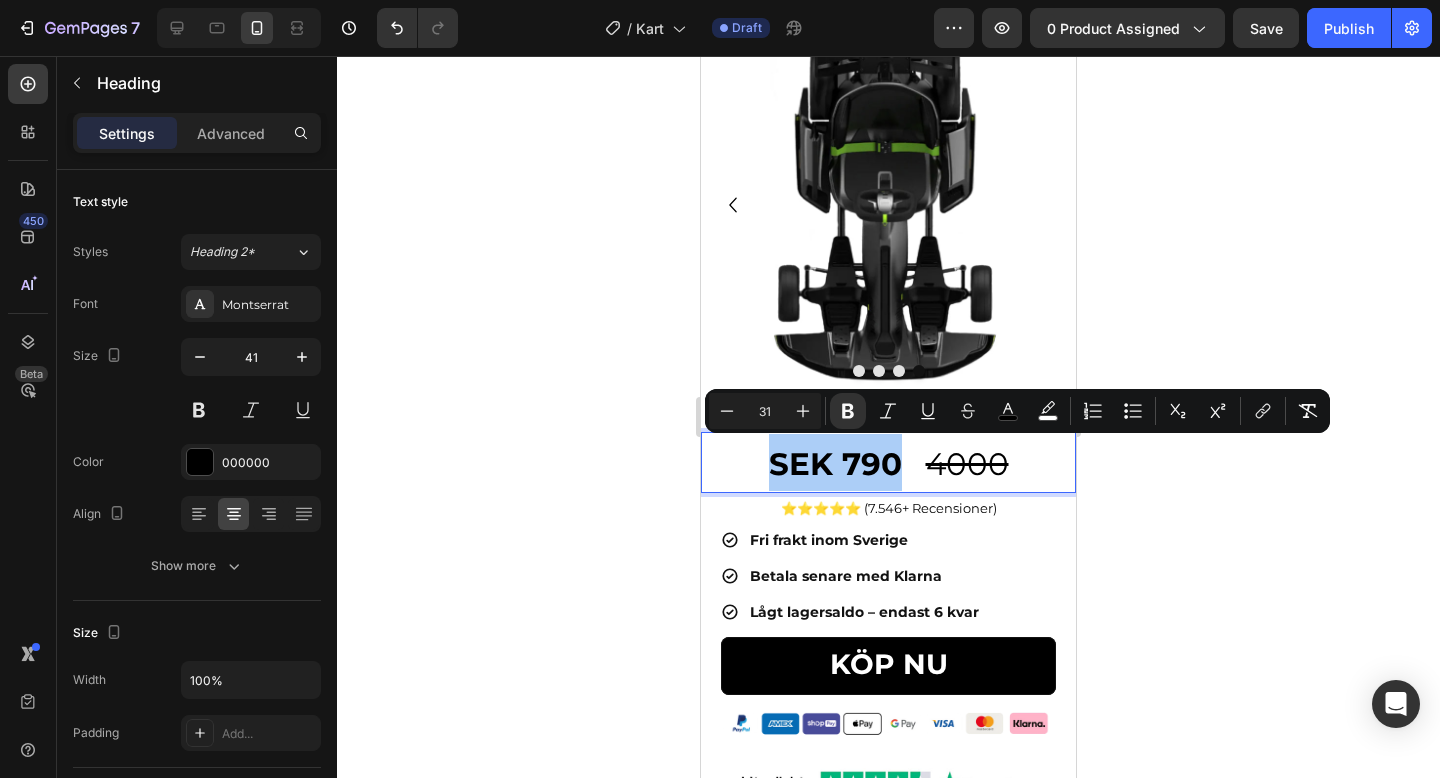 click 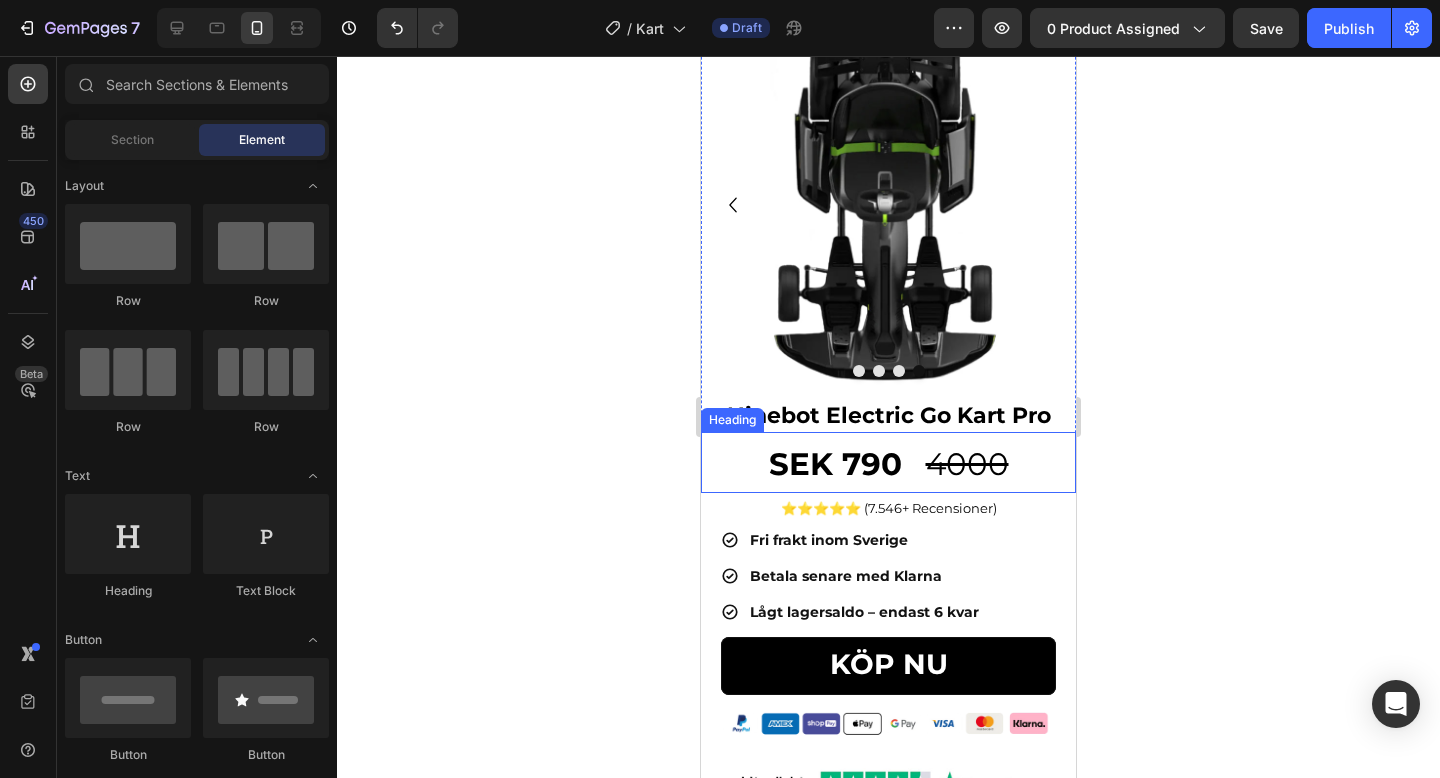 click on "4000" at bounding box center [967, 464] 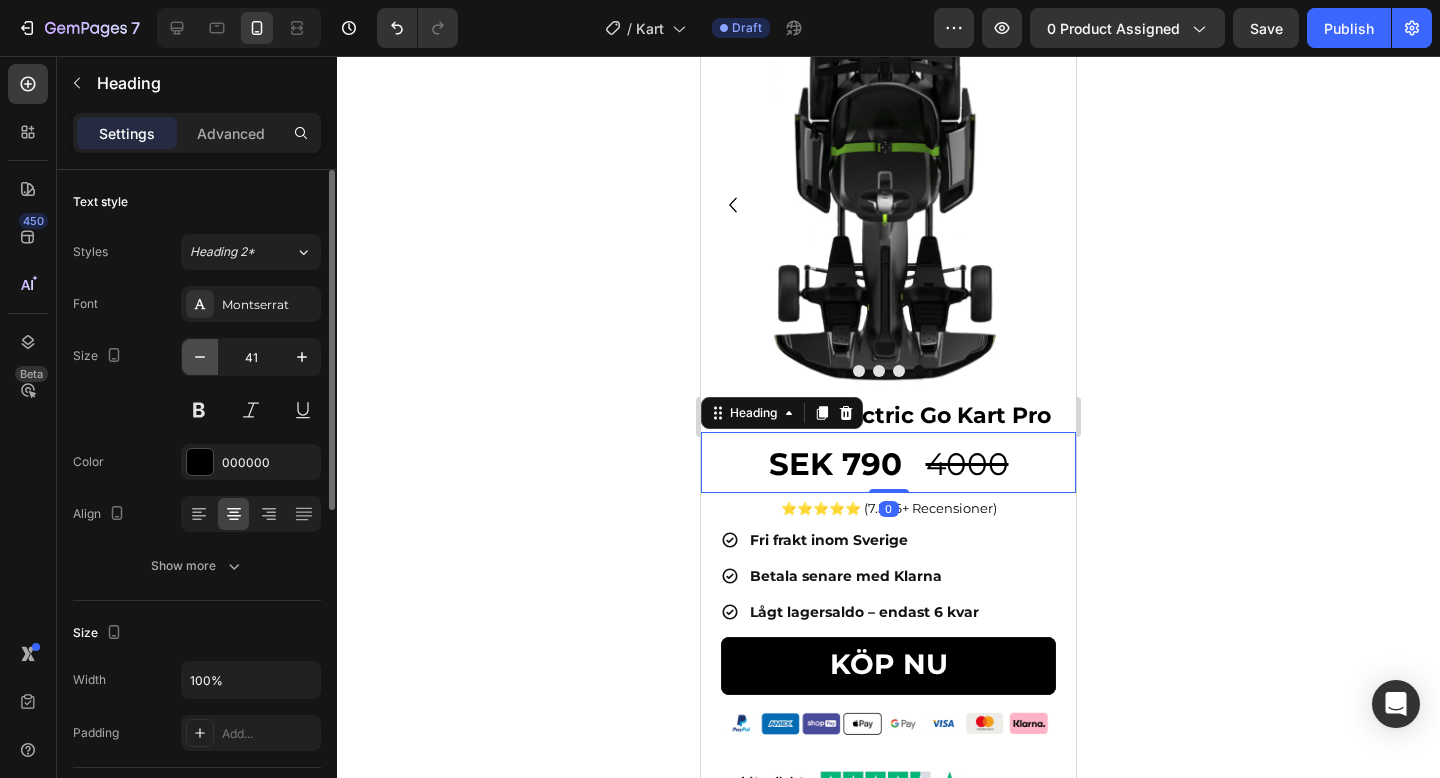click 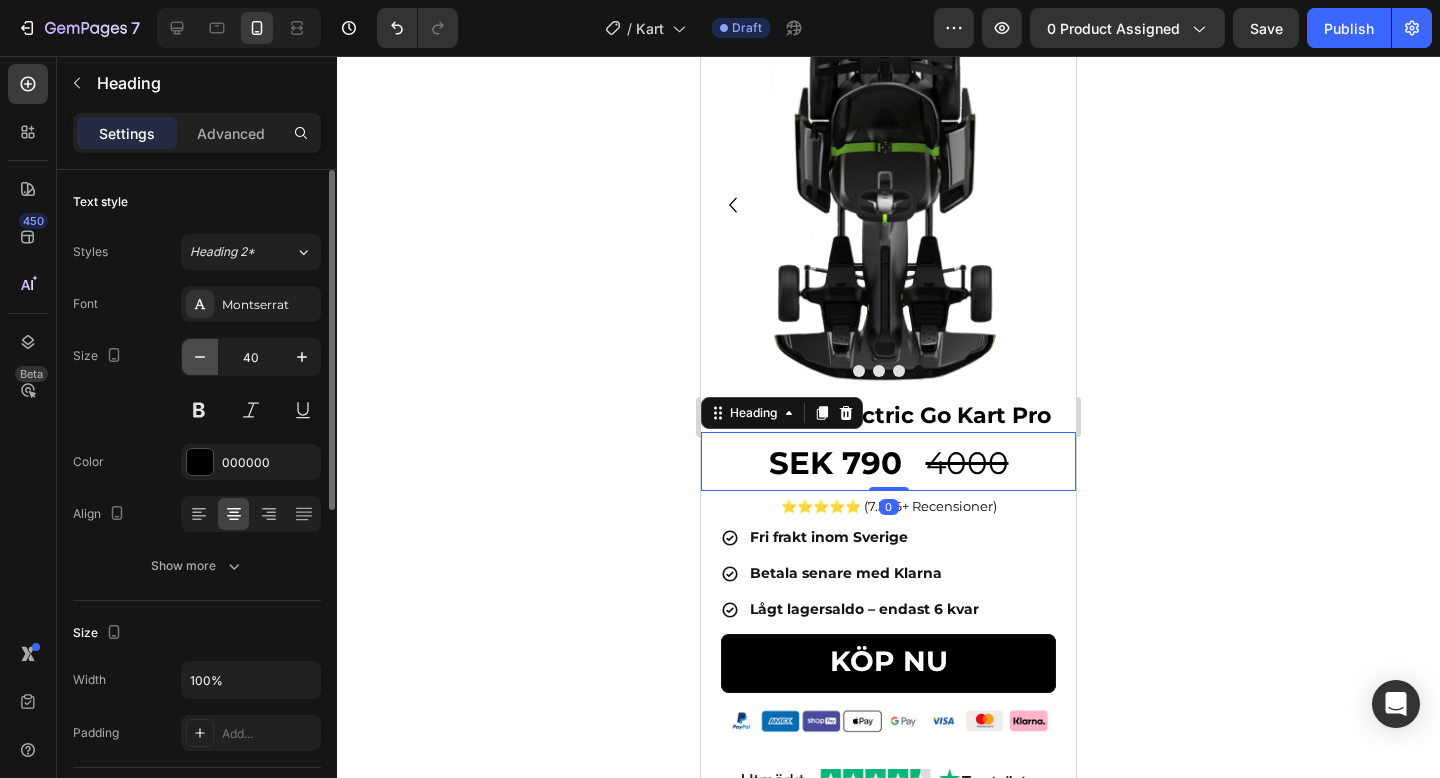 click 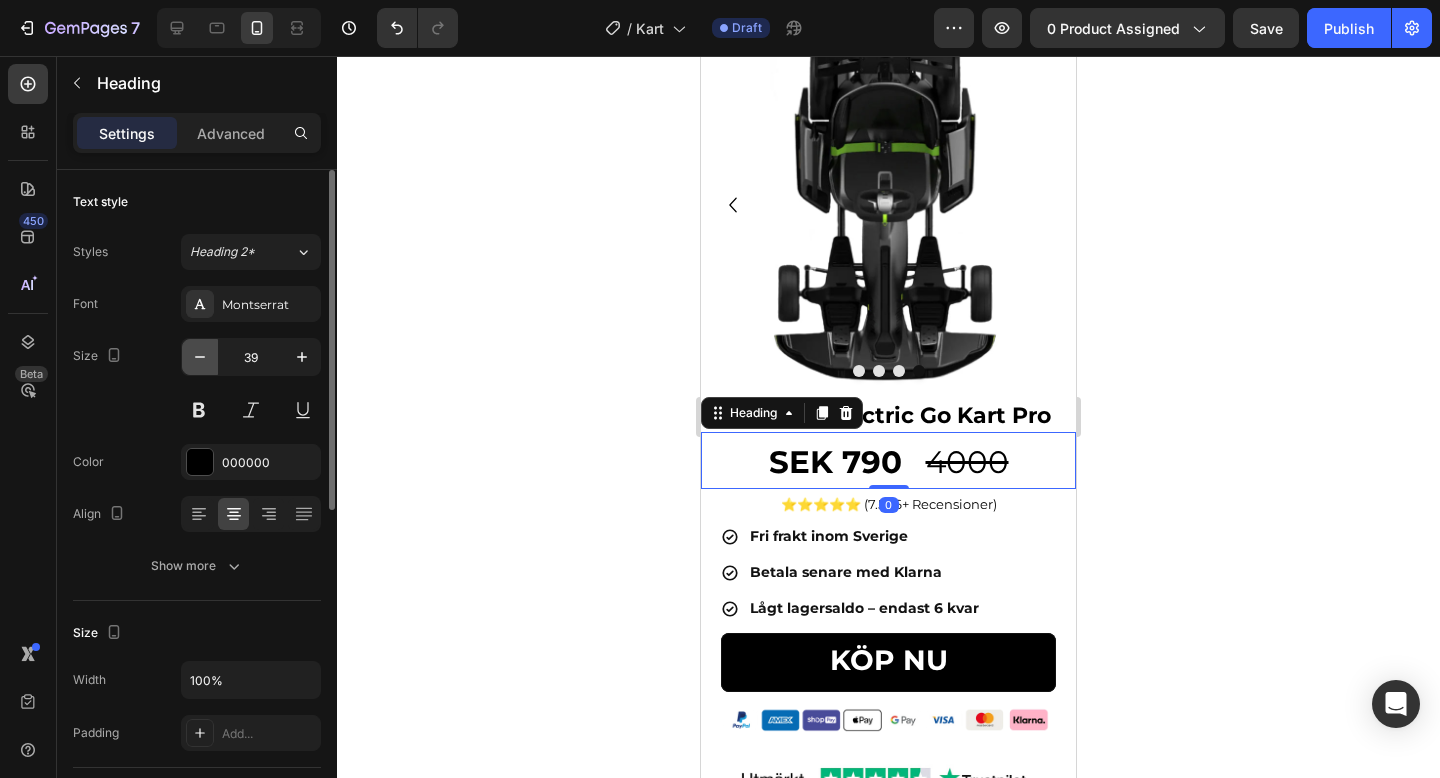 click 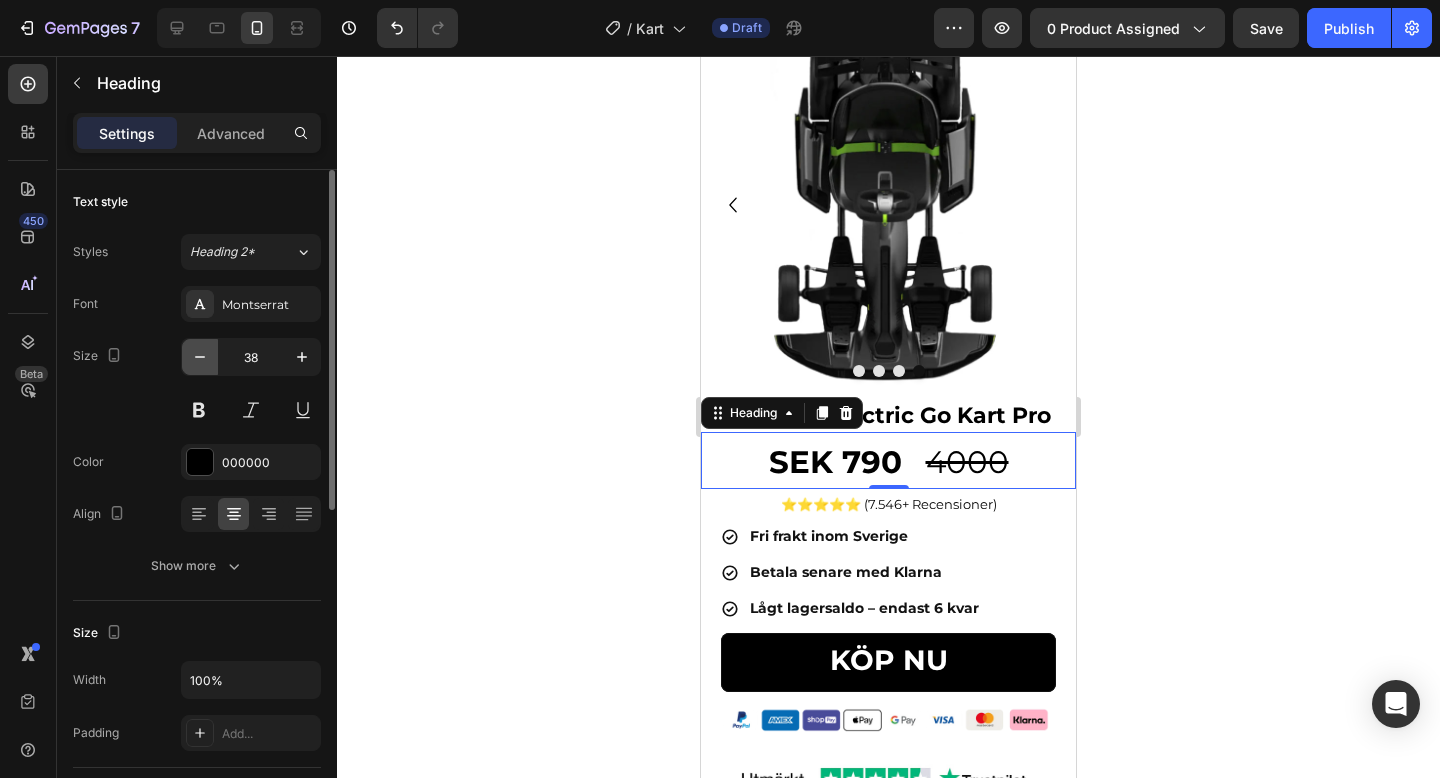 click 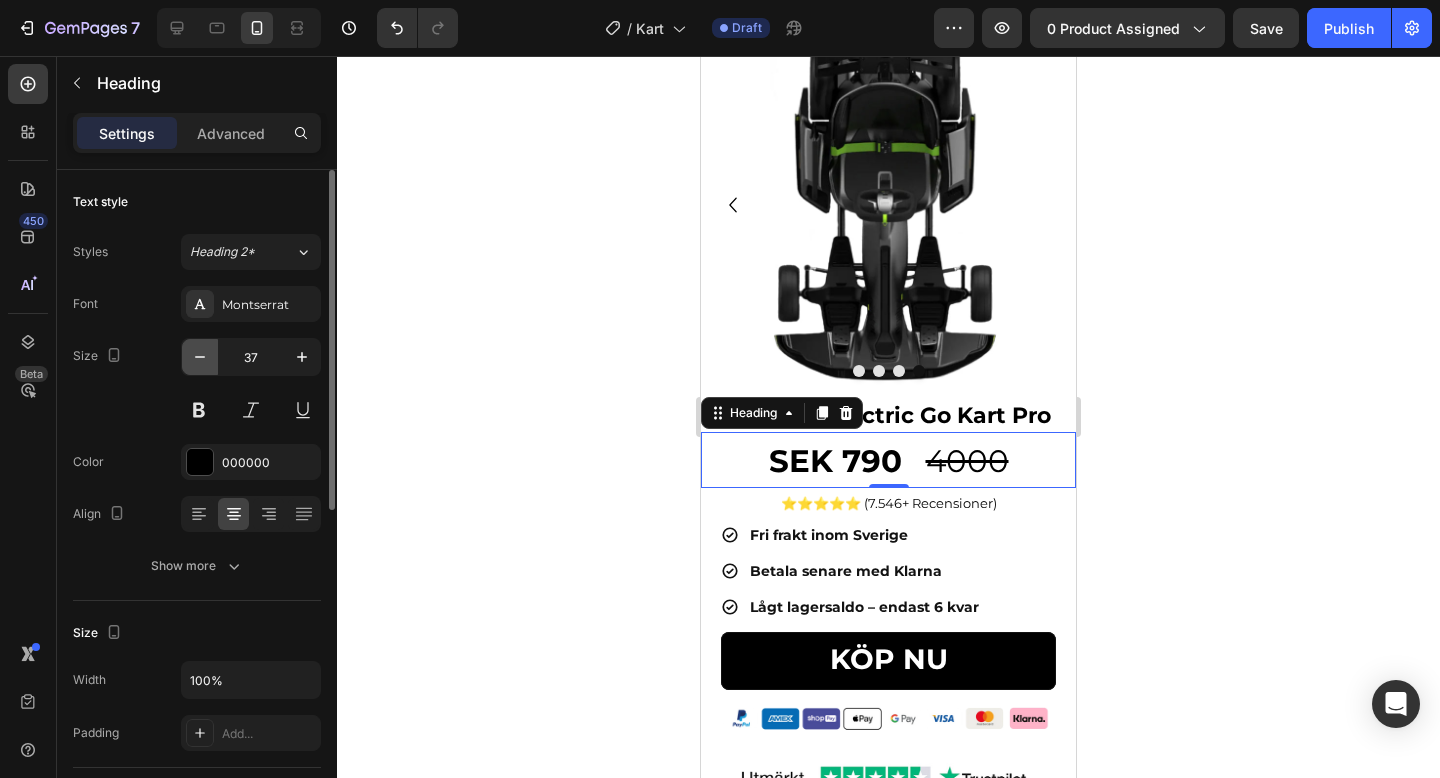 click 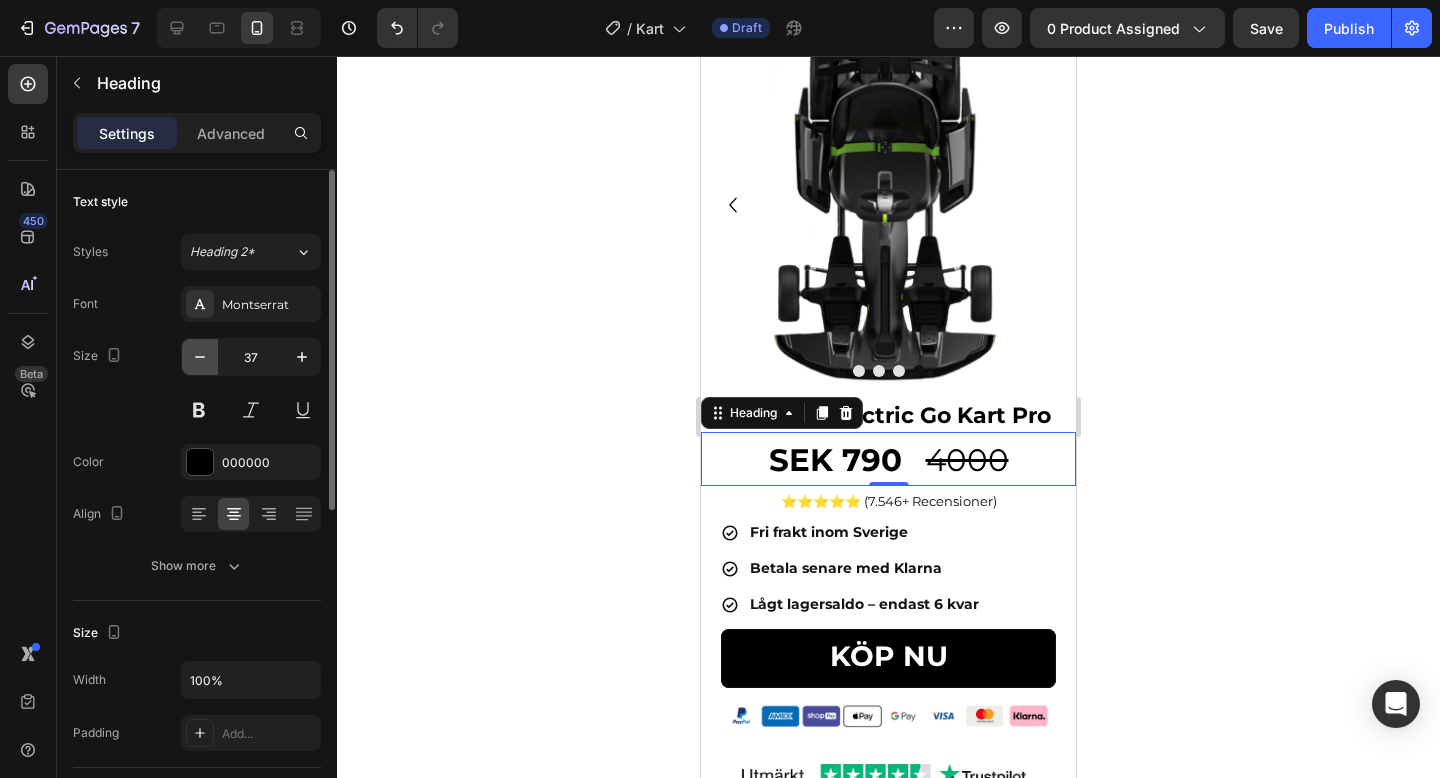 type on "36" 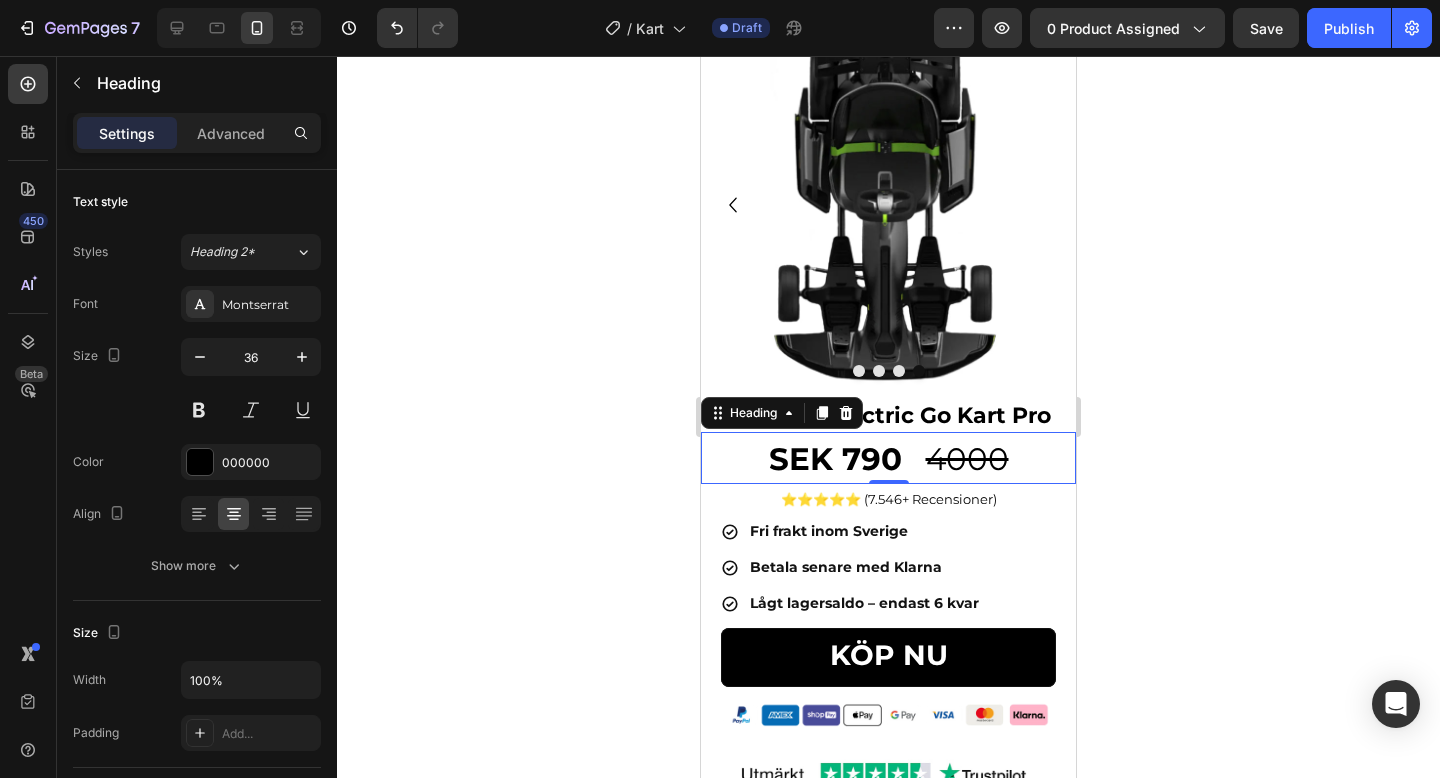 click 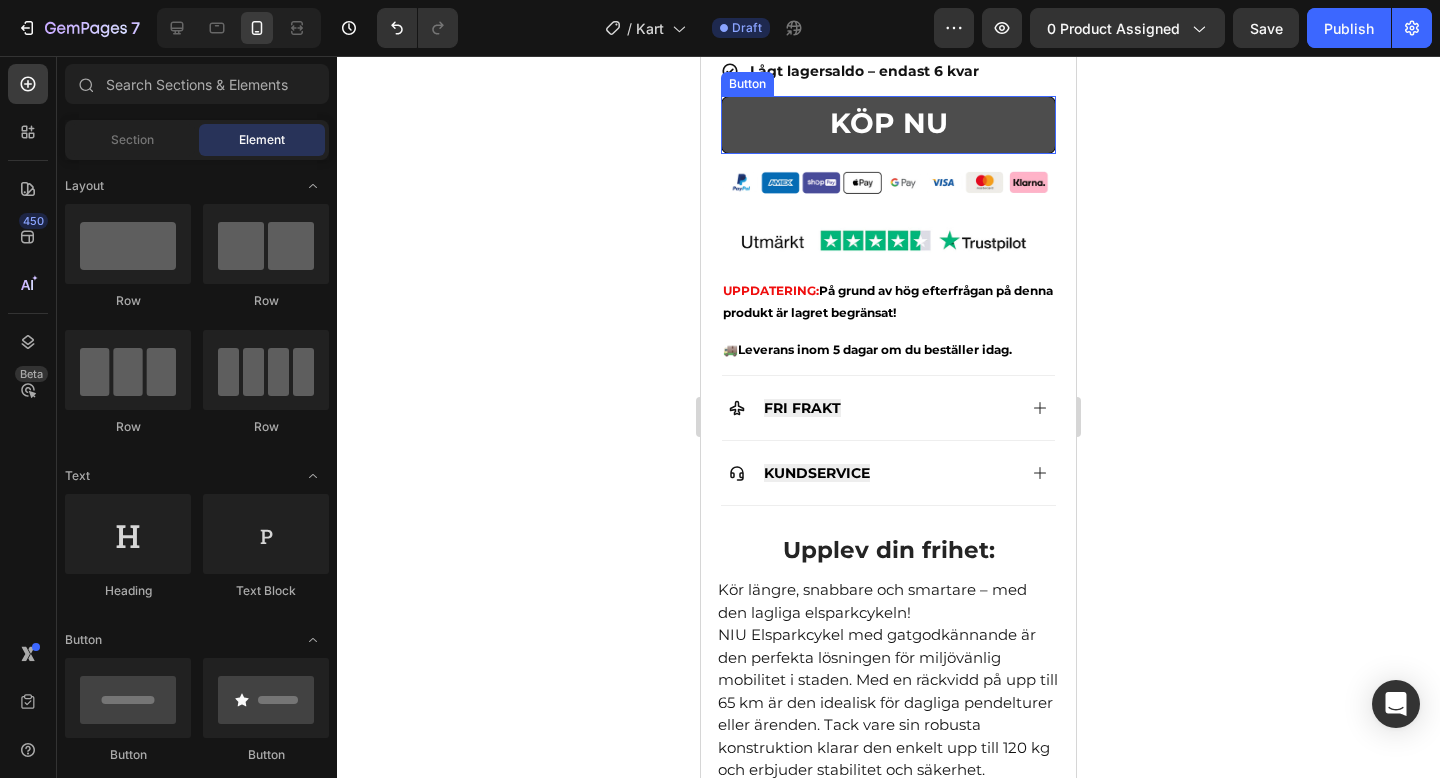 scroll, scrollTop: 1008, scrollLeft: 0, axis: vertical 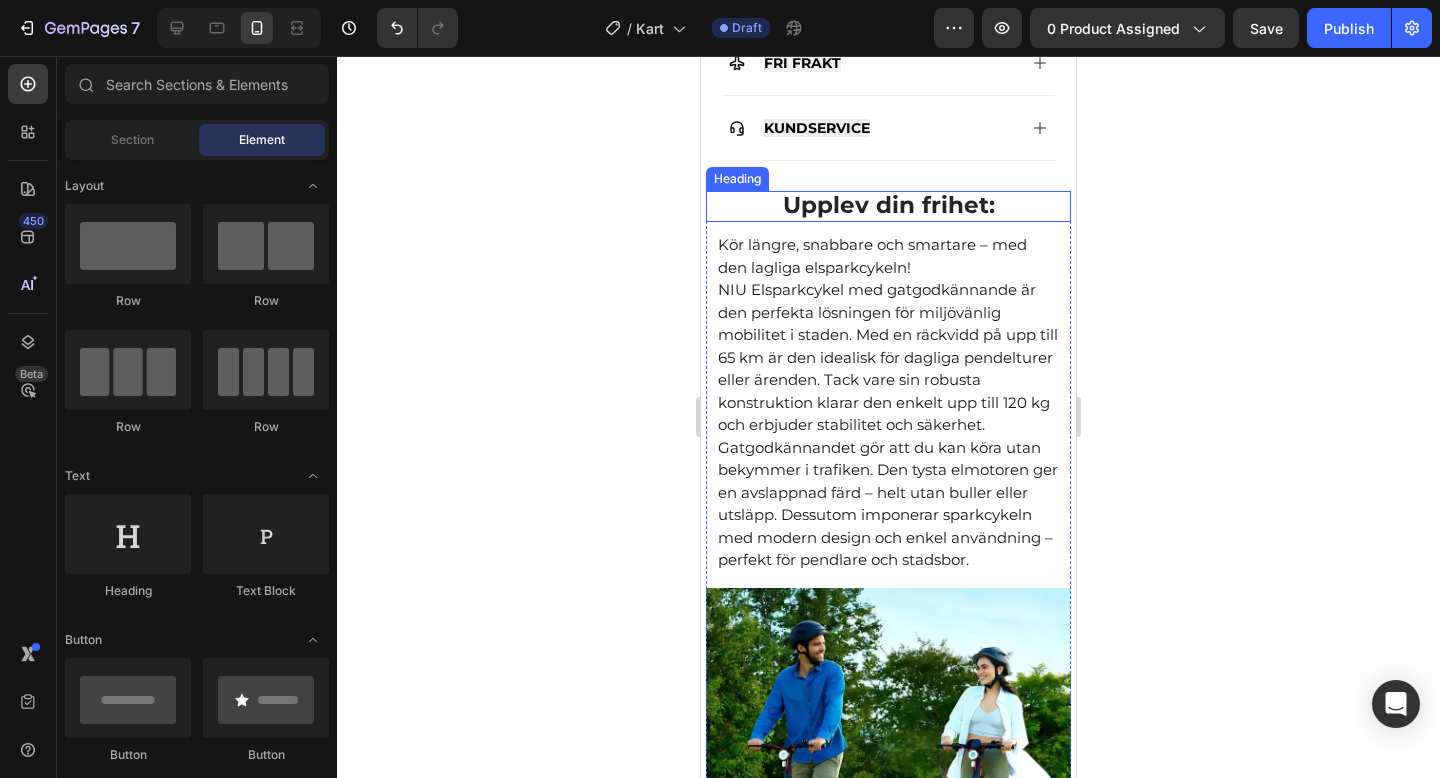 click on "Upplev din frihet:" at bounding box center (889, 205) 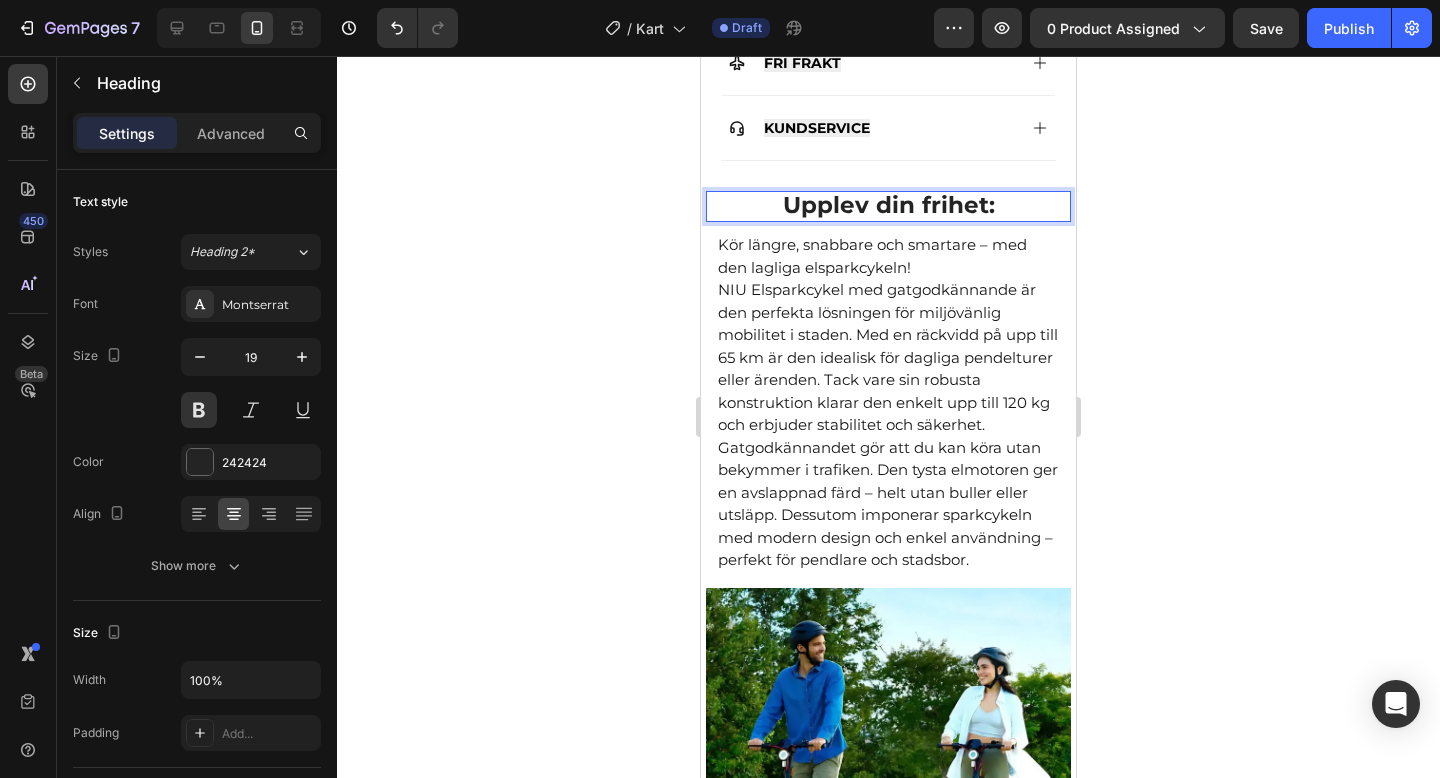 click on "Upplev din frihet:" at bounding box center (889, 205) 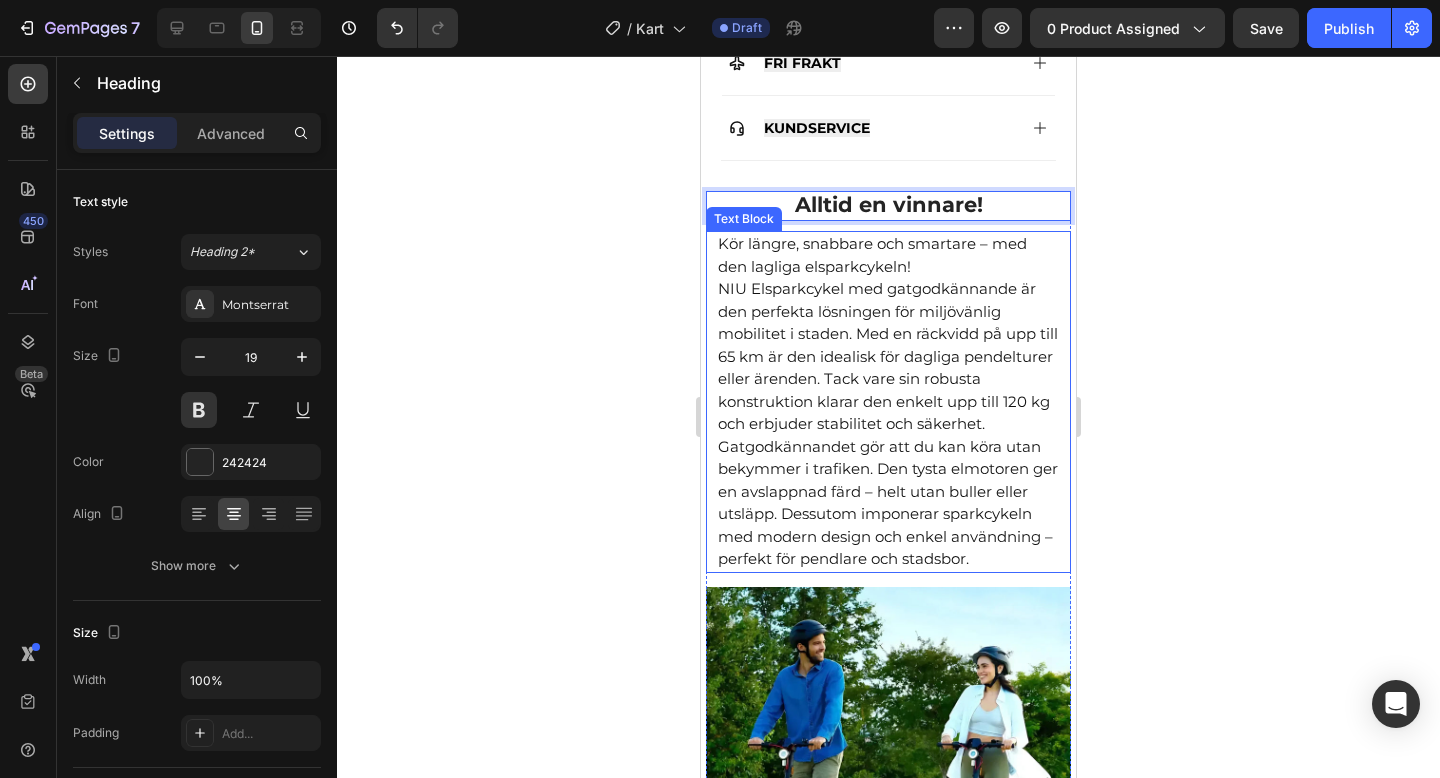 click on "Gatgodkännandet gör att du kan köra utan bekymmer i trafiken. Den tysta elmotoren ger en avslappnad färd – helt utan buller eller utsläpp. Dessutom imponerar sparkcykeln med modern design och enkel användning – perfekt för pendlare och stadsbor." at bounding box center [888, 503] 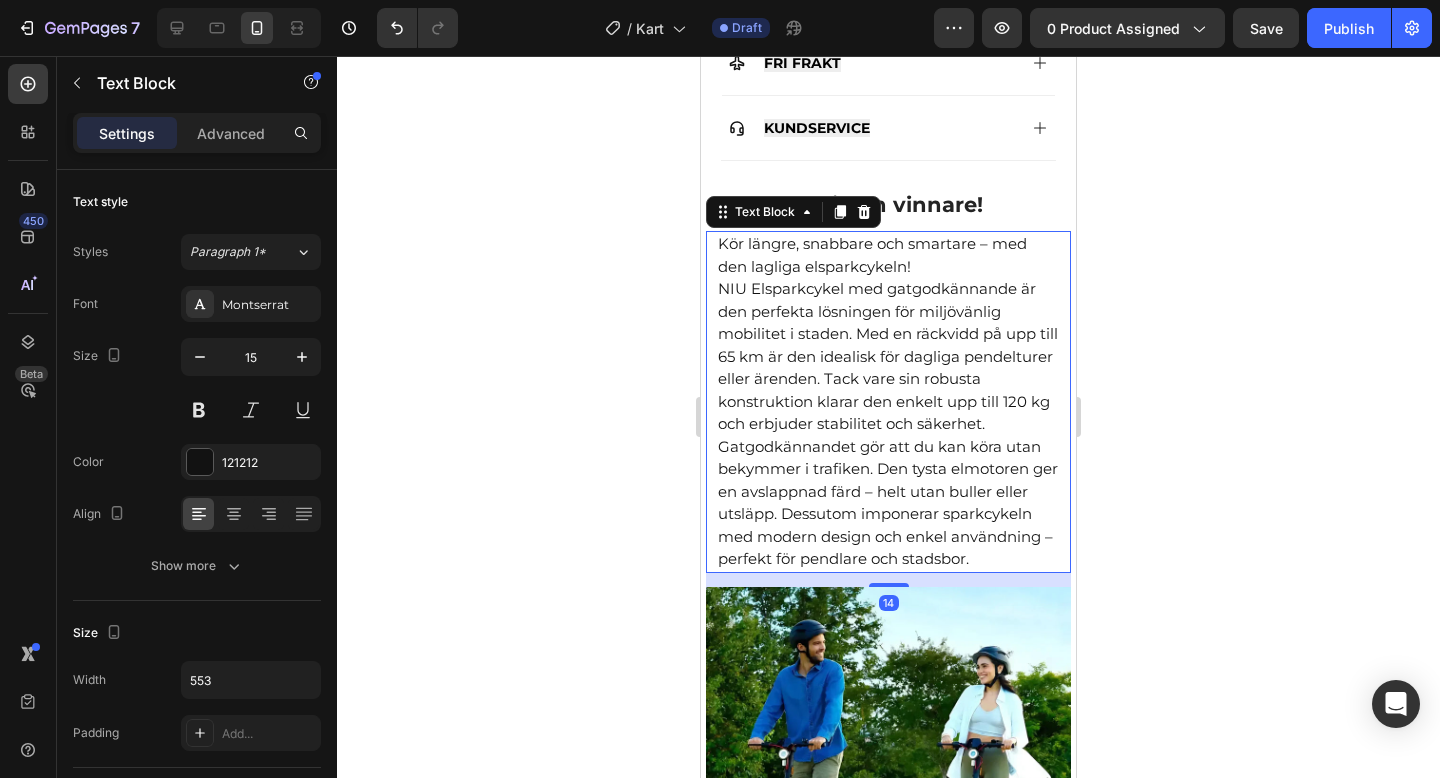 click on "Gatgodkännandet gör att du kan köra utan bekymmer i trafiken. Den tysta elmotoren ger en avslappnad färd – helt utan buller eller utsläpp. Dessutom imponerar sparkcykeln med modern design och enkel användning – perfekt för pendlare och stadsbor." at bounding box center [888, 503] 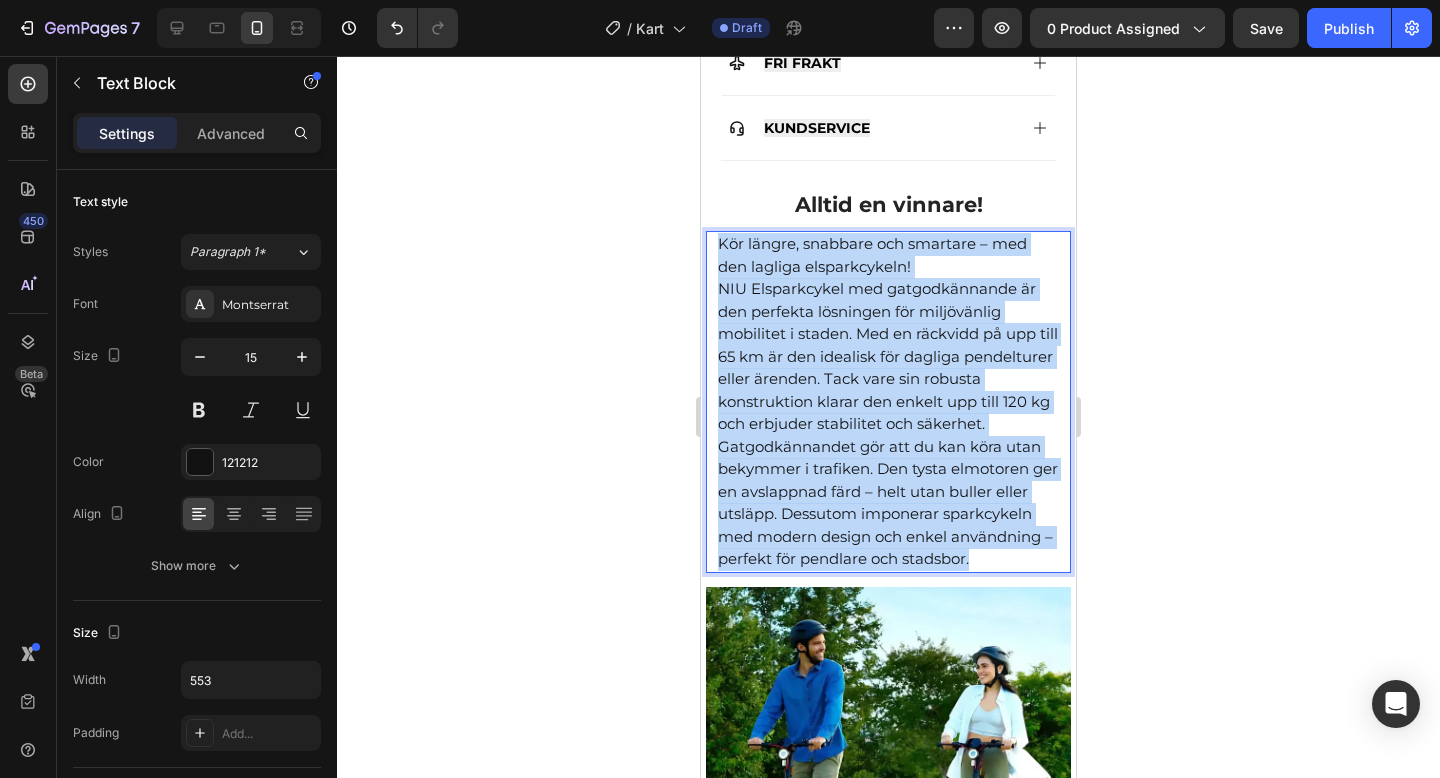drag, startPoint x: 982, startPoint y: 580, endPoint x: 676, endPoint y: 224, distance: 469.43796 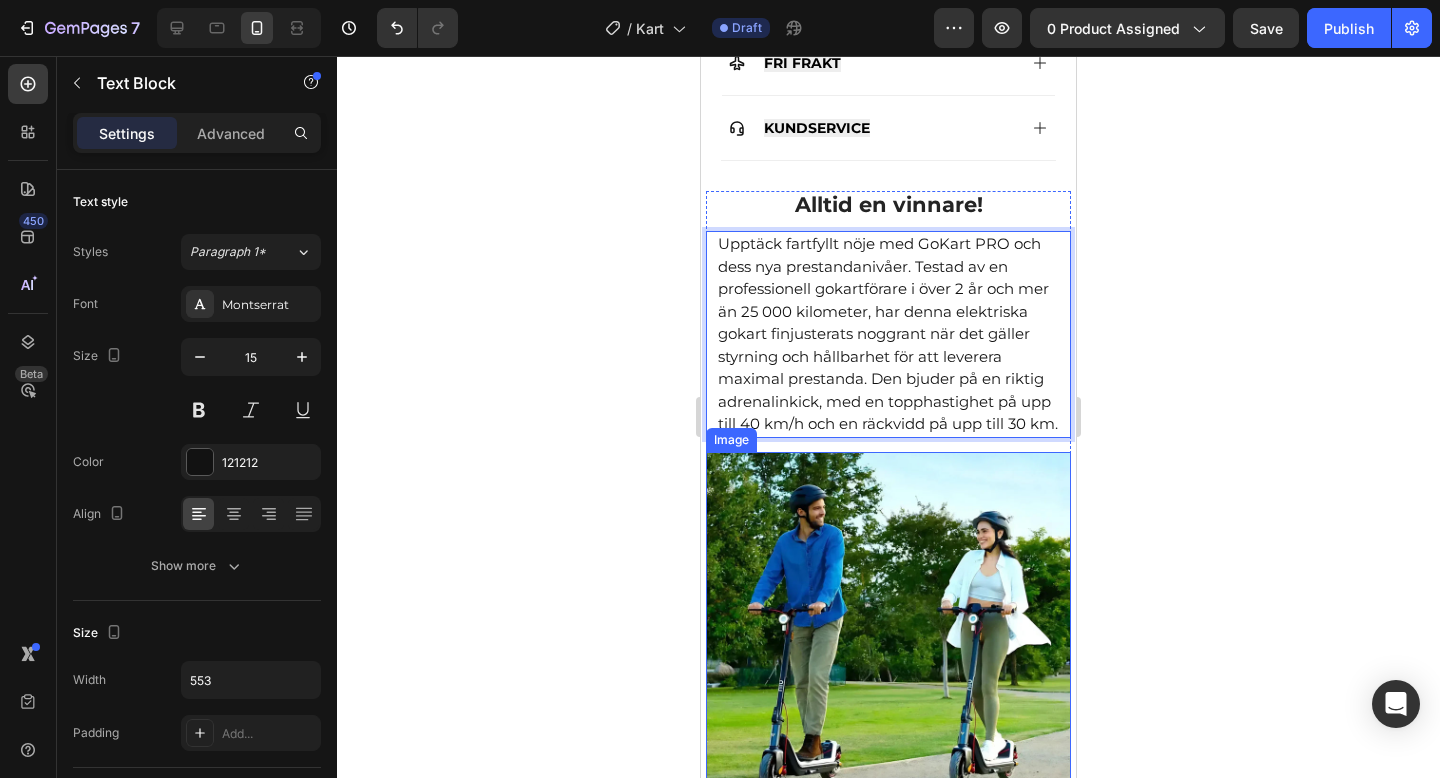 click at bounding box center [888, 634] 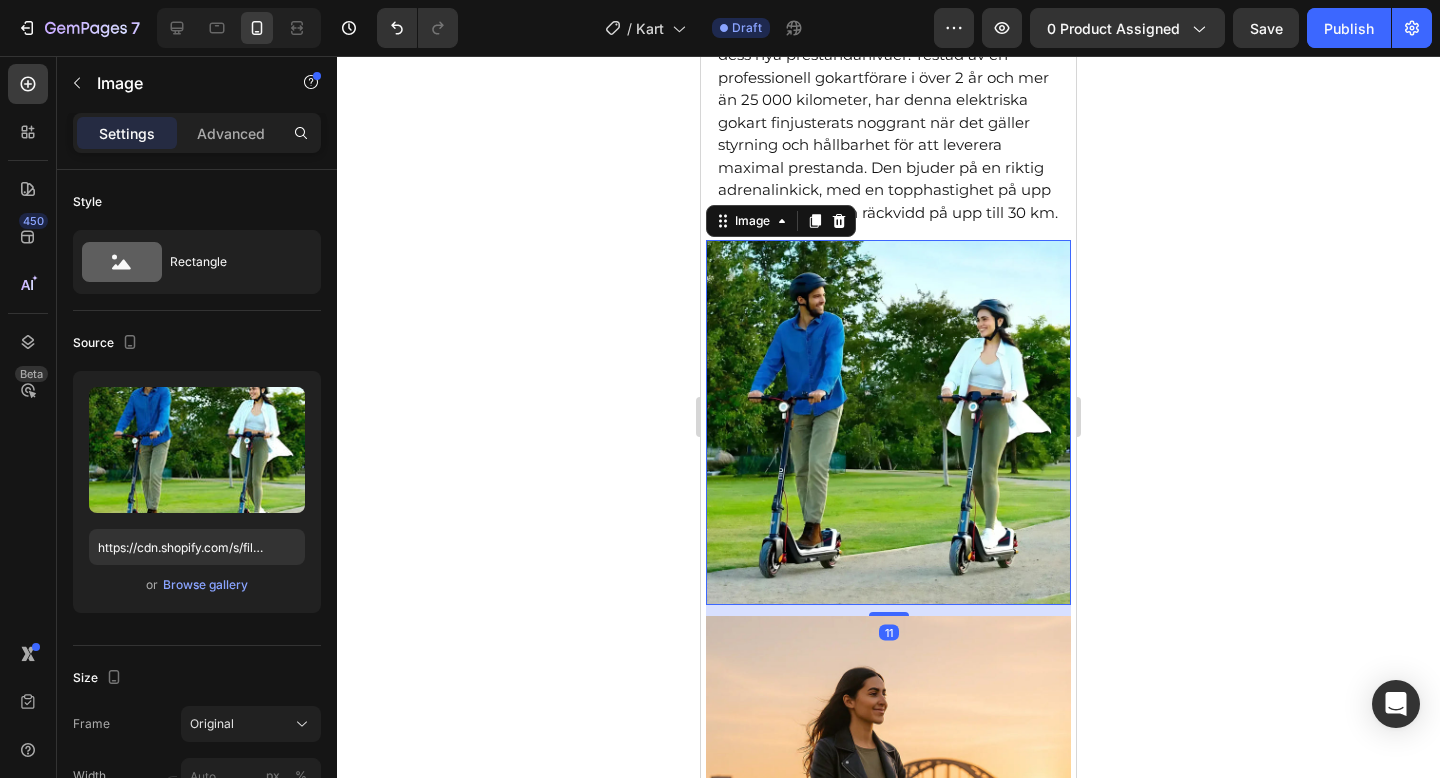 scroll, scrollTop: 1219, scrollLeft: 0, axis: vertical 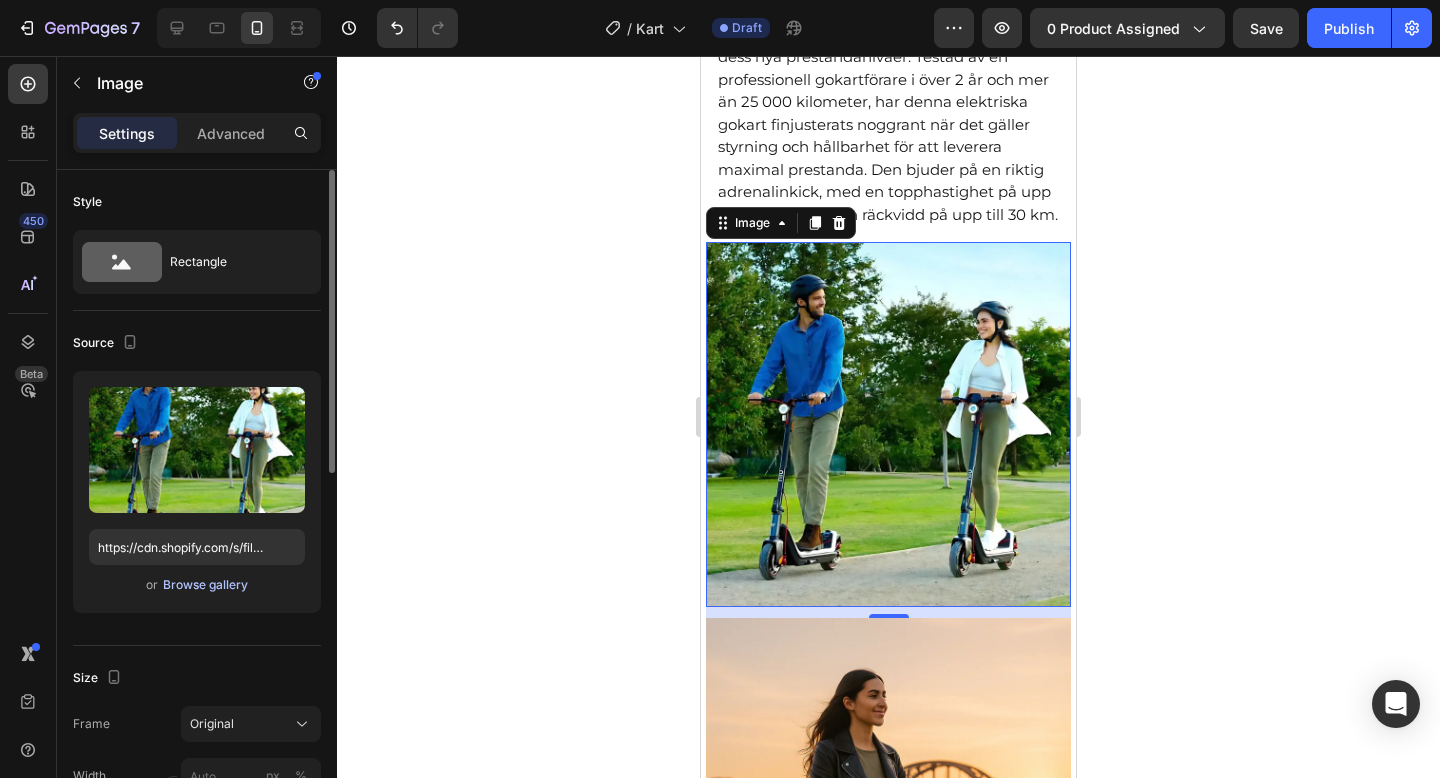 click on "Browse gallery" at bounding box center (205, 585) 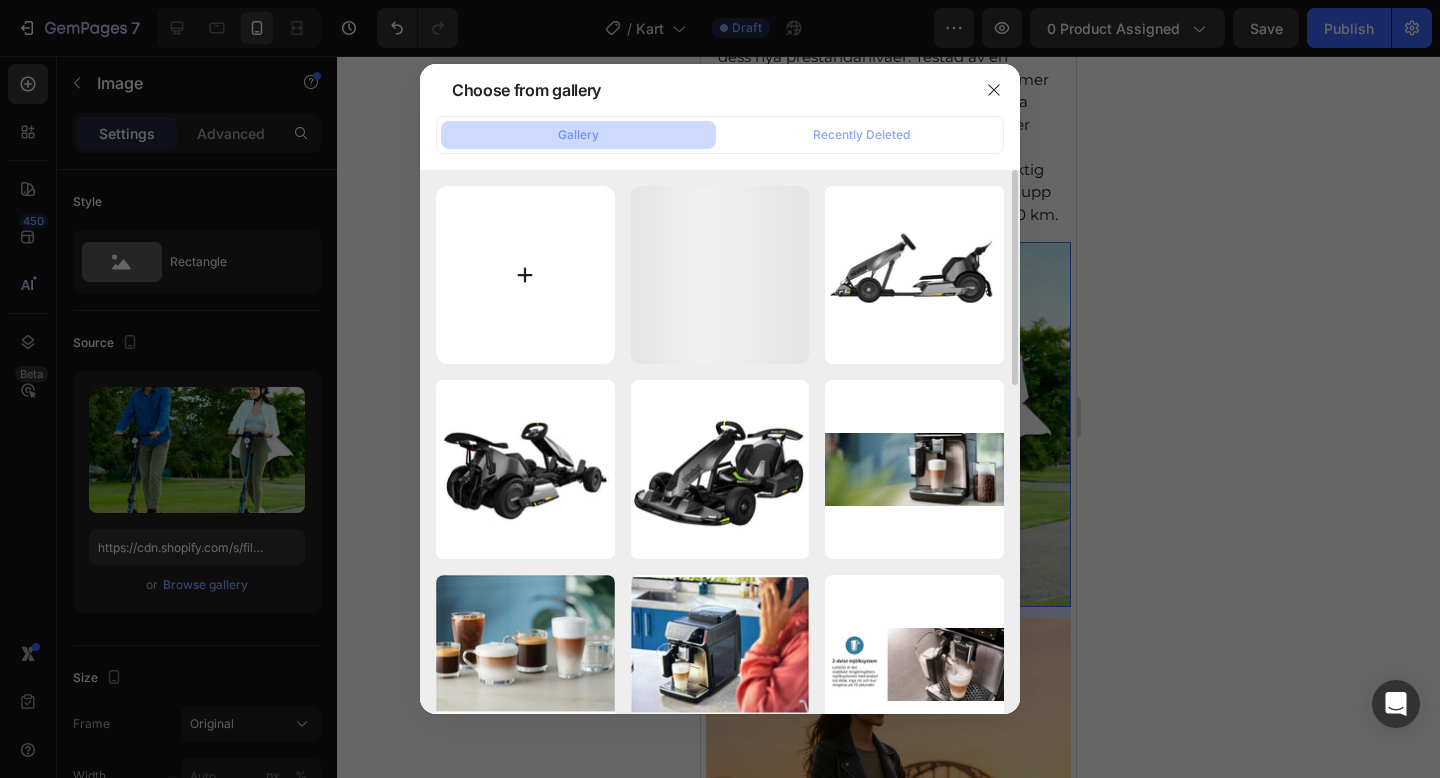 click at bounding box center (525, 275) 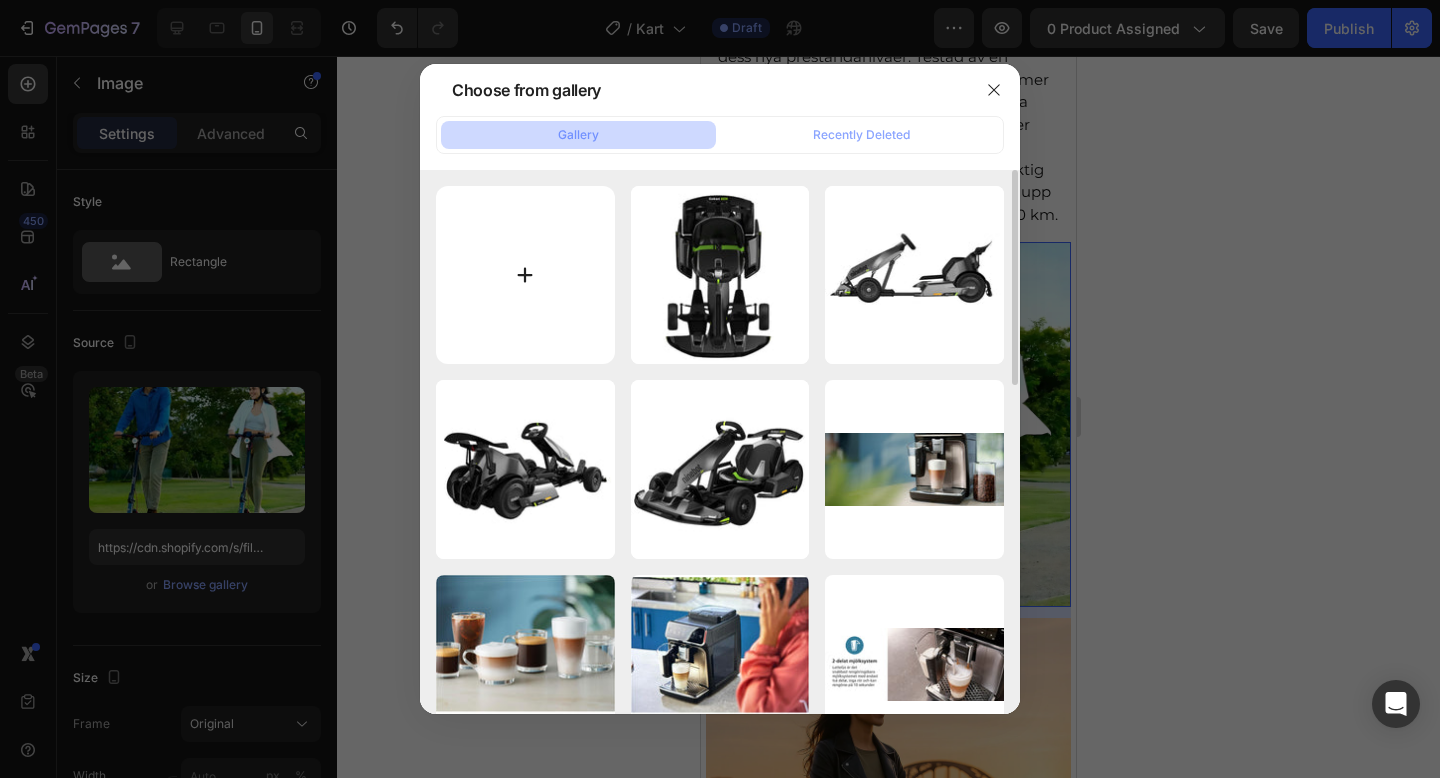 type on "C:\fakepath\gempages_573517901714162595-88b058f8-80b4-4e0b-b6ce-f824e72ebabd.webp" 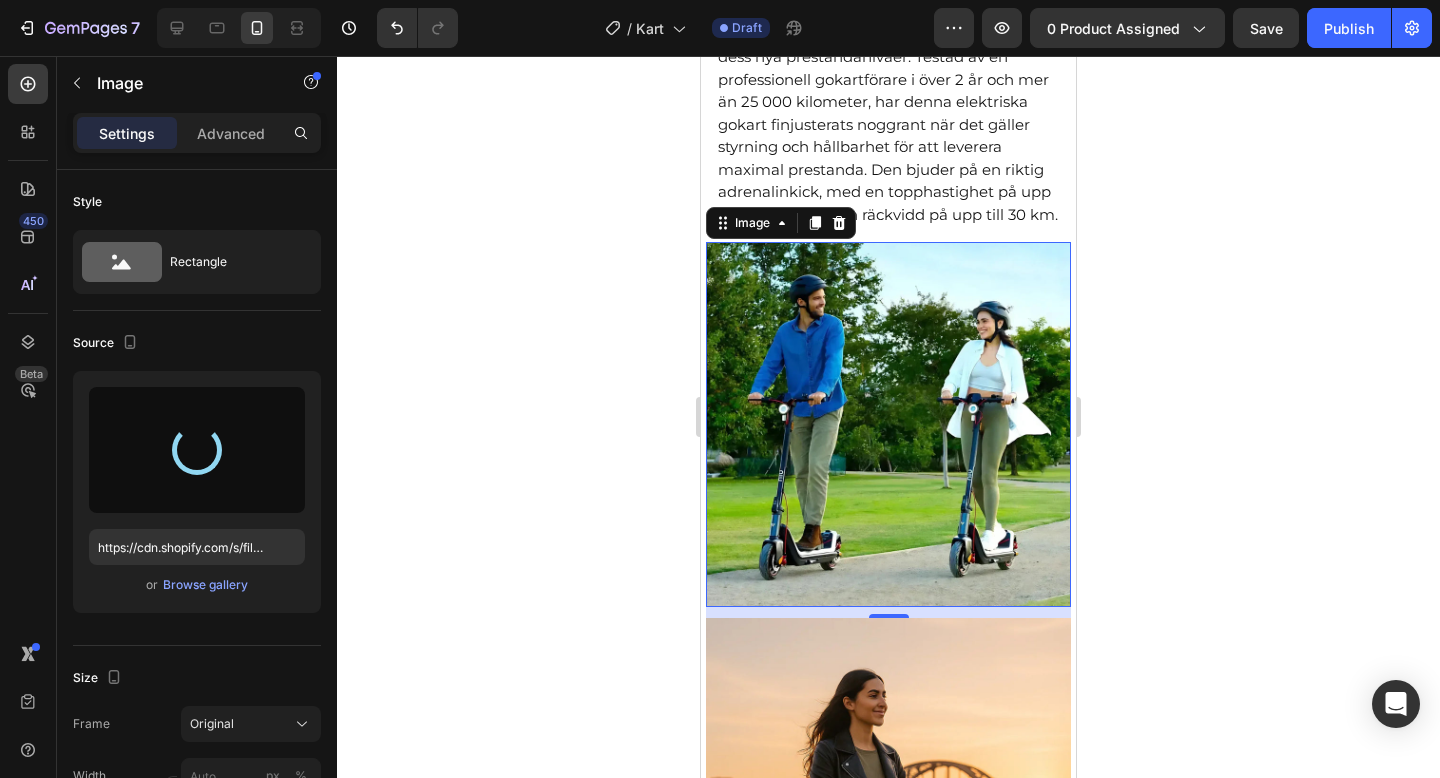 type on "https://cdn.shopify.com/s/files/1/0978/3672/8659/files/gempages_577727115441472188-4c920066-8711-48eb-93df-a631d770ee47.webp" 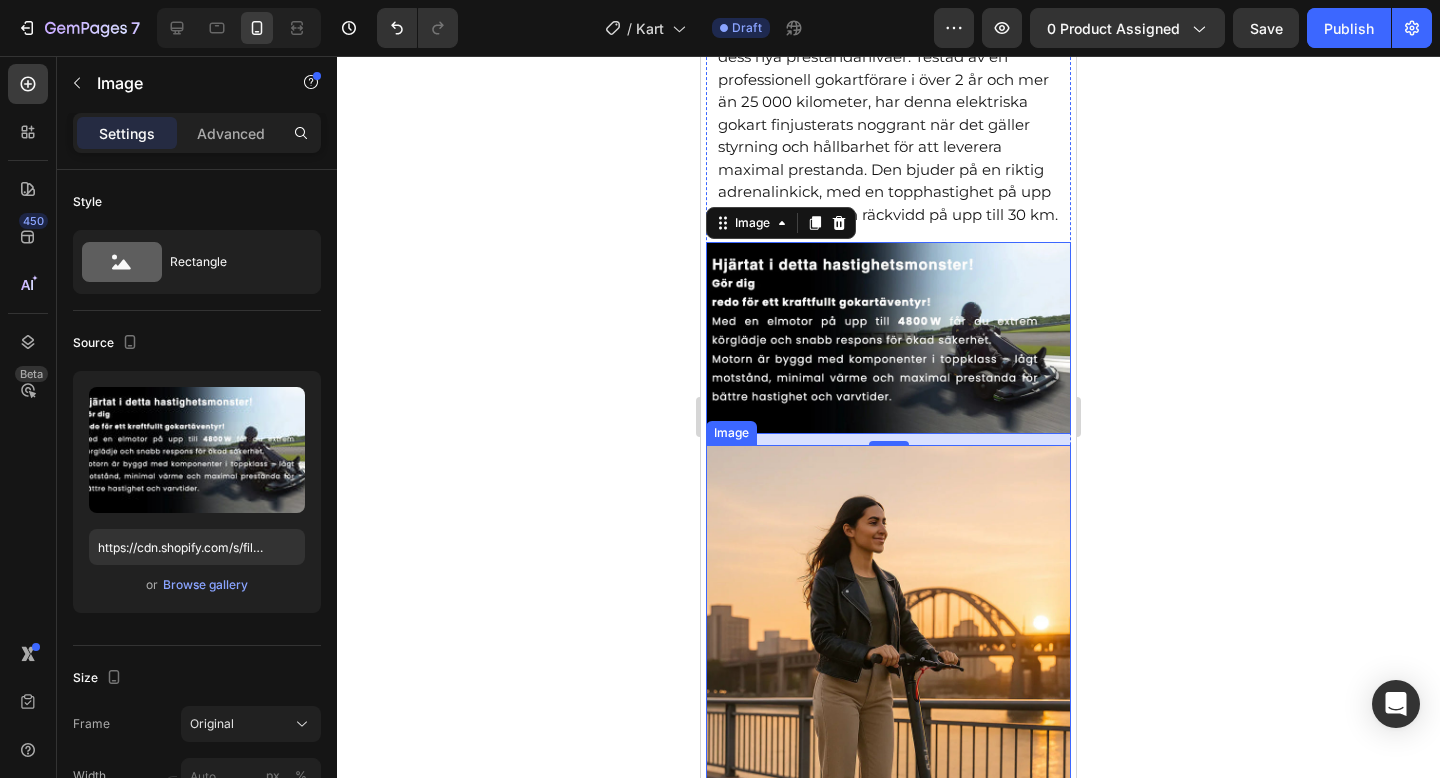 click at bounding box center (888, 719) 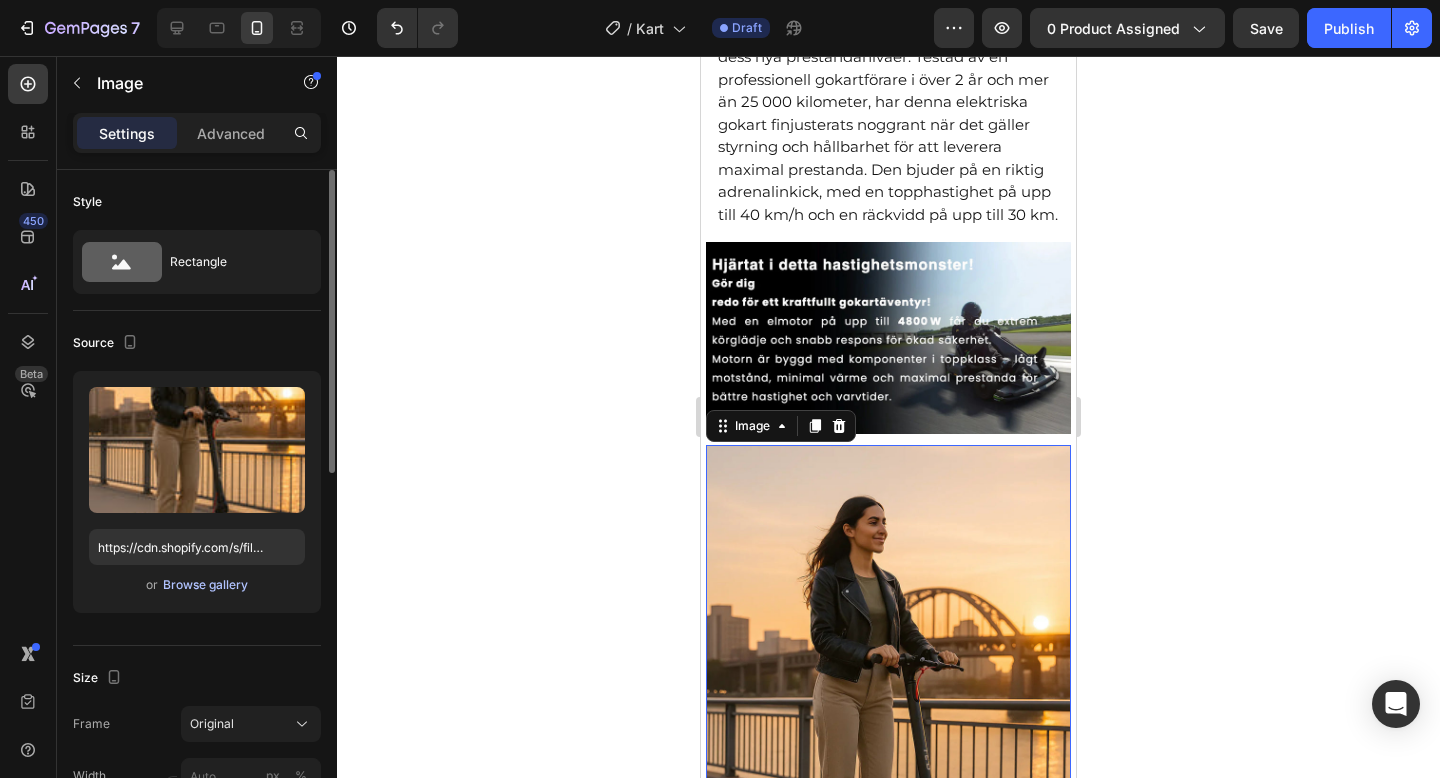click on "Browse gallery" at bounding box center [205, 585] 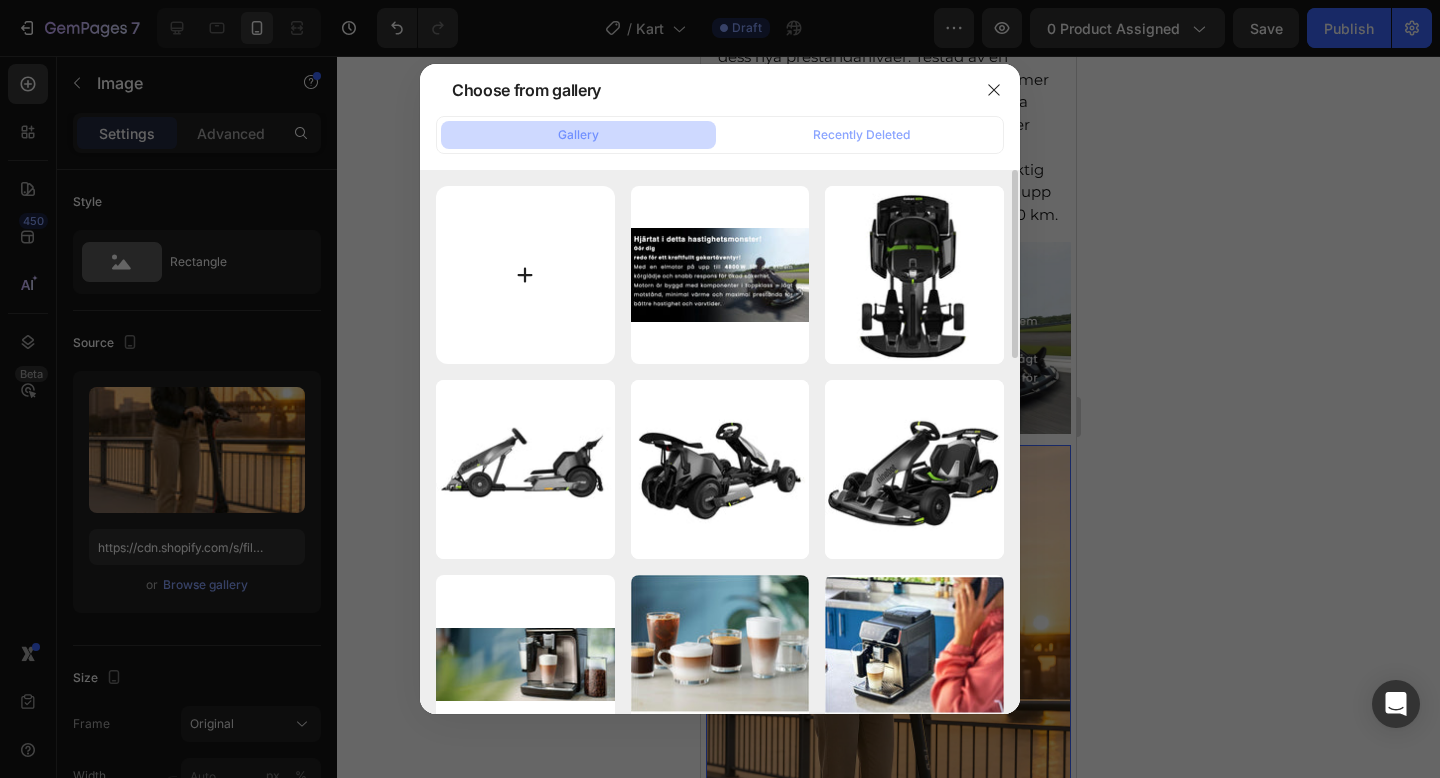 click at bounding box center [525, 275] 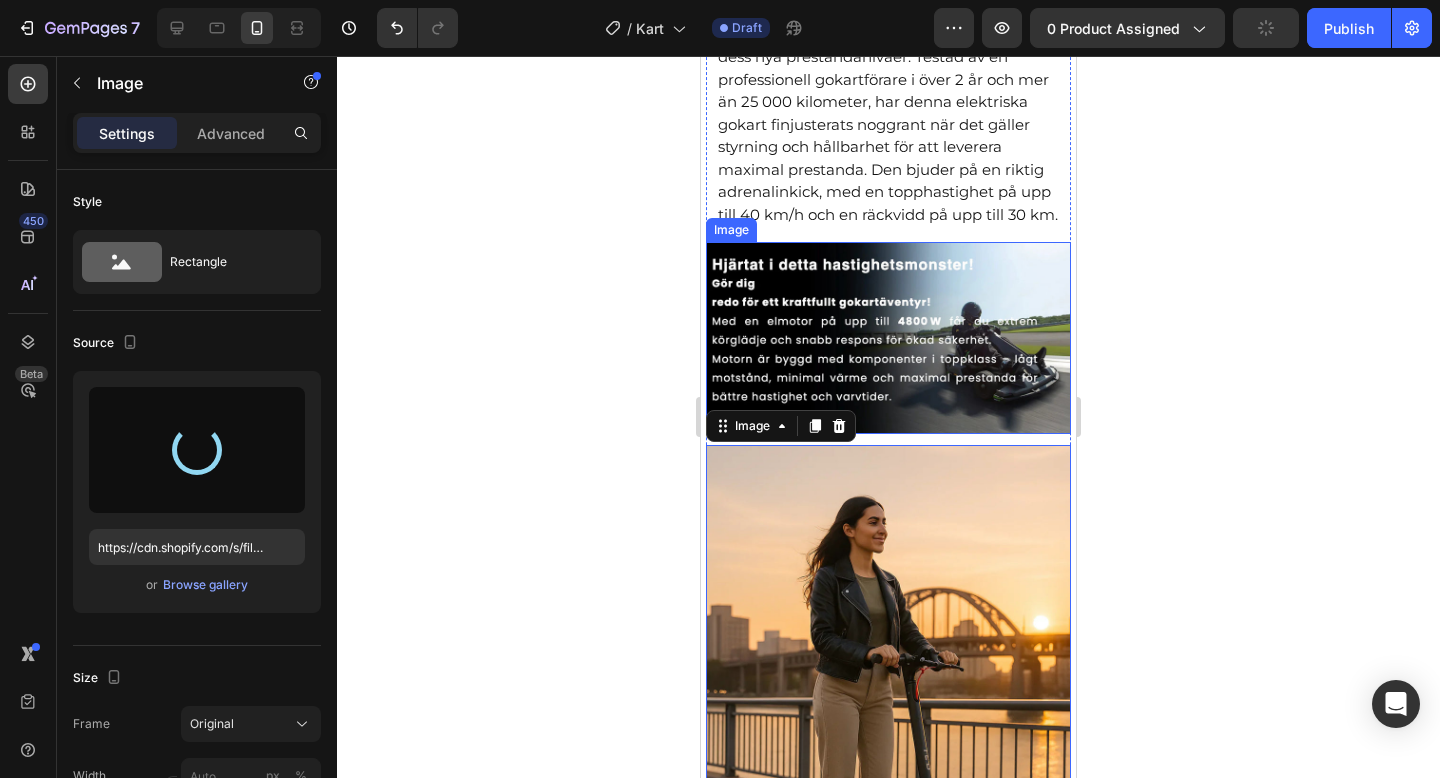 click at bounding box center (888, 338) 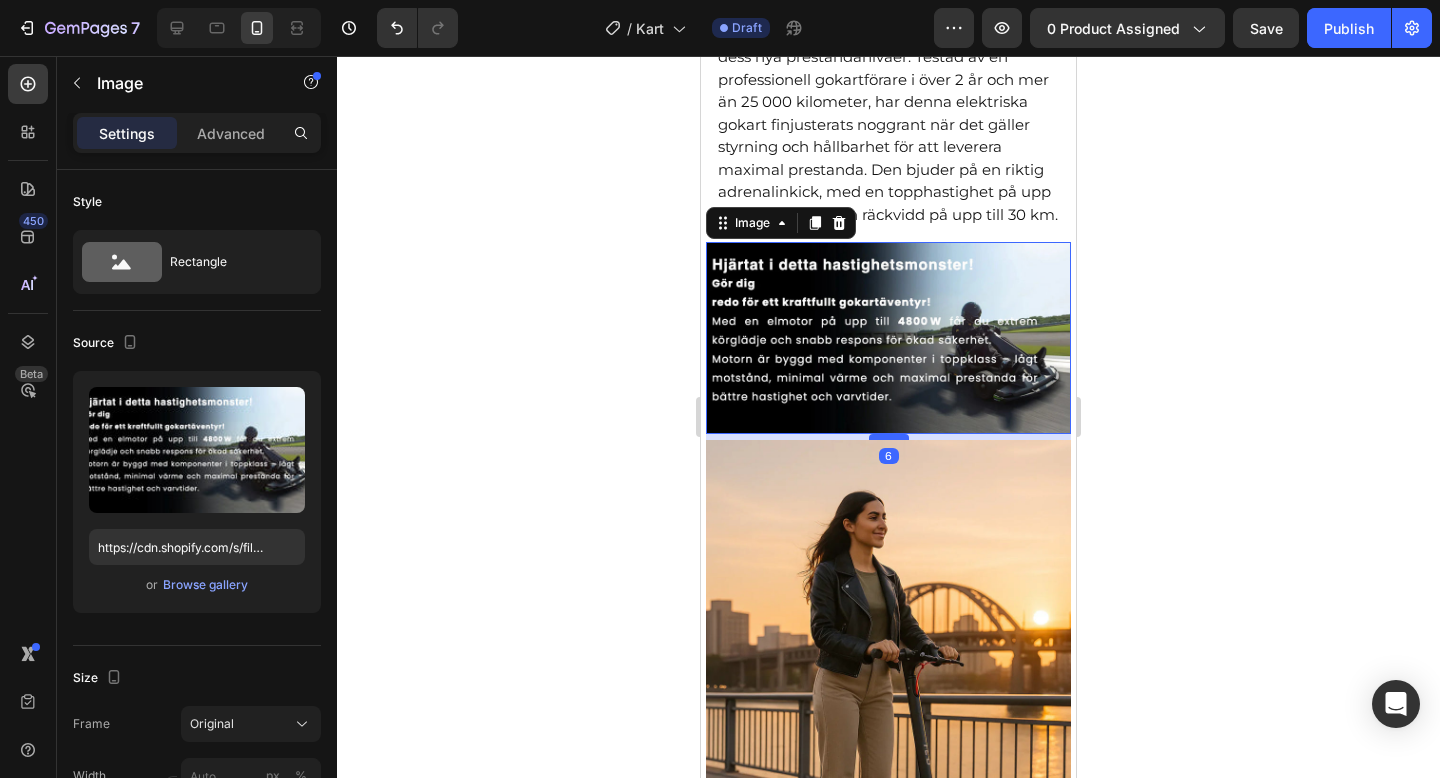click at bounding box center (889, 437) 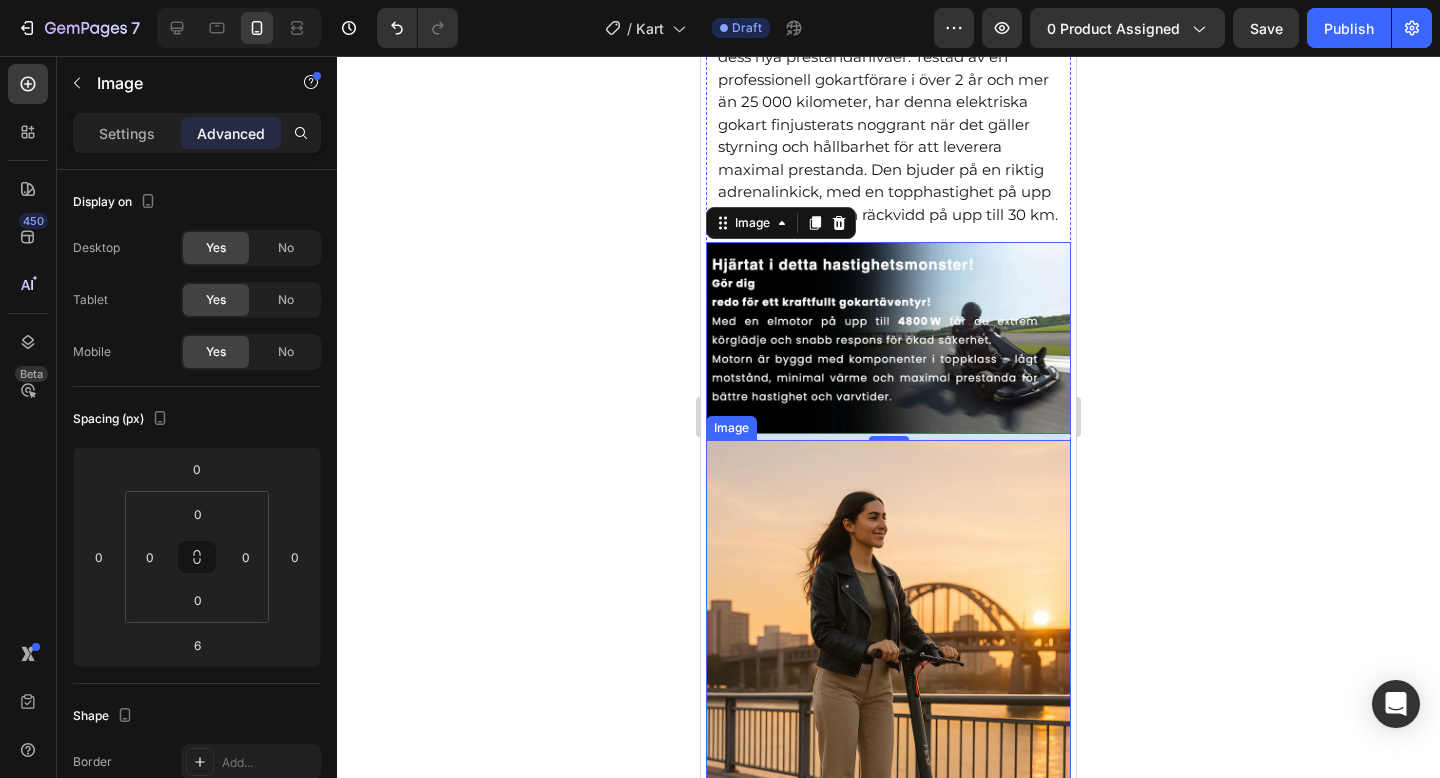 click at bounding box center [888, 714] 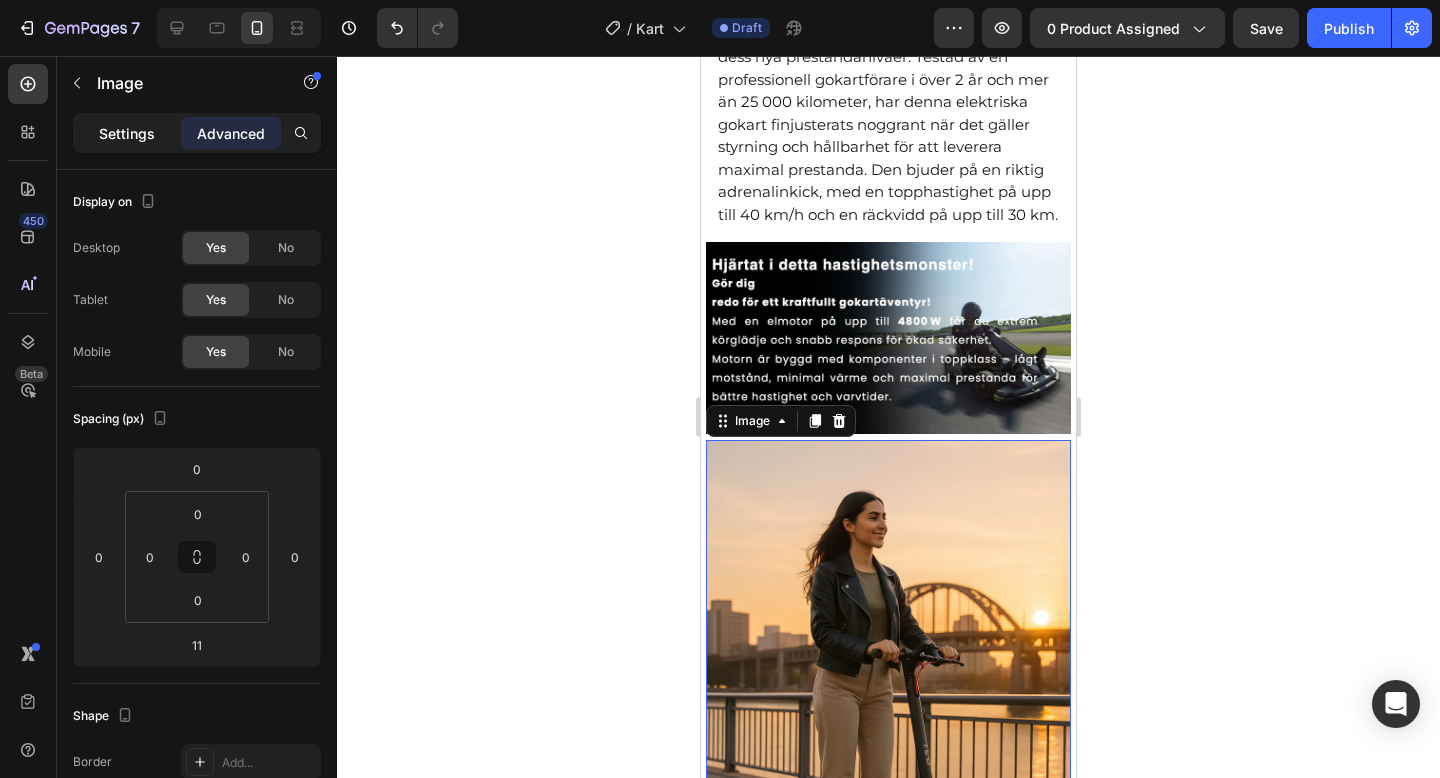 click on "Settings" at bounding box center (127, 133) 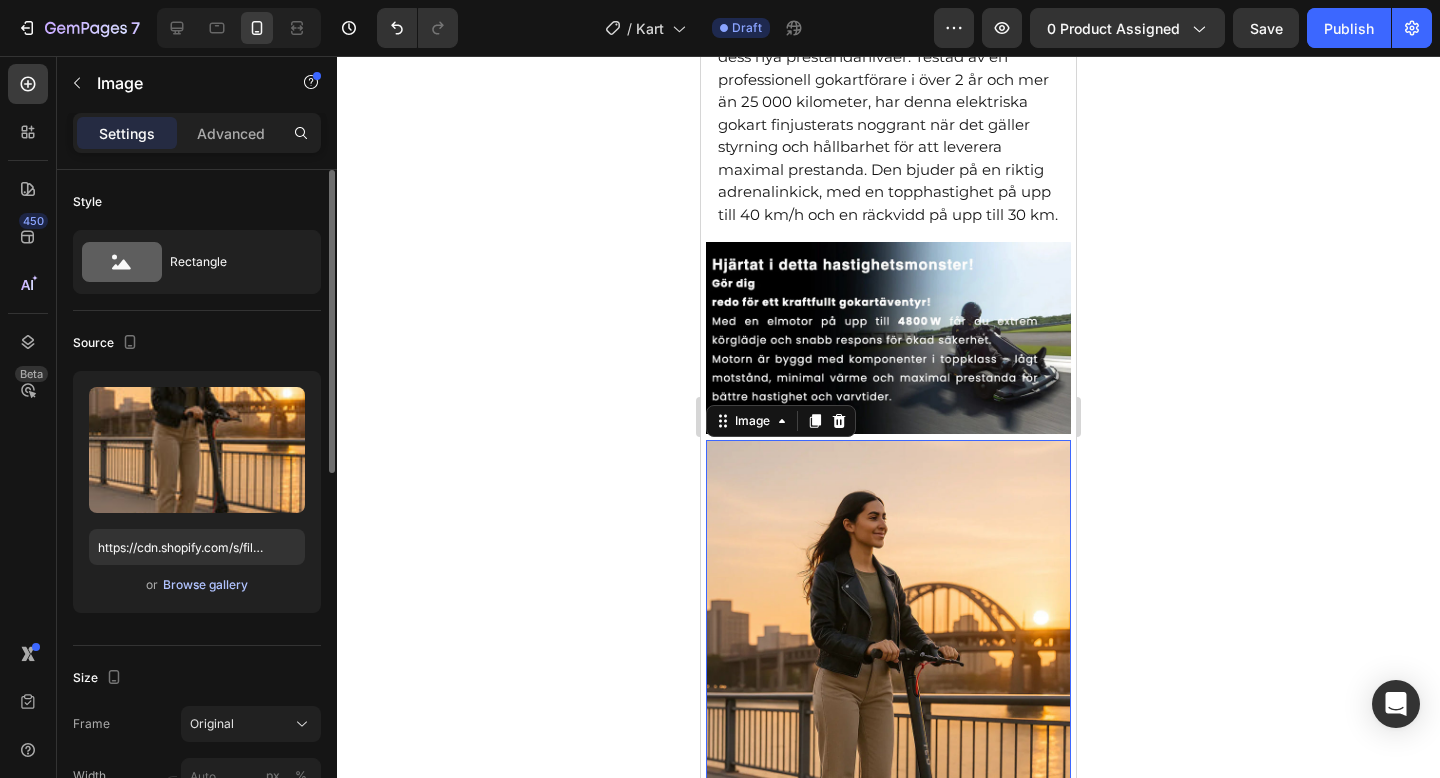 click on "Browse gallery" at bounding box center [205, 585] 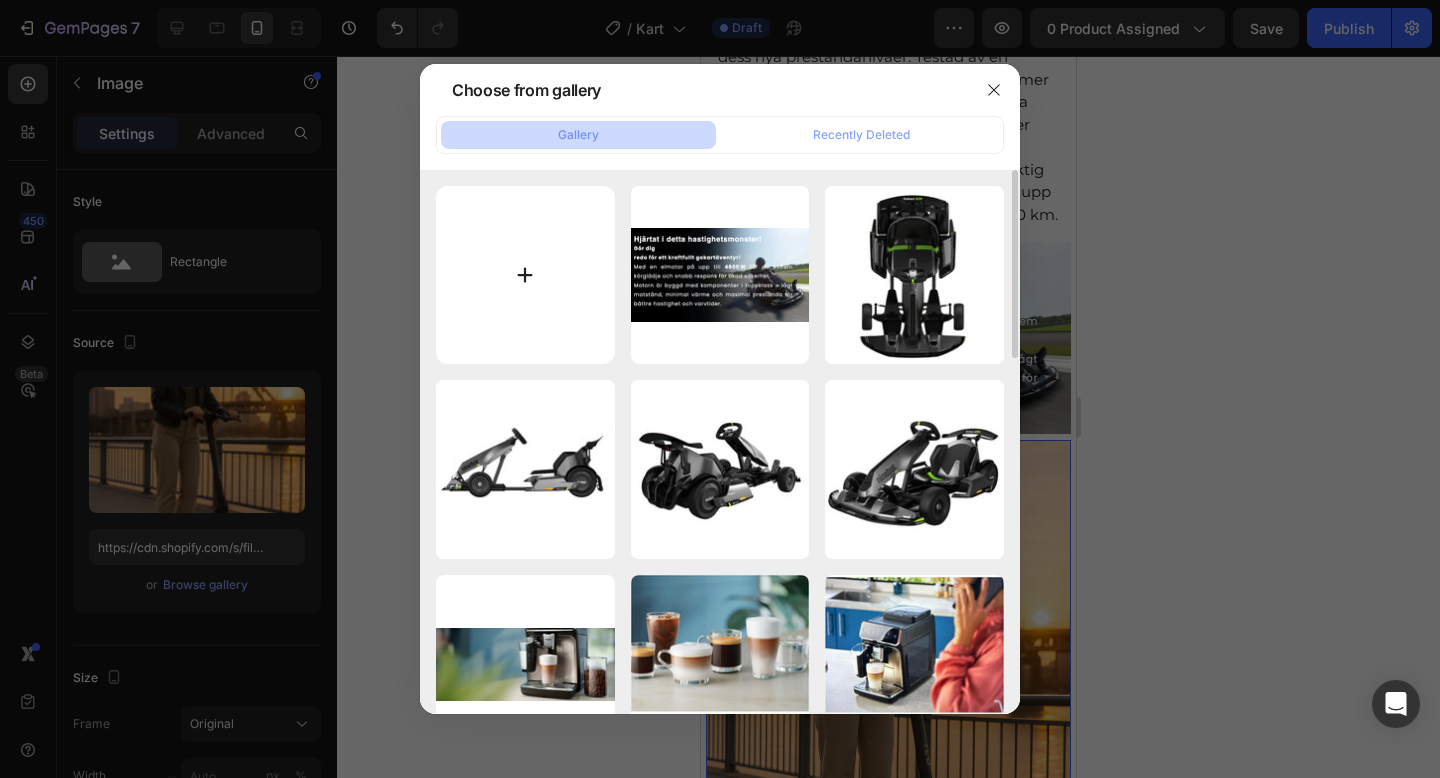 click at bounding box center [525, 275] 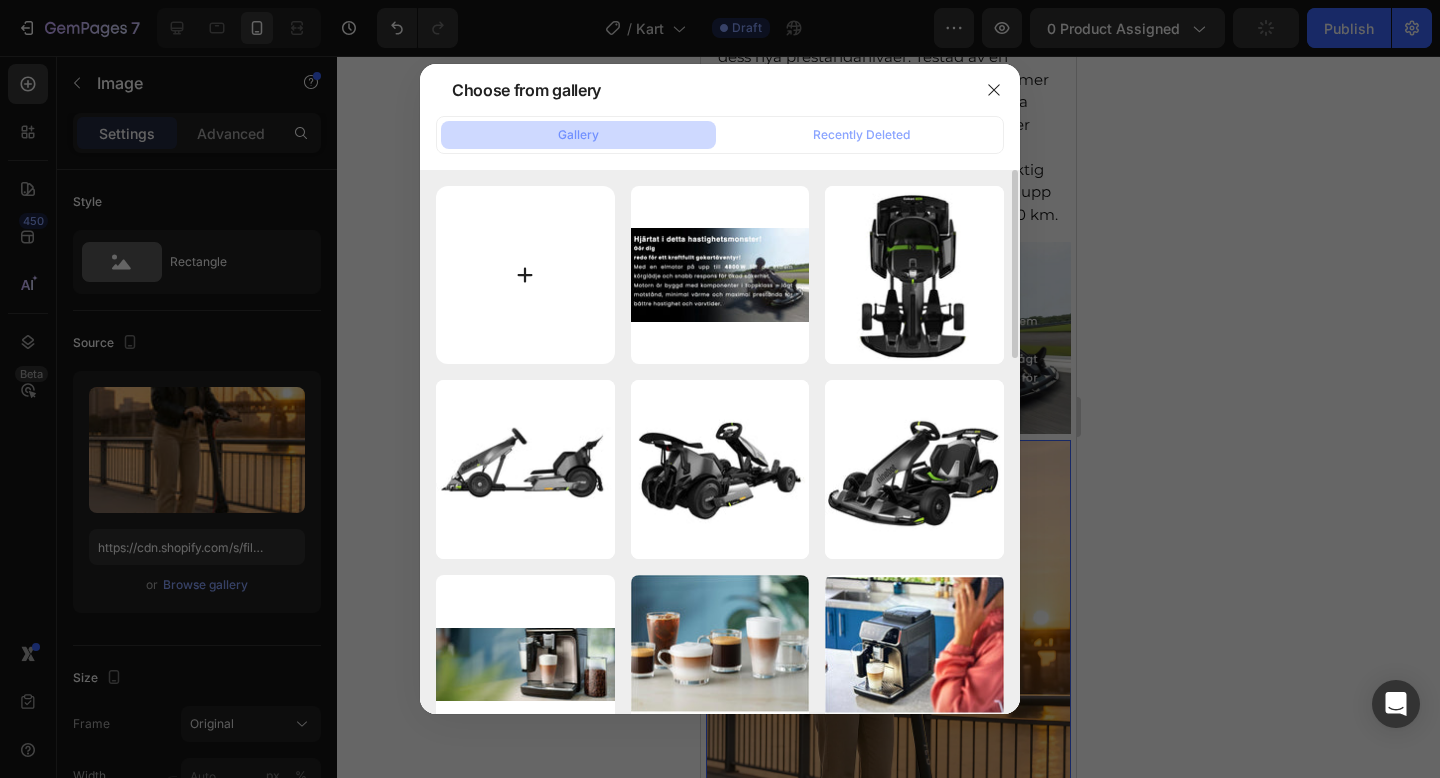 type on "C:\fakepath\gempages_573517901714162595-3a79399b-e184-4081-bb1e-de69a7d349bb.webp" 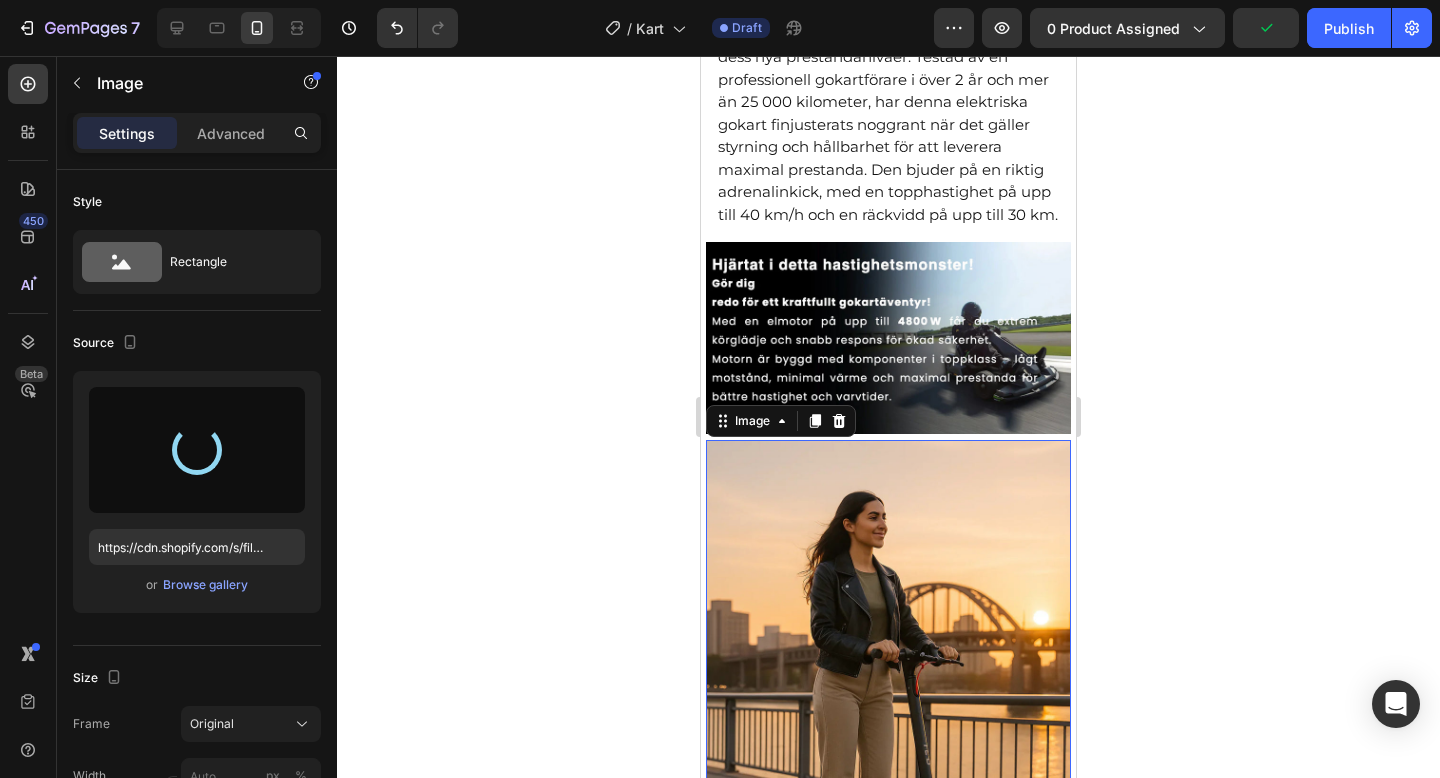 type on "https://cdn.shopify.com/s/files/1/0978/3672/8659/files/gempages_577727115441472188-9be18890-6b89-4d28-987e-2771bf633326.webp" 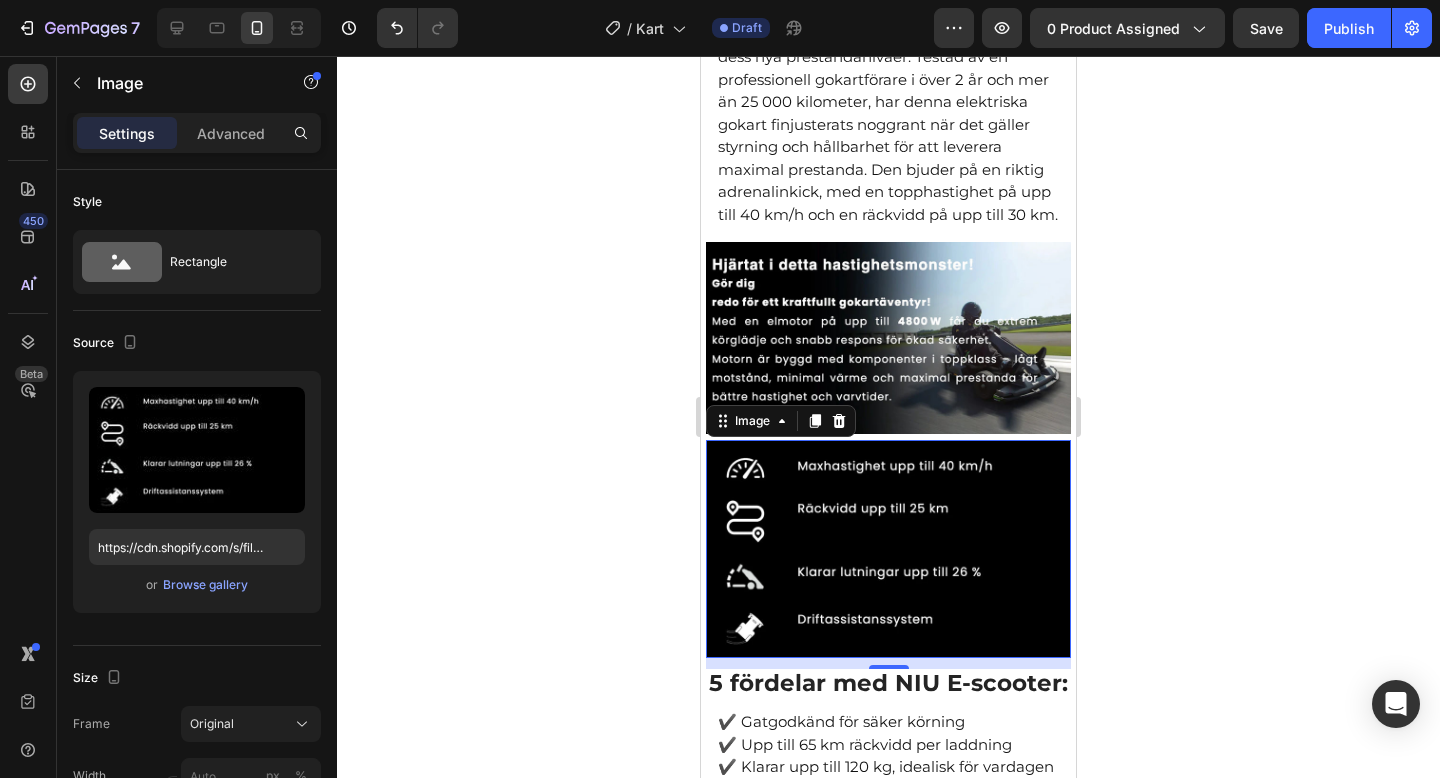 scroll, scrollTop: 1307, scrollLeft: 0, axis: vertical 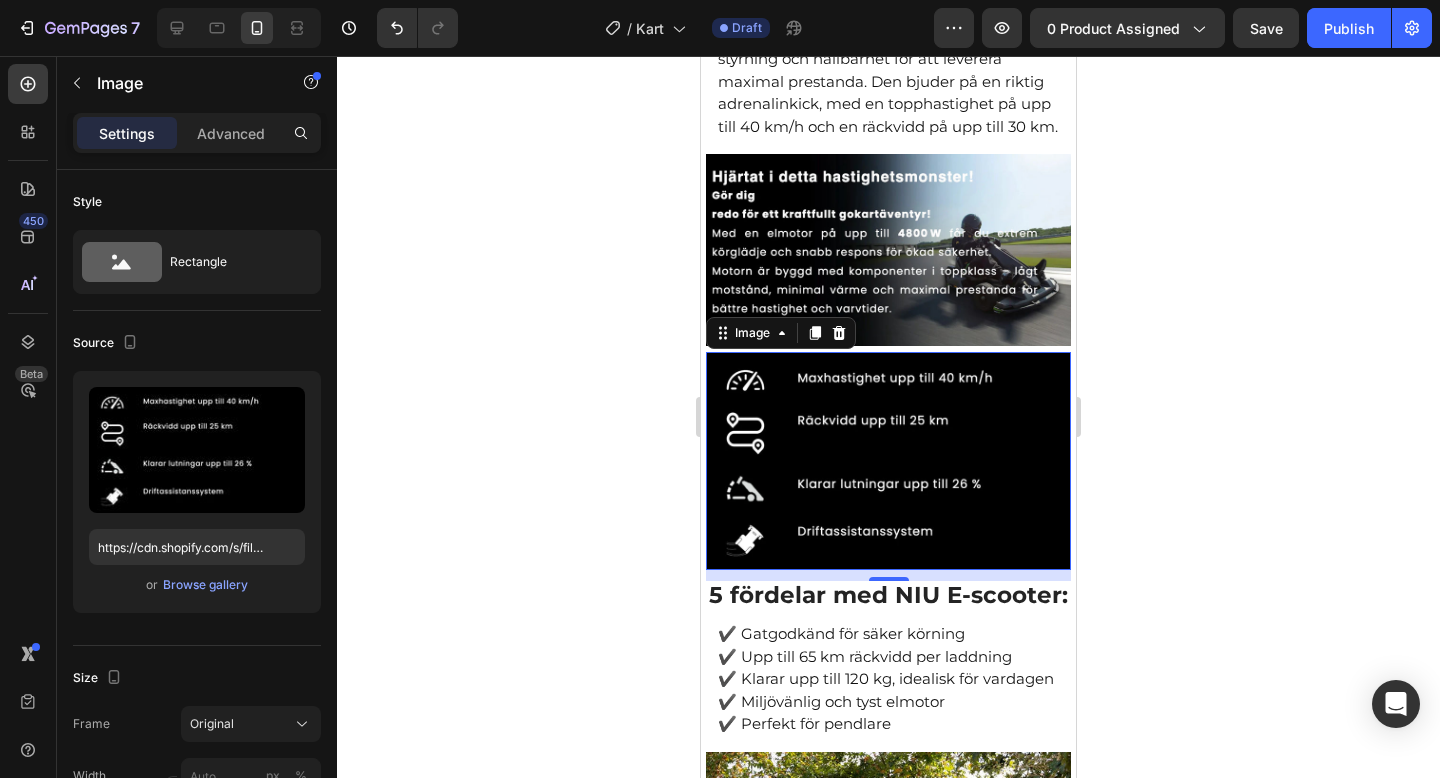 click at bounding box center (888, 461) 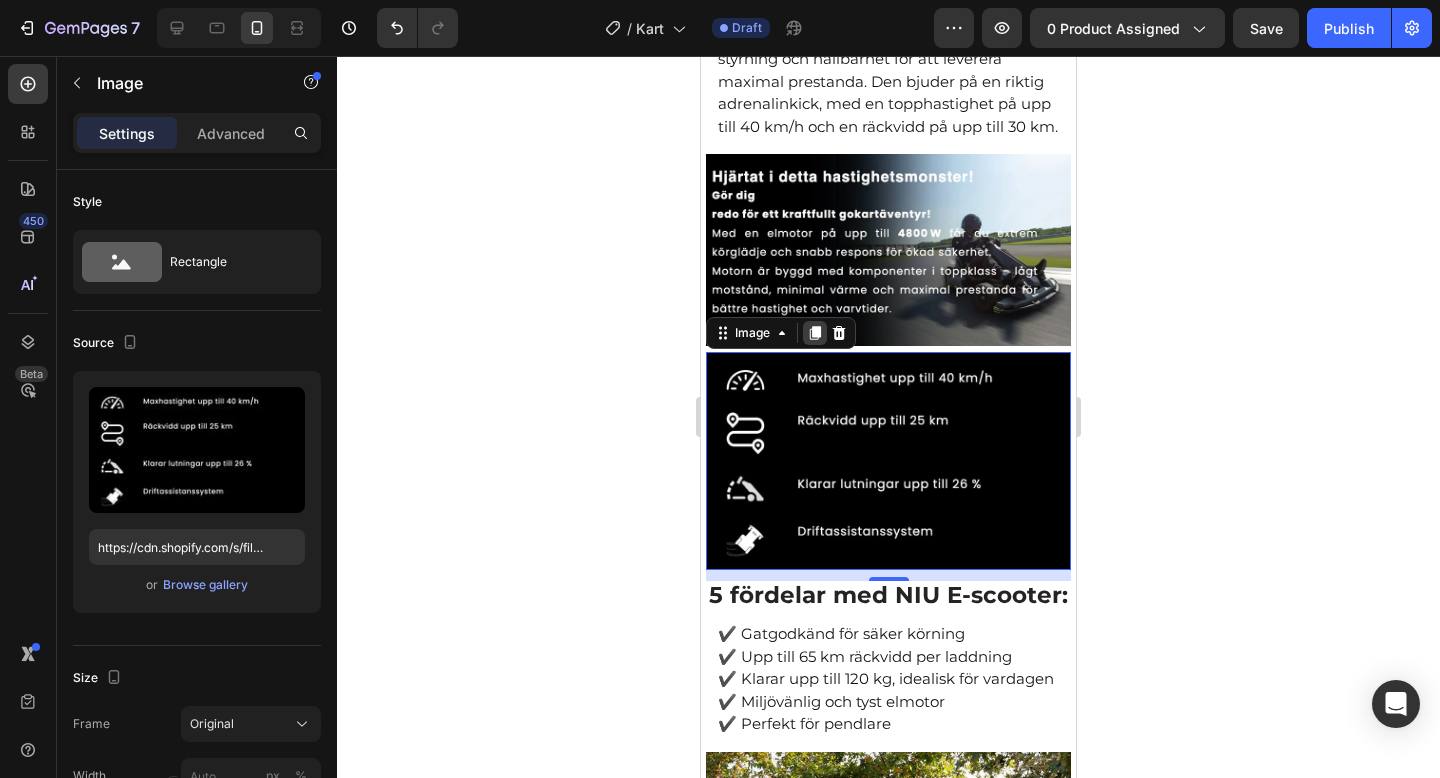 click 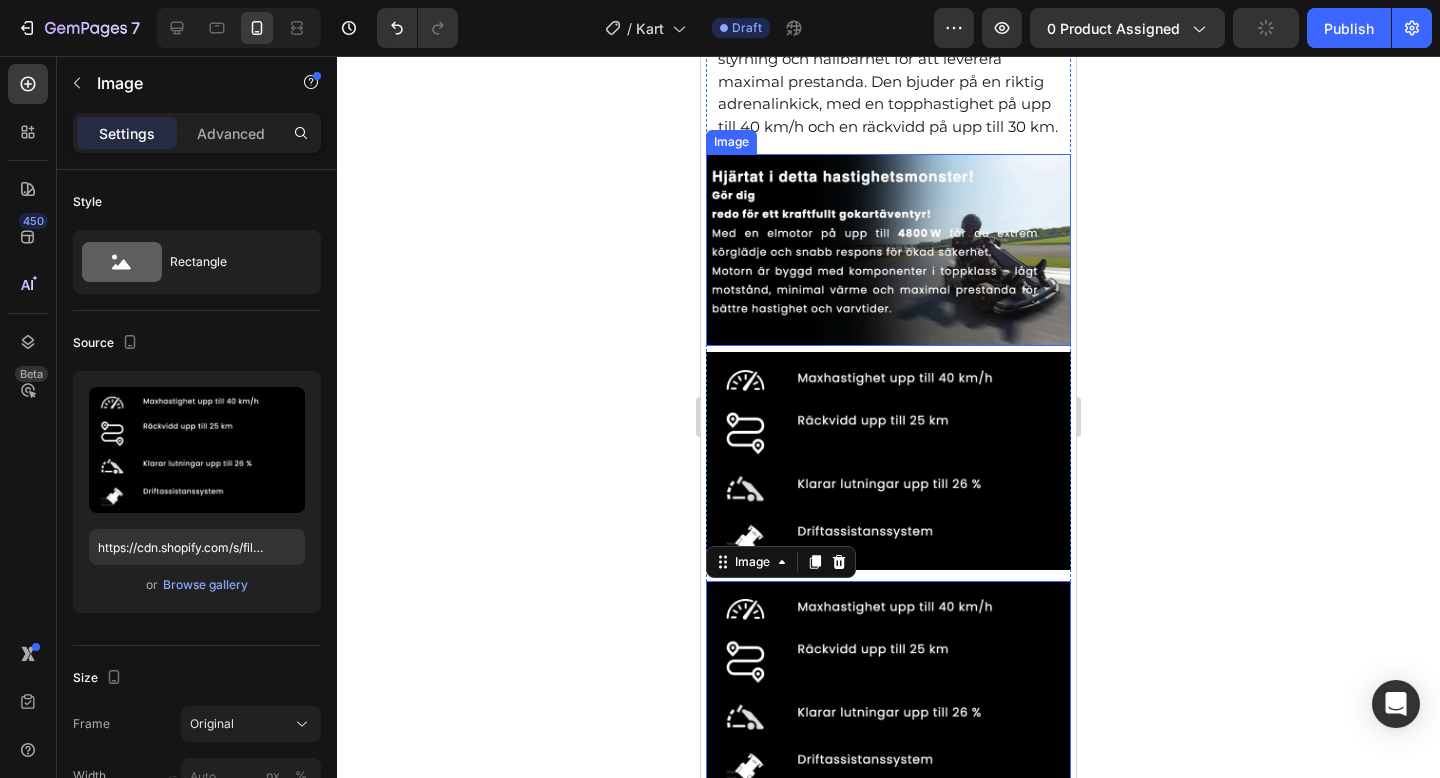 click at bounding box center [888, 250] 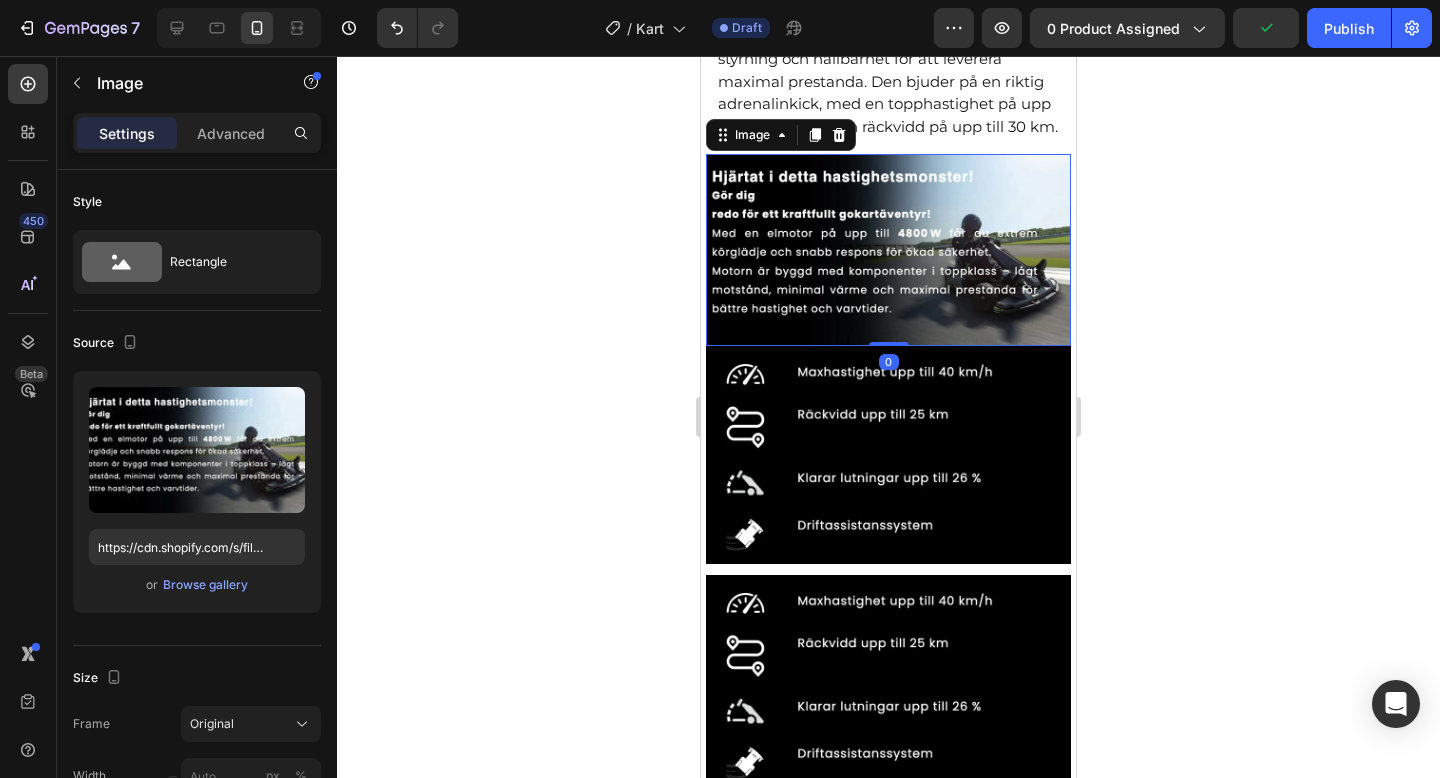 drag, startPoint x: 894, startPoint y: 370, endPoint x: 903, endPoint y: 346, distance: 25.632011 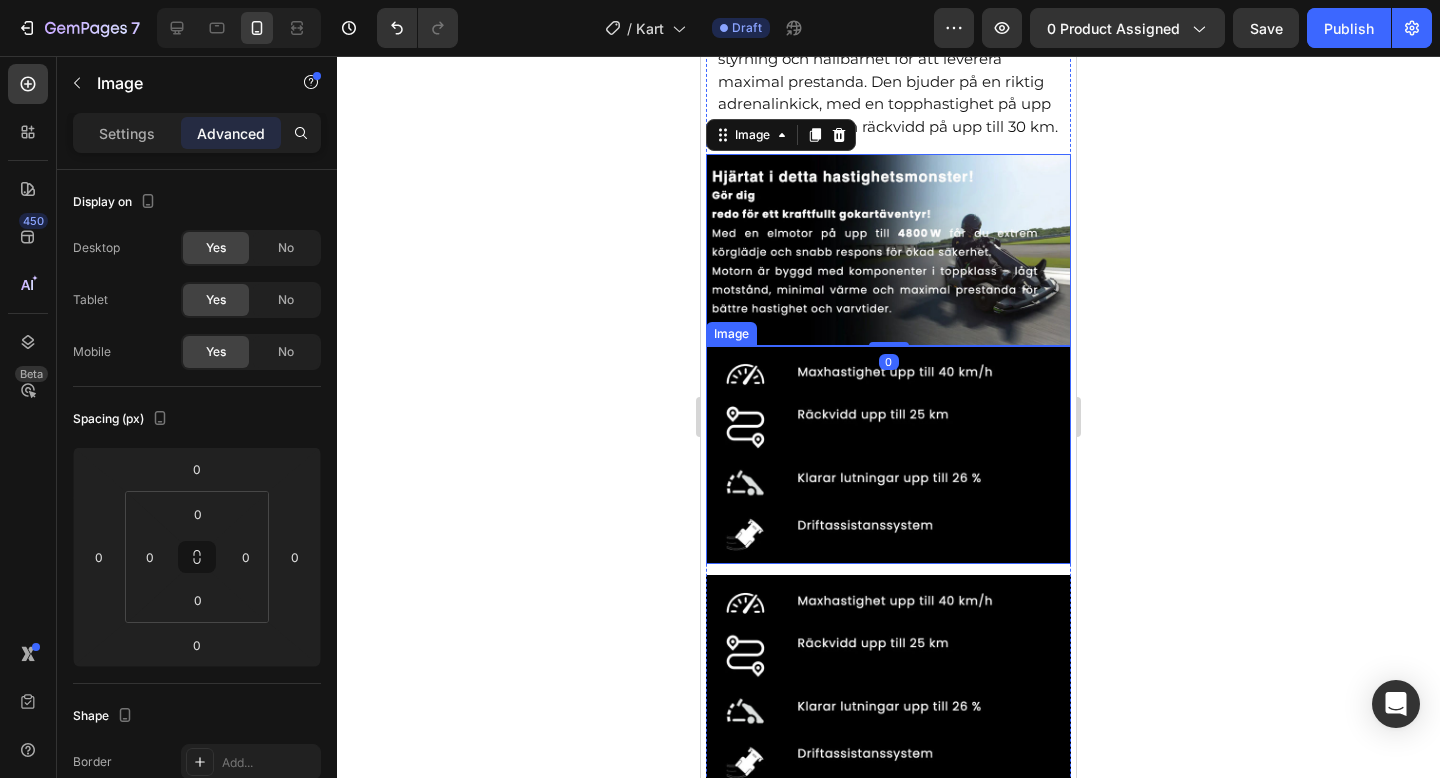 click at bounding box center [888, 455] 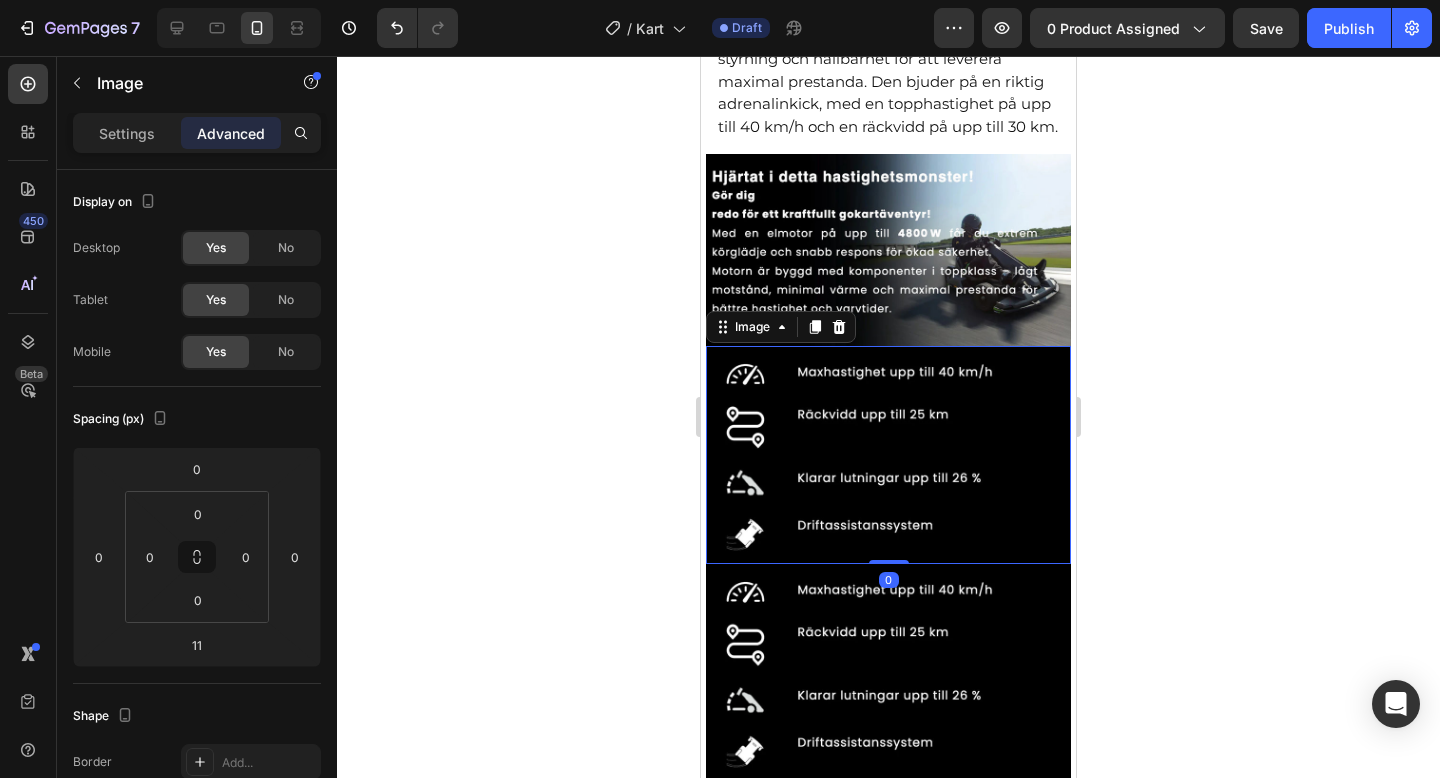 drag, startPoint x: 890, startPoint y: 591, endPoint x: 890, endPoint y: 549, distance: 42 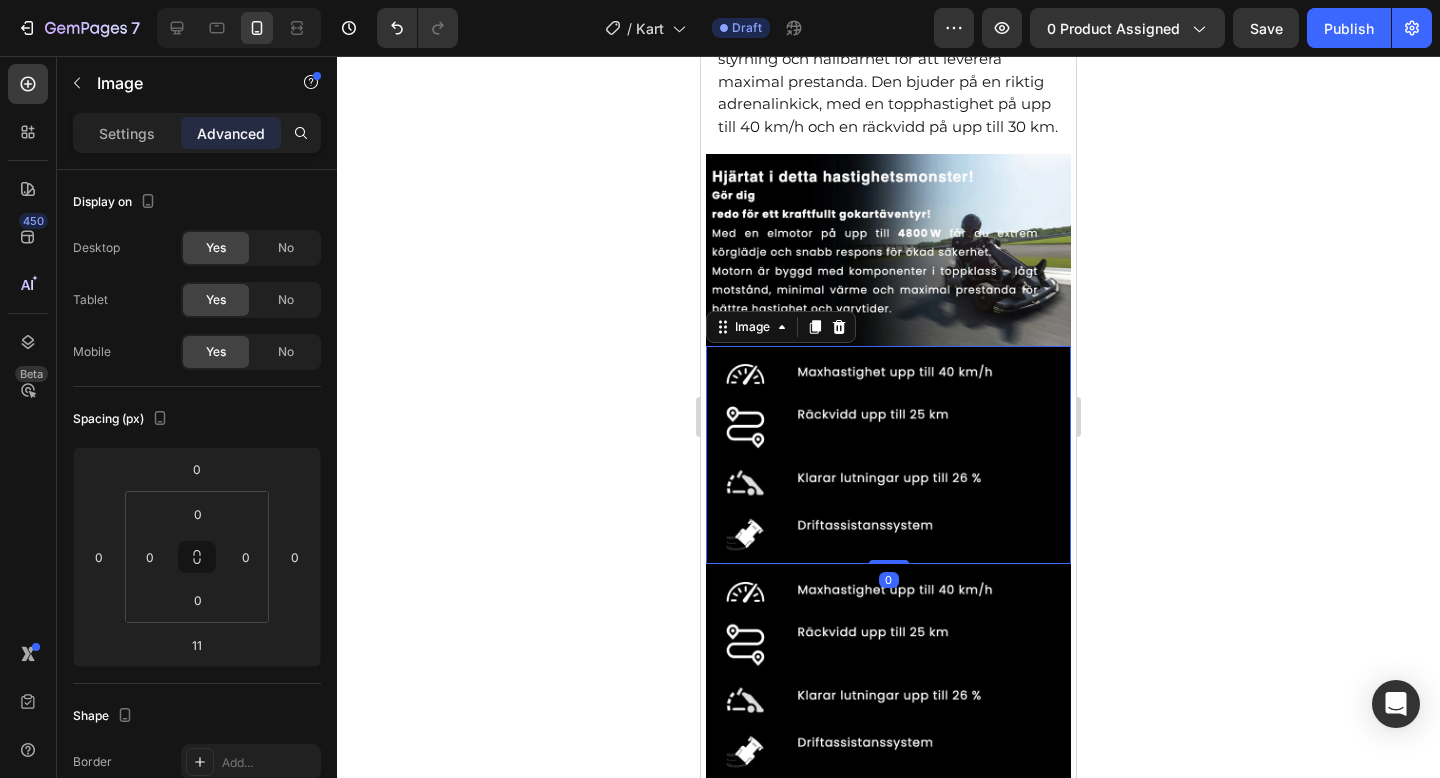 click on "Image   0" at bounding box center [888, 455] 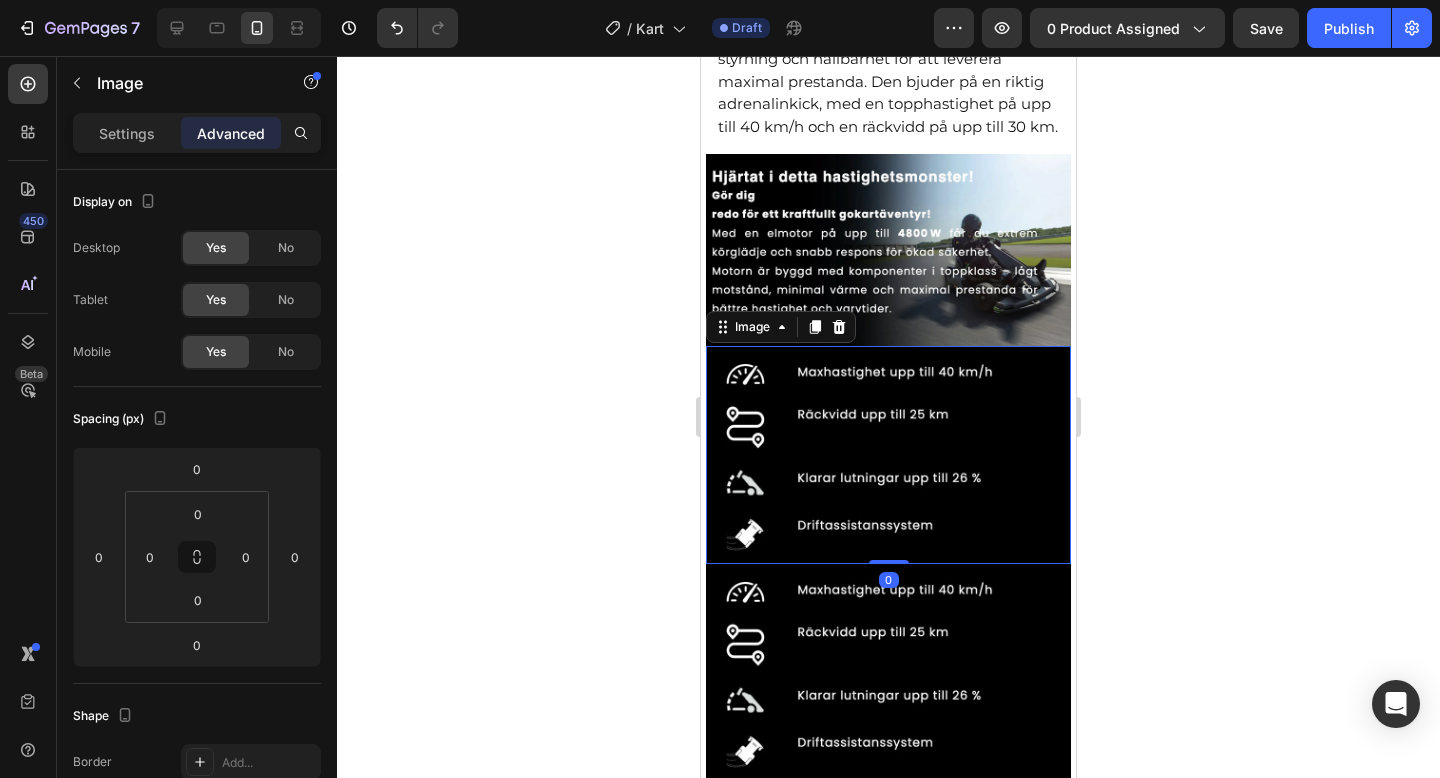 click at bounding box center [888, 673] 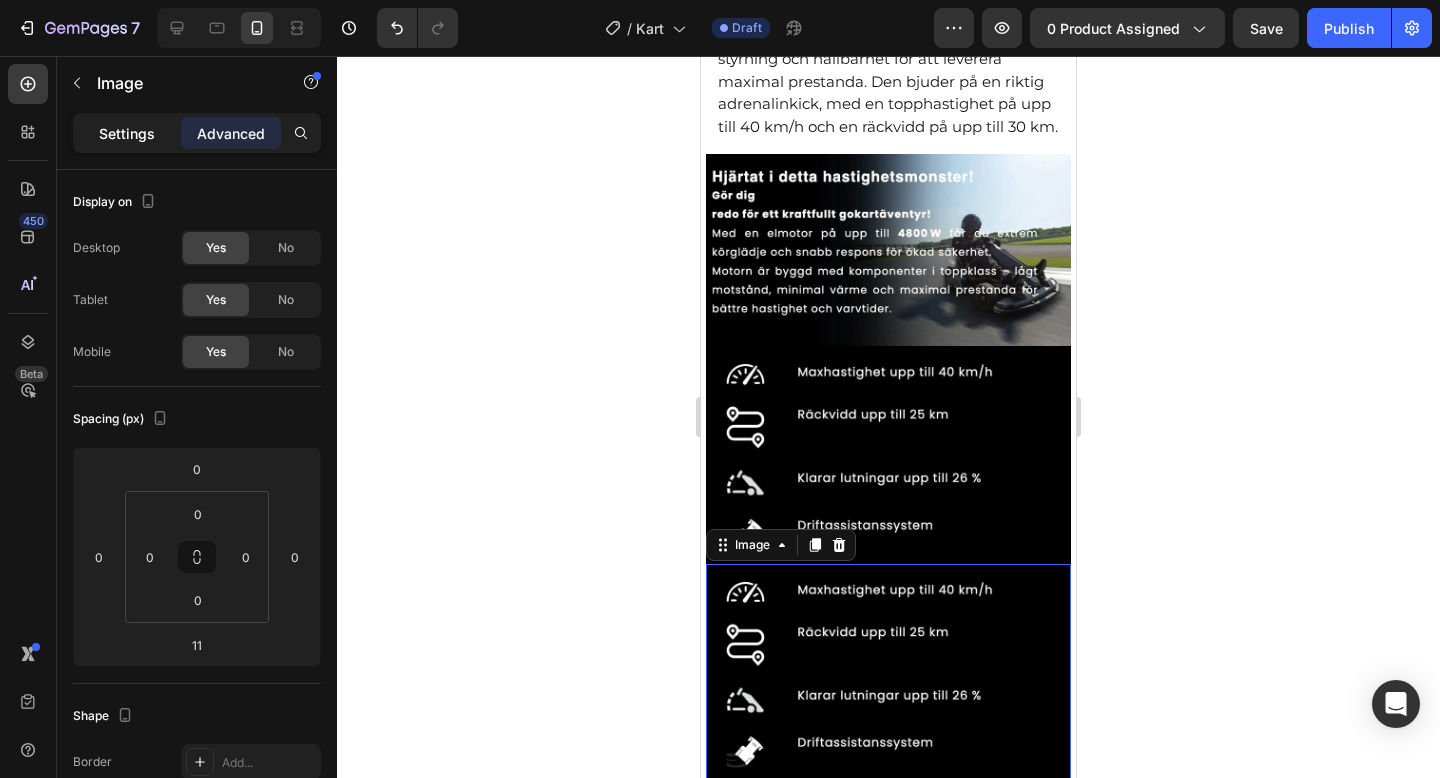 click on "Settings" at bounding box center [127, 133] 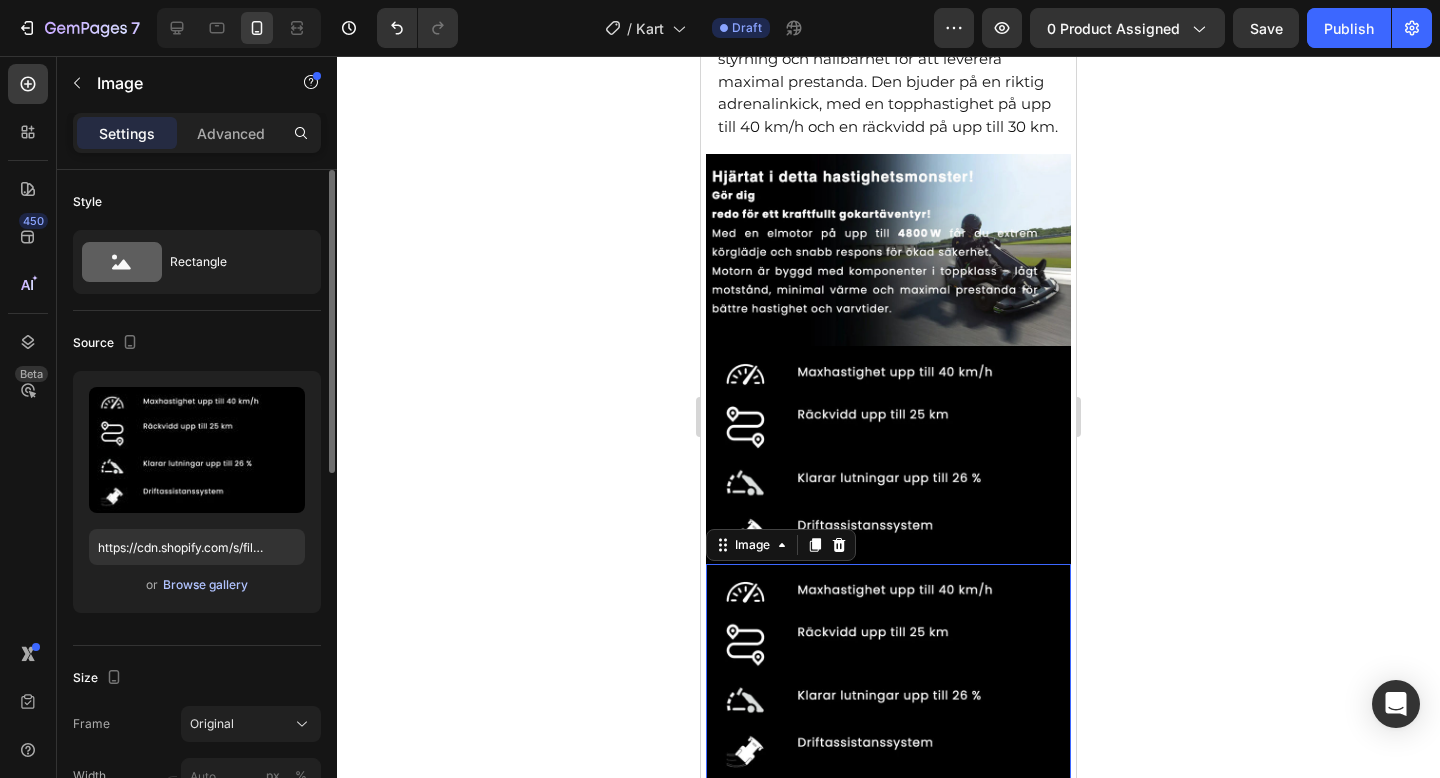 click on "Browse gallery" at bounding box center [205, 585] 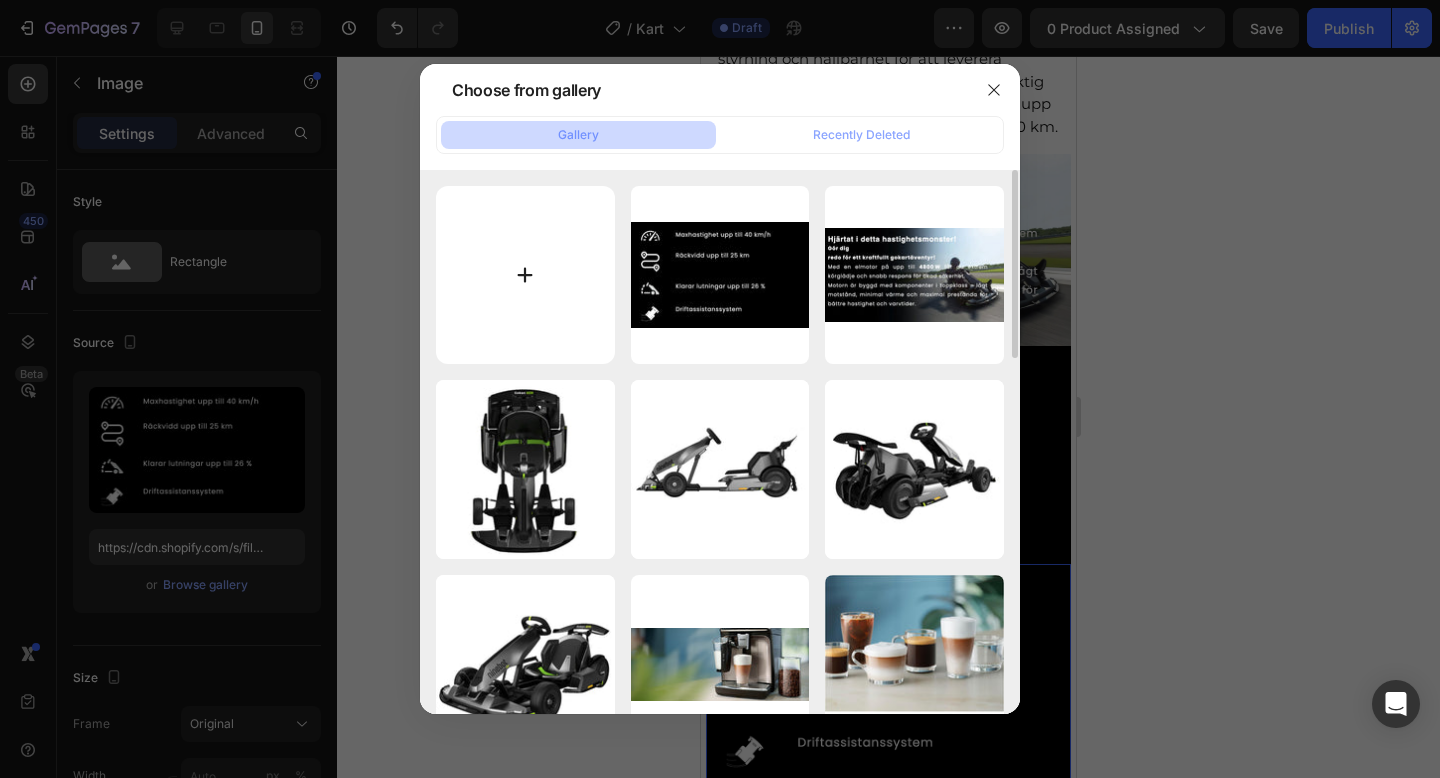 click at bounding box center (525, 275) 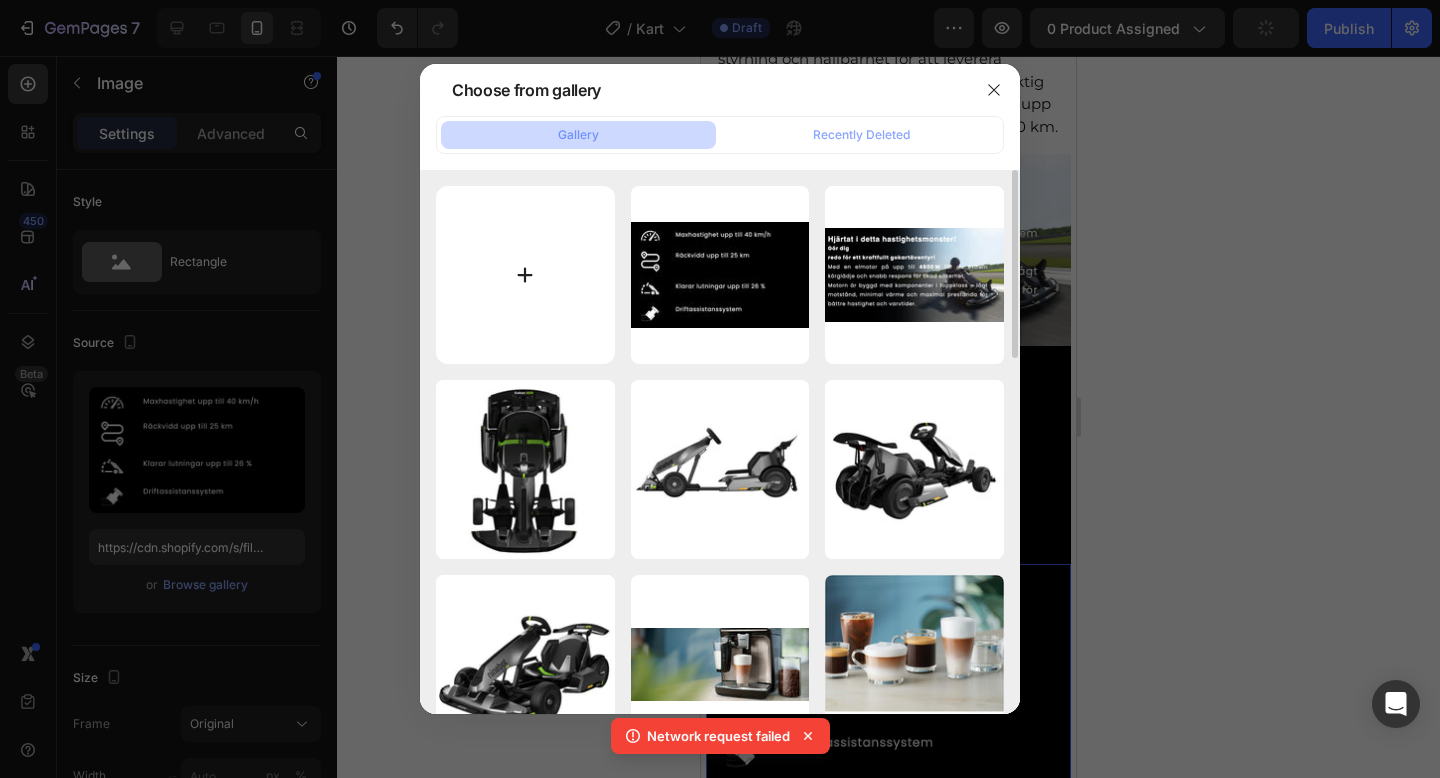 type on "C:\fakepath\gempages_573517901714162595-2cee2c9b-ee2d-45d2-b3fa-545311fba342.webp" 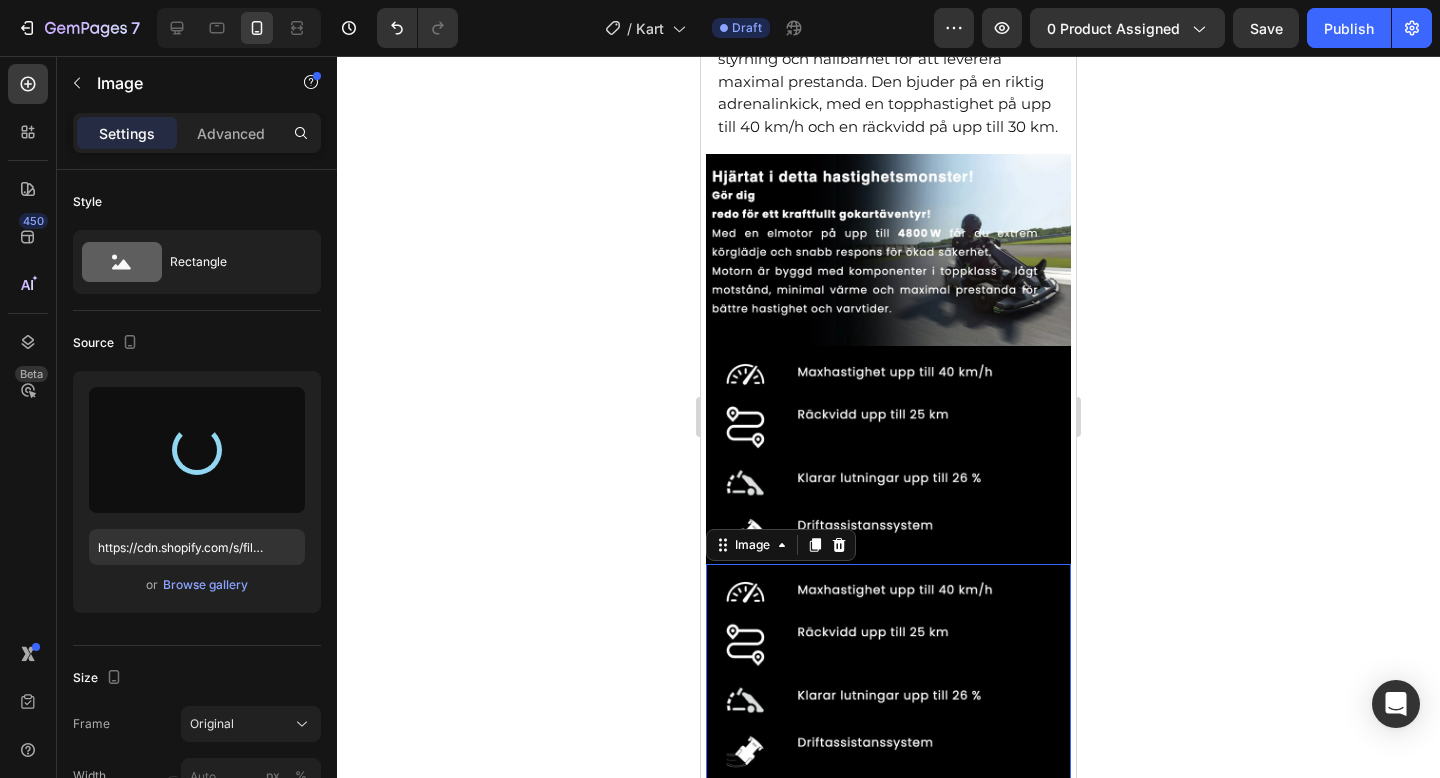 type on "https://cdn.shopify.com/s/files/1/0978/3672/8659/files/gempages_577727115441472188-1f86496d-beb8-4e5d-9e8b-d89063d98de8.webp" 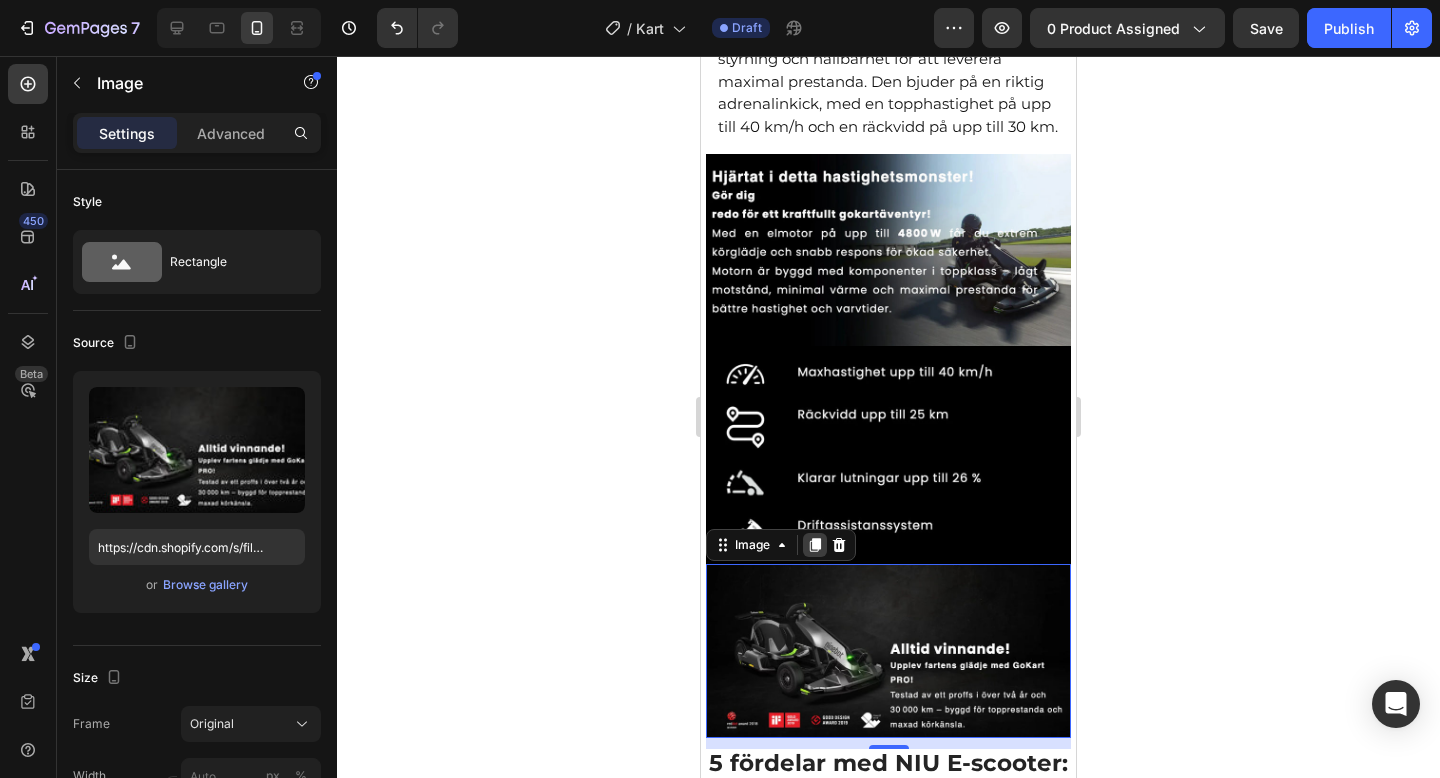 click 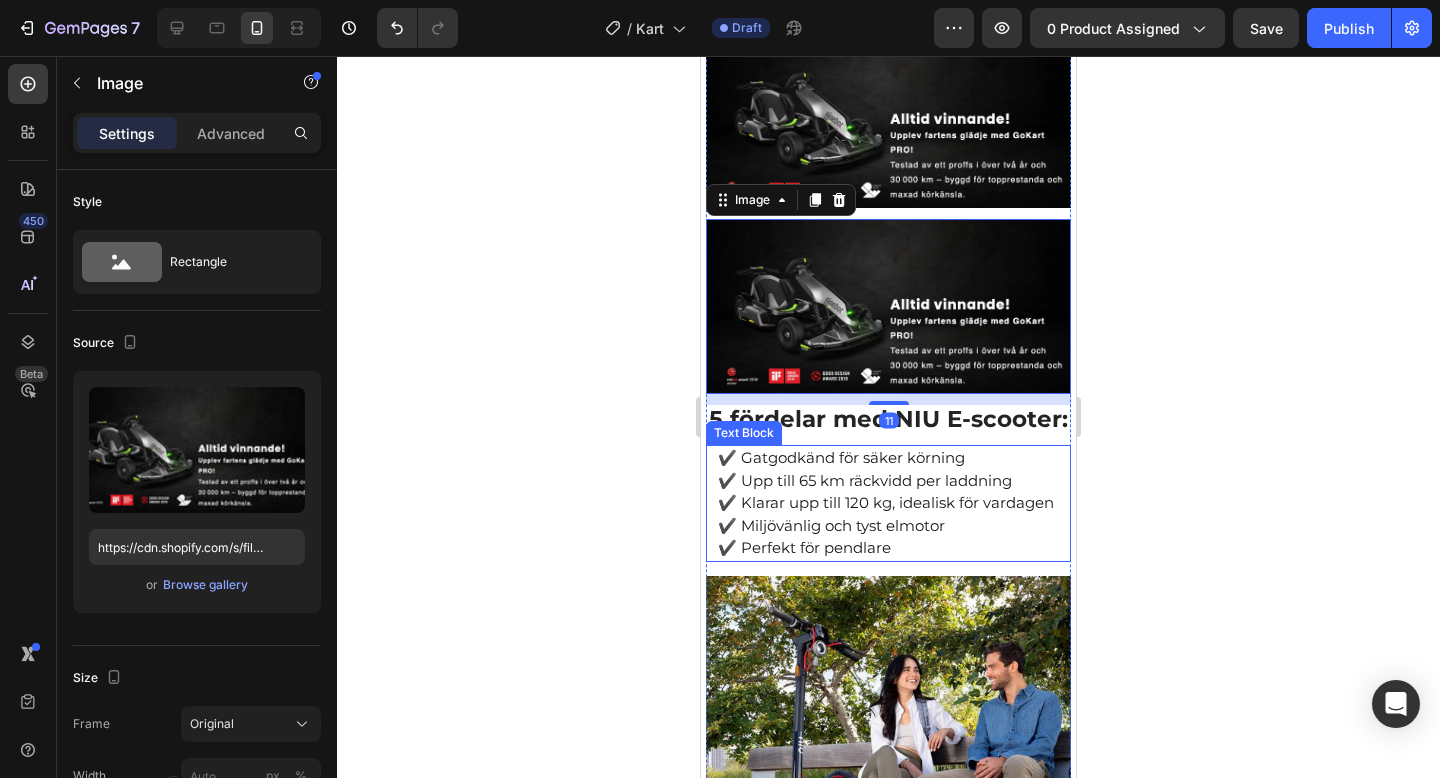 scroll, scrollTop: 1800, scrollLeft: 0, axis: vertical 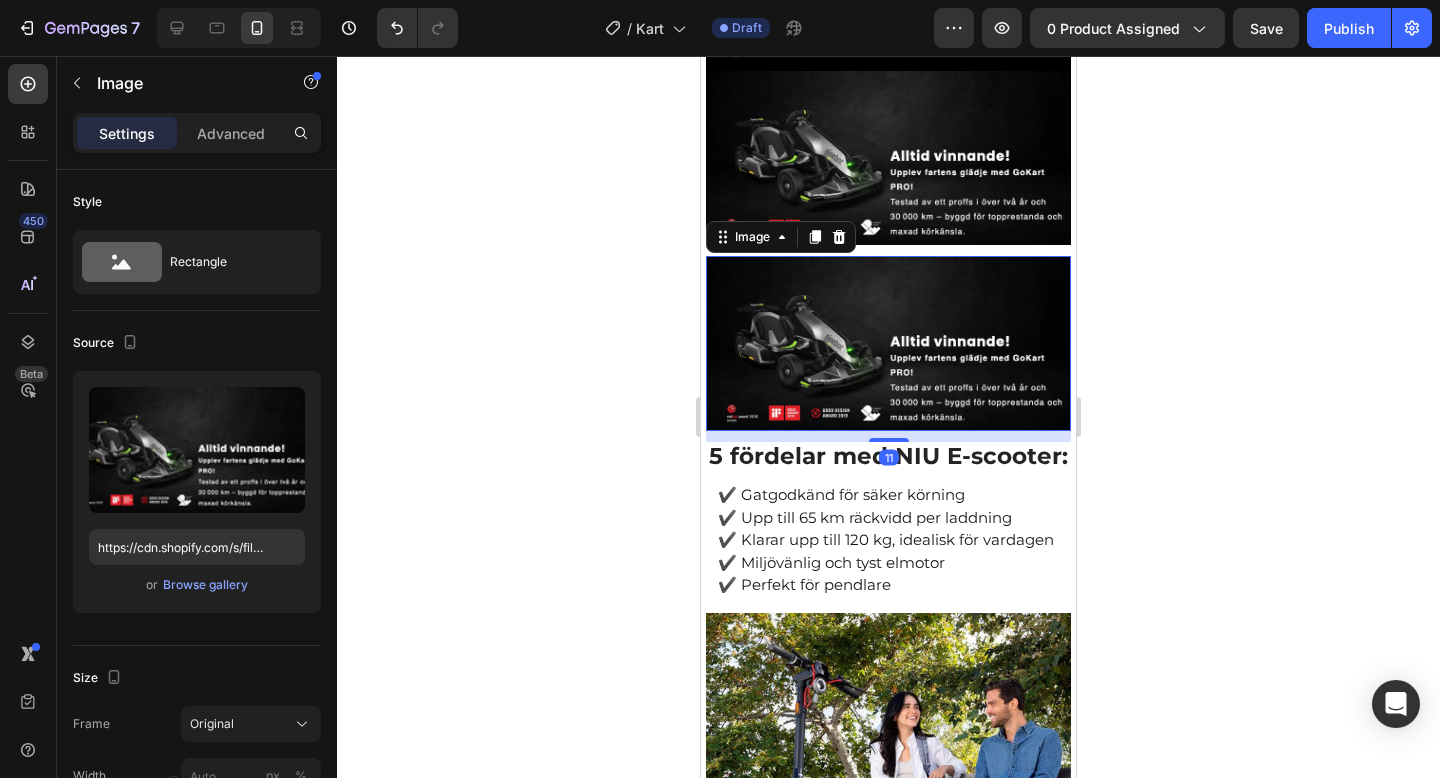 click at bounding box center [888, 343] 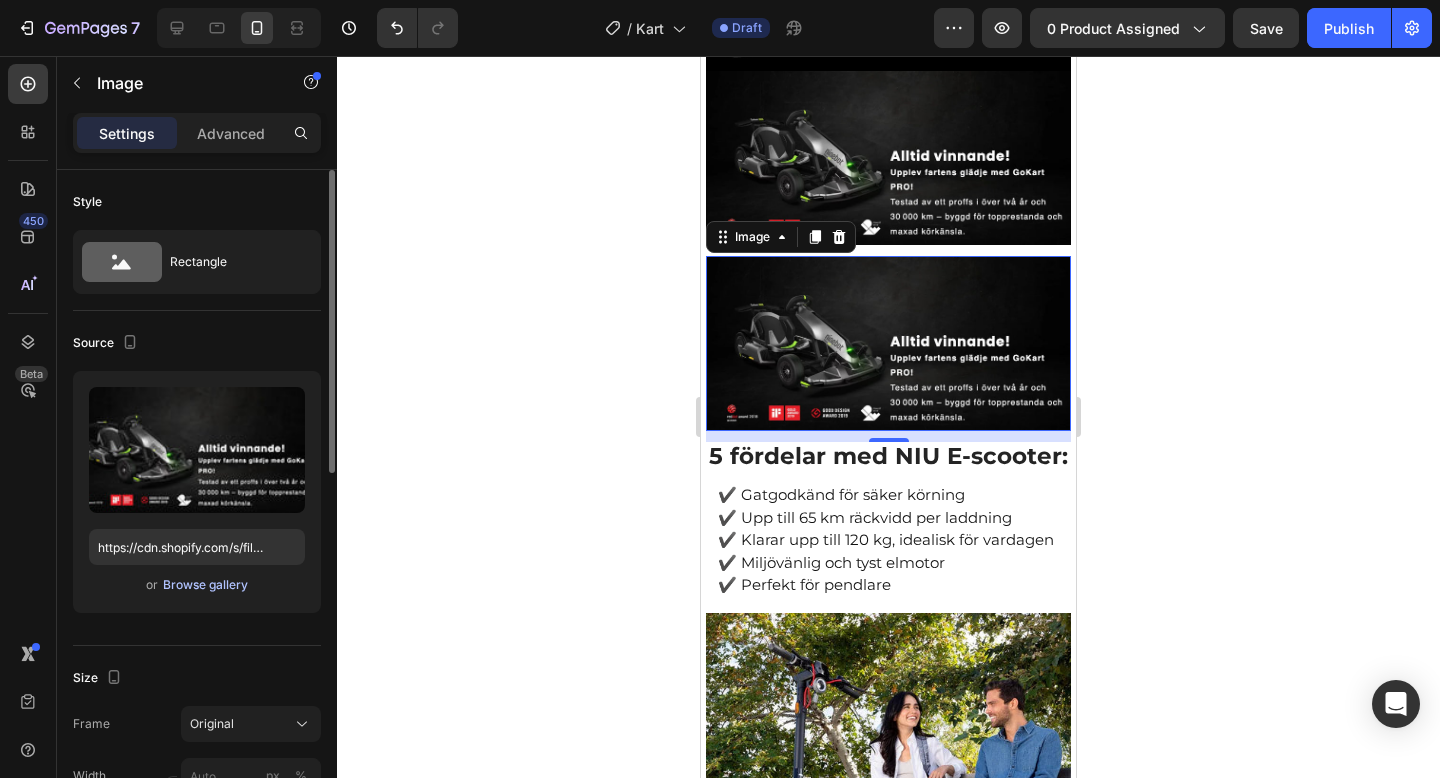 click on "Browse gallery" at bounding box center (205, 585) 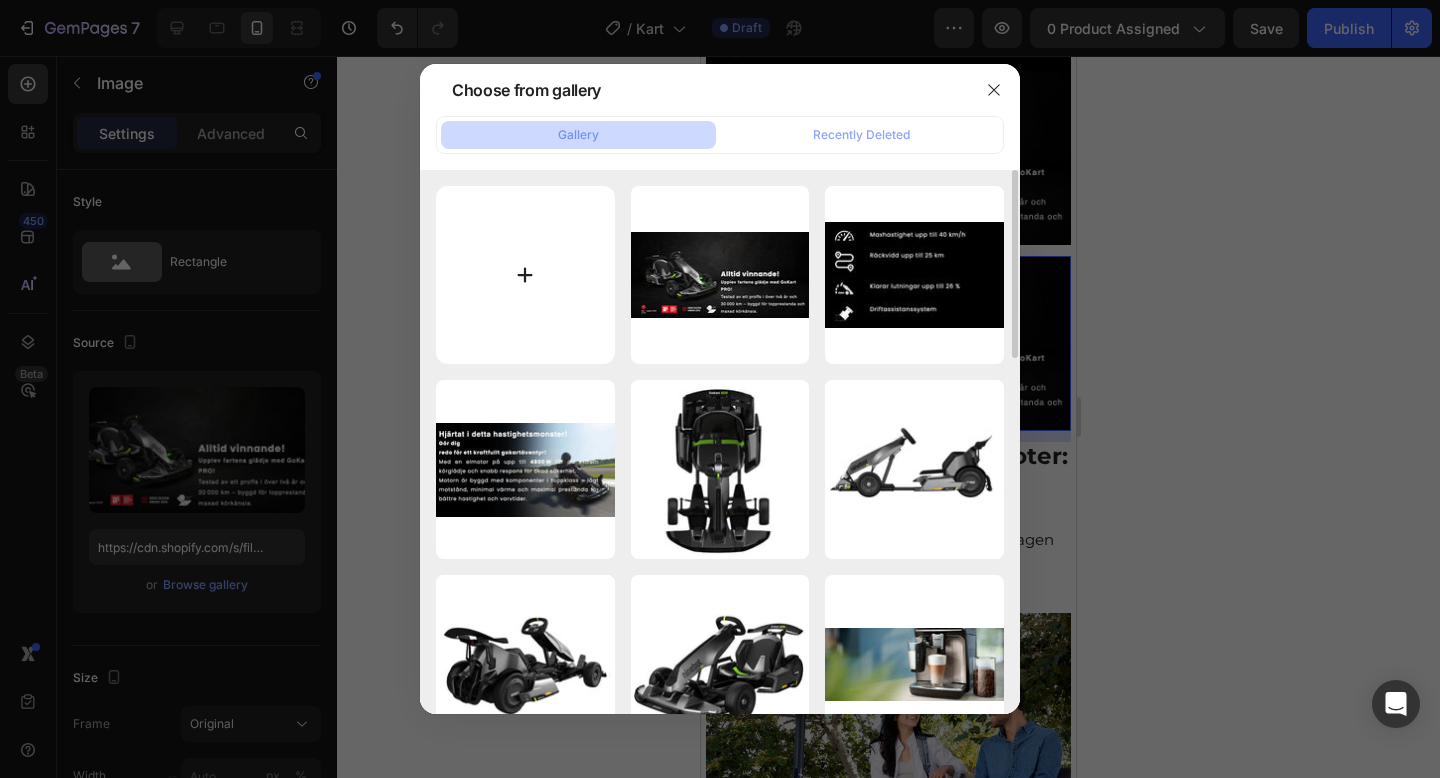 click at bounding box center (525, 275) 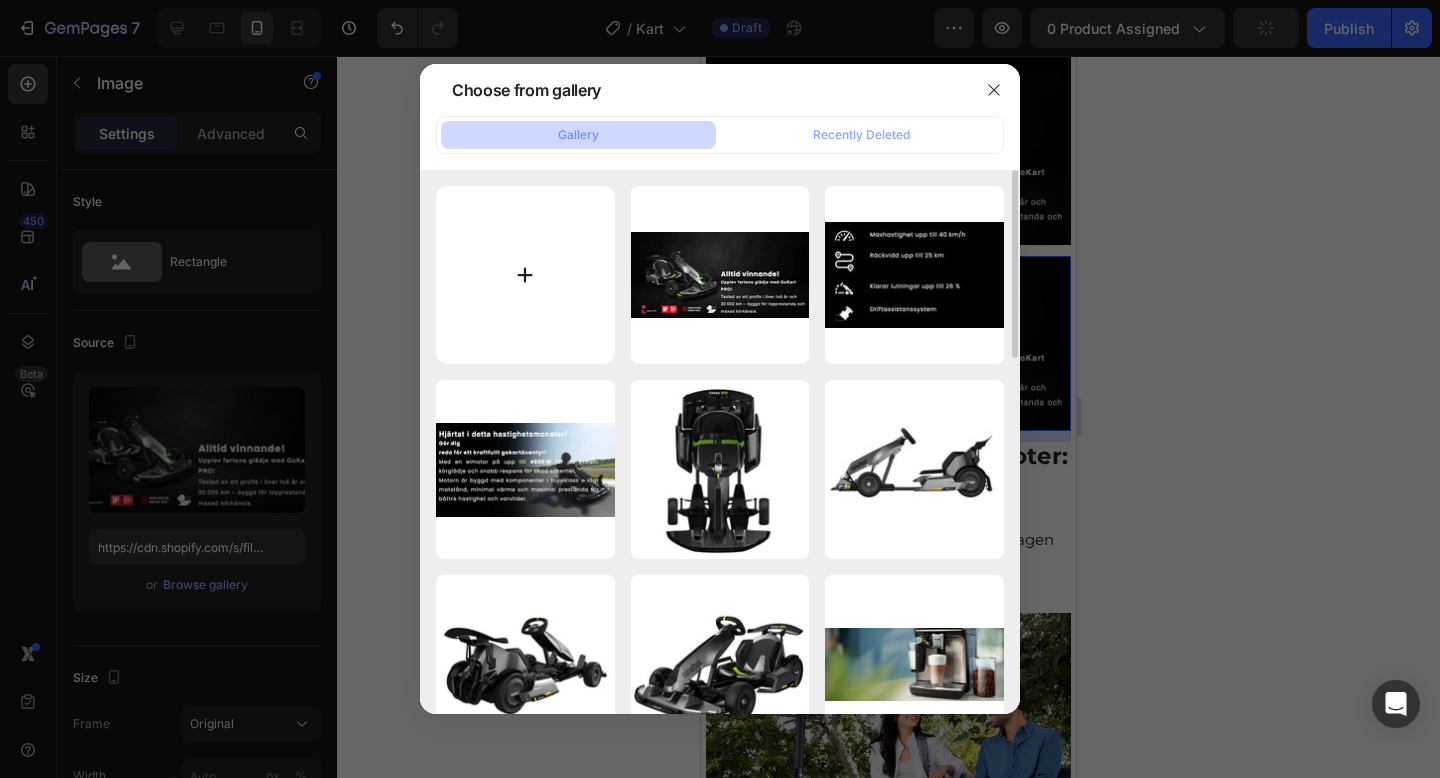 type on "C:\fakepath\gempages_573517901714162595-1f9c2dd7-933e-4557-9135-dbbb74e63b96.webp" 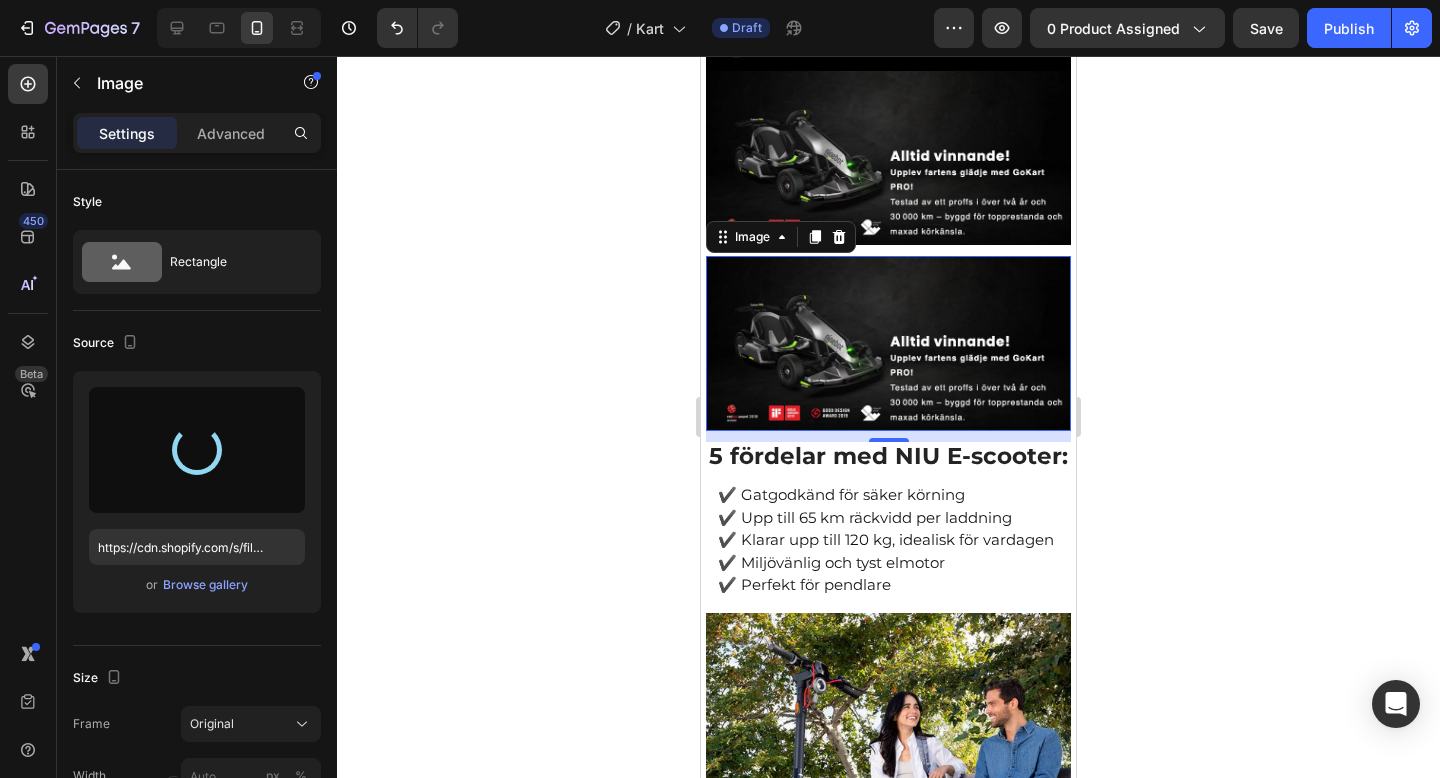 type on "https://cdn.shopify.com/s/files/1/0978/3672/8659/files/gempages_577727115441472188-3d33d64d-c5b7-4ebd-9143-5a657de3bb84.webp" 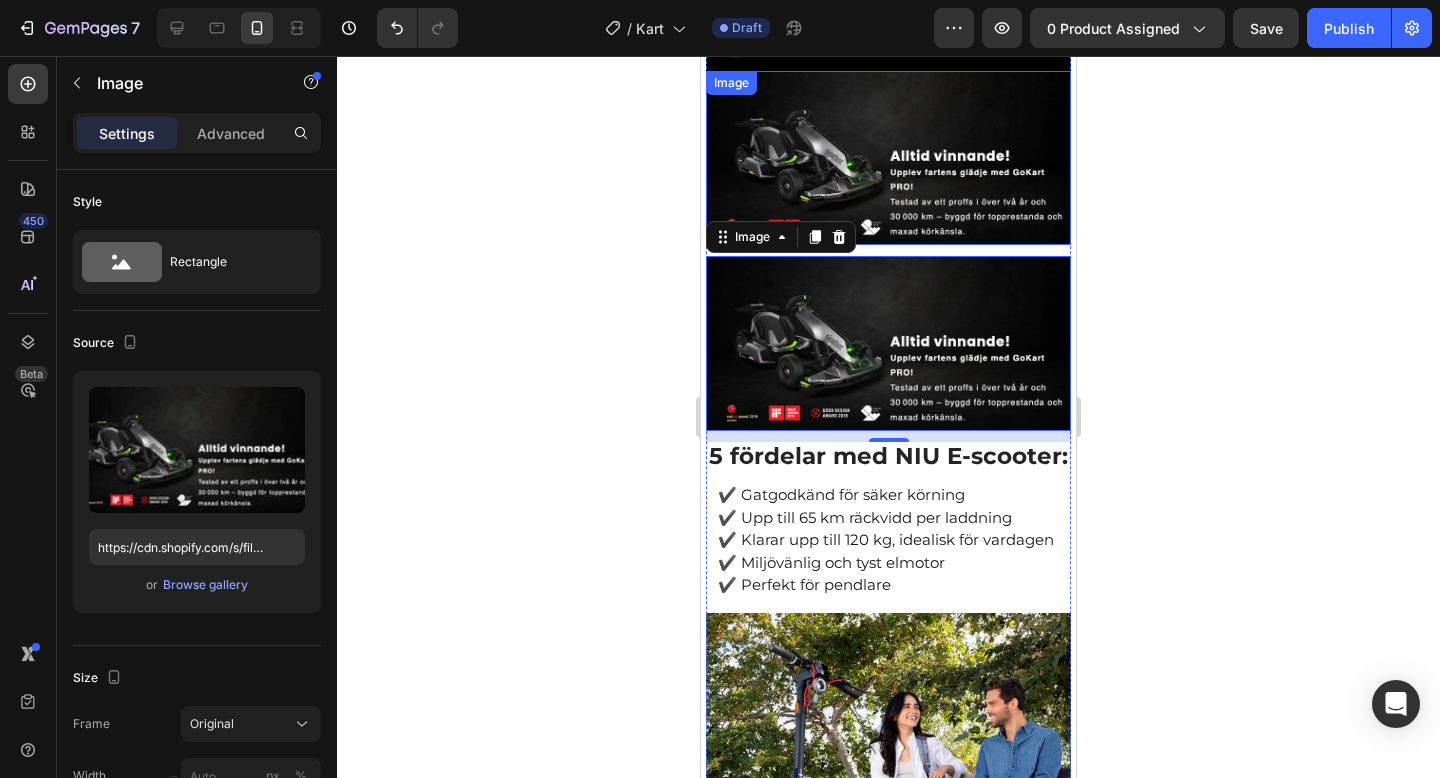 click at bounding box center (888, 158) 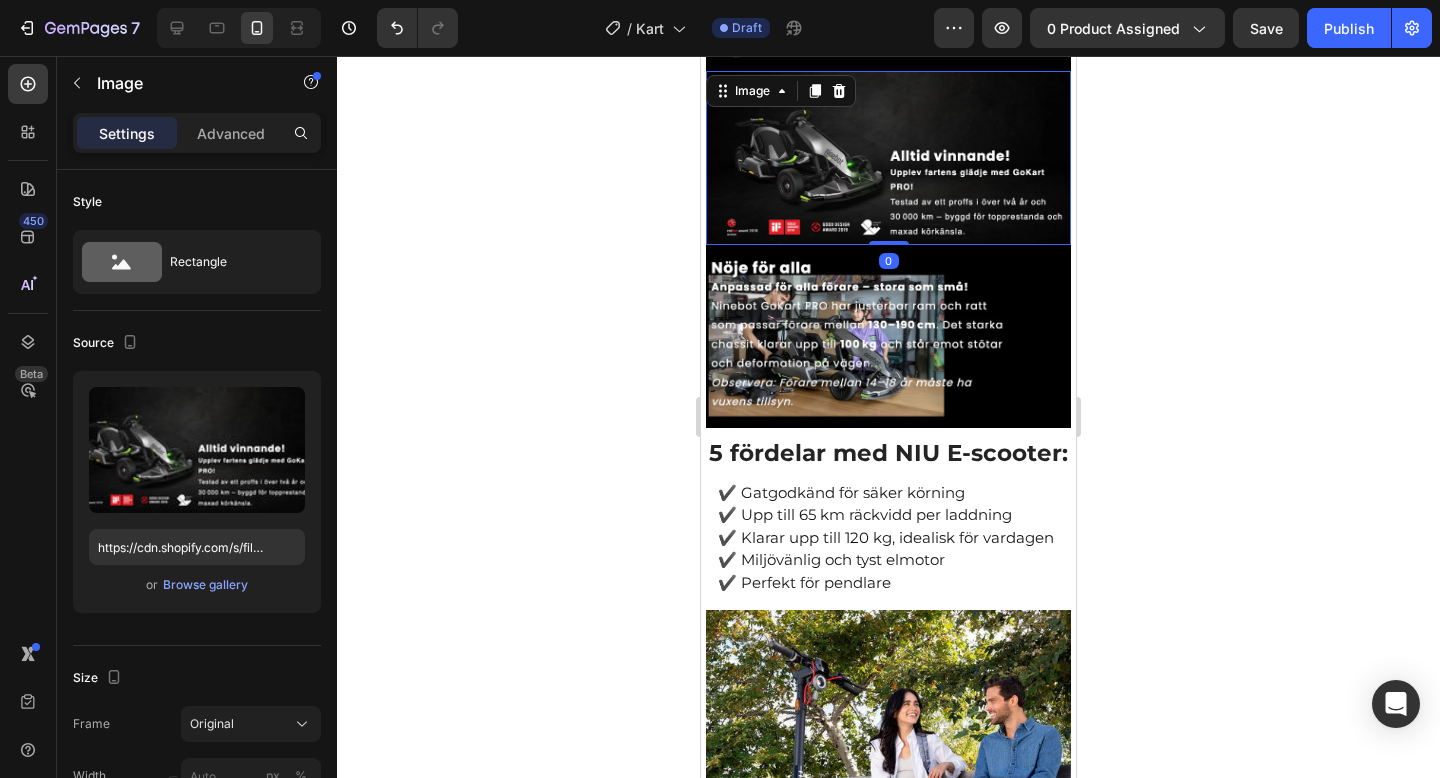 drag, startPoint x: 895, startPoint y: 276, endPoint x: 895, endPoint y: 246, distance: 30 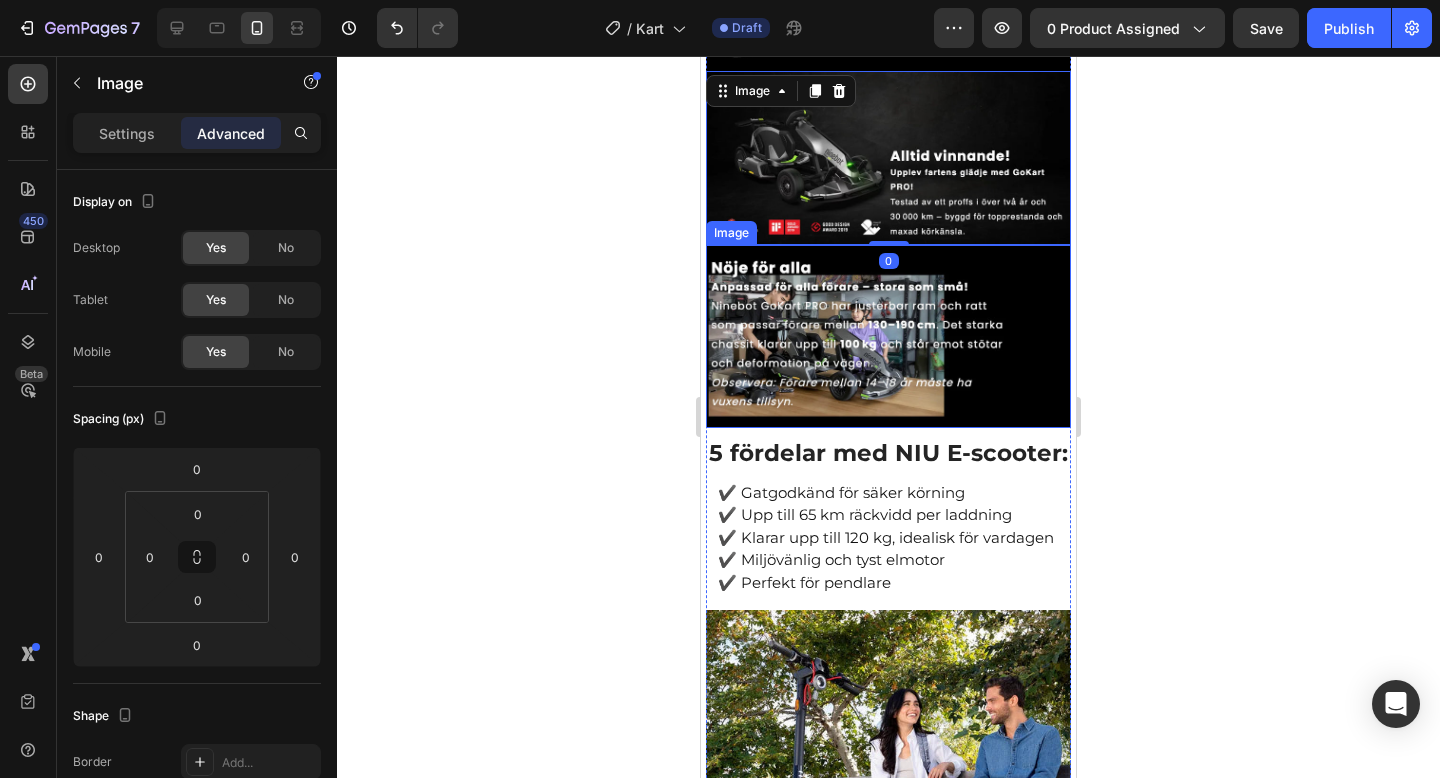 click at bounding box center [888, 336] 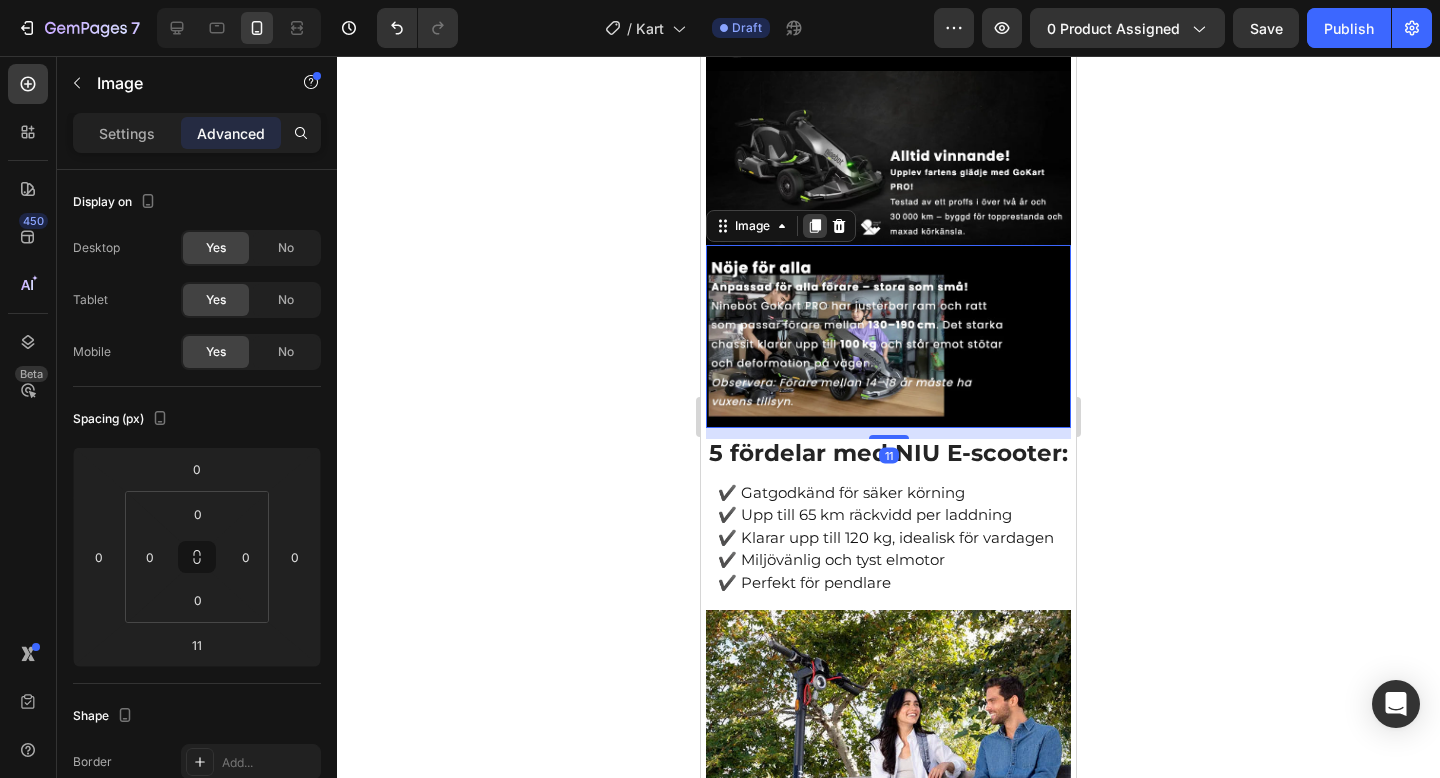 click 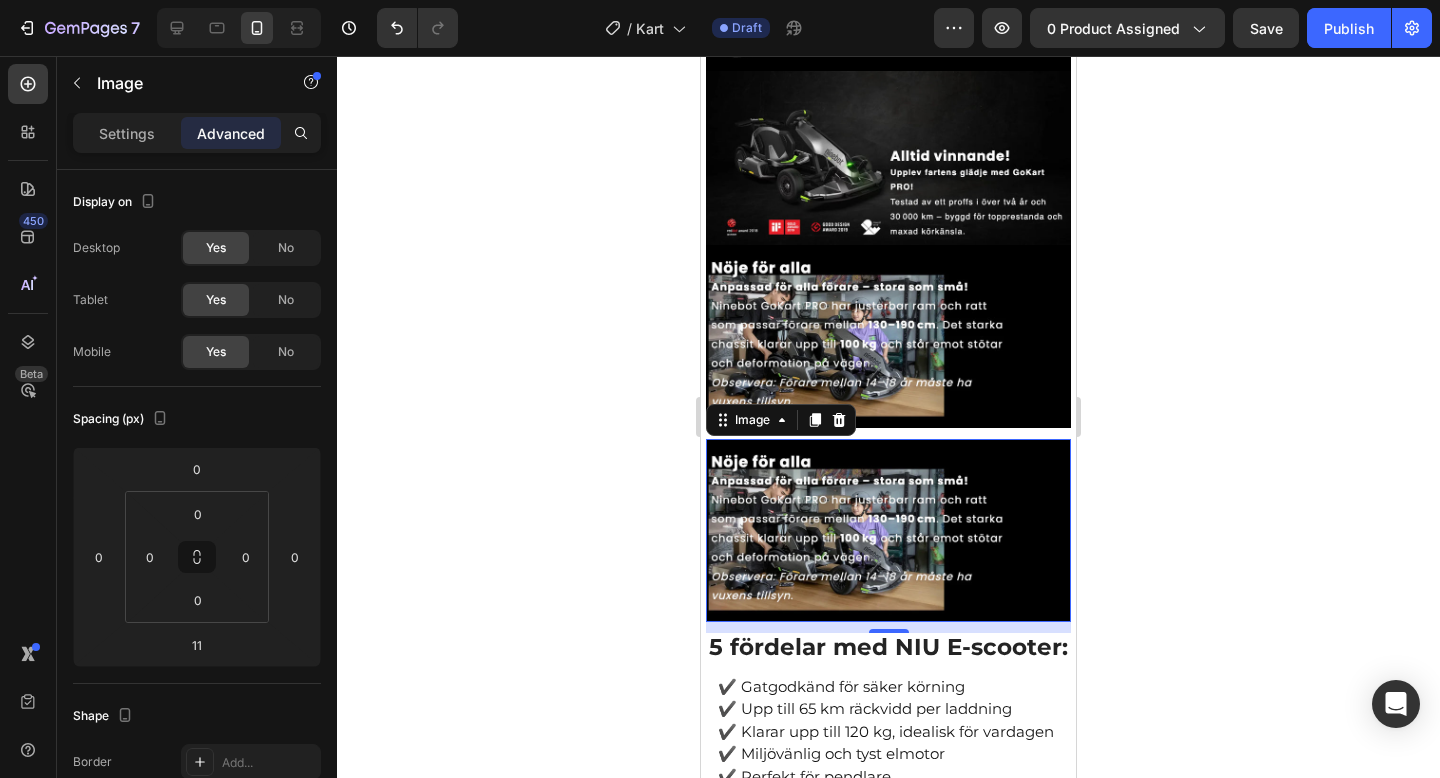 click at bounding box center [888, 530] 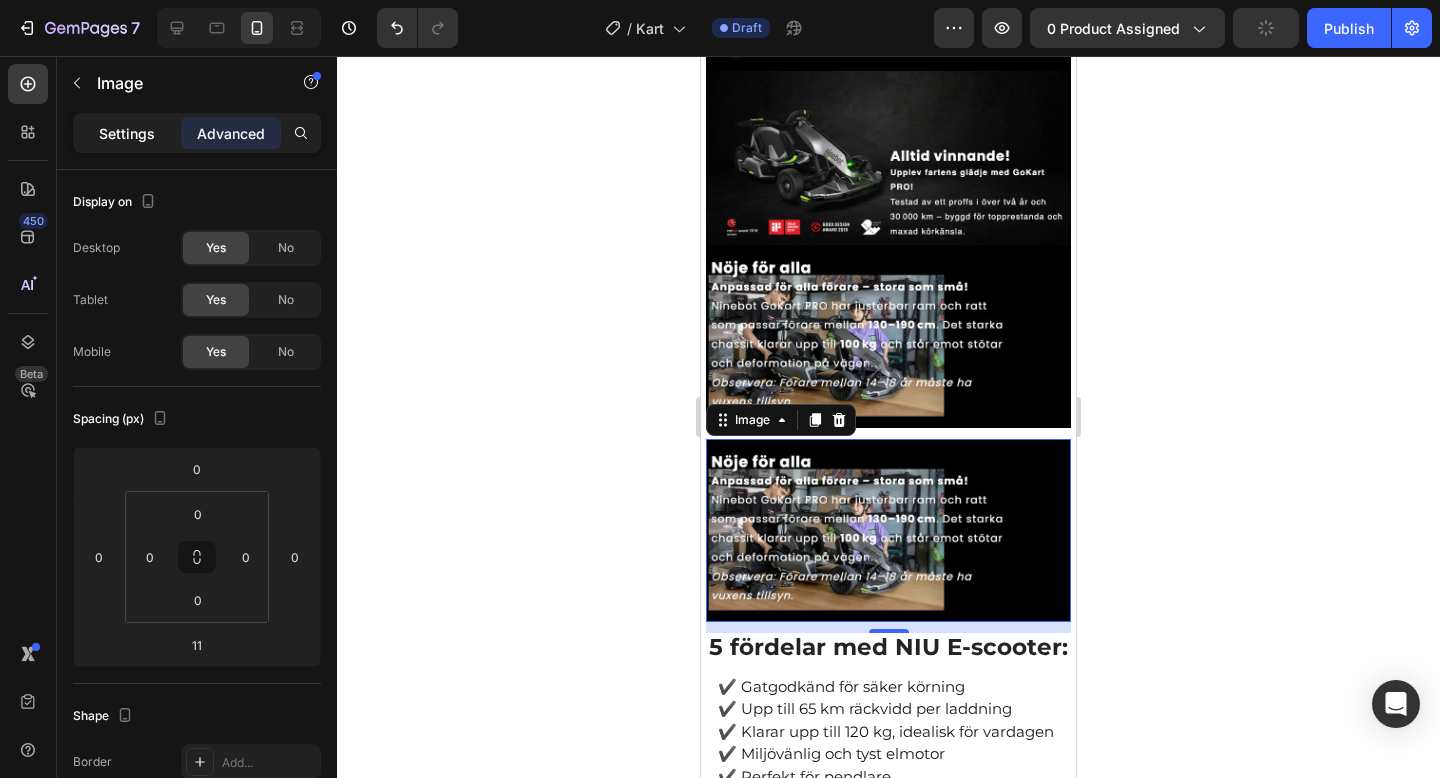 click on "Settings" at bounding box center [127, 133] 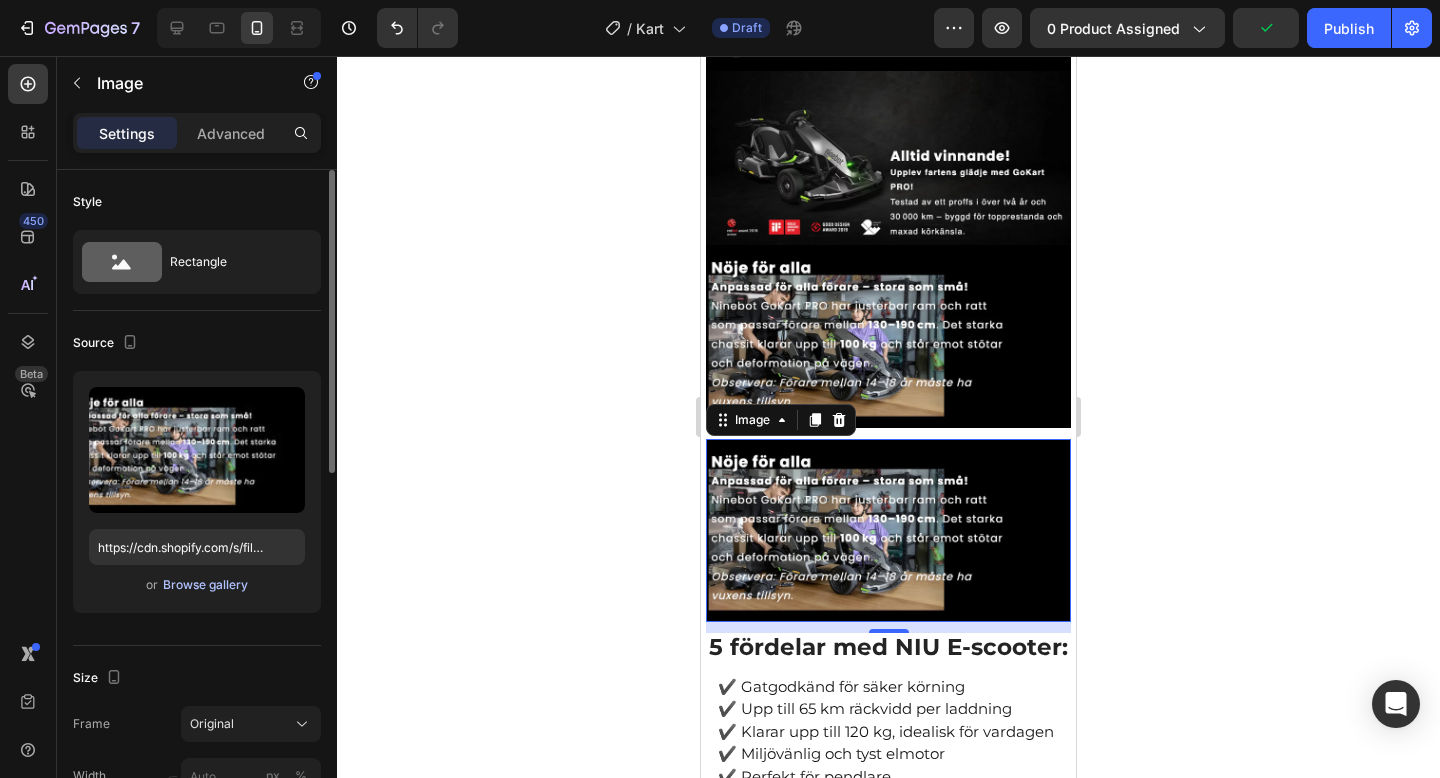 click on "Browse gallery" at bounding box center [205, 585] 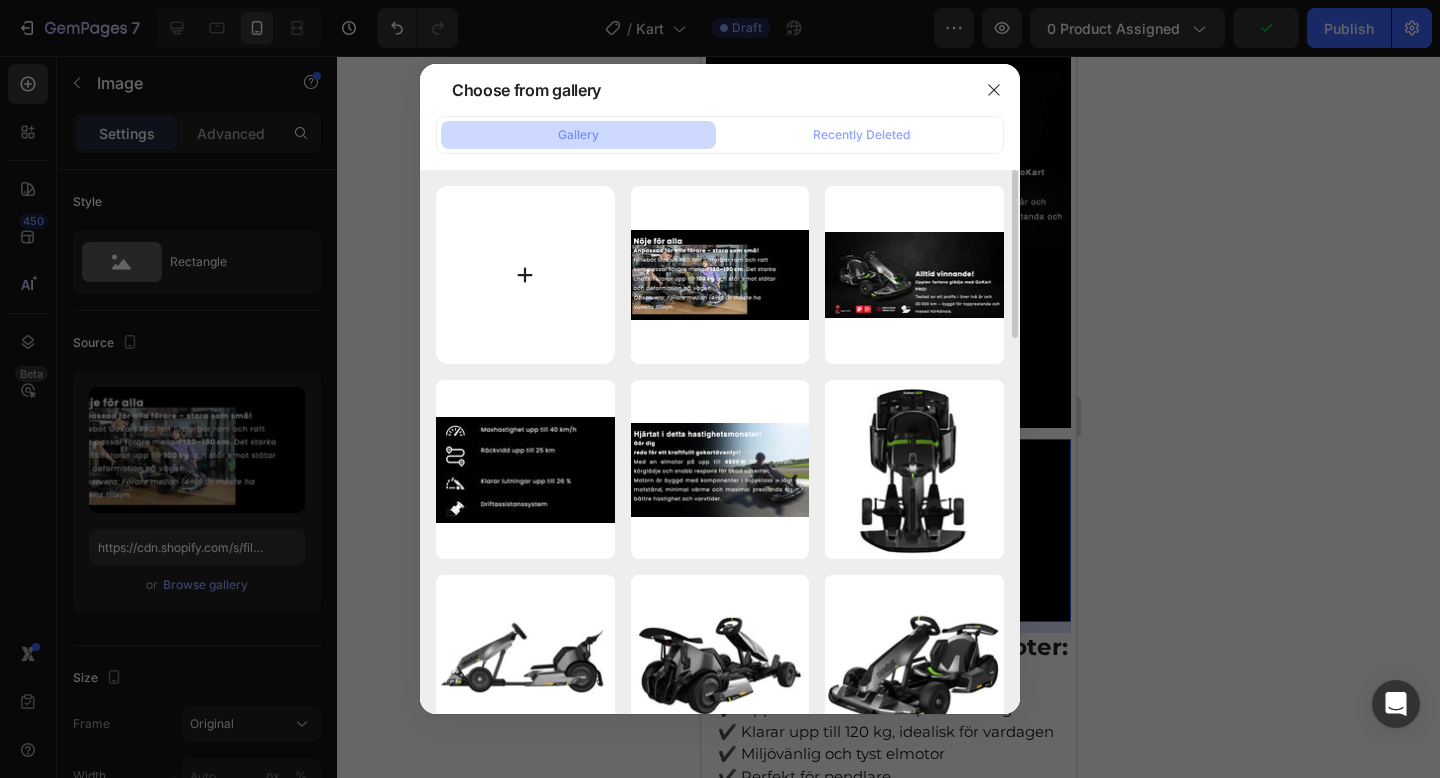 click at bounding box center (525, 275) 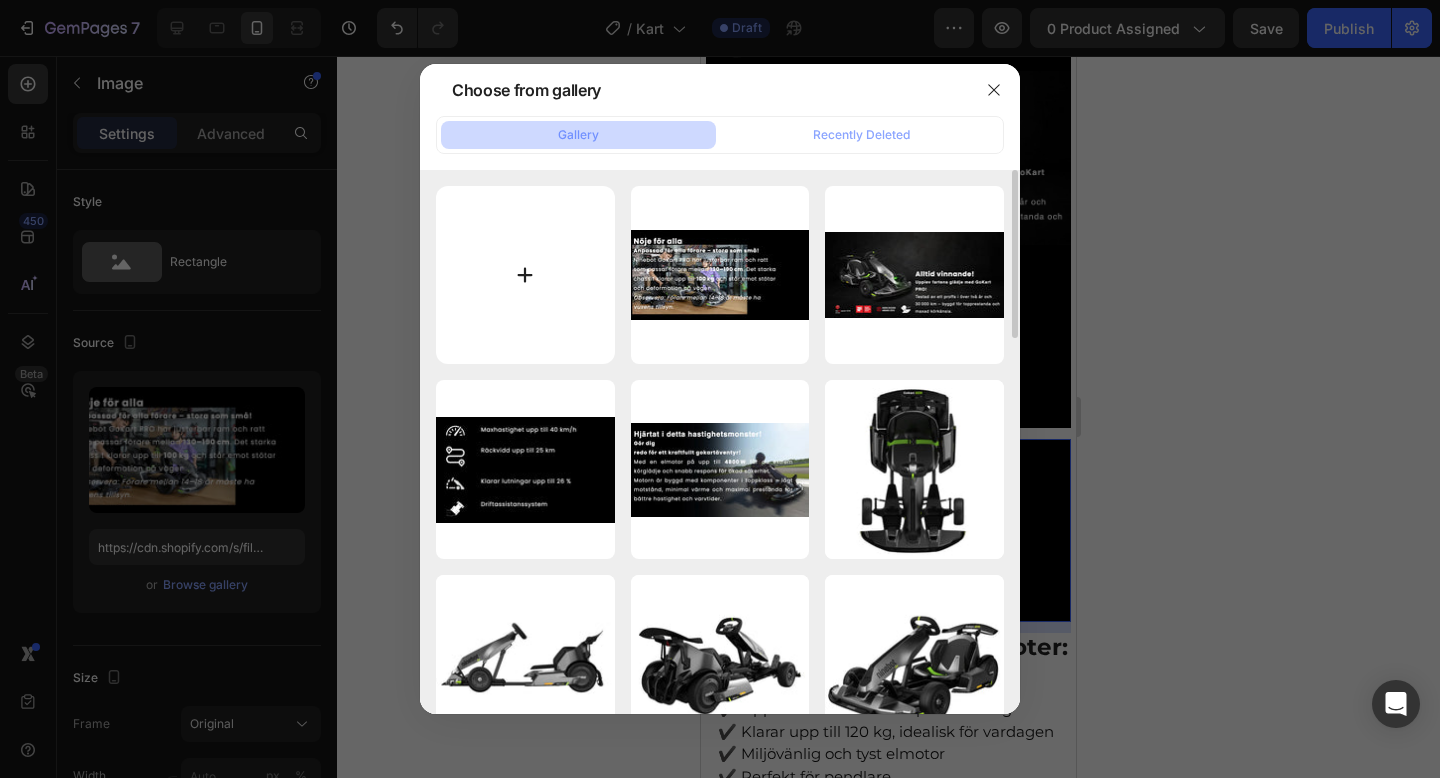 type on "C:\fakepath\gempages_573517901714162595-d3879225-759d-4cdd-b30e-c37ded7d258c.webp" 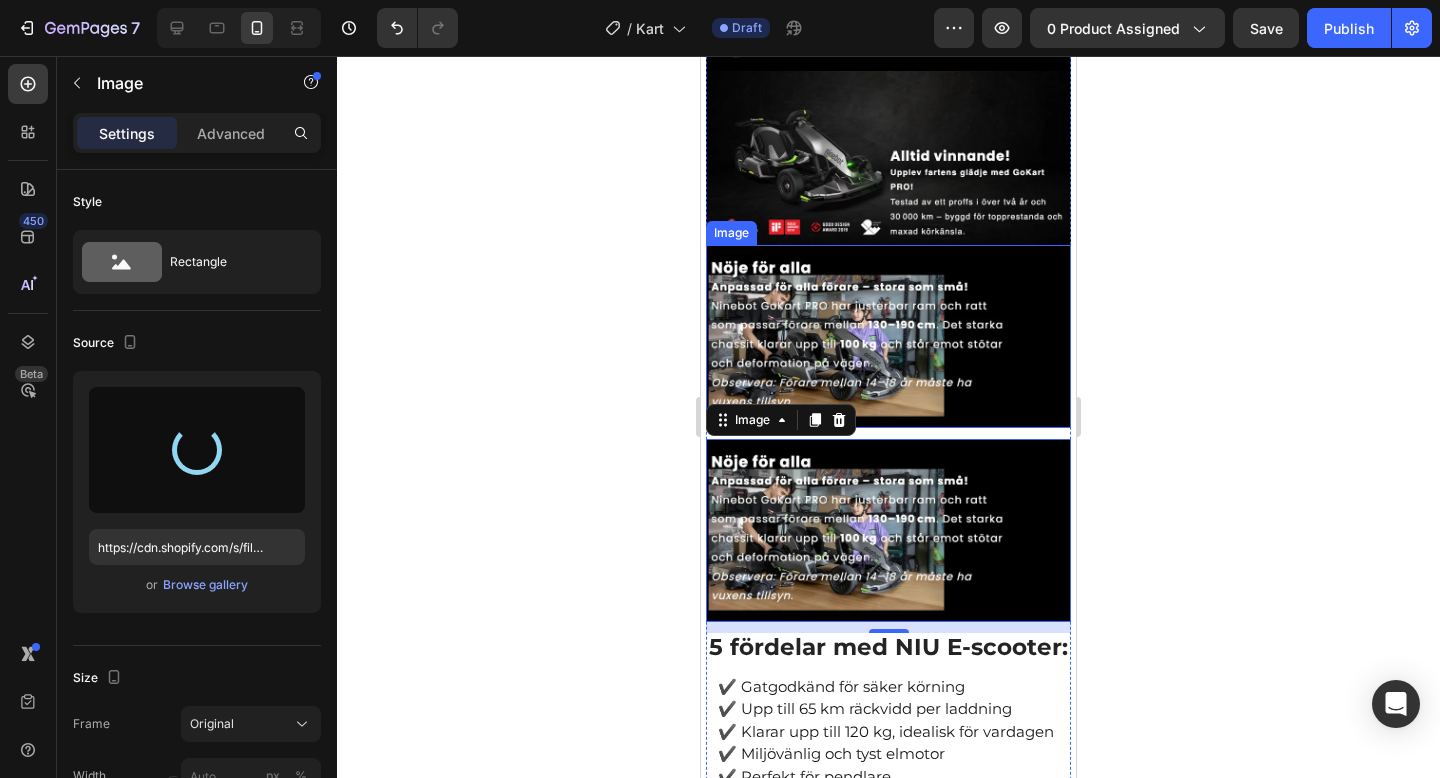 type on "https://cdn.shopify.com/s/files/1/0978/3672/8659/files/gempages_577727115441472188-a188877f-fae0-414a-b390-76a181f15a13.webp" 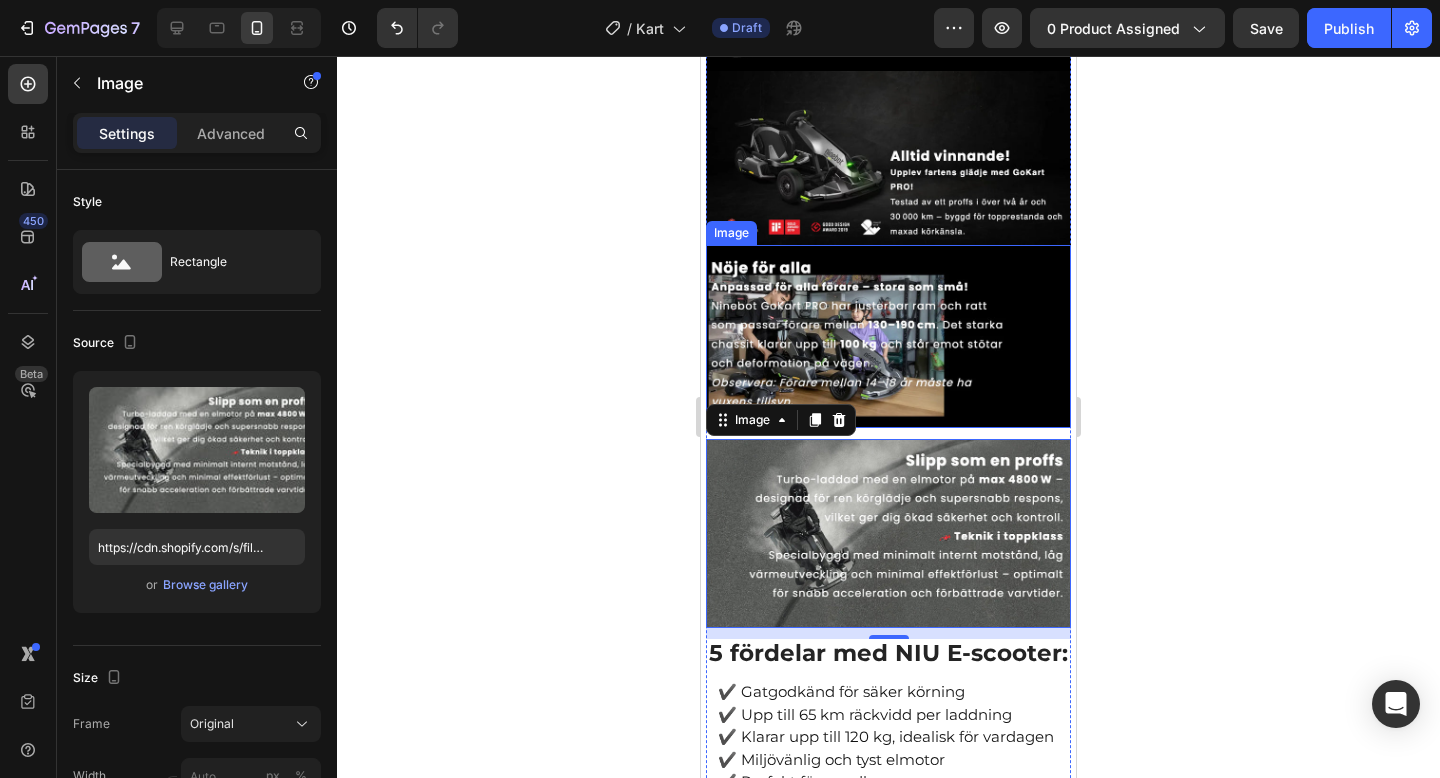click at bounding box center [888, 336] 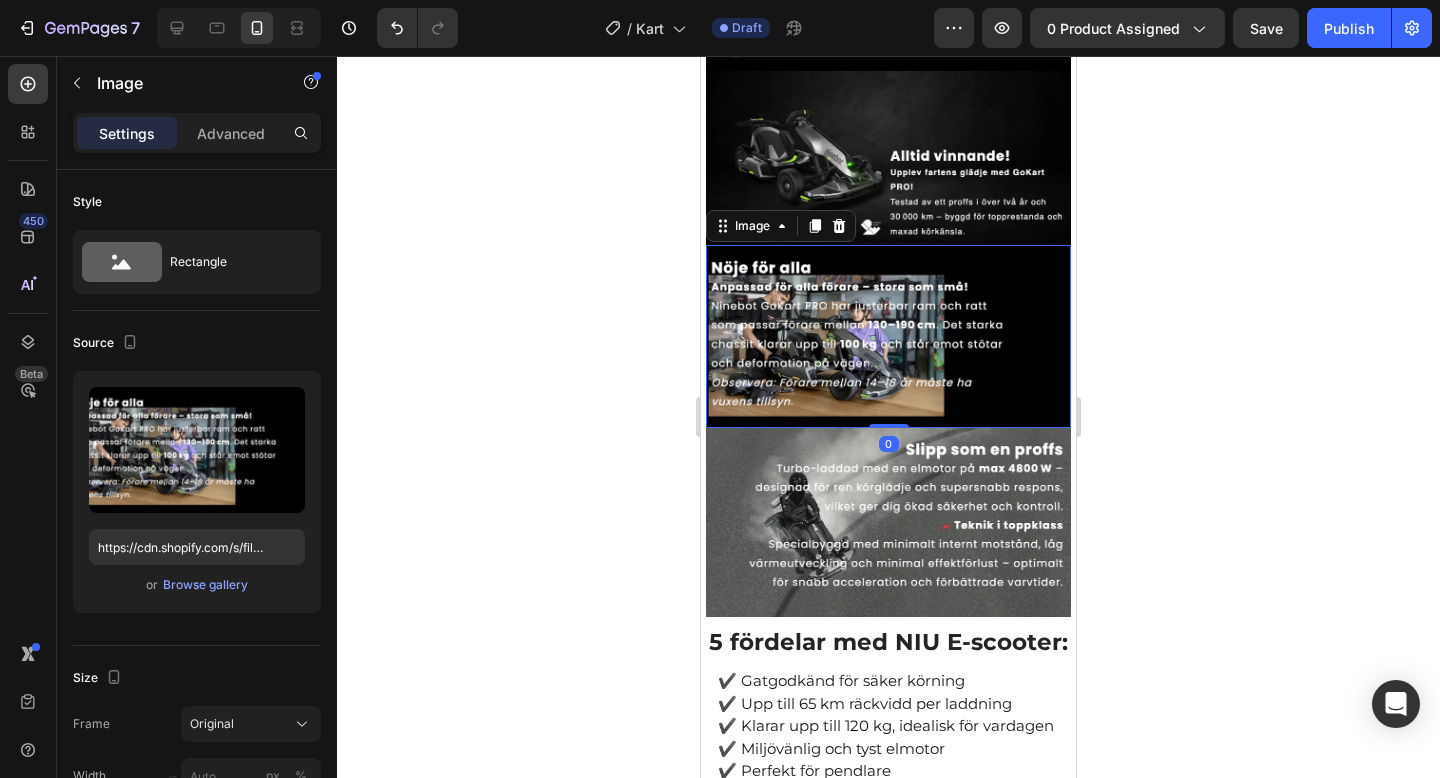 drag, startPoint x: 896, startPoint y: 457, endPoint x: 896, endPoint y: 443, distance: 14 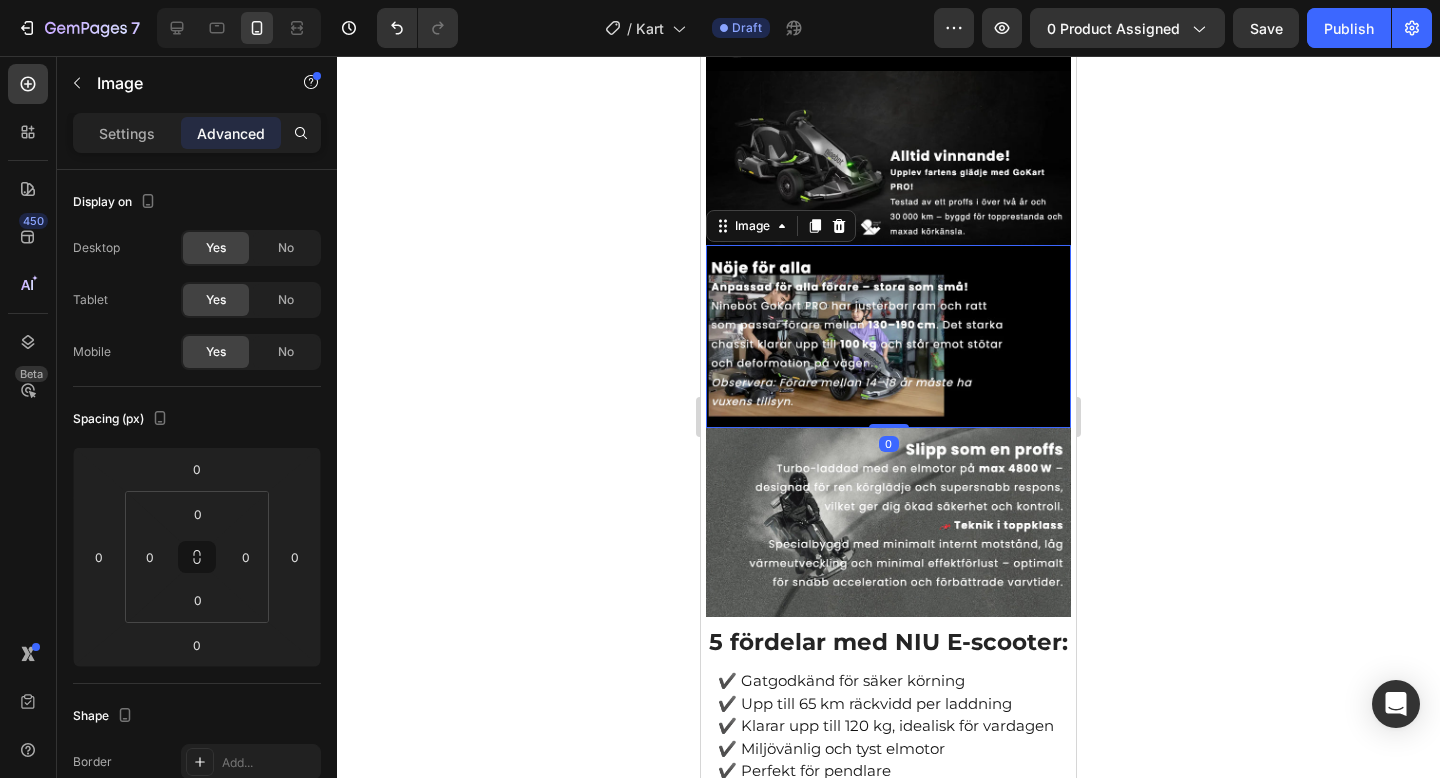 click 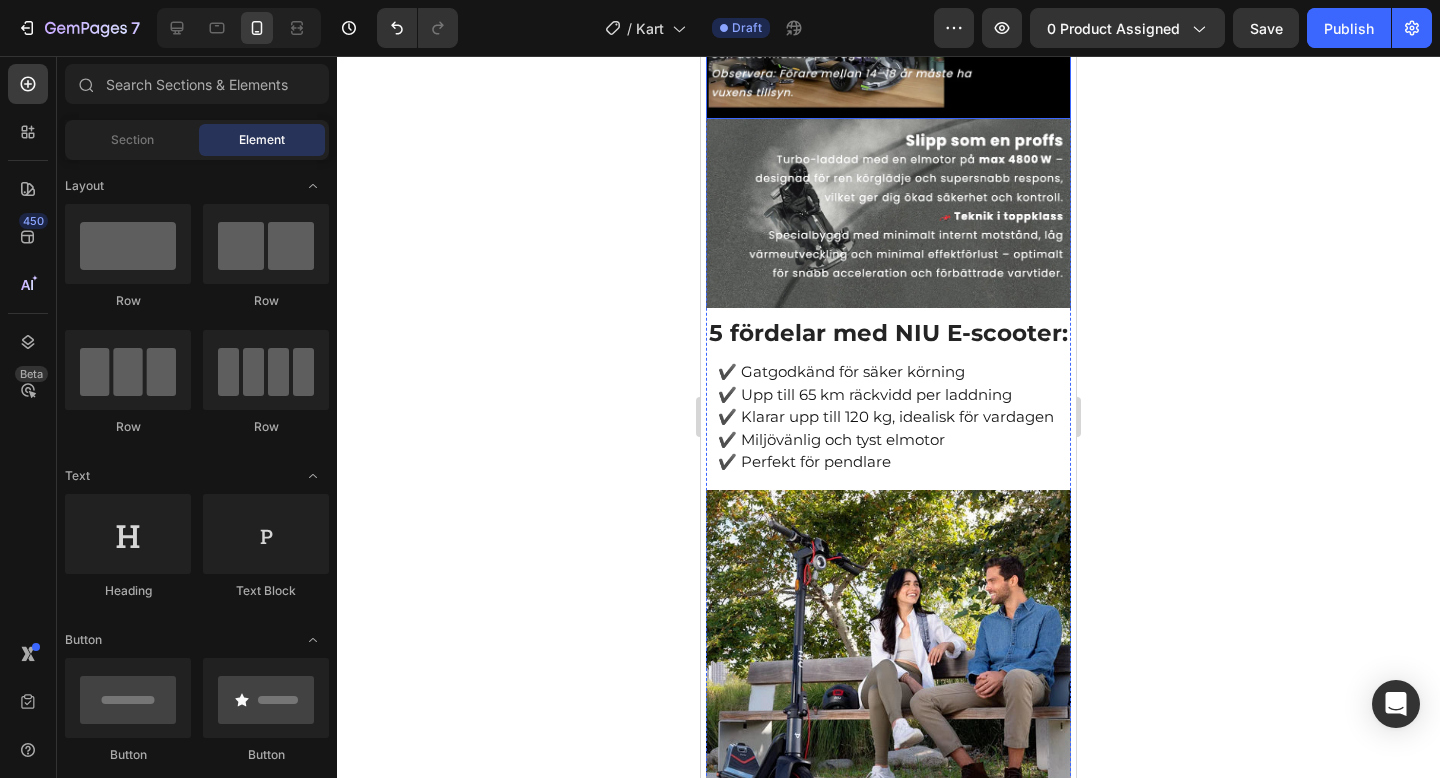 scroll, scrollTop: 2125, scrollLeft: 0, axis: vertical 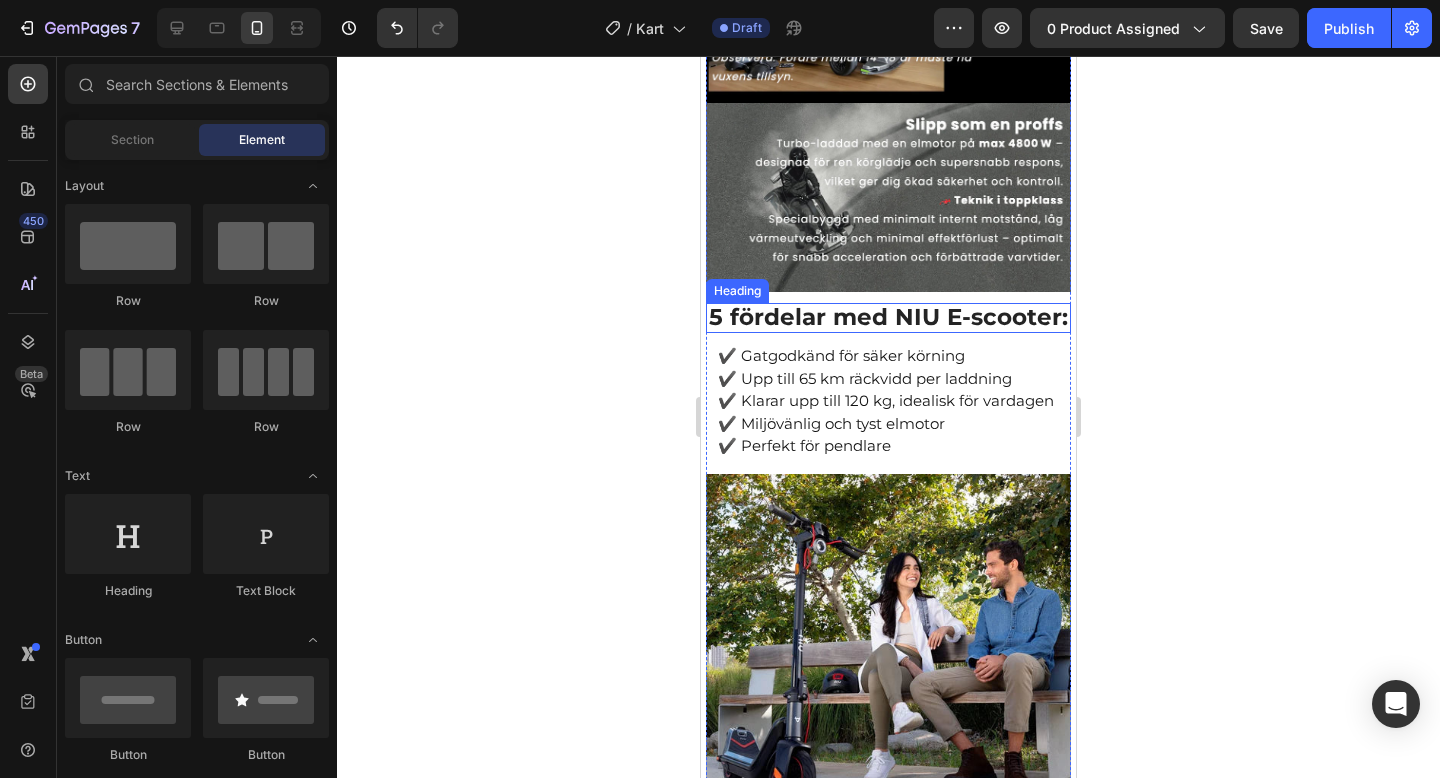 click on "5 fördelar med NIU E-scooter:" at bounding box center (888, 317) 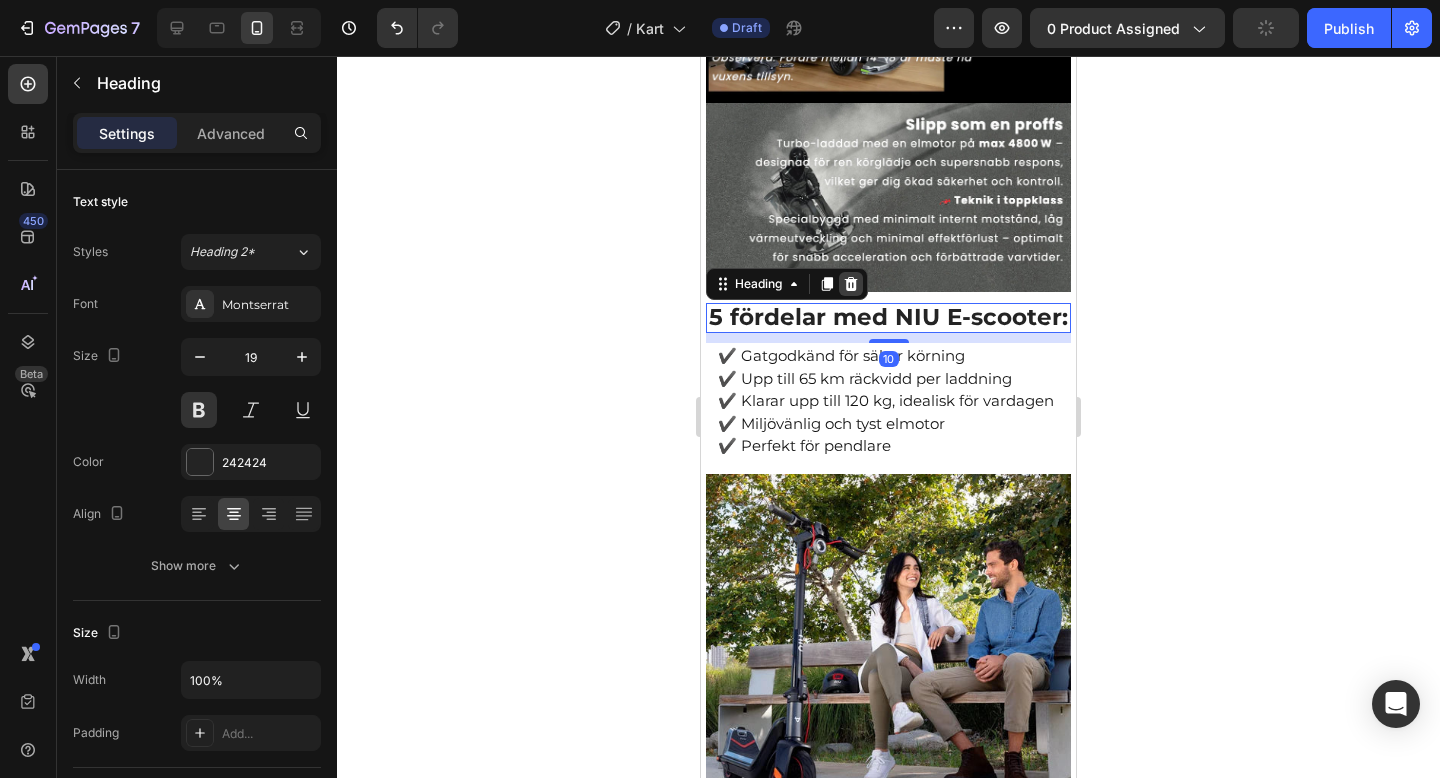 click 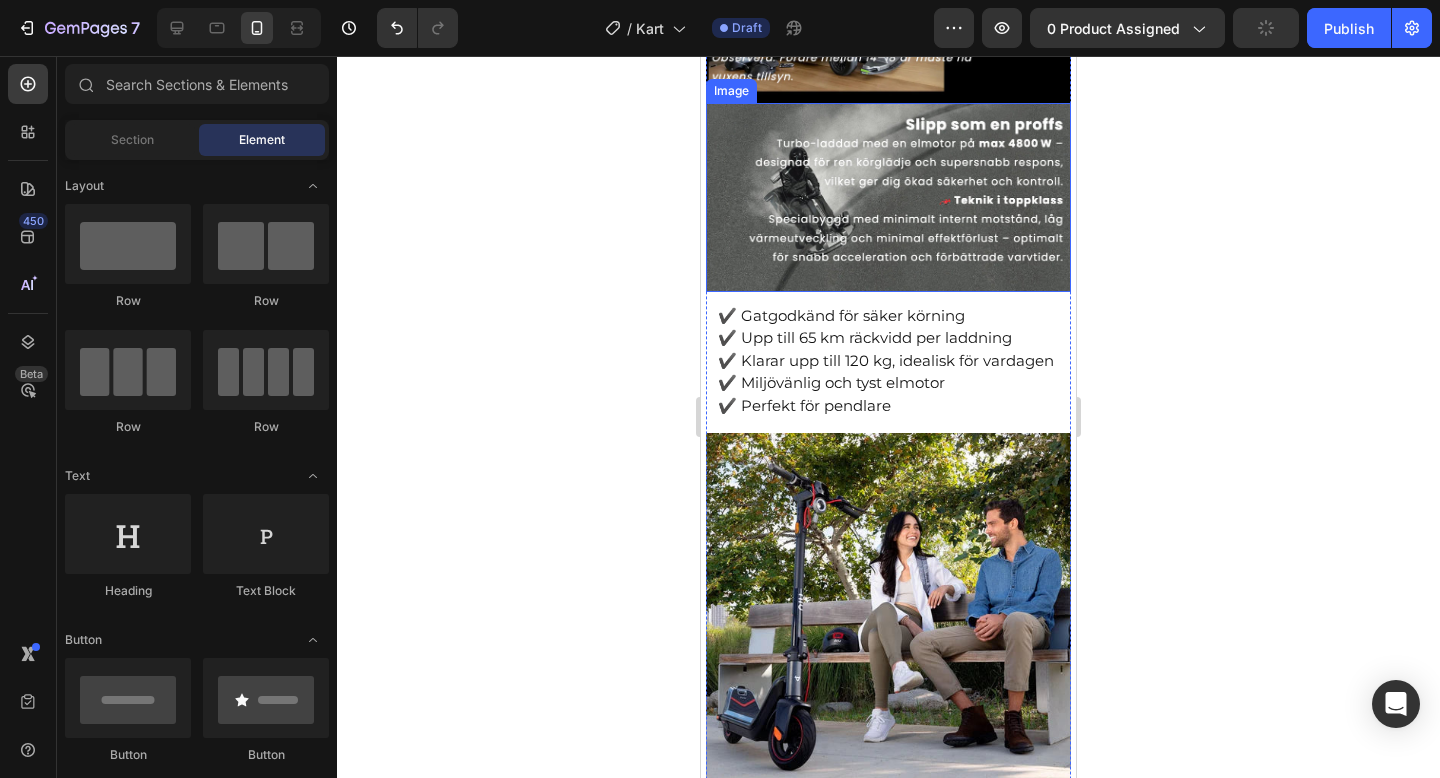 click on "✔️ Klarar upp till 120 kg, idealisk för vardagen" at bounding box center (888, 361) 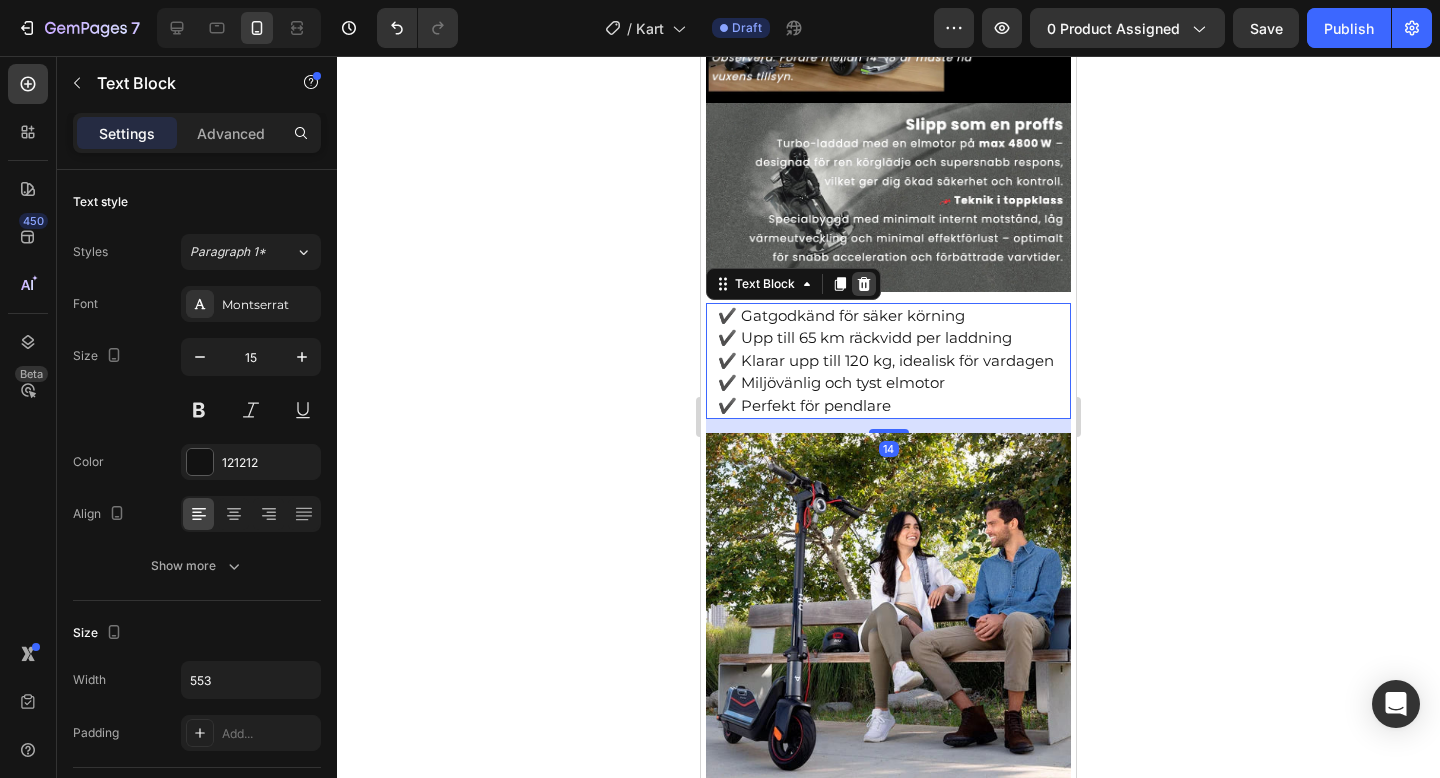 click 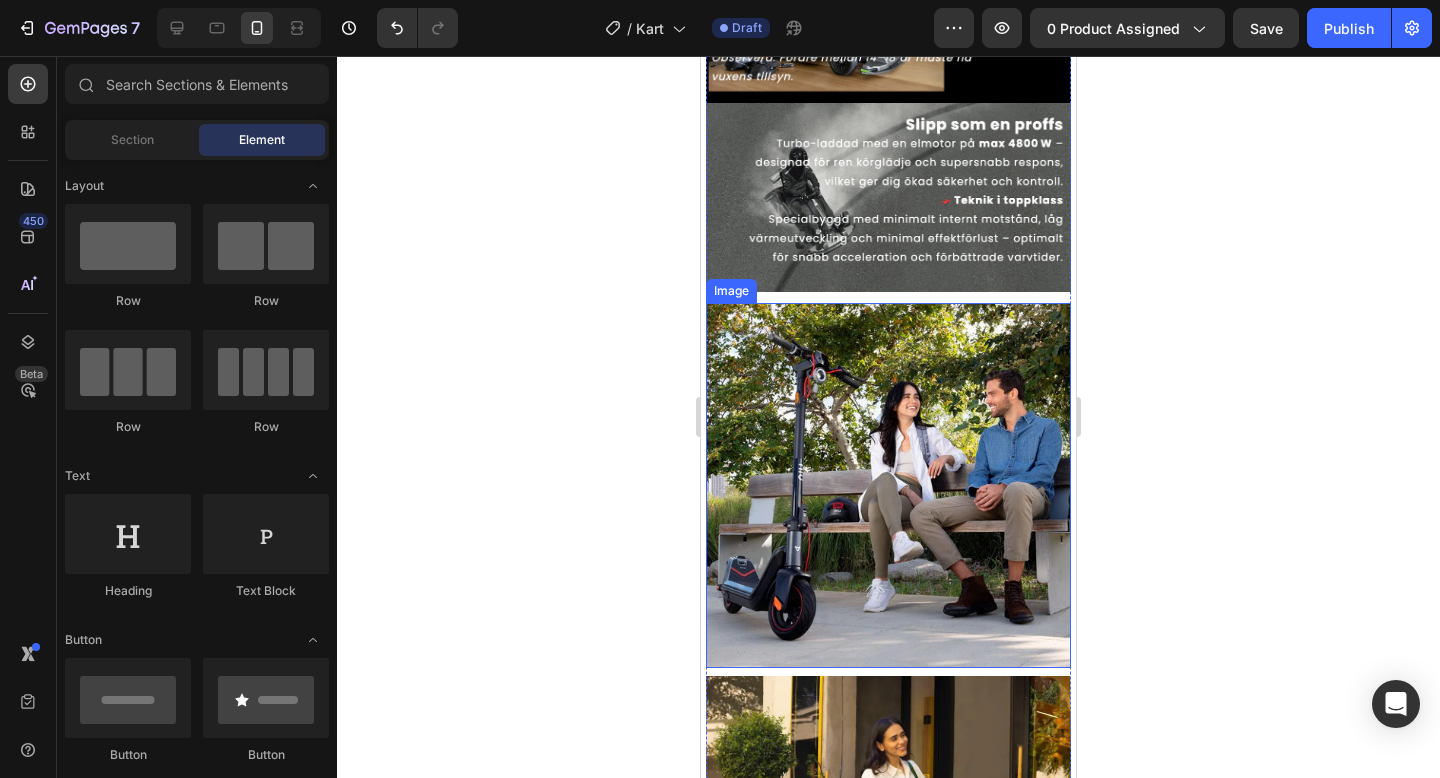 click at bounding box center [888, 485] 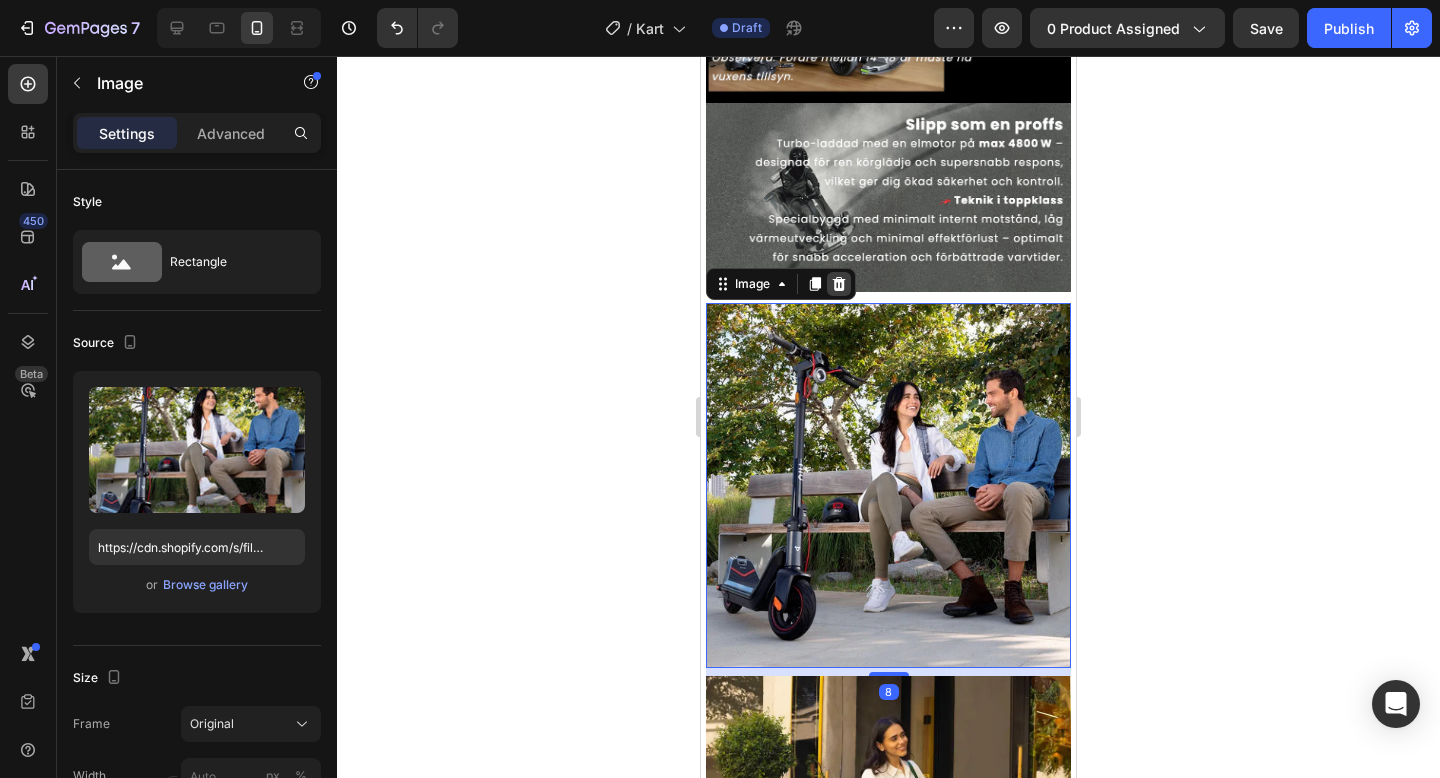 click 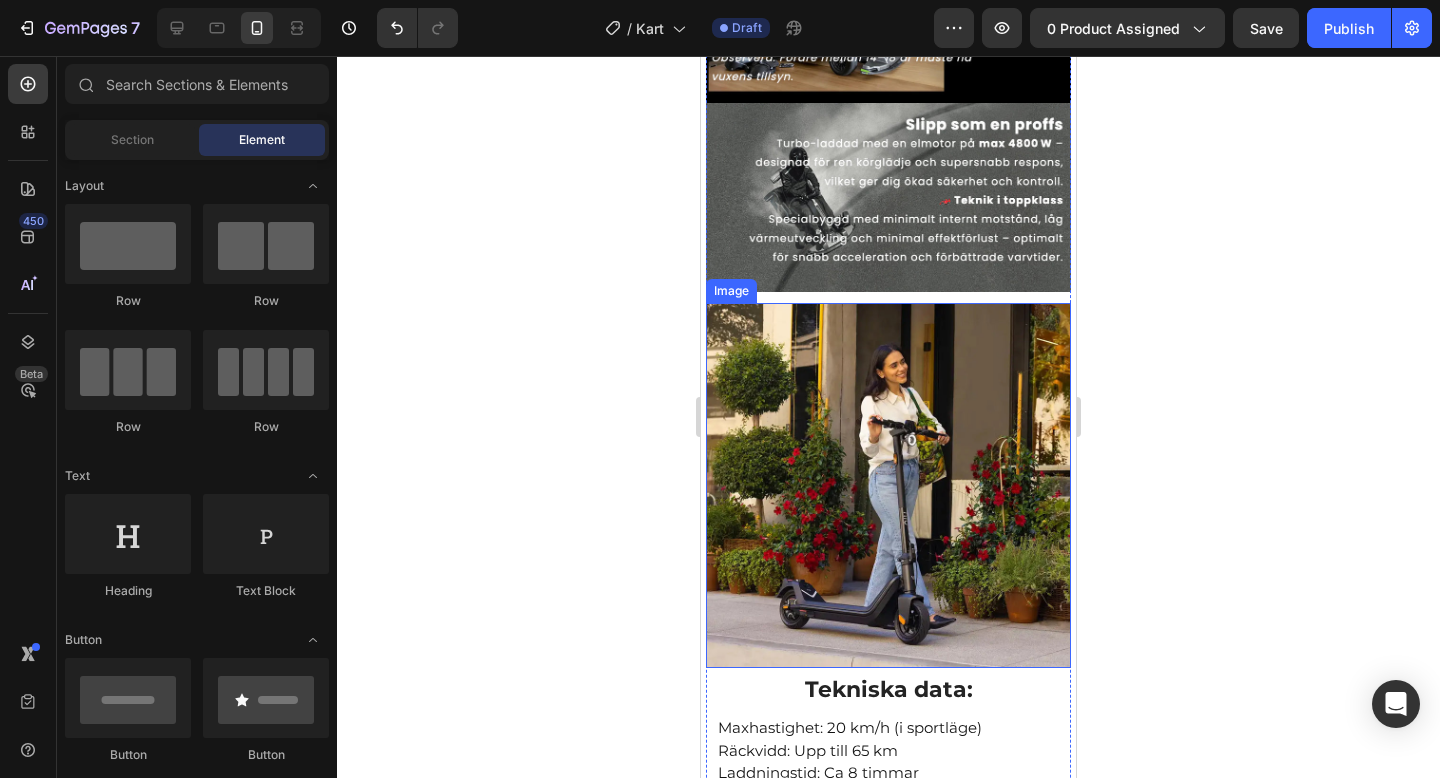click at bounding box center (888, 485) 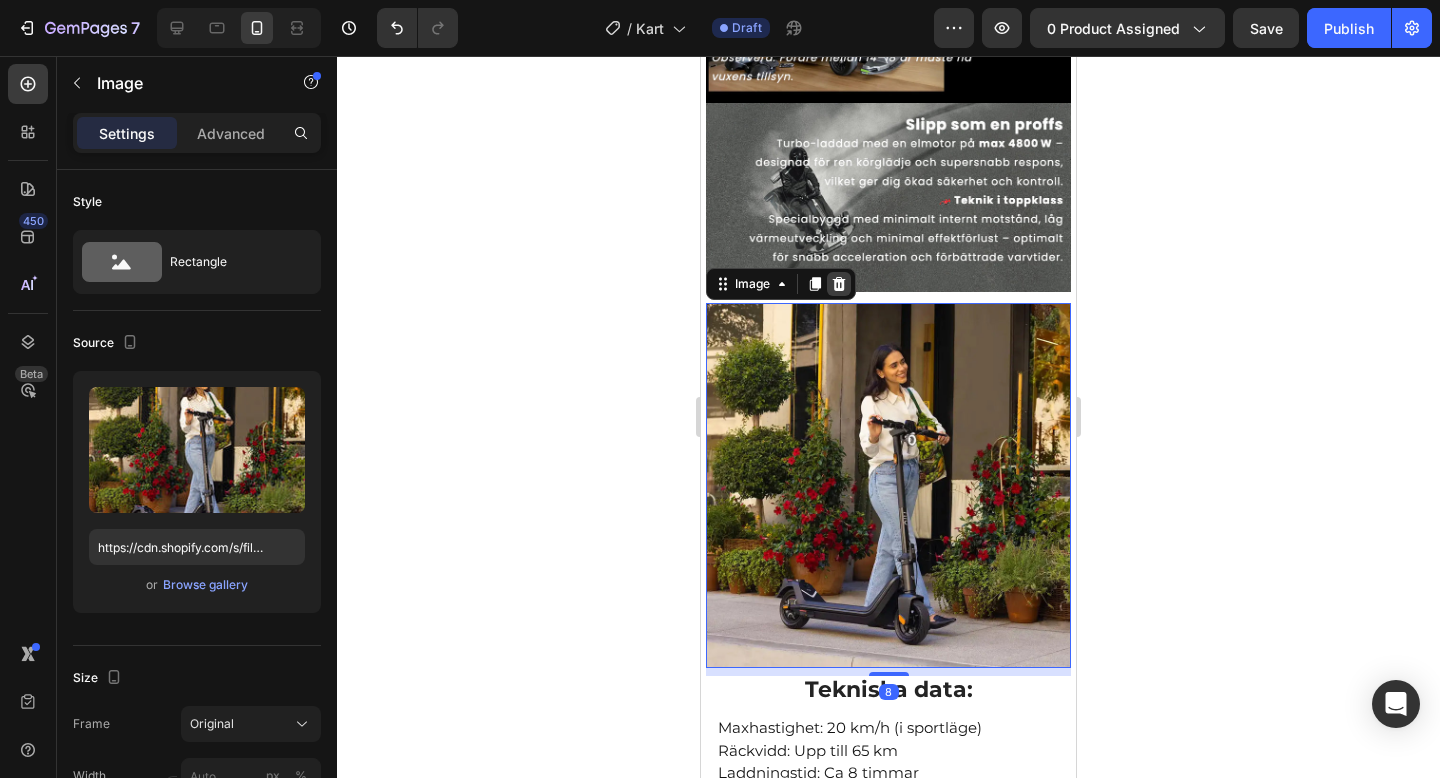click 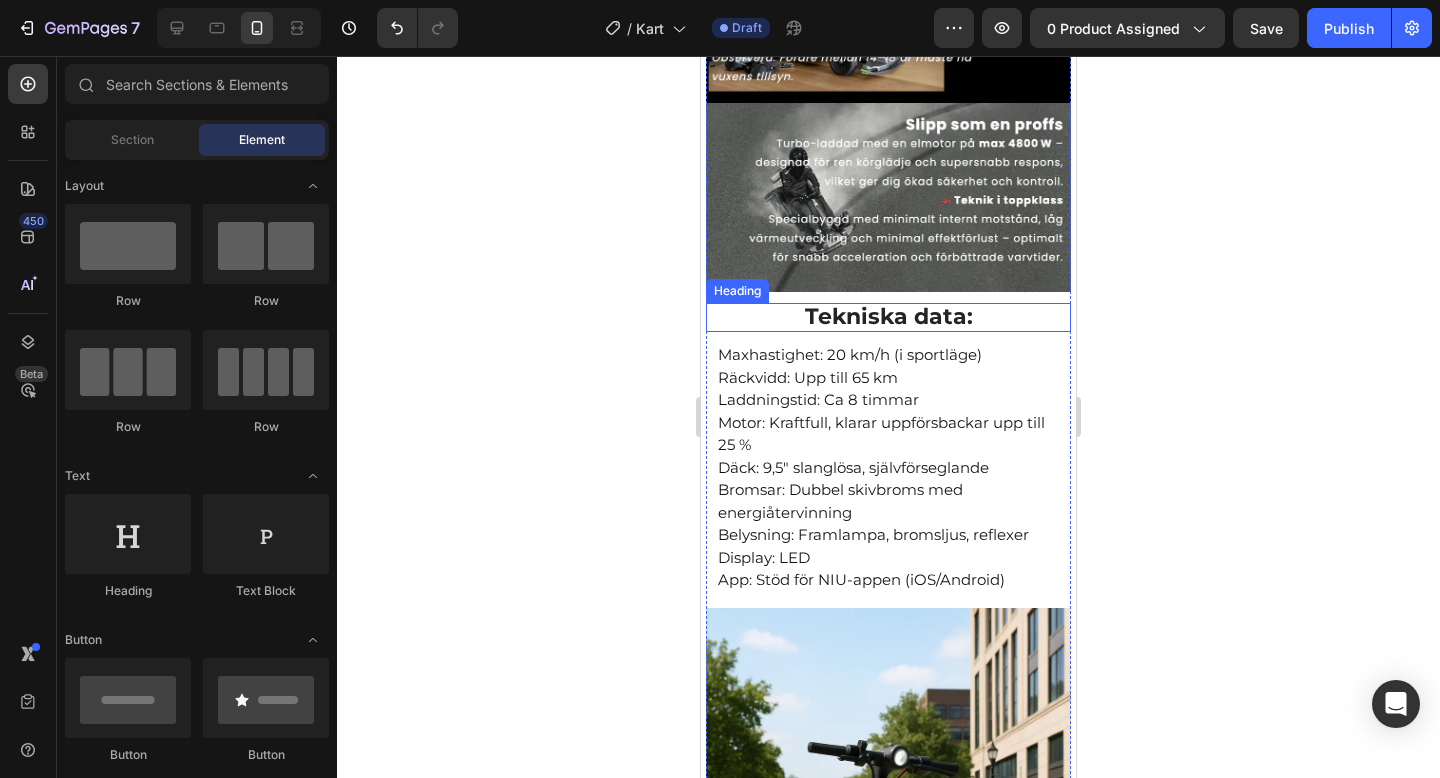 click on "Tekniska data:" at bounding box center (889, 316) 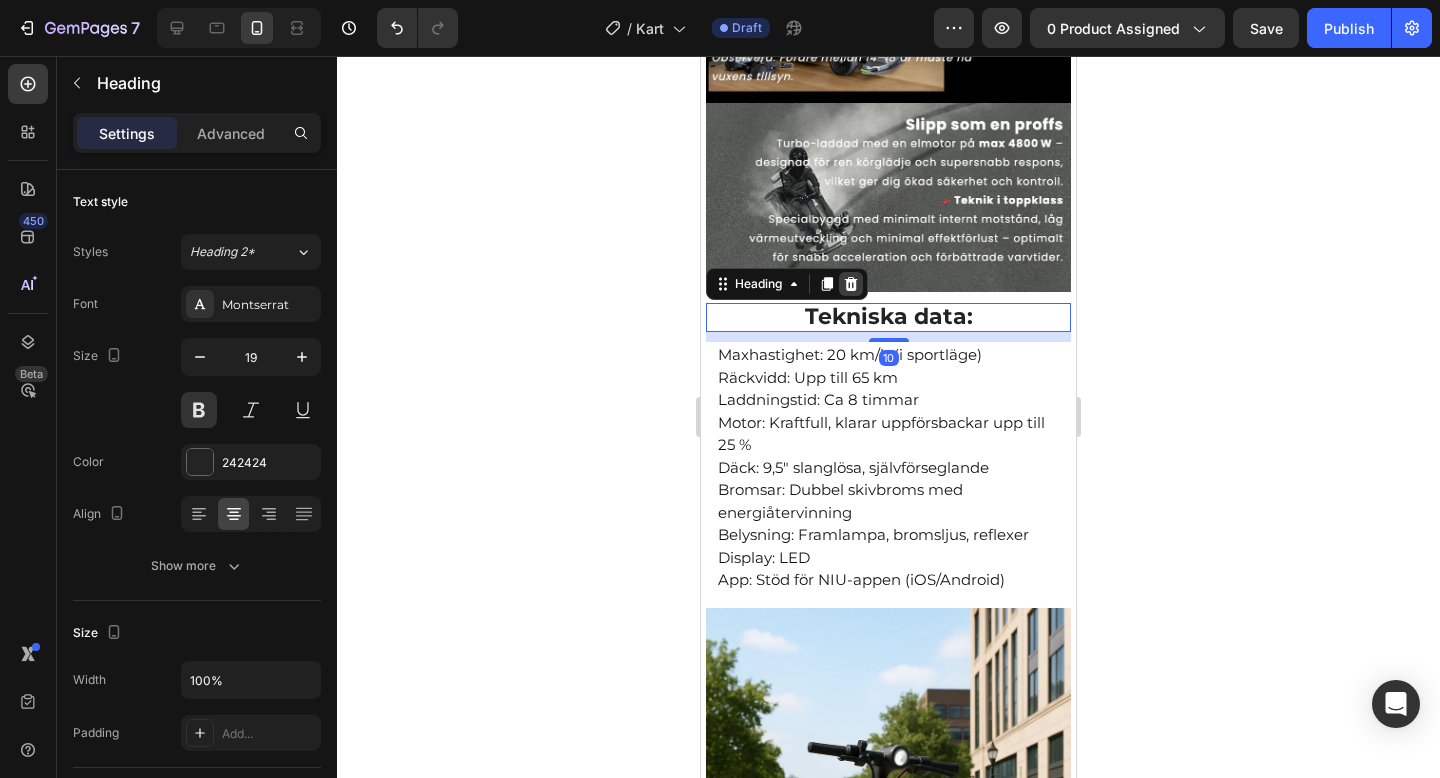 click 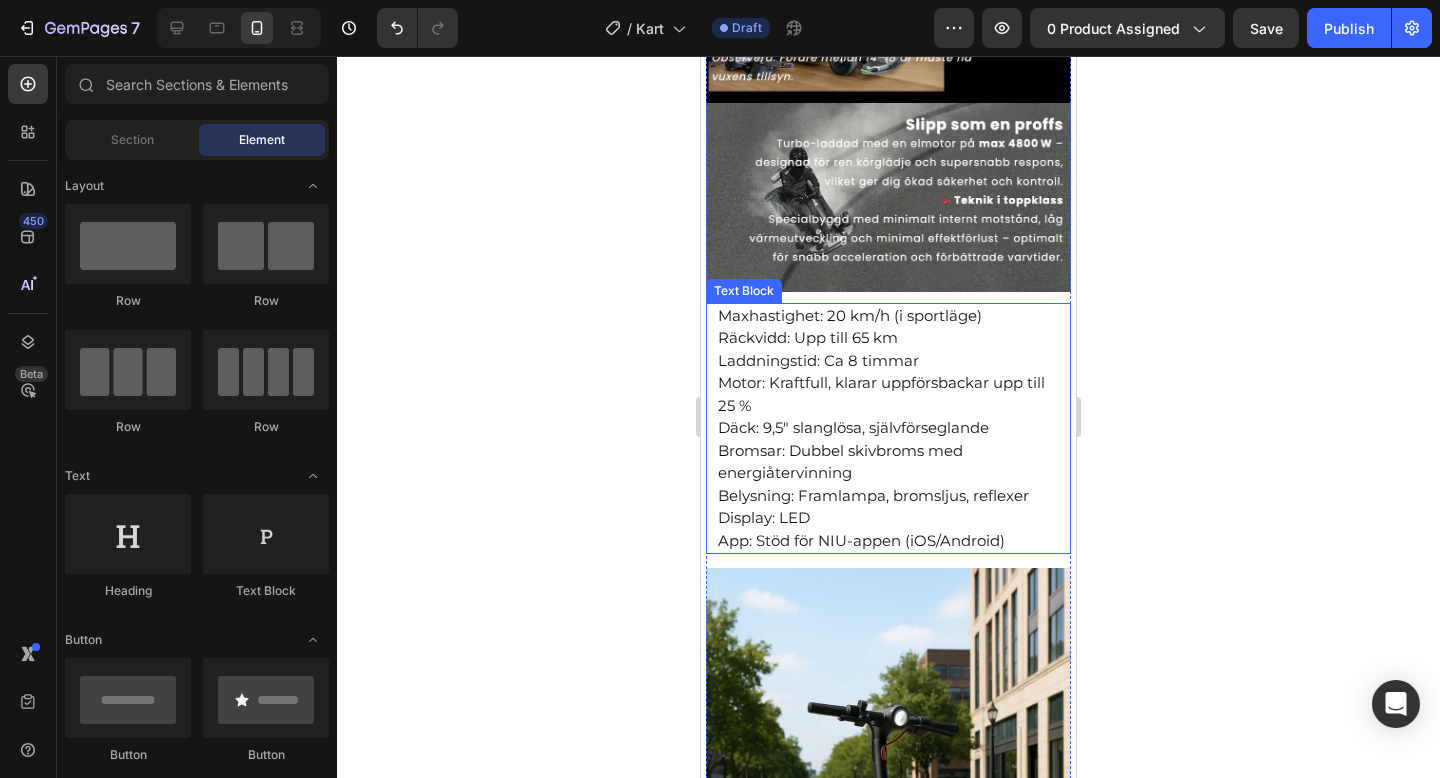 click on "Motor: Kraftfull, klarar uppförsbackar upp till 25 %" at bounding box center [888, 394] 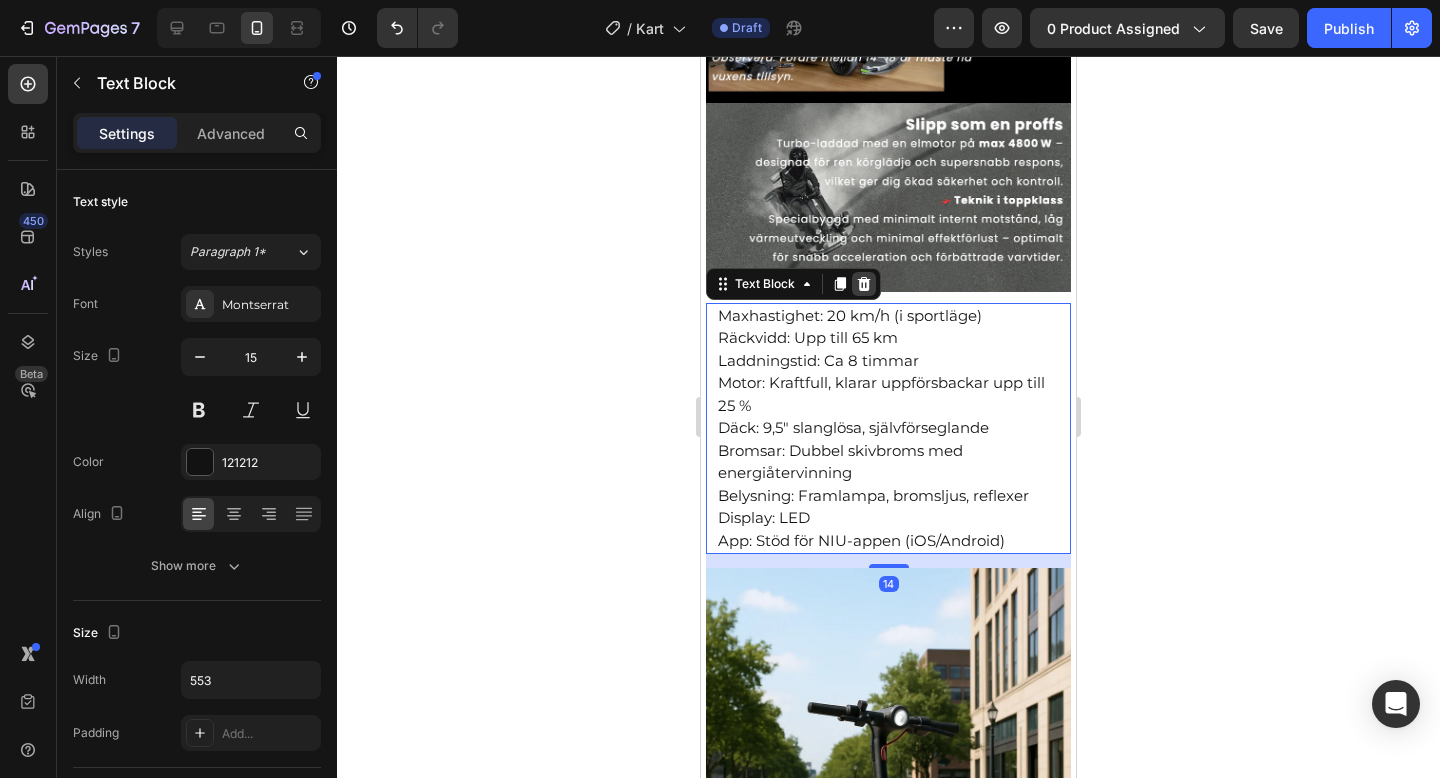 click 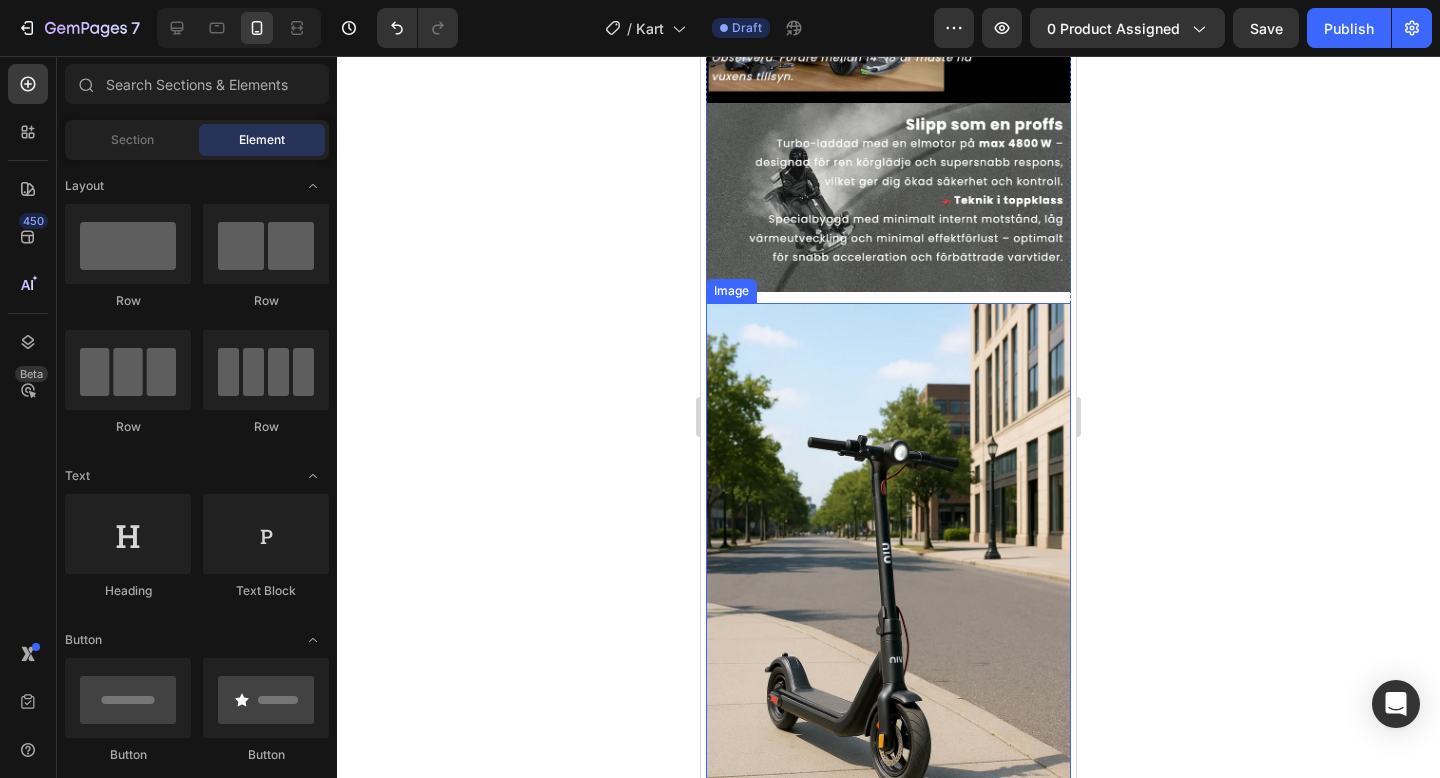 click at bounding box center (888, 577) 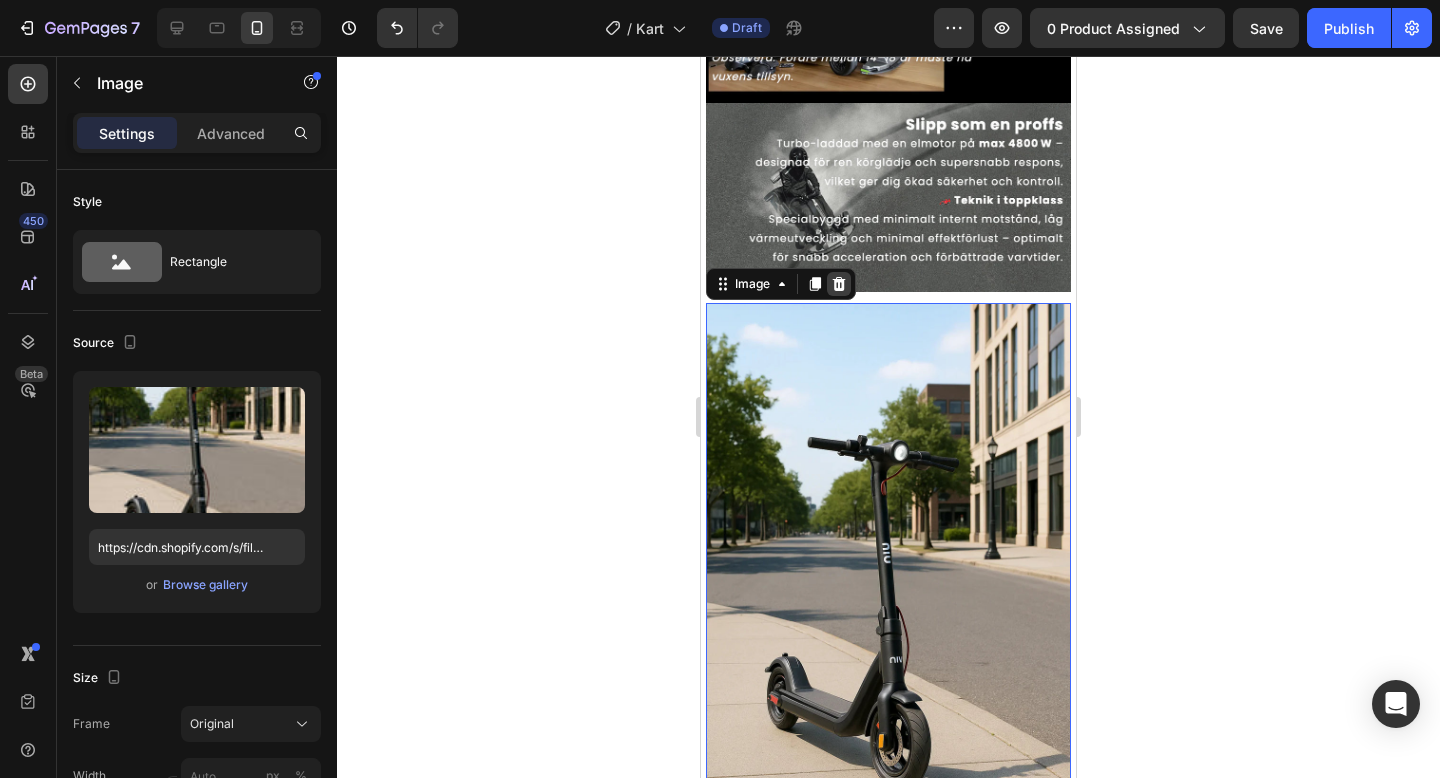 click at bounding box center [839, 284] 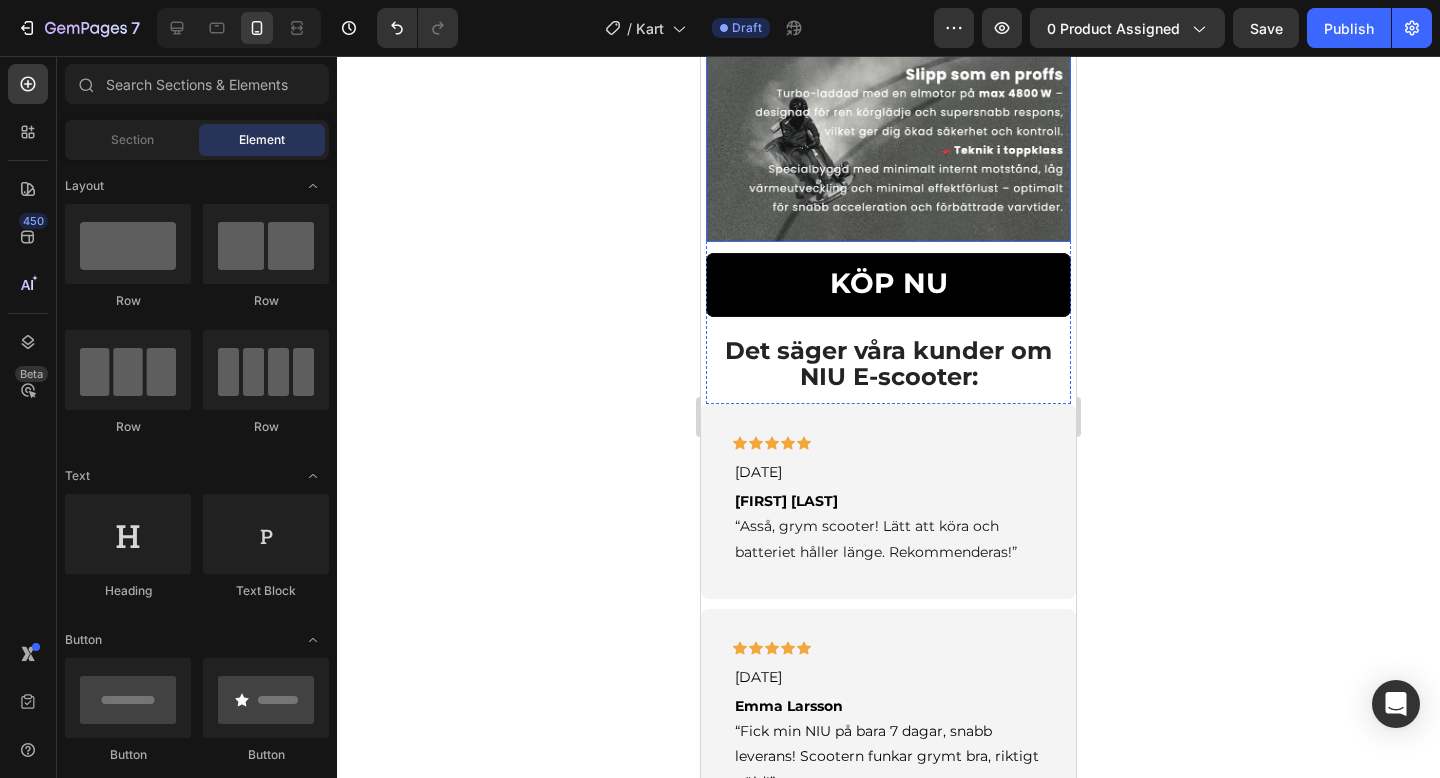 scroll, scrollTop: 1951, scrollLeft: 0, axis: vertical 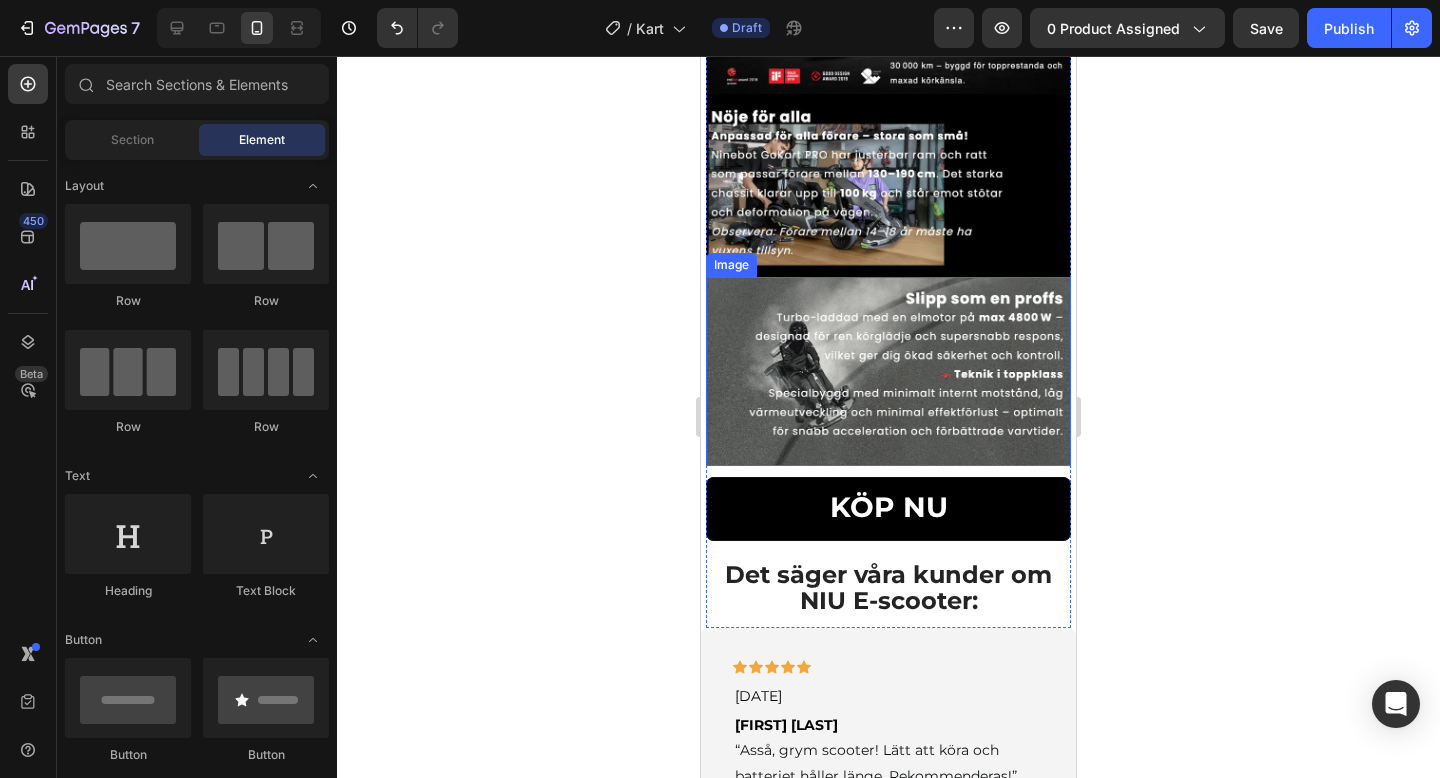 click at bounding box center (888, 371) 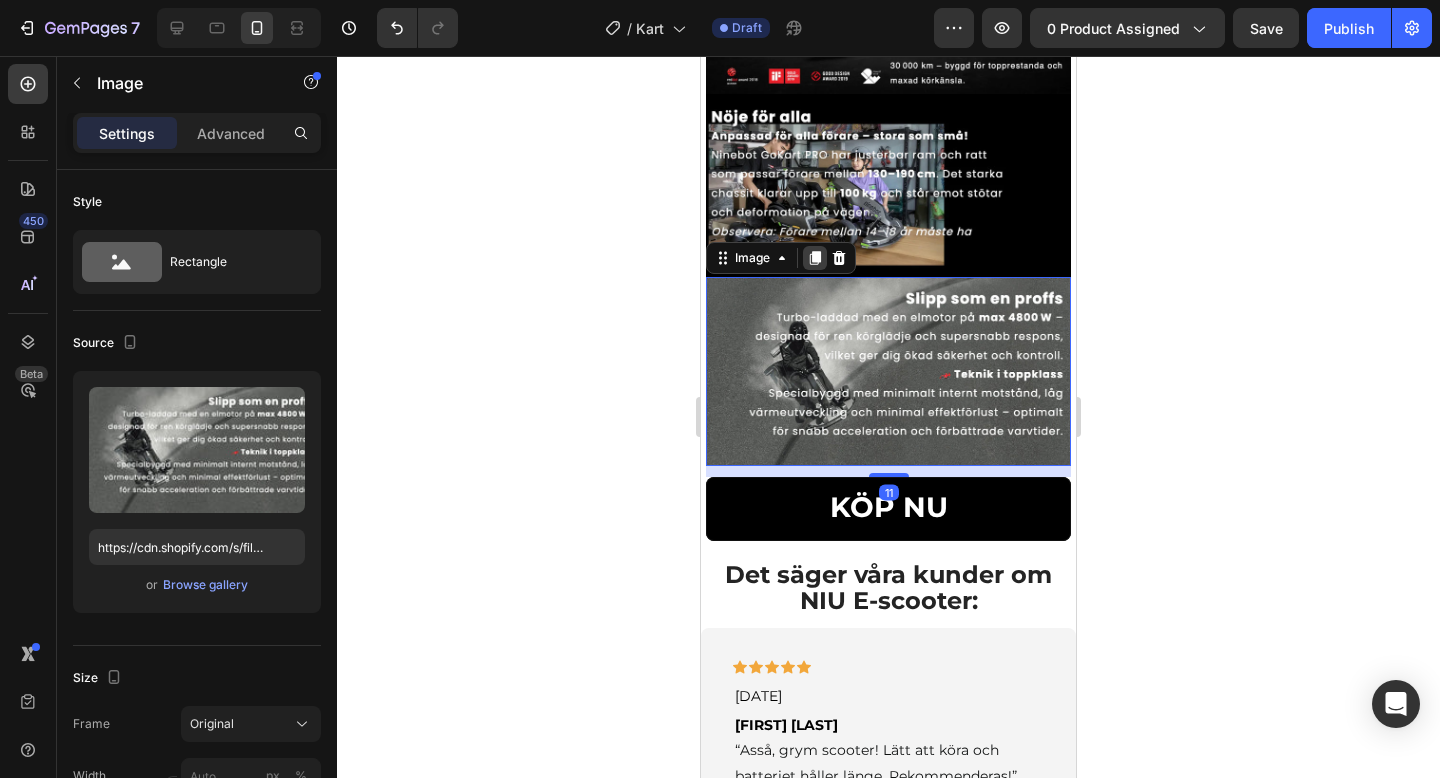 click 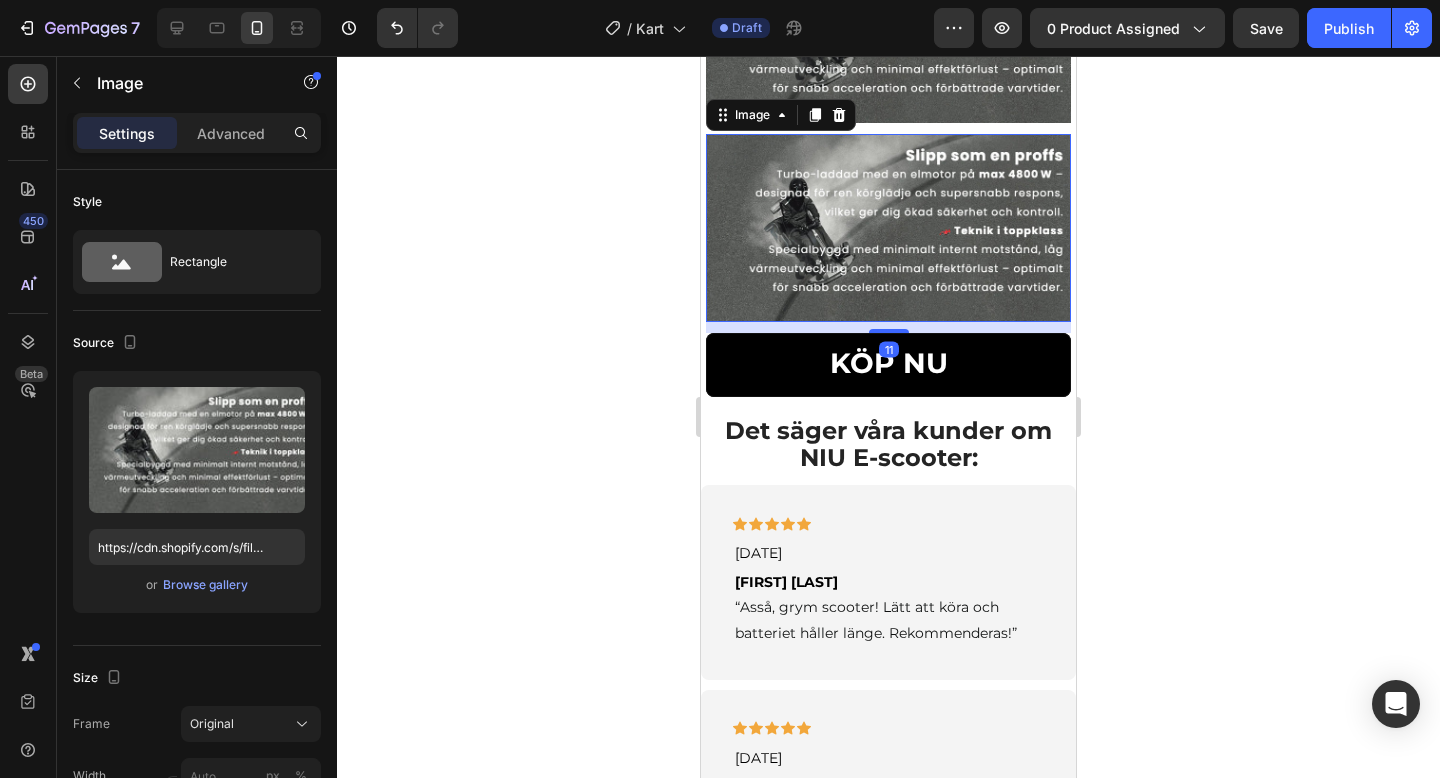 scroll, scrollTop: 2337, scrollLeft: 0, axis: vertical 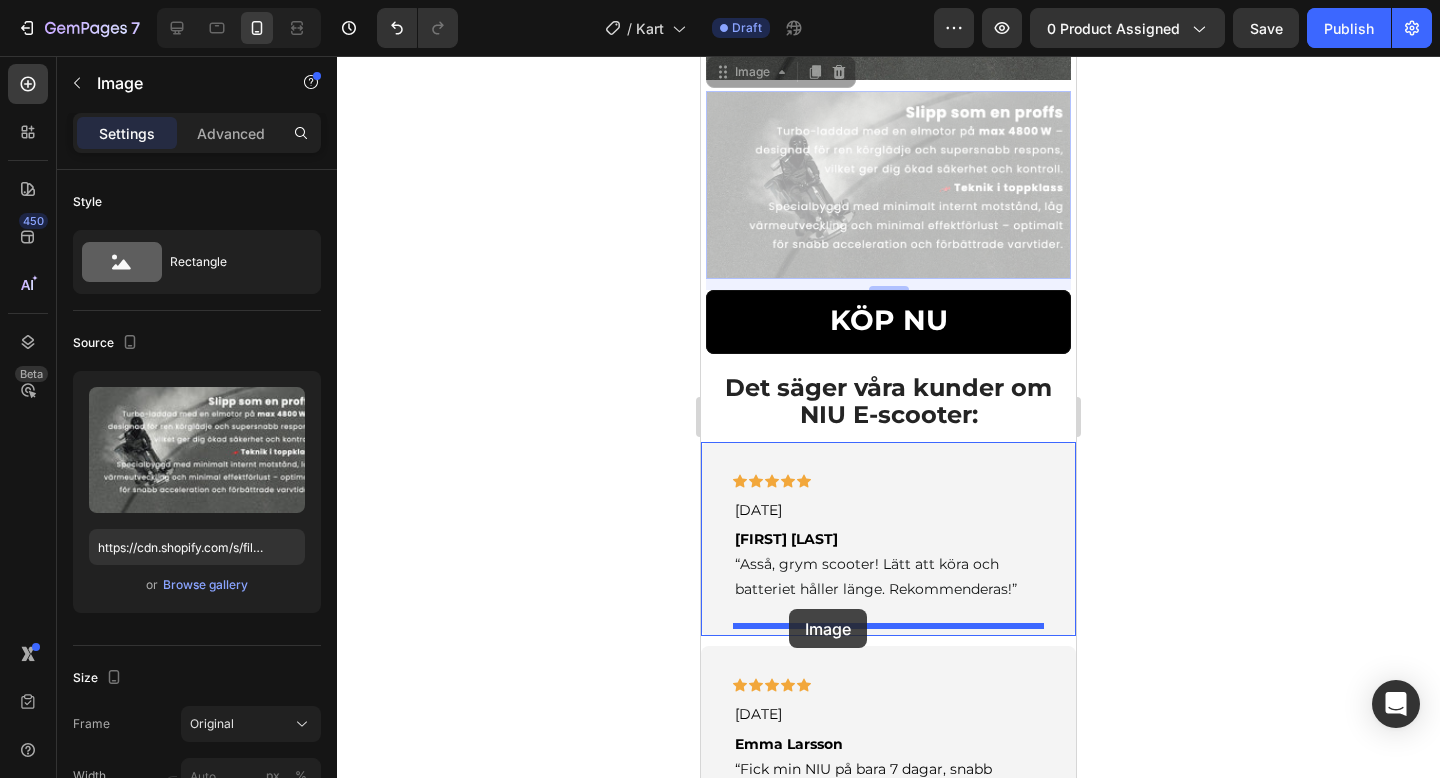 drag, startPoint x: 718, startPoint y: 92, endPoint x: 787, endPoint y: 610, distance: 522.5754 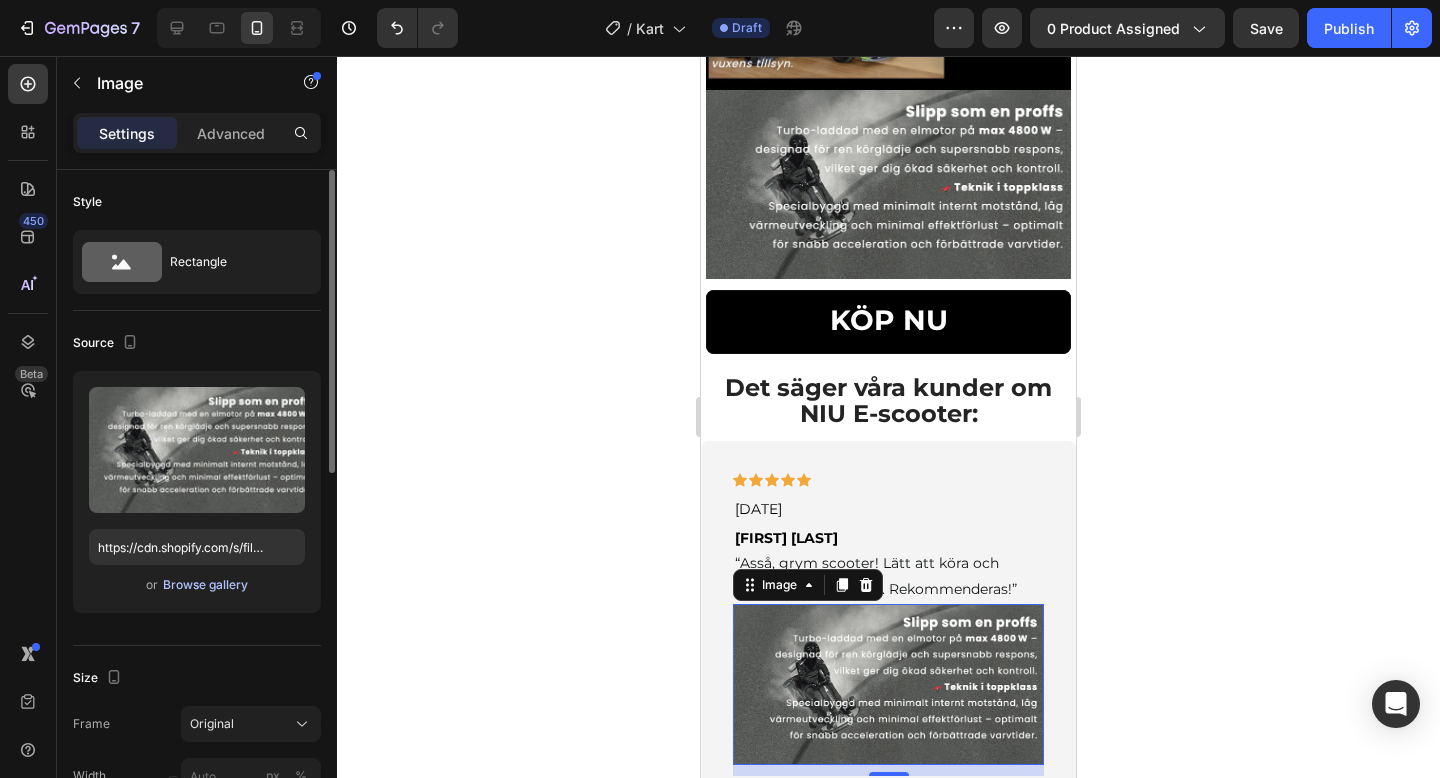 click on "Browse gallery" at bounding box center [205, 585] 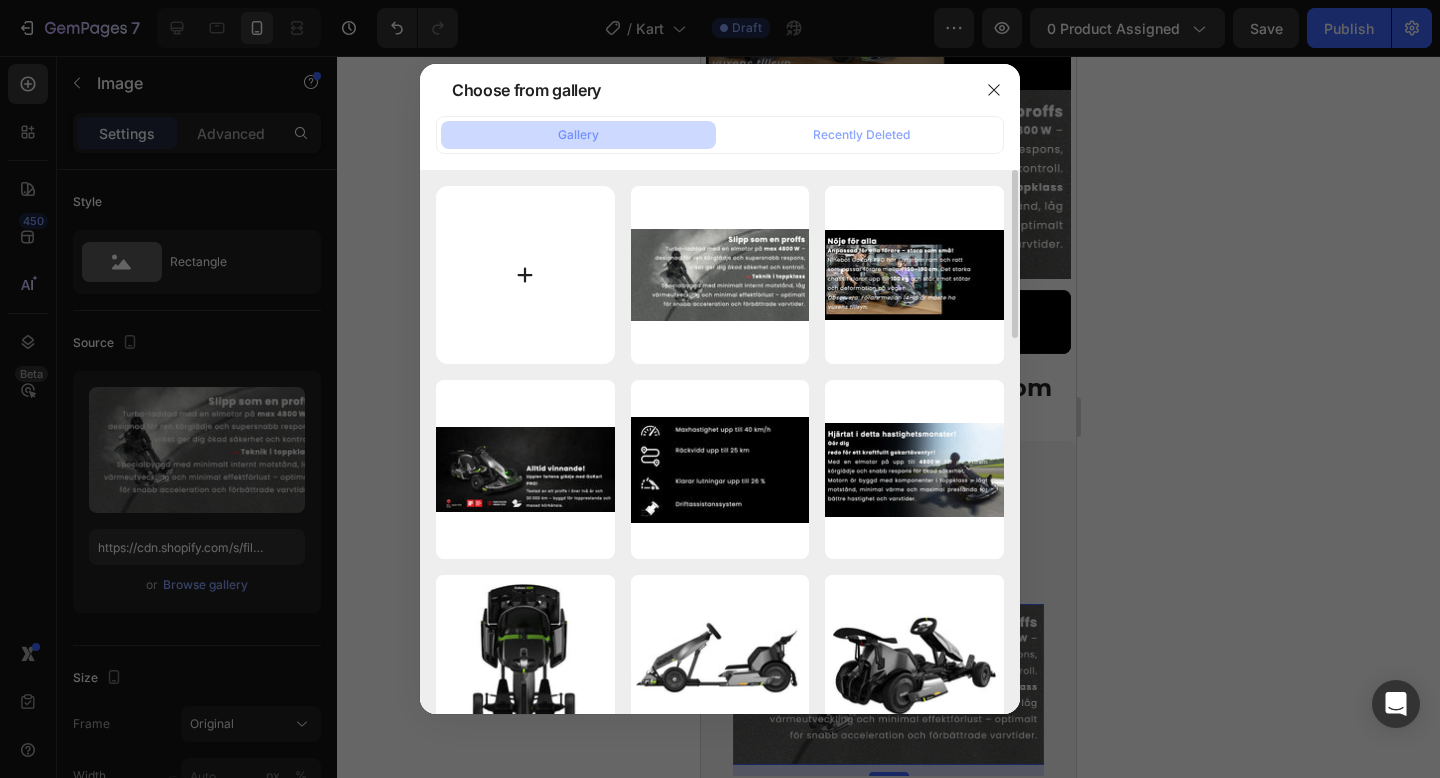 click at bounding box center [525, 275] 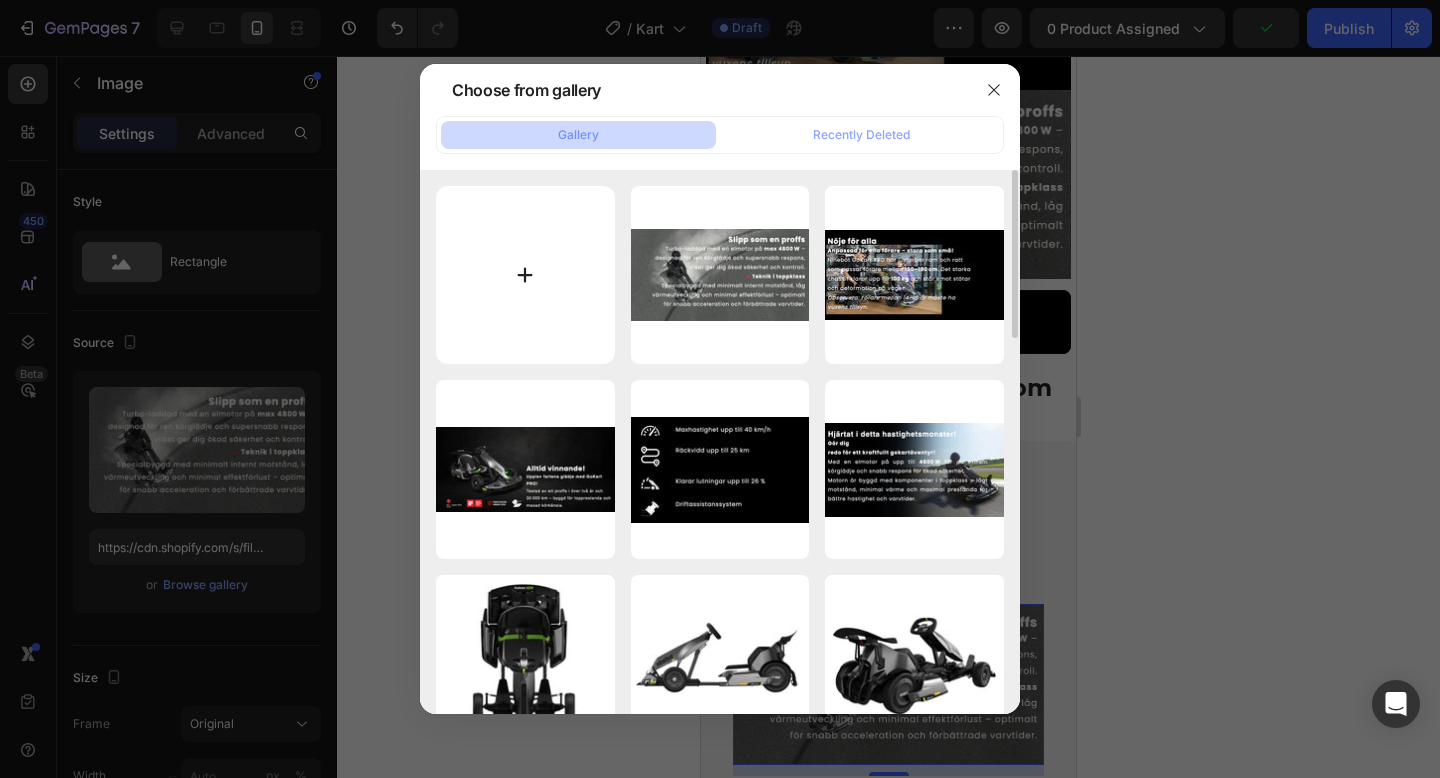 type on "C:\fakepath\gempages_573517901714162595-6dad798f-ab61-4a09-a677-8ec00e471a34.webp" 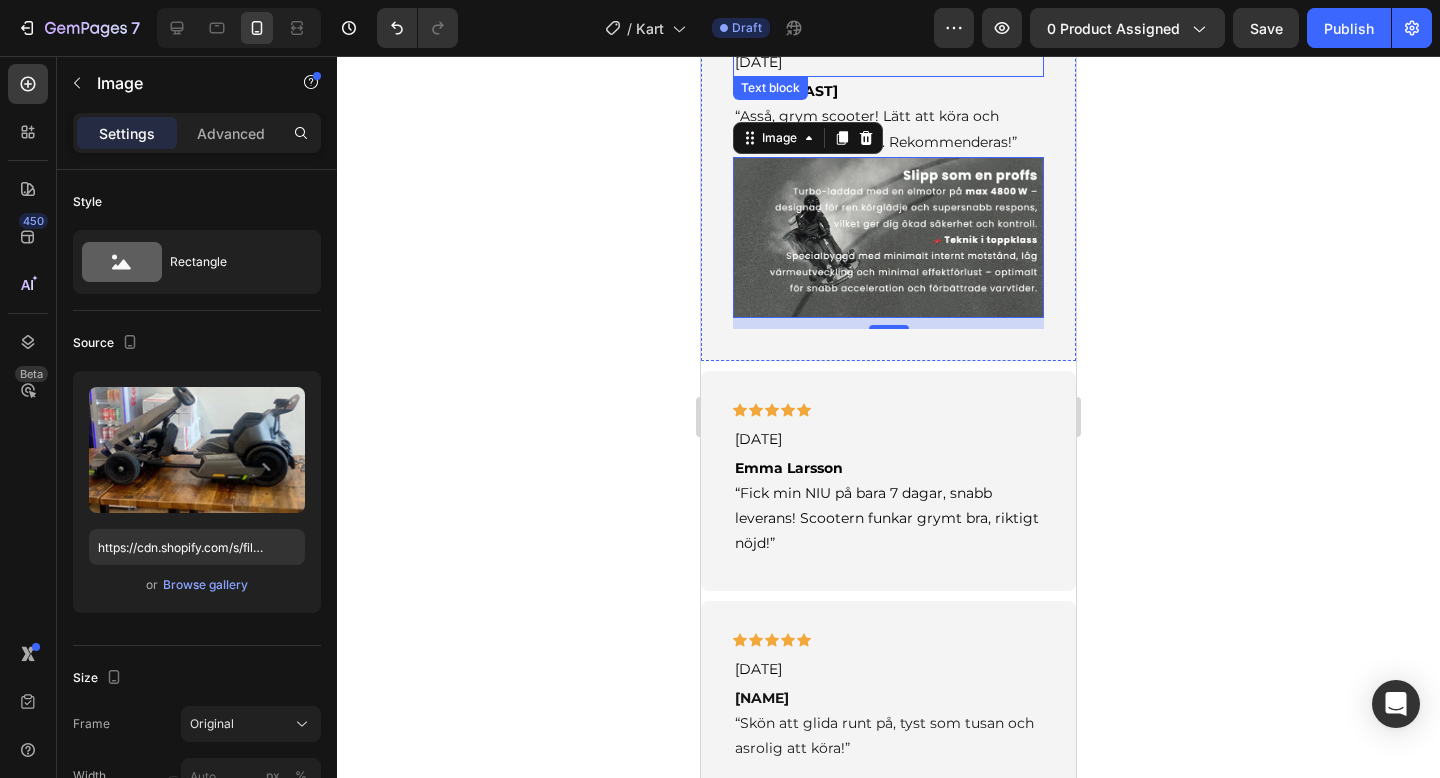 scroll, scrollTop: 2508, scrollLeft: 0, axis: vertical 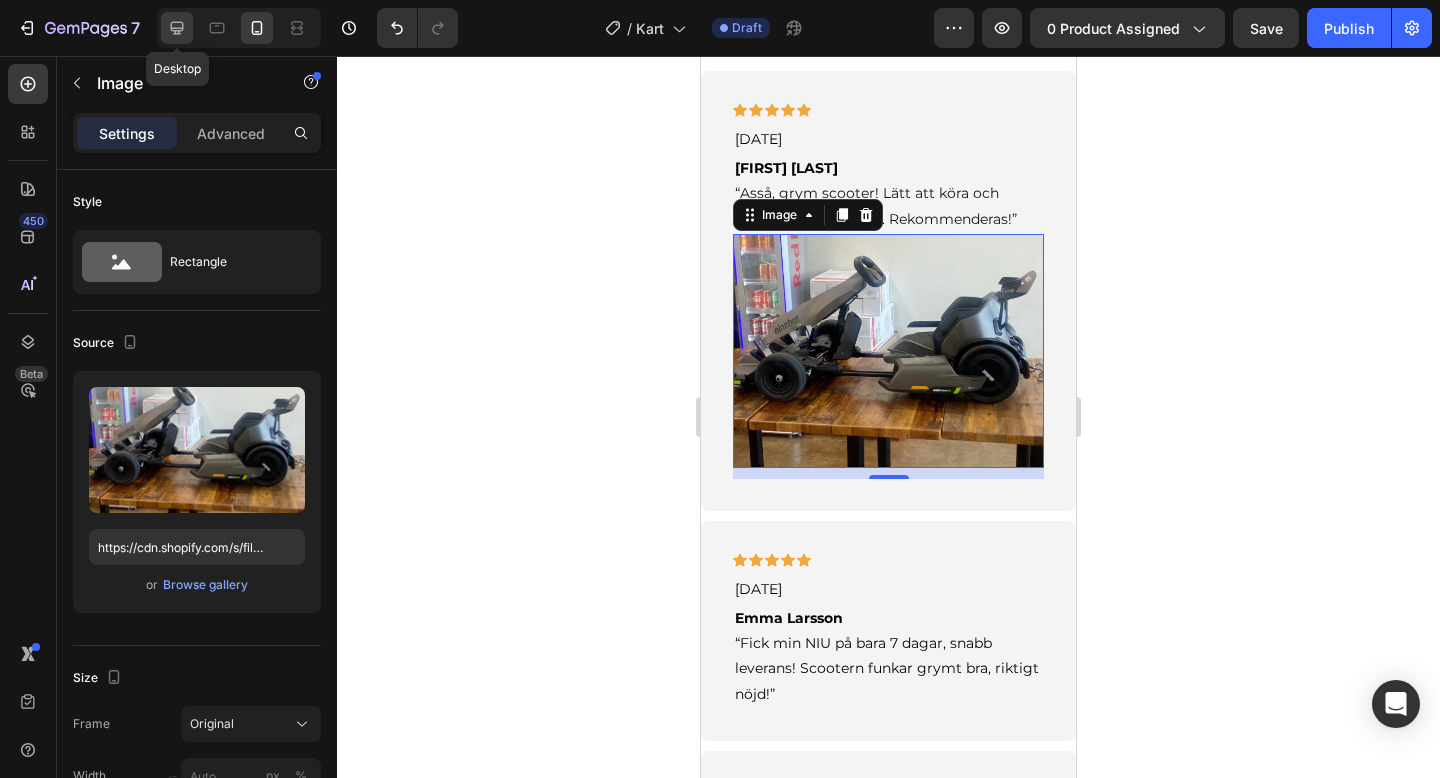 click 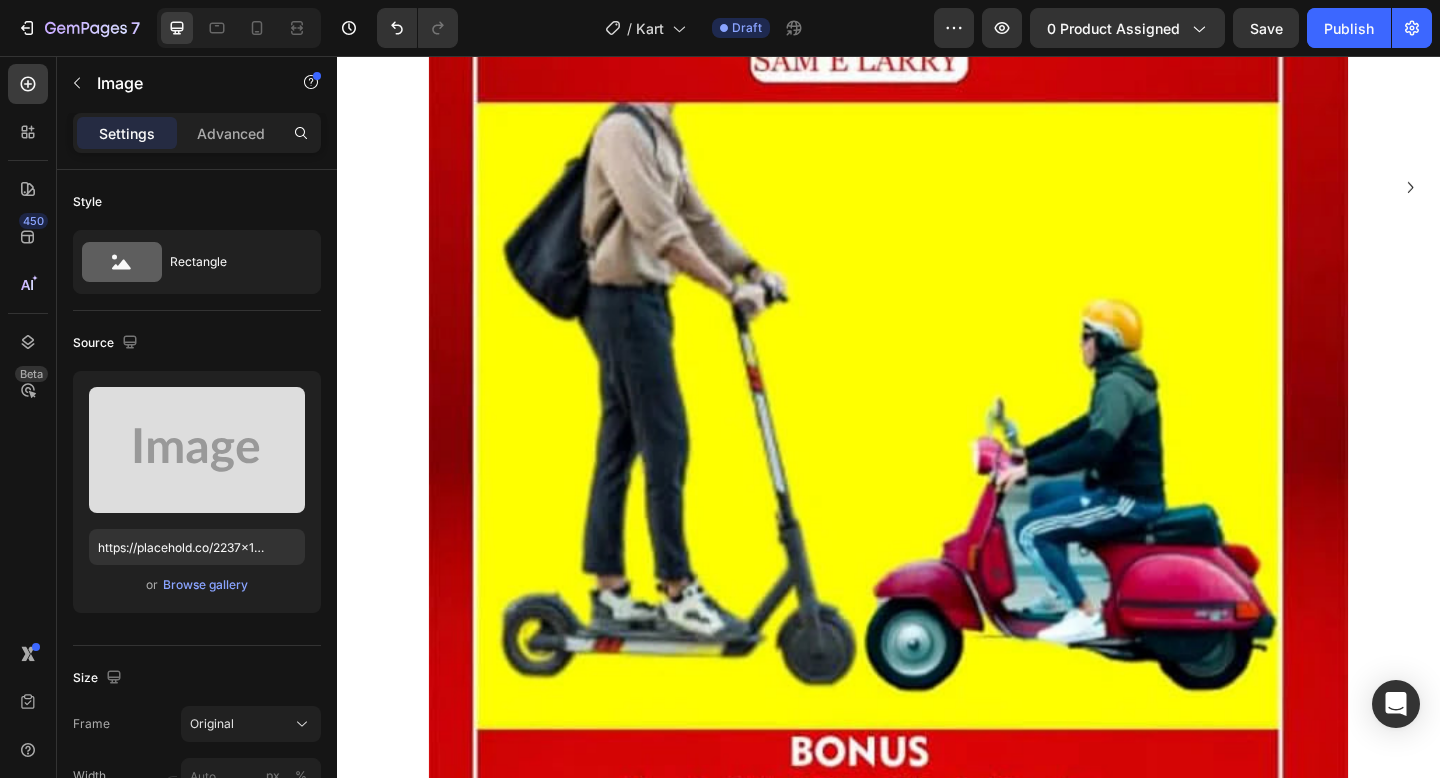 scroll, scrollTop: 0, scrollLeft: 0, axis: both 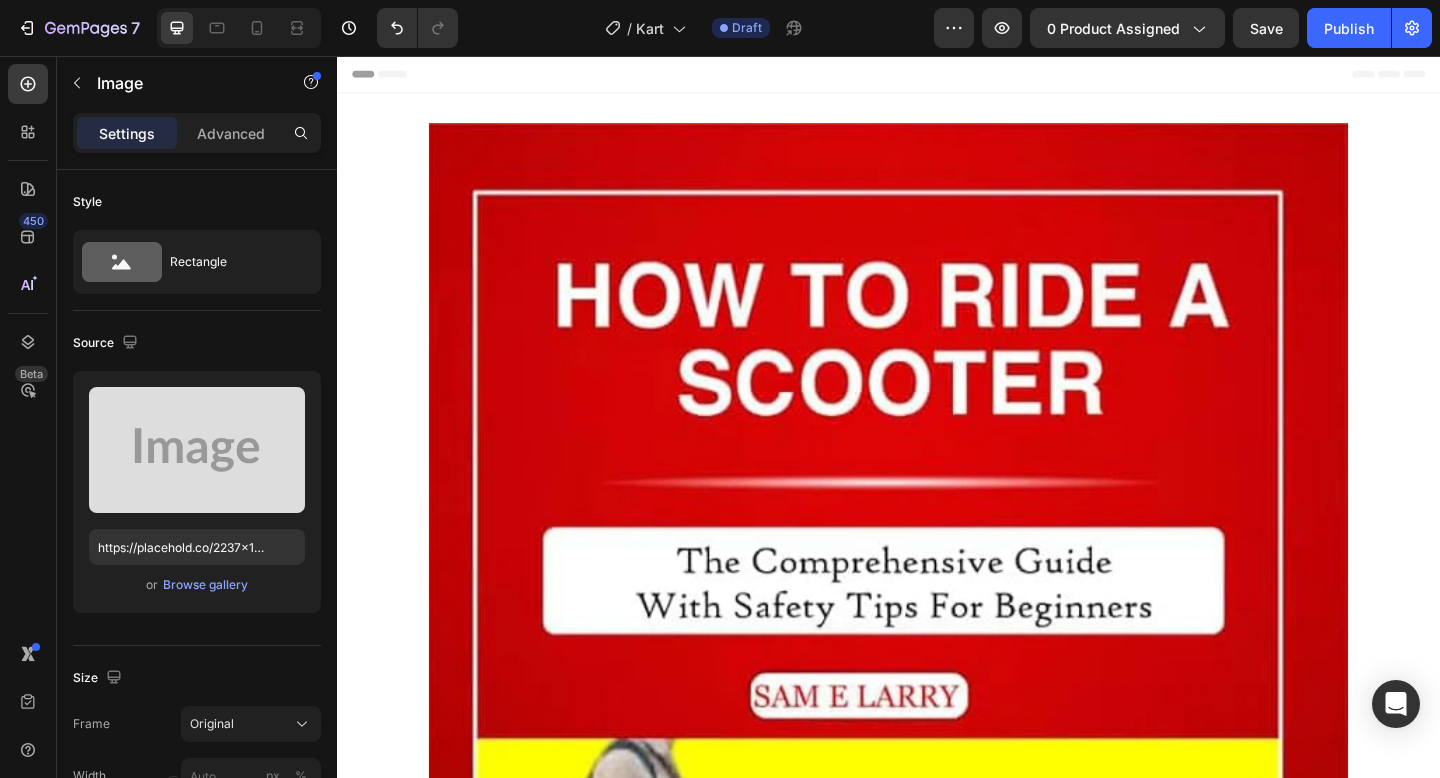 click at bounding box center (937, 891) 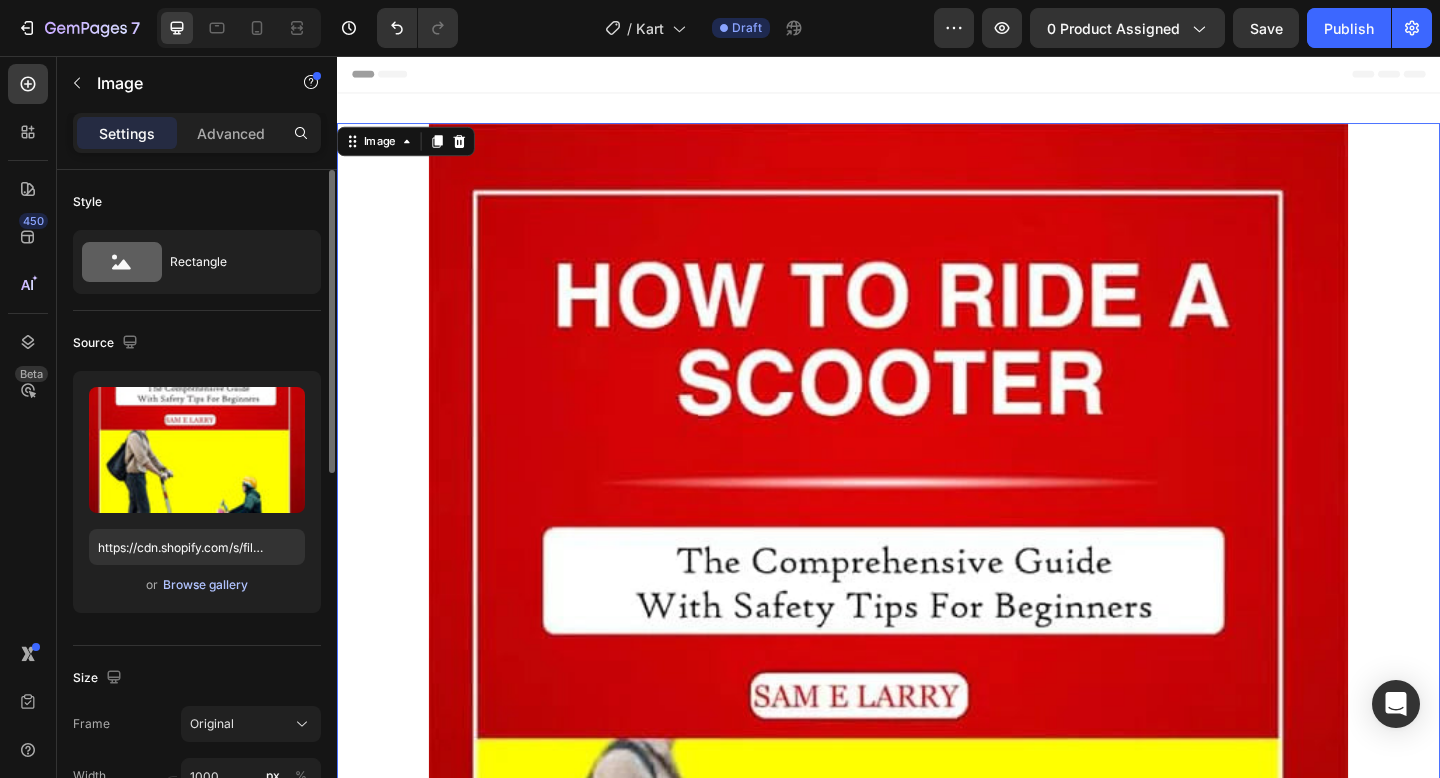 click on "Browse gallery" at bounding box center (205, 585) 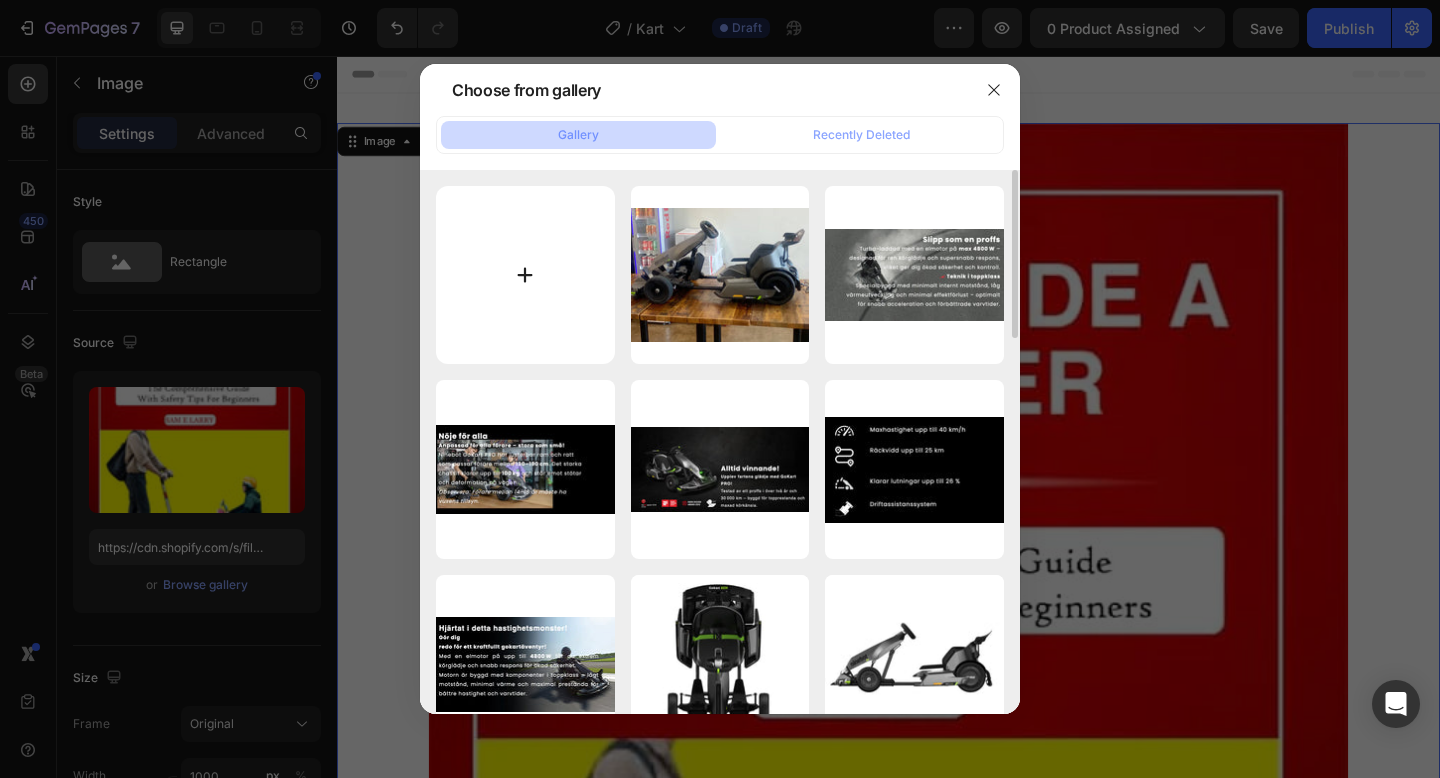 click at bounding box center [525, 275] 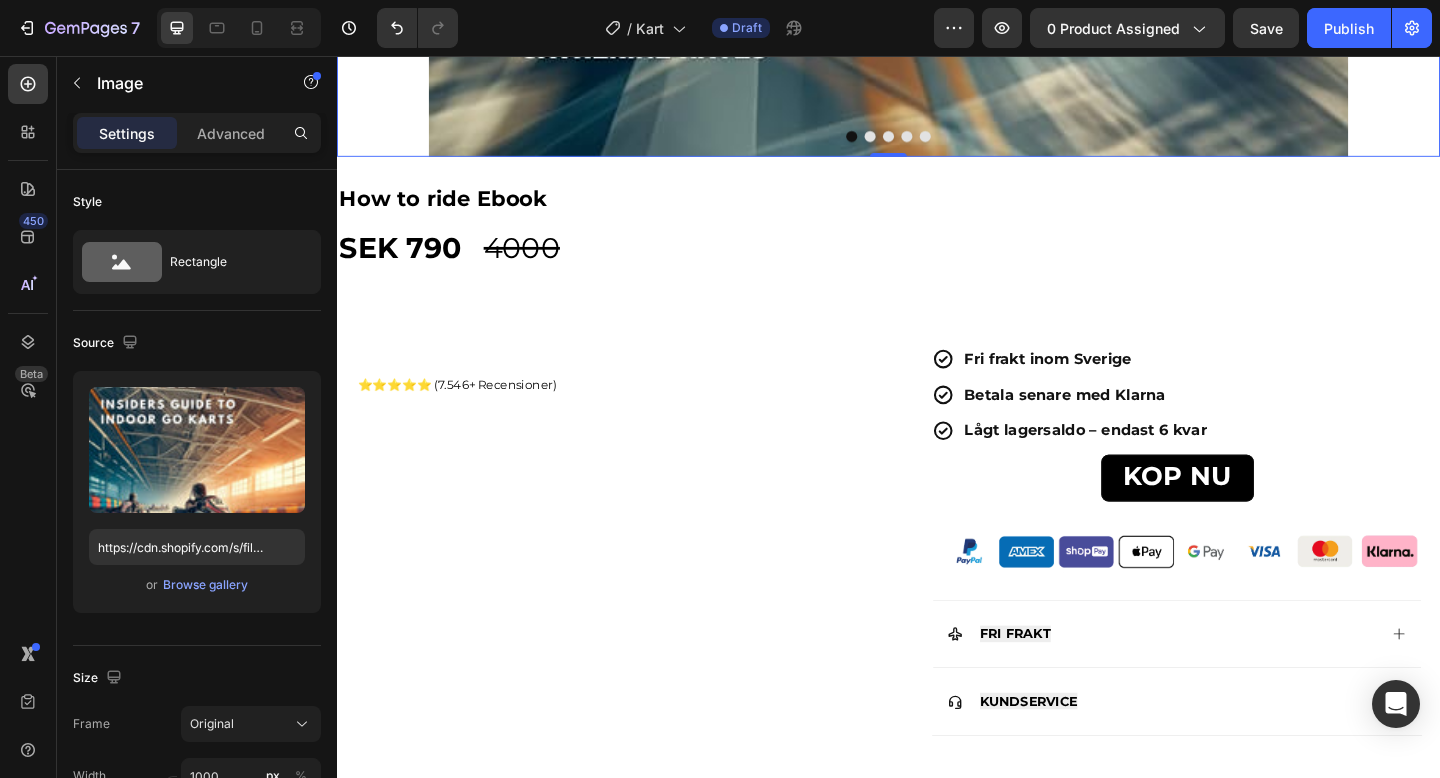 scroll, scrollTop: 1198, scrollLeft: 0, axis: vertical 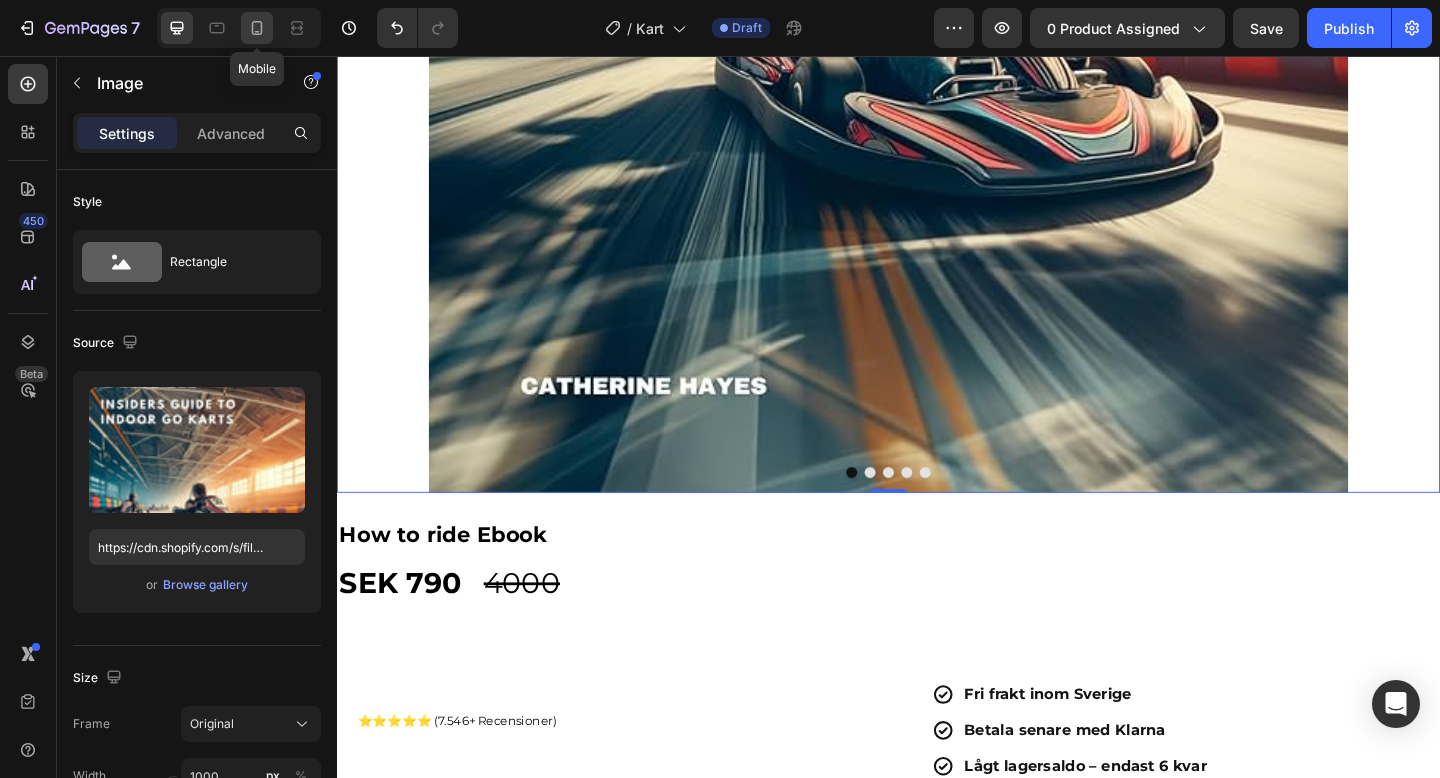 click 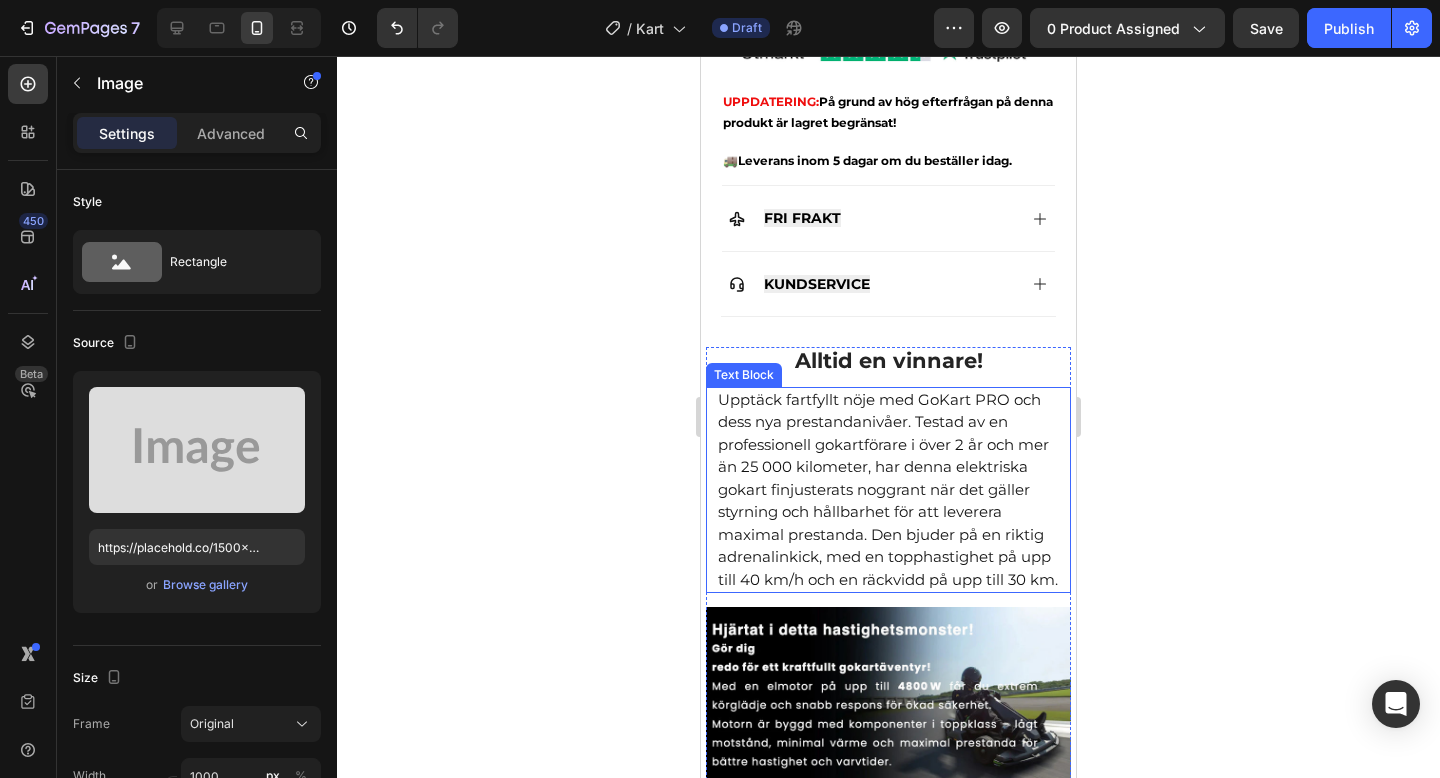 click on "Upptäck fartfyllt nöje med GoKart PRO och dess nya prestandanivåer. Testad av en professionell gokartförare i över 2 år och mer än 25 000 kilometer, har denna elektriska gokart finjusterats noggrant när det gäller styrning och hållbarhet för att leverera maximal prestanda. Den bjuder på en riktig adrenalinkick, med en topphastighet på upp till 40 km/h och en räckvidd på upp till 30 km." at bounding box center (888, 490) 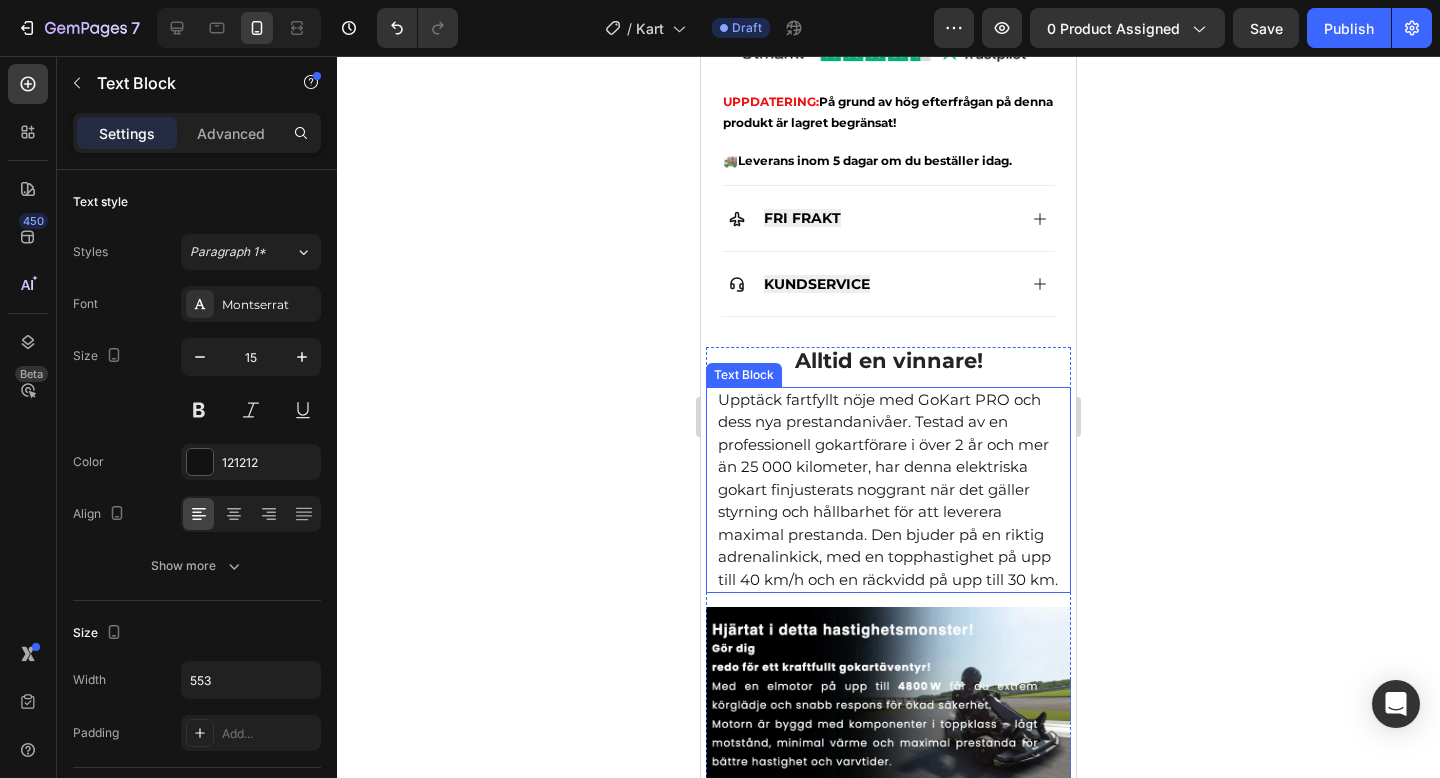 click on "Upptäck fartfyllt nöje med GoKart PRO och dess nya prestandanivåer. Testad av en professionell gokartförare i över 2 år och mer än 25 000 kilometer, har denna elektriska gokart finjusterats noggrant när det gäller styrning och hållbarhet för att leverera maximal prestanda. Den bjuder på en riktig adrenalinkick, med en topphastighet på upp till 40 km/h och en räckvidd på upp till 30 km." at bounding box center (888, 490) 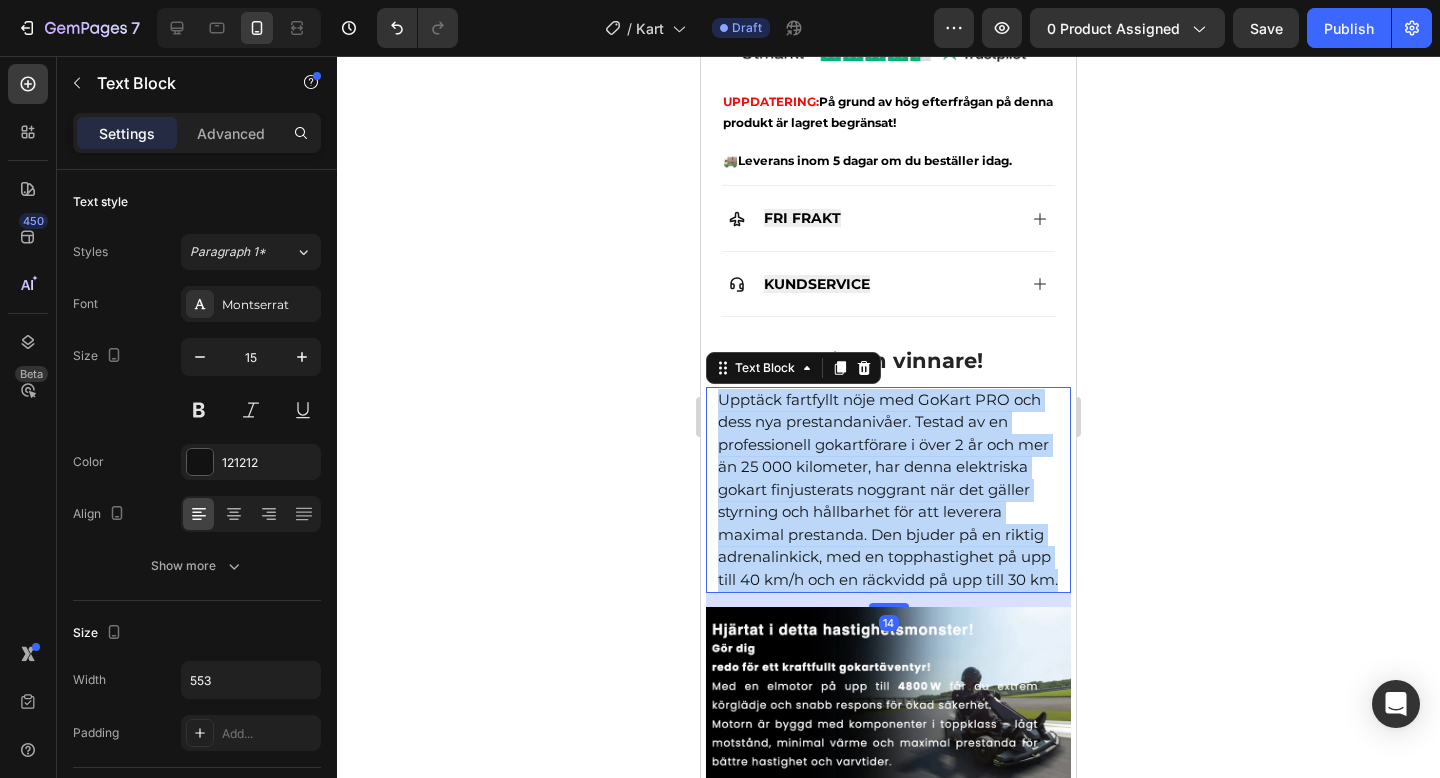 click on "Upptäck fartfyllt nöje med GoKart PRO och dess nya prestandanivåer. Testad av en professionell gokartförare i över 2 år och mer än 25 000 kilometer, har denna elektriska gokart finjusterats noggrant när det gäller styrning och hållbarhet för att leverera maximal prestanda. Den bjuder på en riktig adrenalinkick, med en topphastighet på upp till 40 km/h och en räckvidd på upp till 30 km." at bounding box center (888, 490) 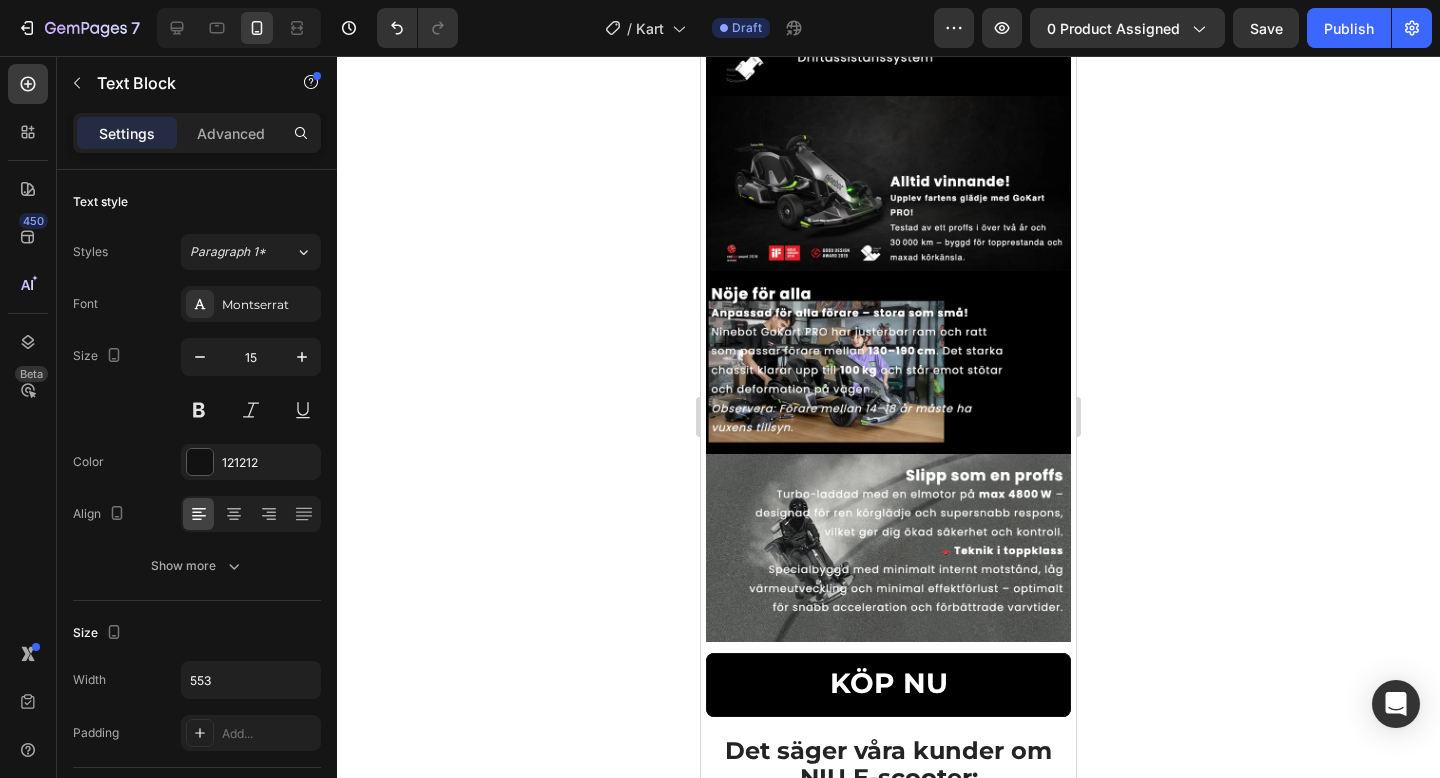 type on "16" 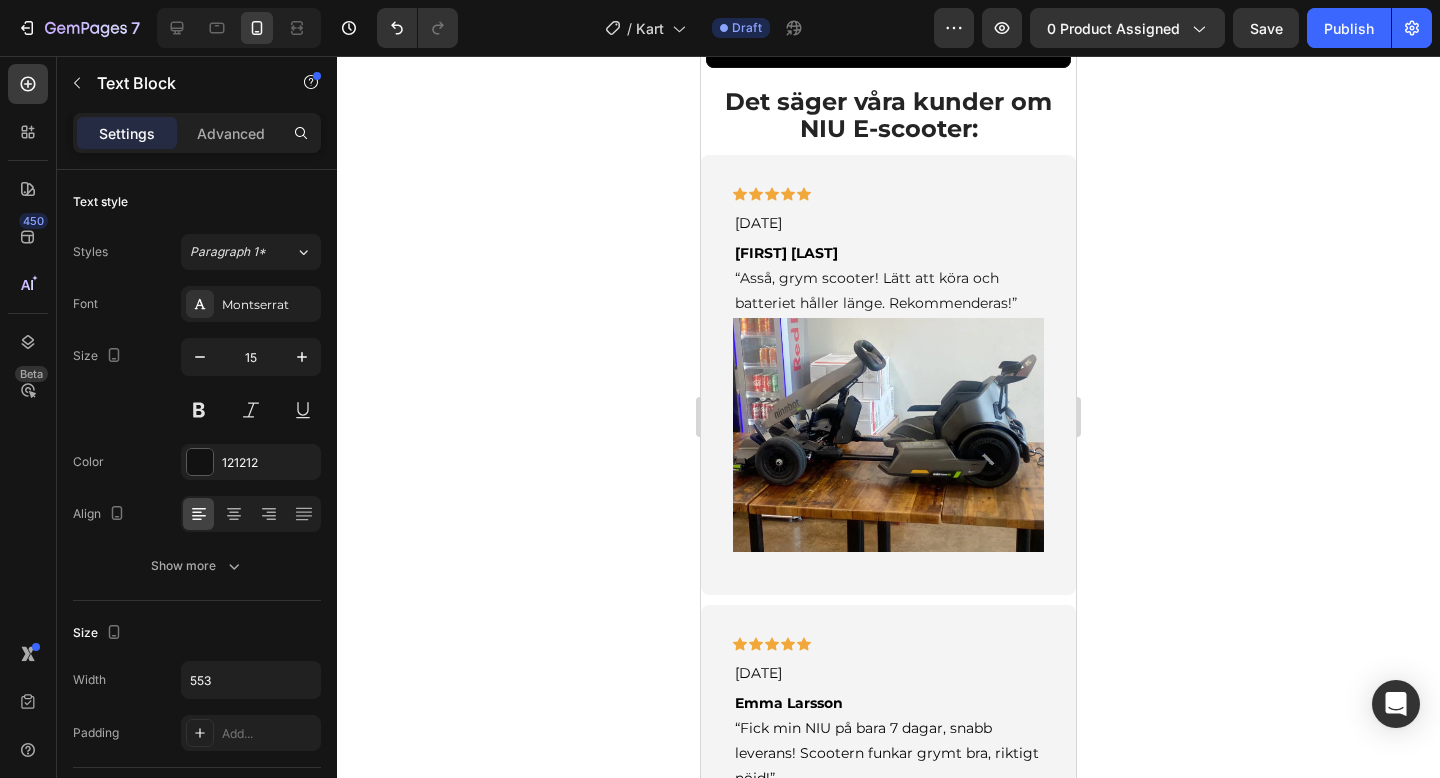 scroll, scrollTop: 2700, scrollLeft: 0, axis: vertical 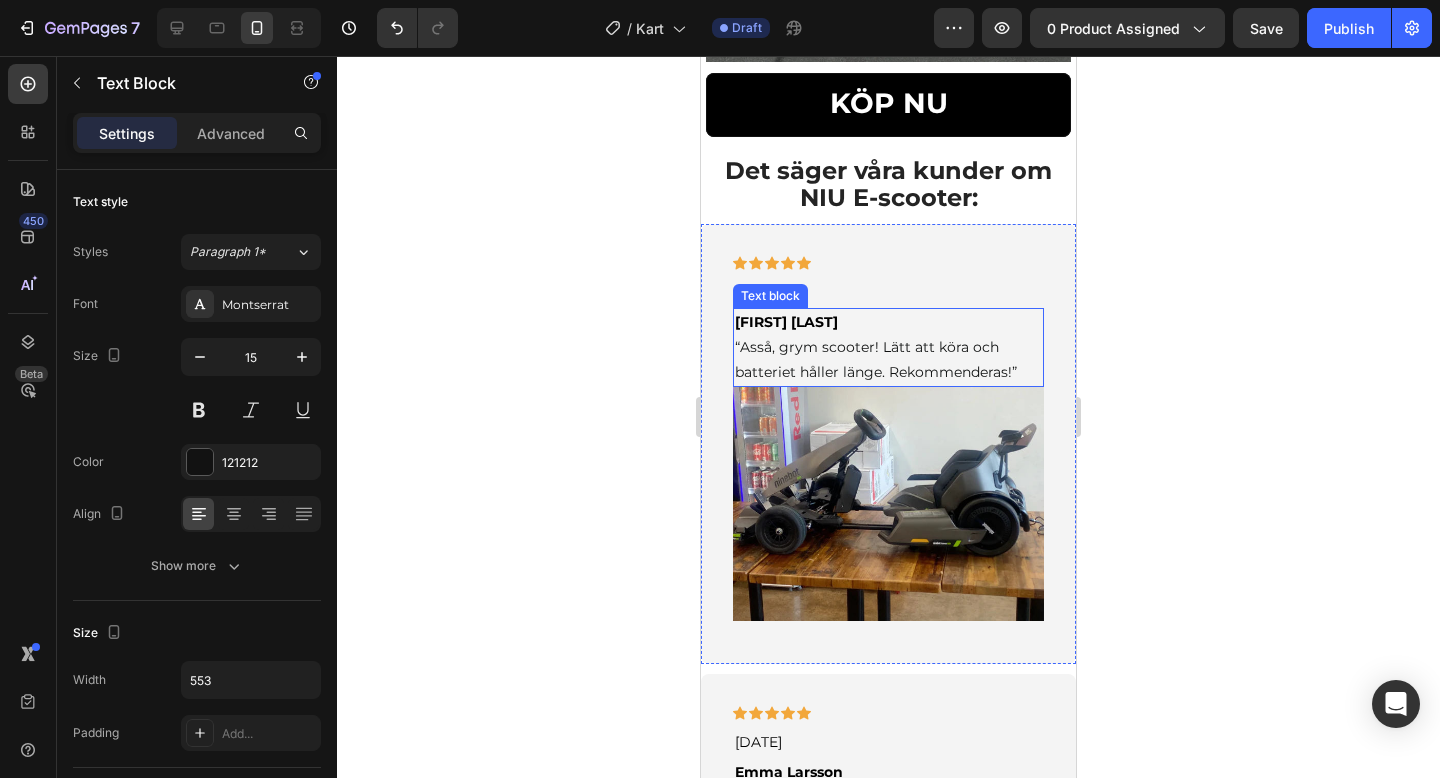 click on "“Asså, grym scooter! Lätt att köra och batteriet håller länge. Rekommenderas!”" at bounding box center [876, 359] 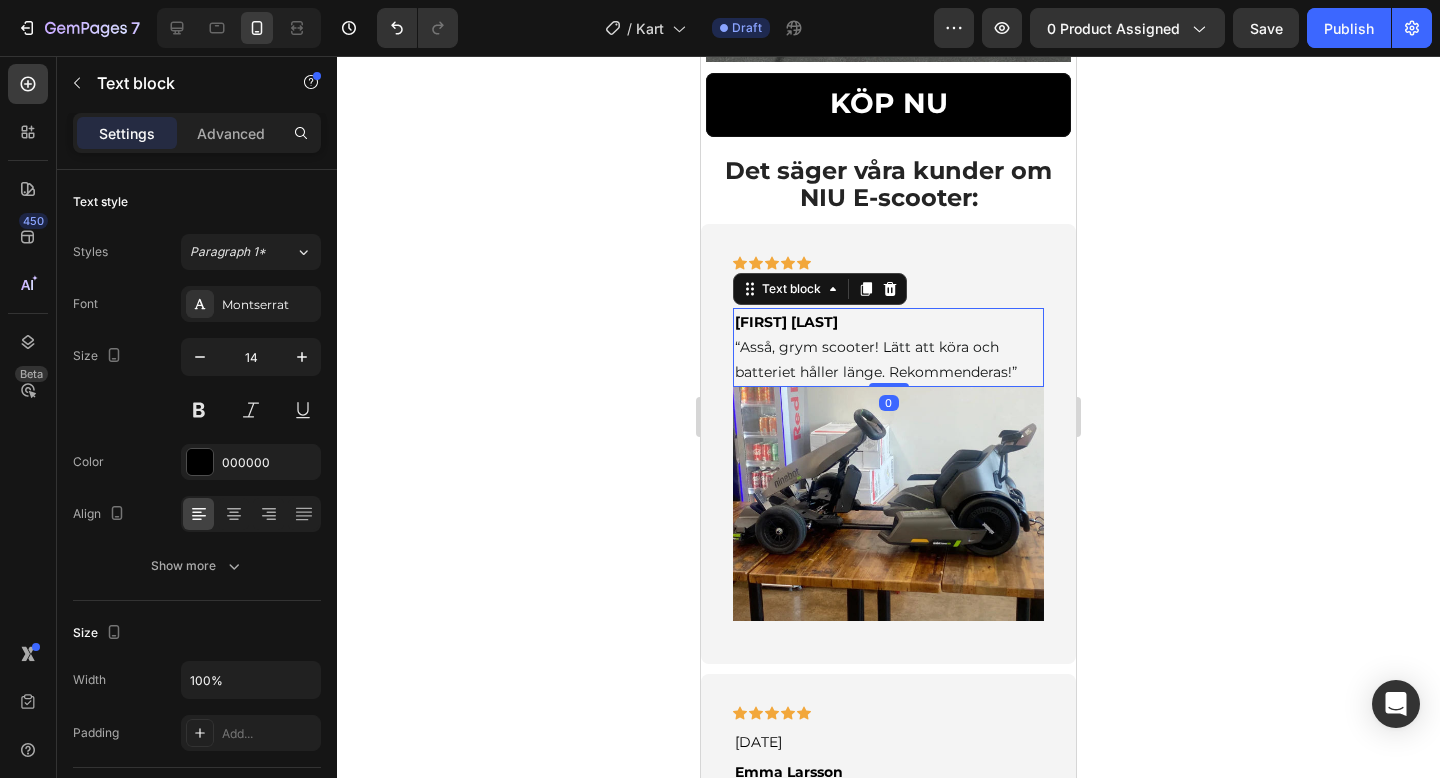 click on "“Asså, grym scooter! Lätt att köra och batteriet håller länge. Rekommenderas!”" at bounding box center (876, 359) 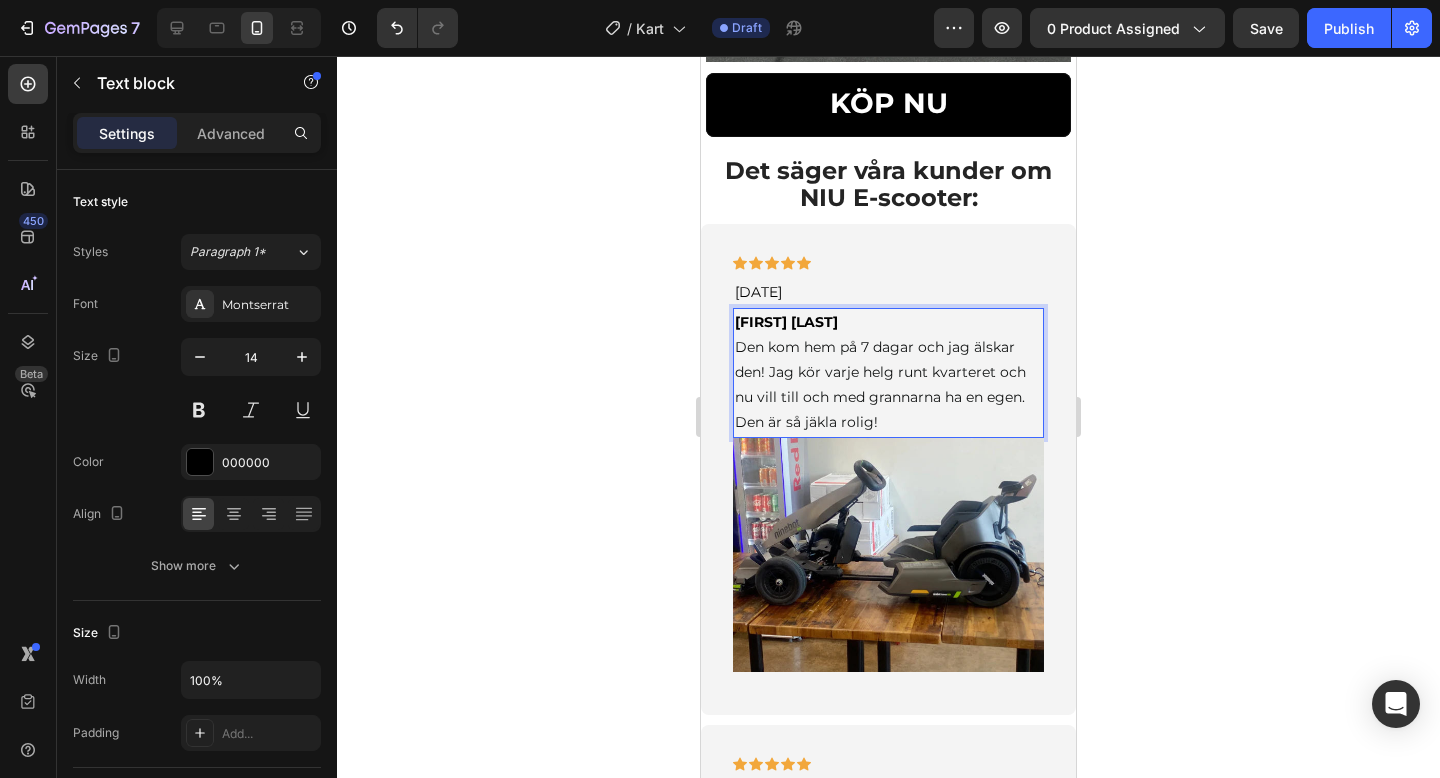 click 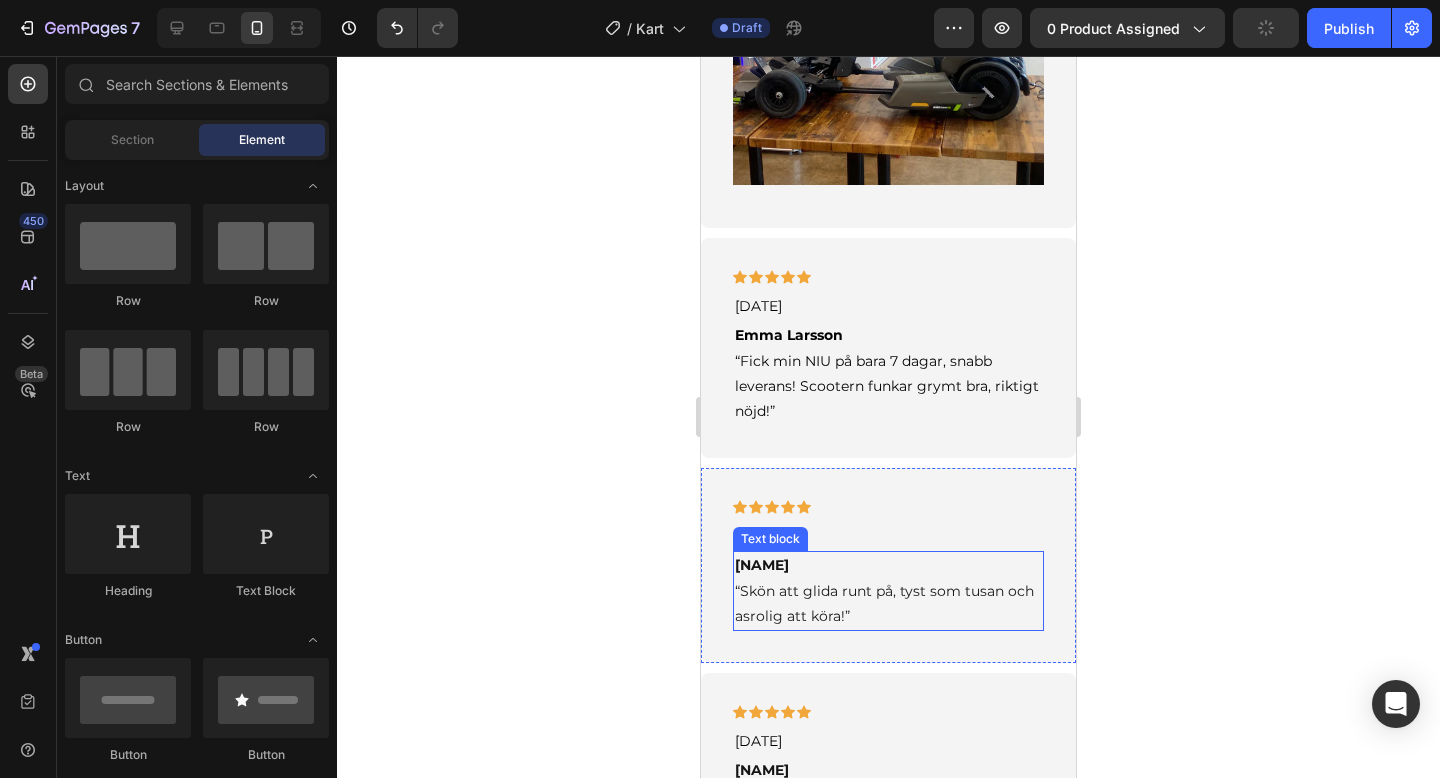 scroll, scrollTop: 3377, scrollLeft: 0, axis: vertical 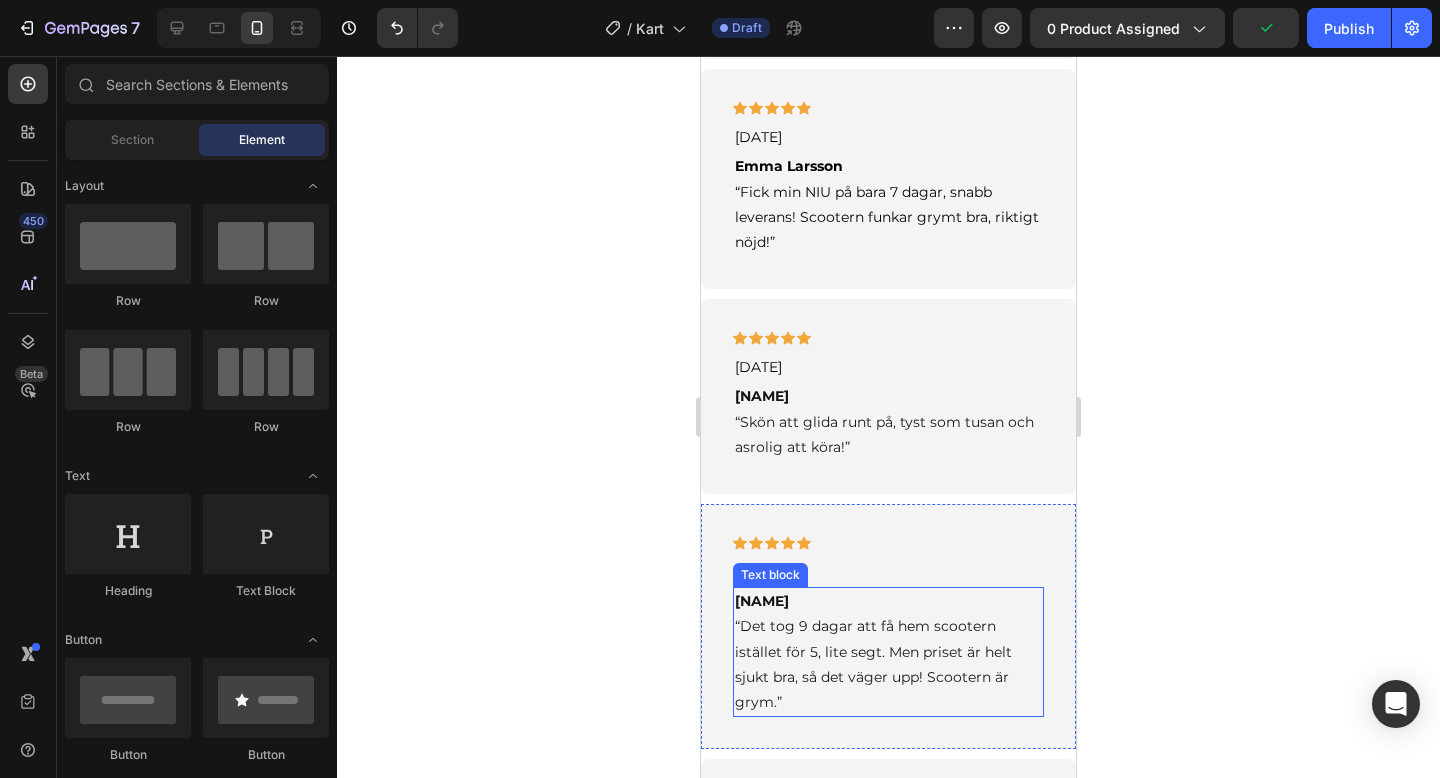 click on "[NAME] “Det tog 9 dagar att få hem scootern istället för 5, lite segt. Men priset är helt sjukt bra, så det väger upp! Scootern är grym.”" at bounding box center [888, 652] 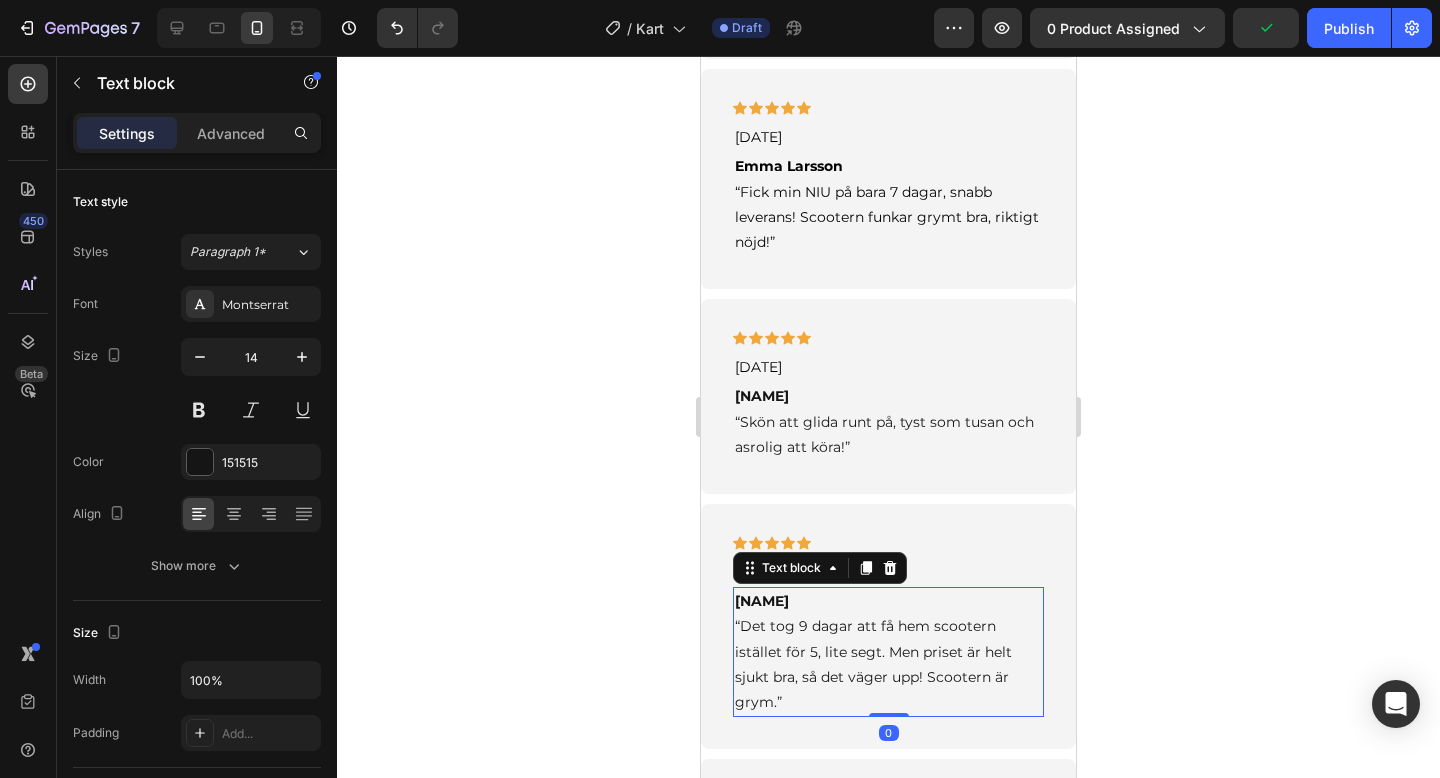 click on "[NAME] “Det tog 9 dagar att få hem scootern istället för 5, lite segt. Men priset är helt sjukt bra, så det väger upp! Scootern är grym.”" at bounding box center [888, 652] 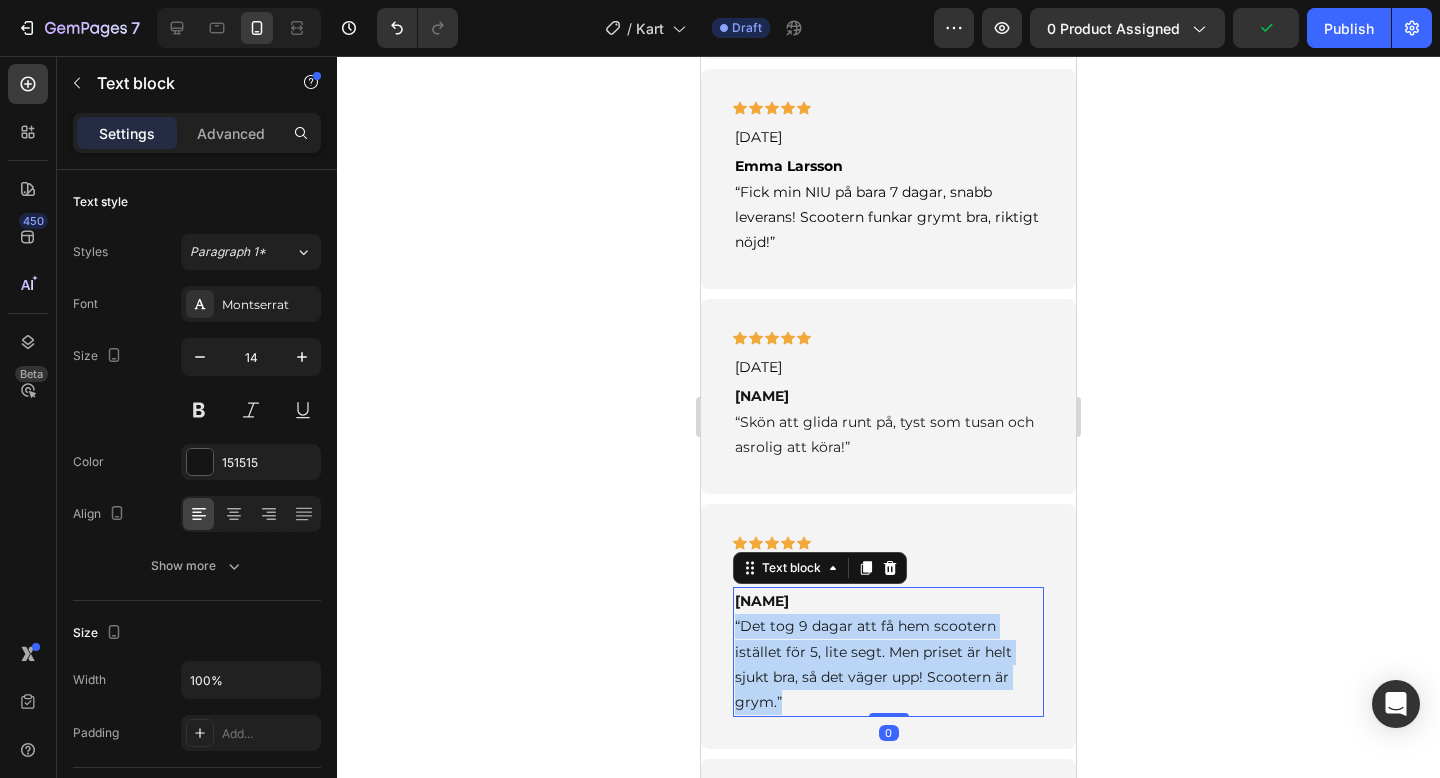 click on "[NAME] “Det tog 9 dagar att få hem scootern istället för 5, lite segt. Men priset är helt sjukt bra, så det väger upp! Scootern är grym.”" at bounding box center (888, 652) 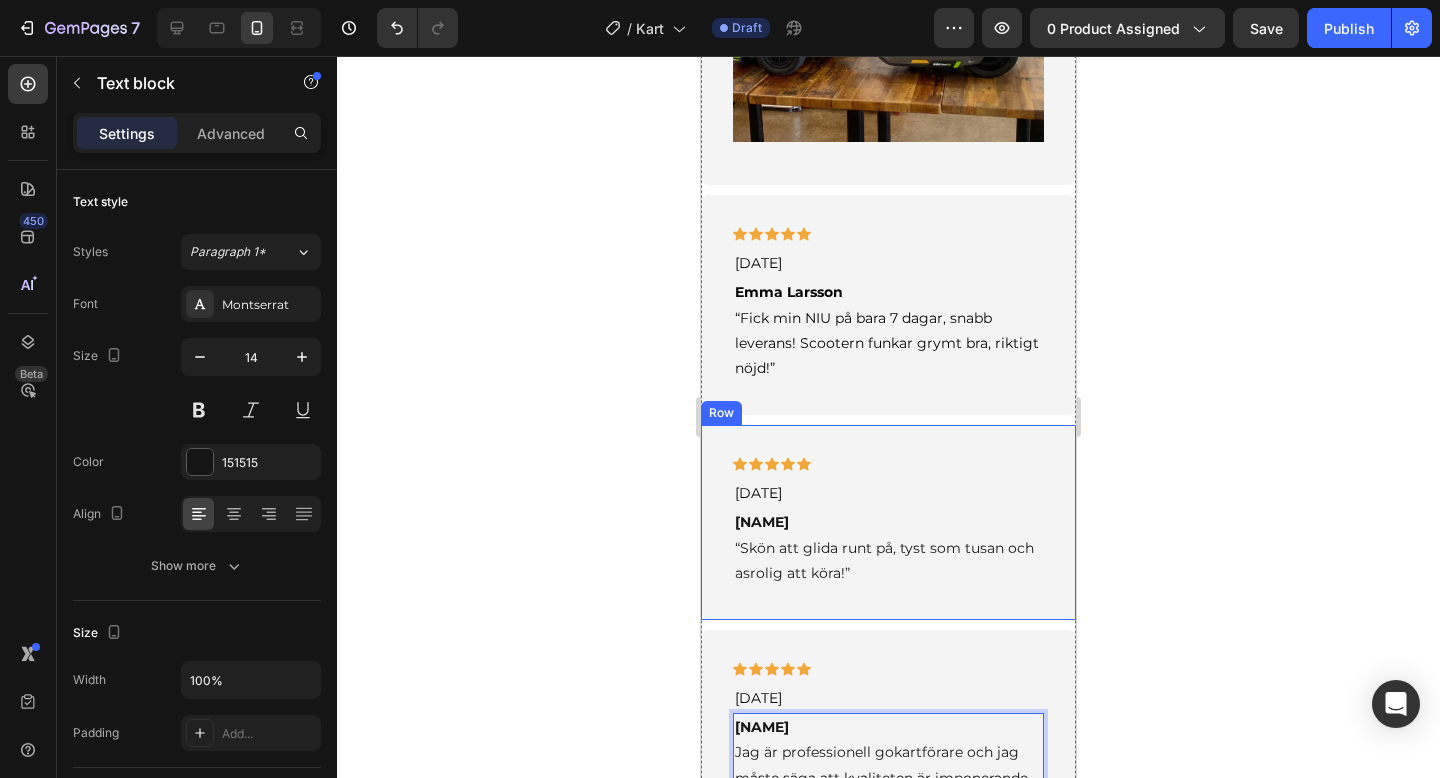 scroll, scrollTop: 2975, scrollLeft: 0, axis: vertical 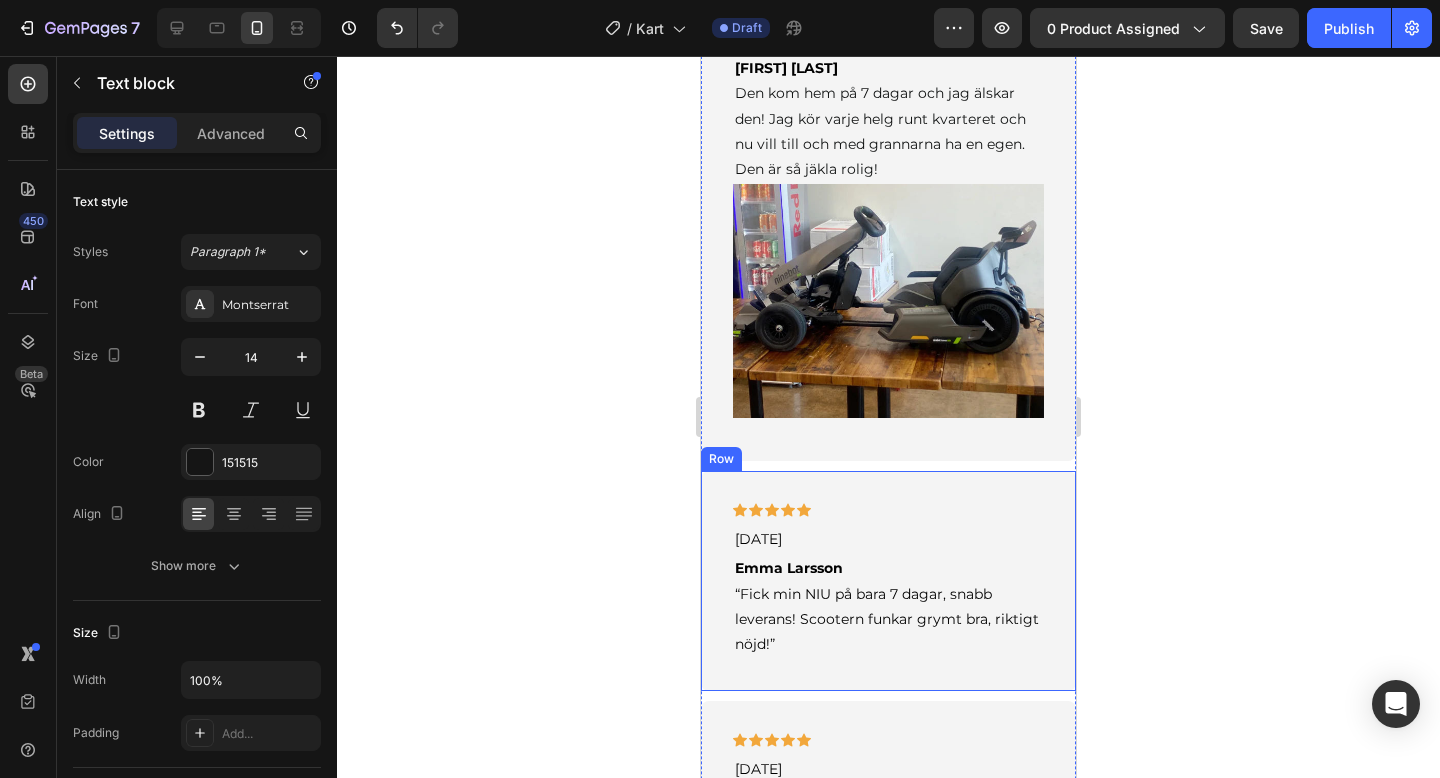 click at bounding box center (888, 301) 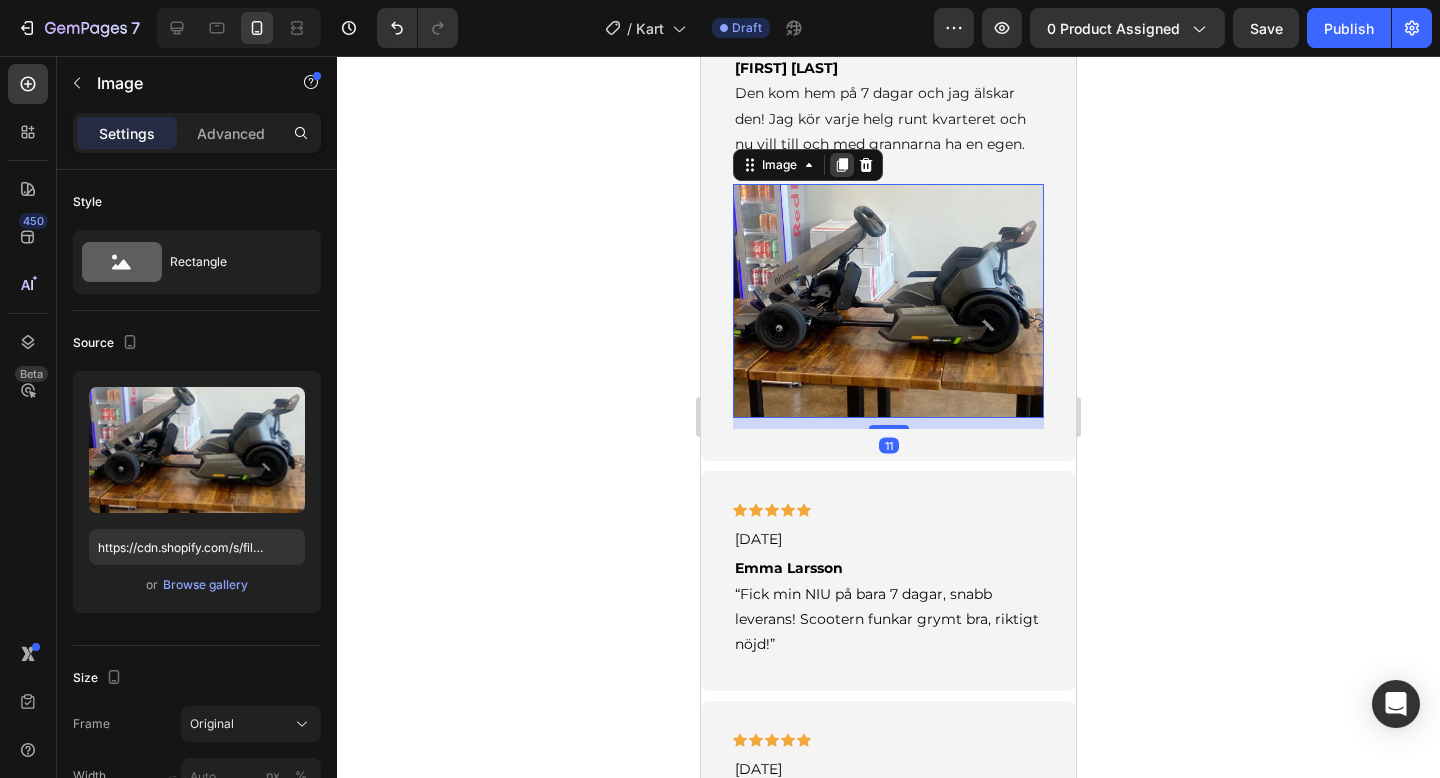 click 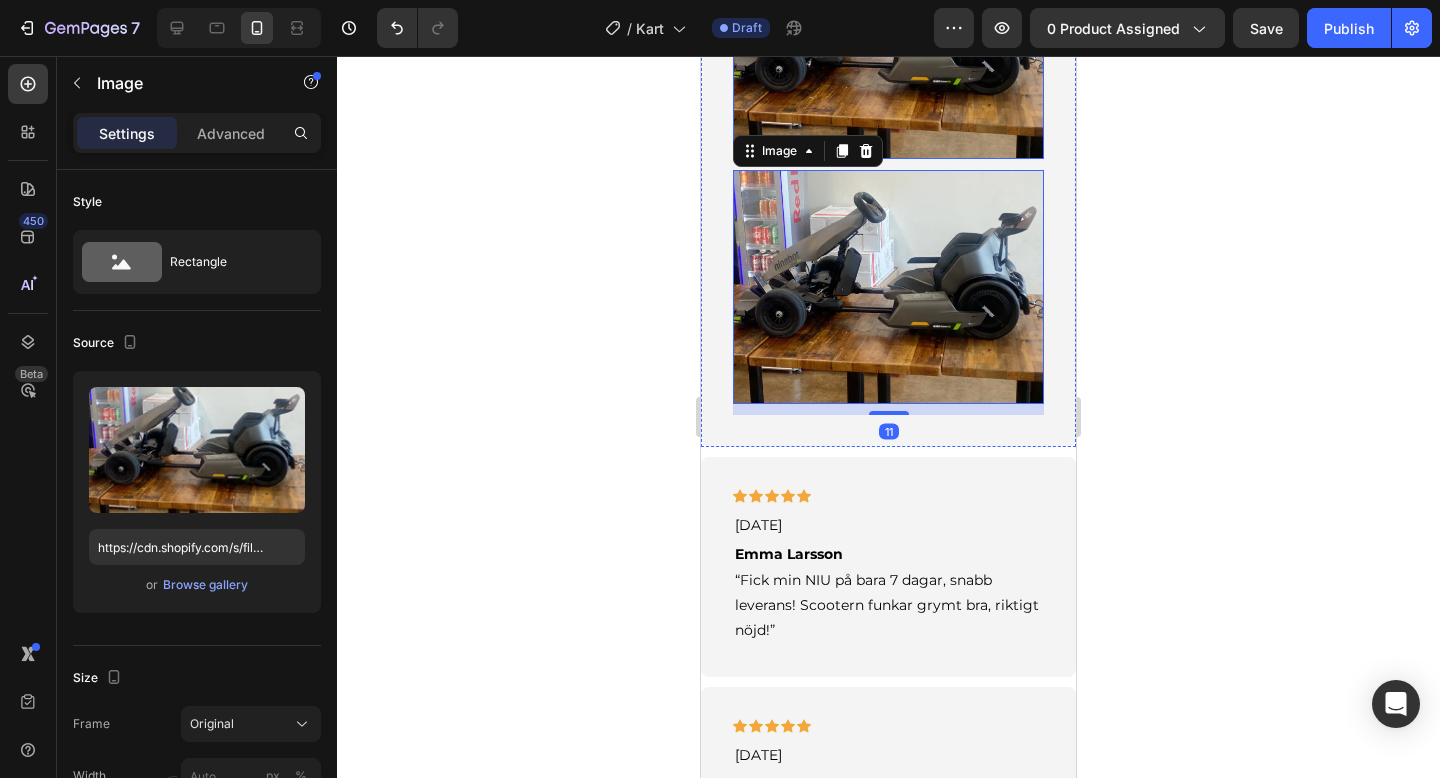 scroll, scrollTop: 3237, scrollLeft: 0, axis: vertical 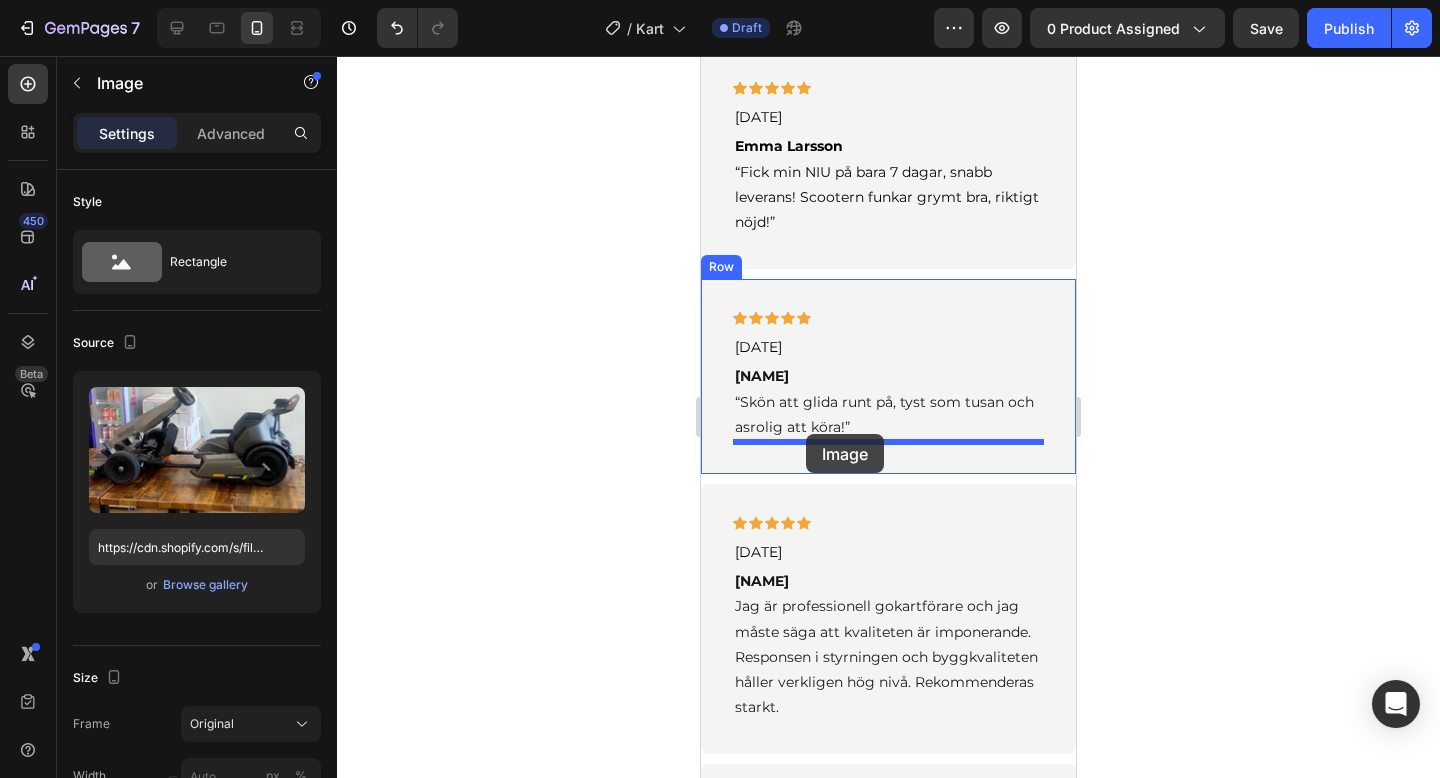 drag, startPoint x: 749, startPoint y: 157, endPoint x: 806, endPoint y: 434, distance: 282.80383 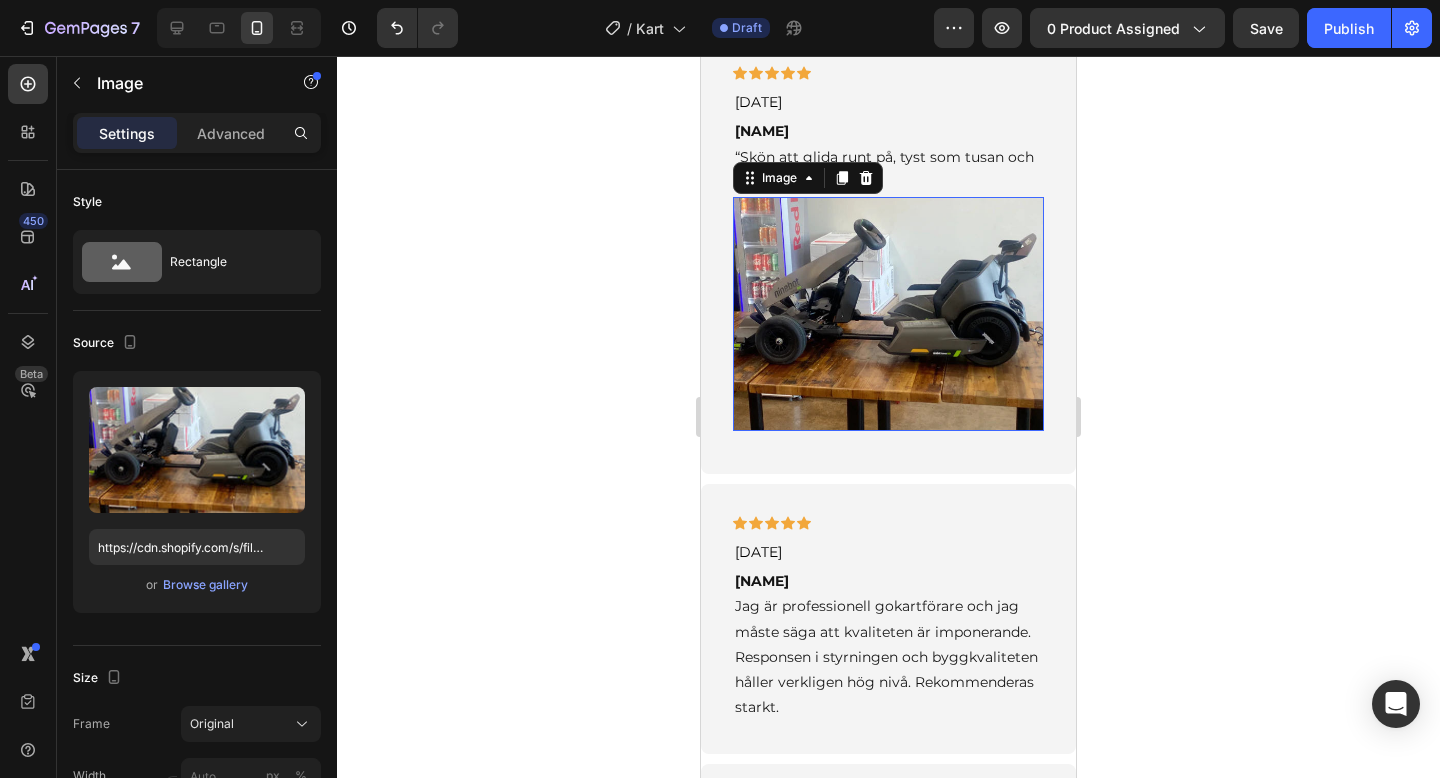 scroll, scrollTop: 3396, scrollLeft: 0, axis: vertical 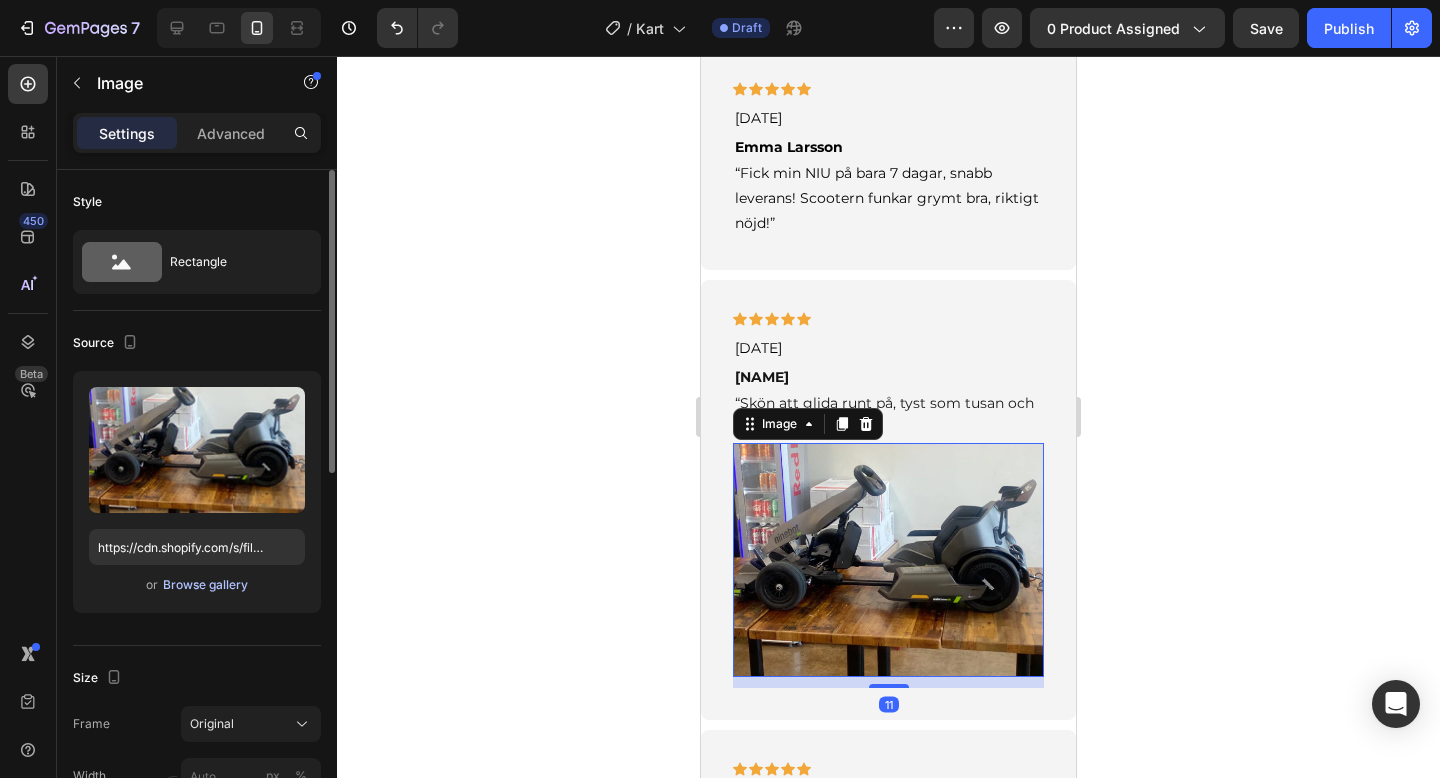click on "Browse gallery" at bounding box center (205, 585) 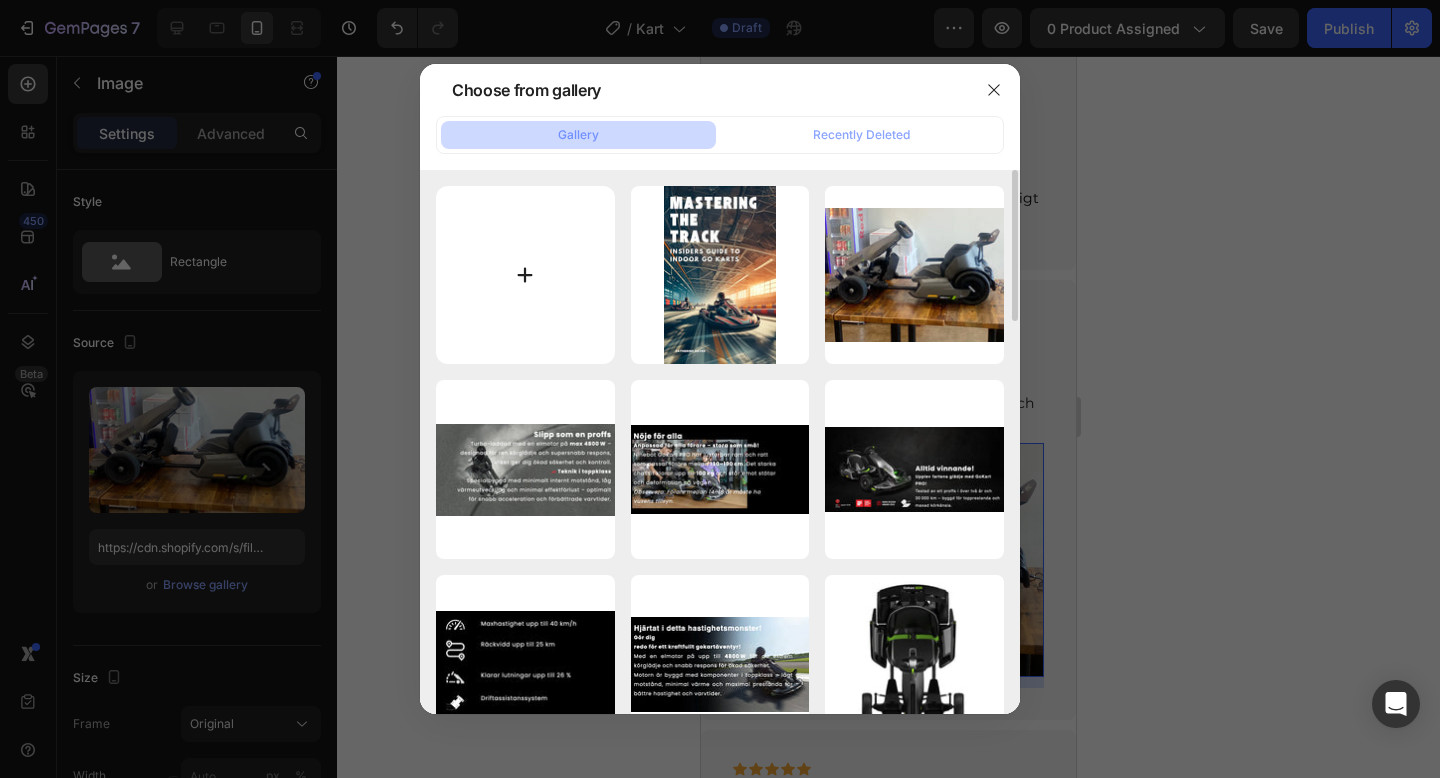 click at bounding box center [525, 275] 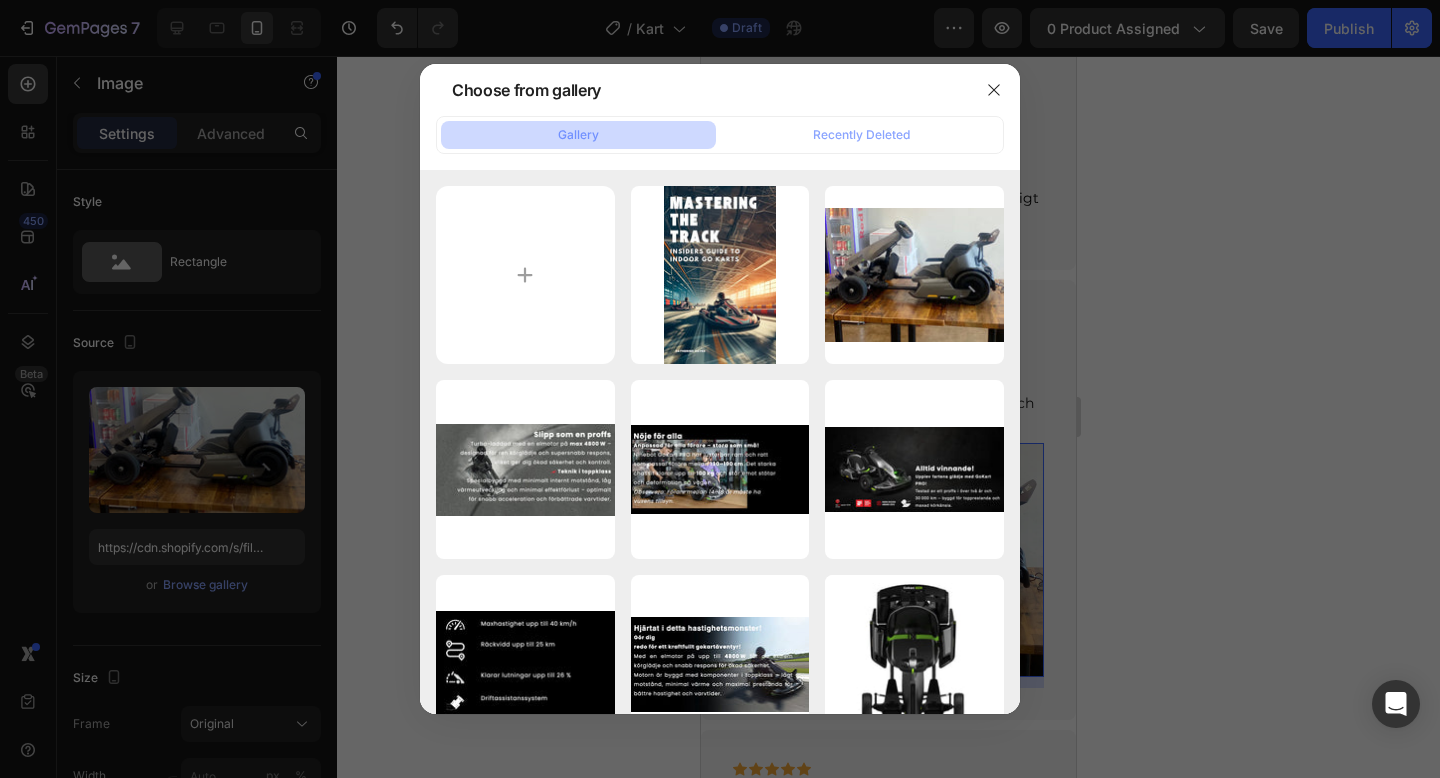 click at bounding box center [720, 389] 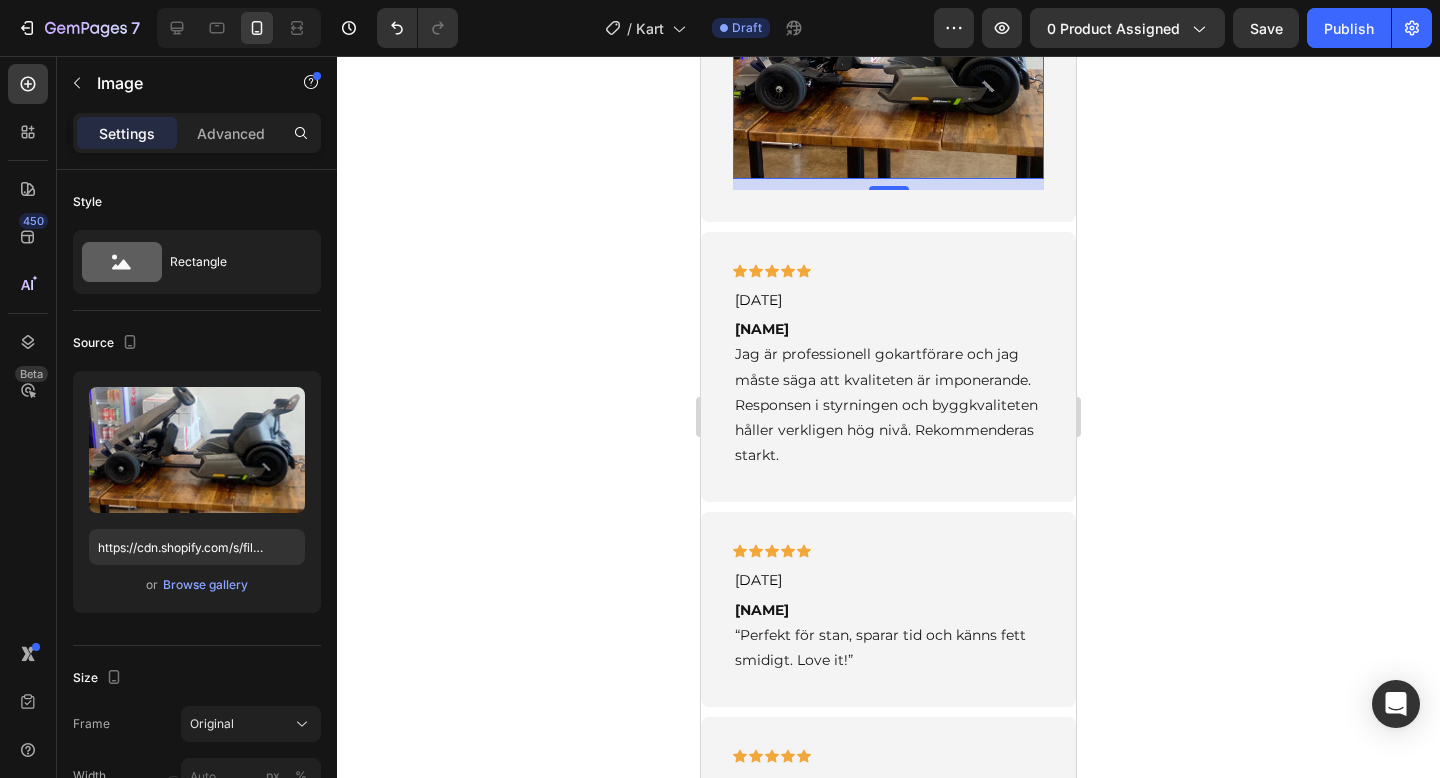 scroll, scrollTop: 3977, scrollLeft: 0, axis: vertical 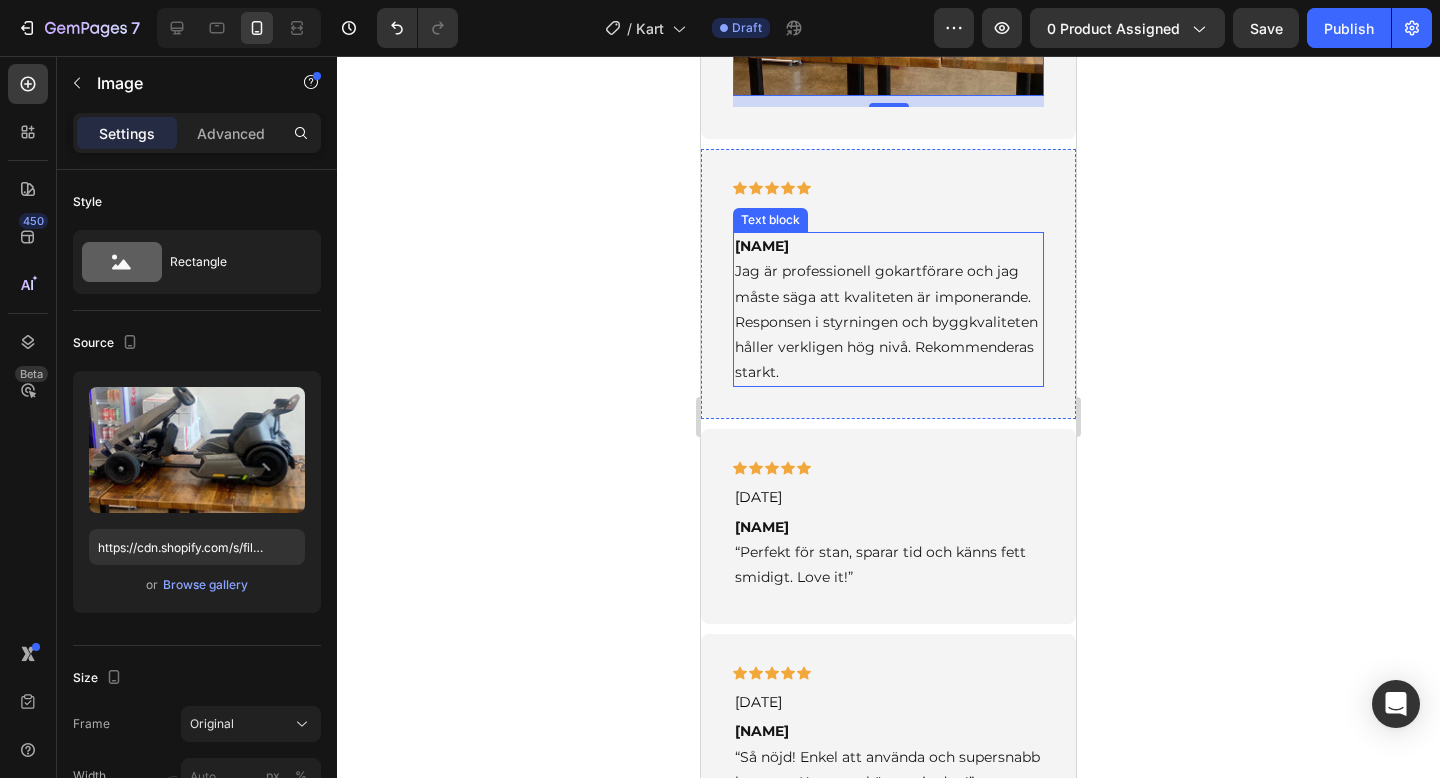 click on "[NAME] “Det tog 9 dagar att få hem scootern istället för 5, lite segt. Men priset är helt sjukt bra, så det väger upp! Scootern är grym.”" at bounding box center [888, 309] 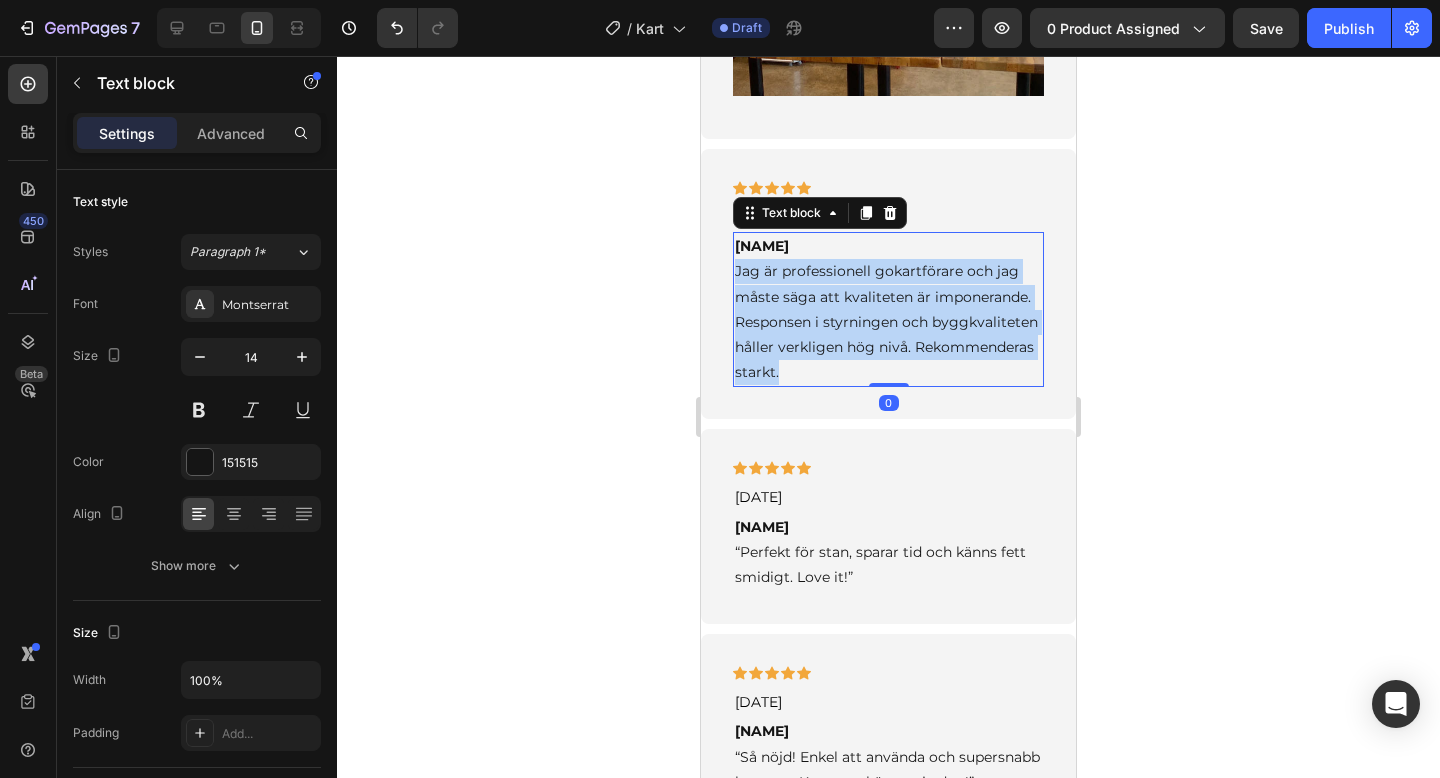 click on "[NAME] “Det tog 9 dagar att få hem scootern istället för 5, lite segt. Men priset är helt sjukt bra, så det väger upp! Scootern är grym.”" at bounding box center (888, 309) 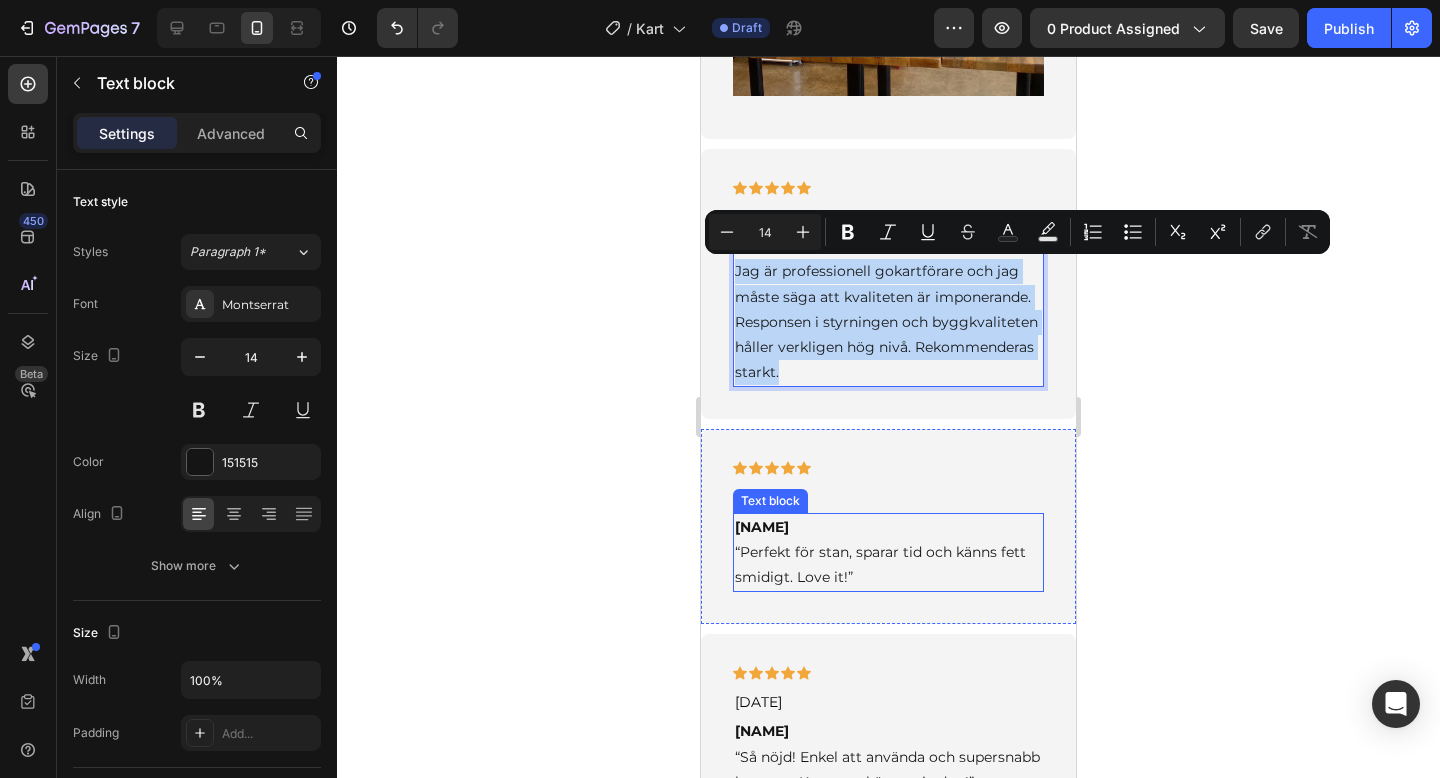 click on "[NAME] “Perfekt för stan, sparar tid och känns fett smidigt. Love it!”" at bounding box center [888, 553] 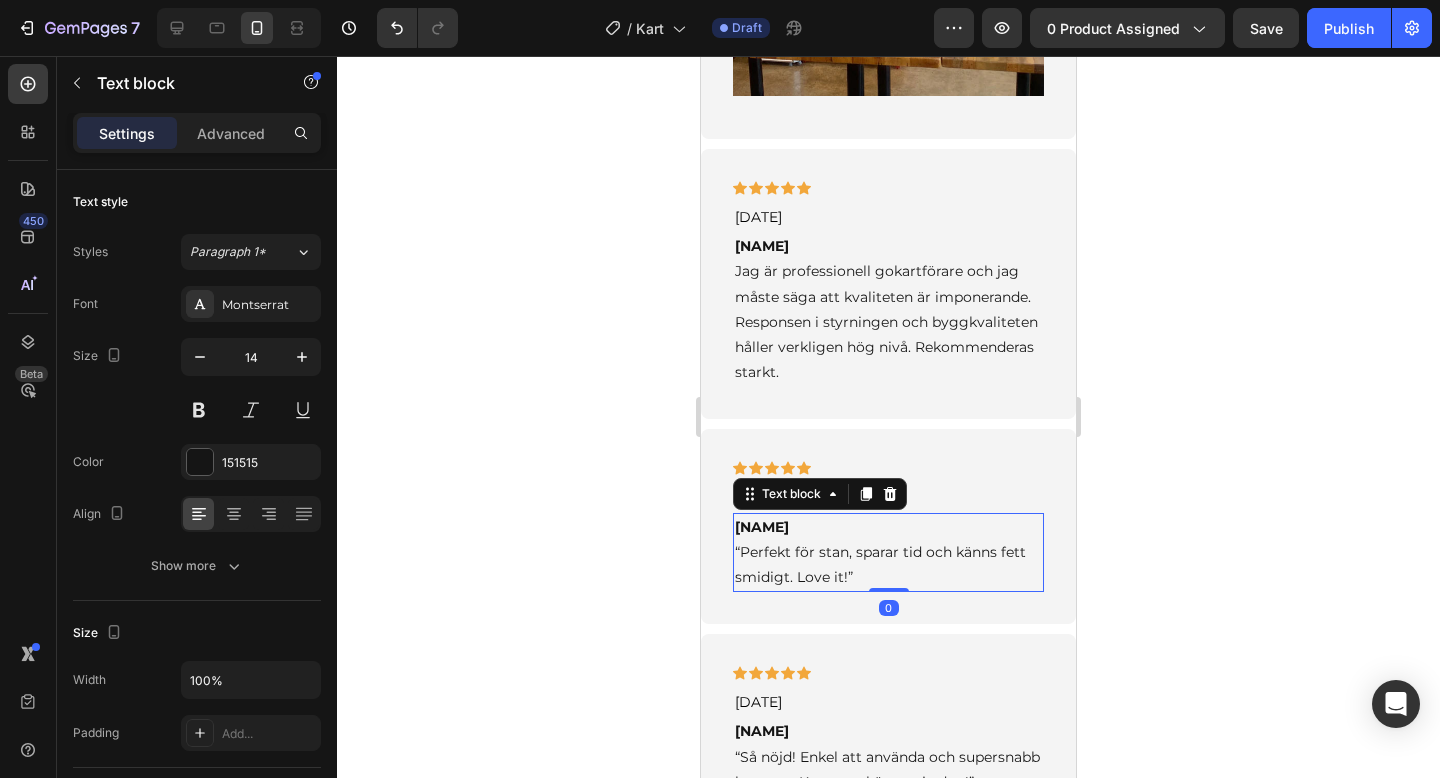 click on "[NAME] “Perfekt för stan, sparar tid och känns fett smidigt. Love it!”" at bounding box center (888, 553) 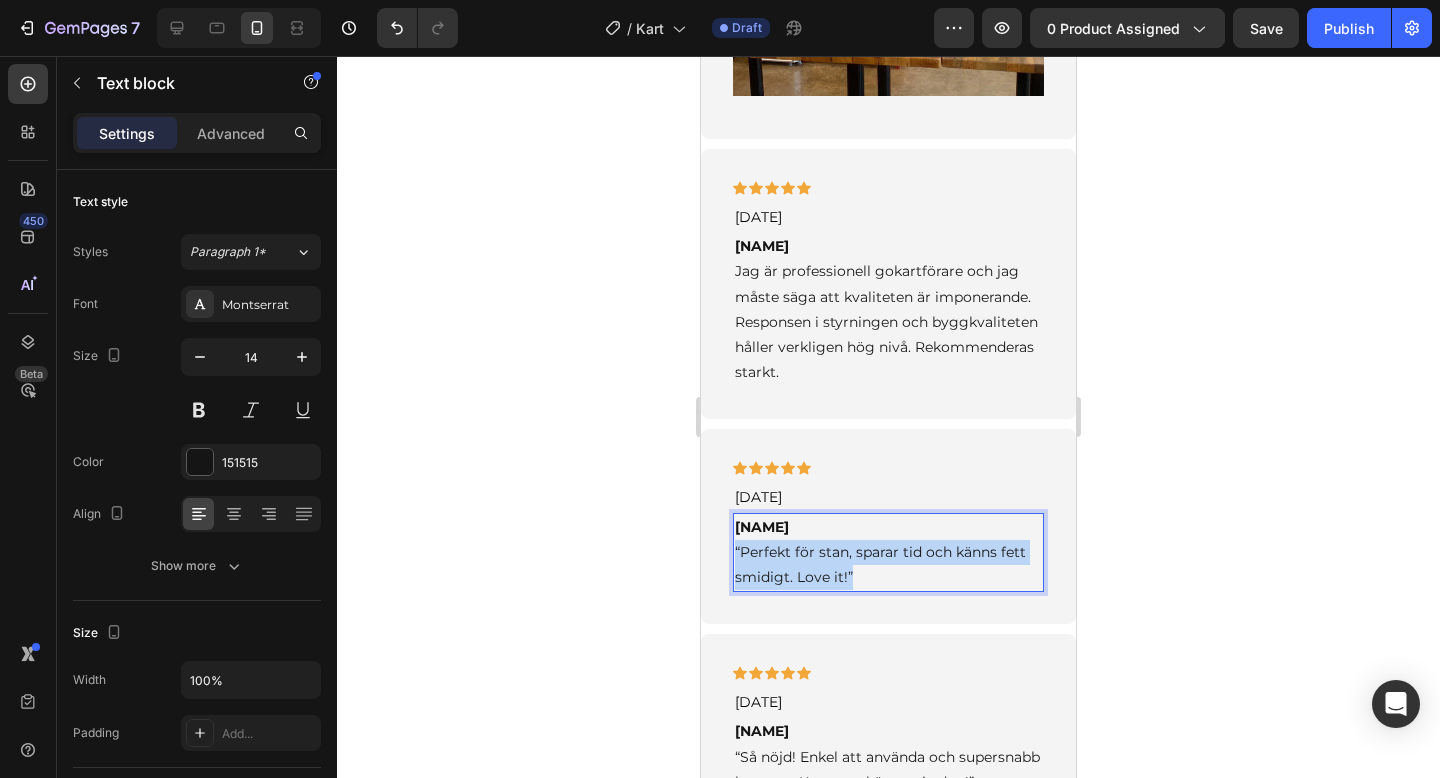 click on "[NAME] “Perfekt för stan, sparar tid och känns fett smidigt. Love it!”" at bounding box center (888, 553) 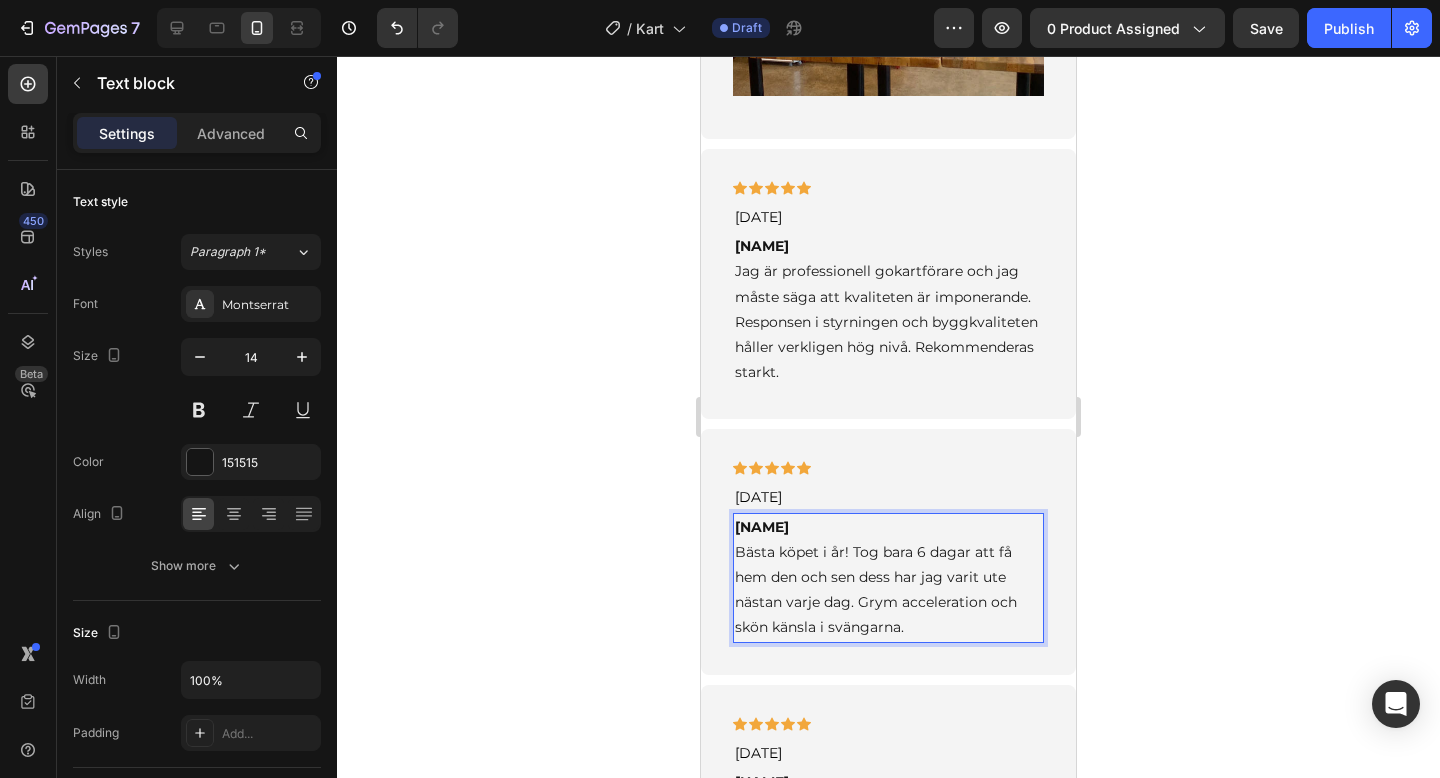 click on "[NAME] Bästa köpet i år! Tog bara 6 dagar att få hem den och sen dess har jag varit ute nästan varje dag. Grym acceleration och skön känsla i svängarna." at bounding box center [888, 578] 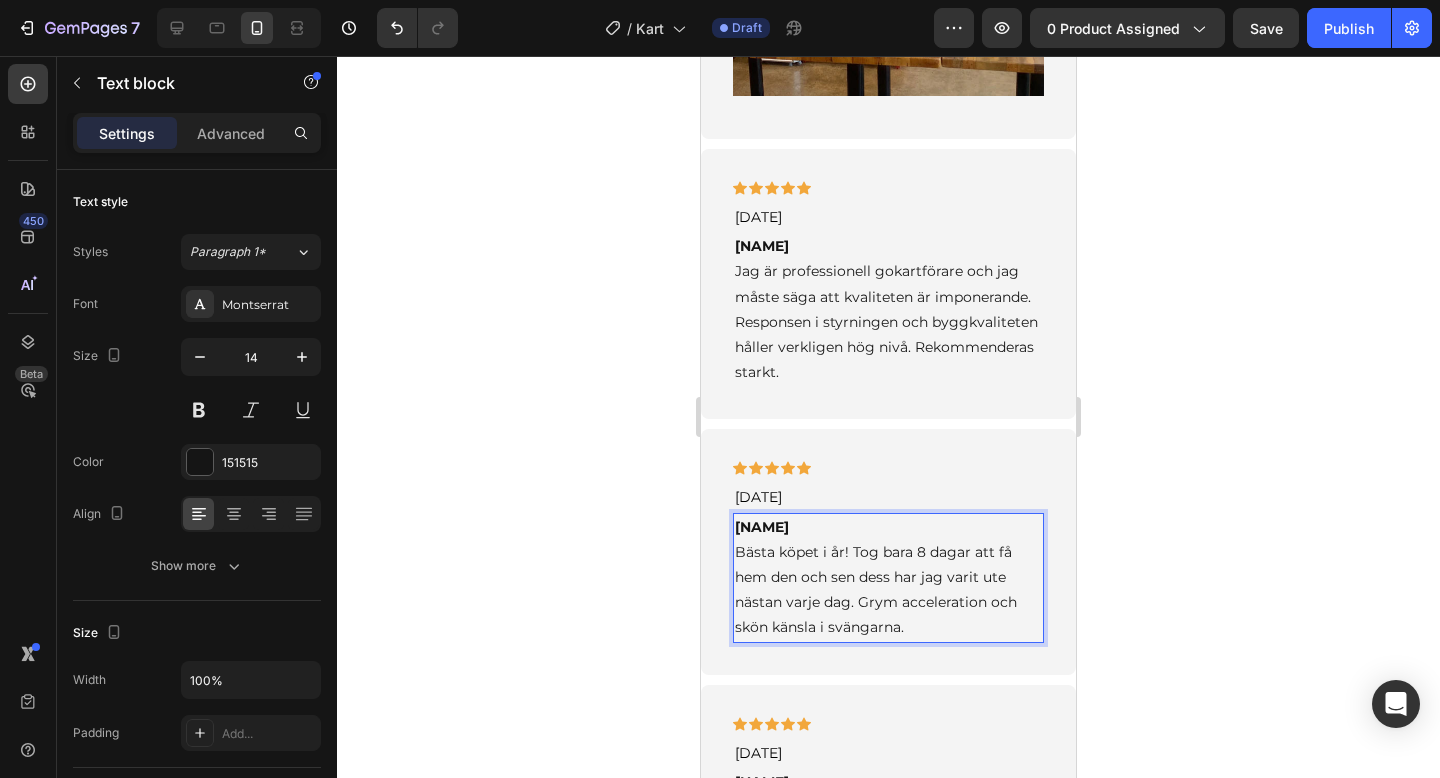 click 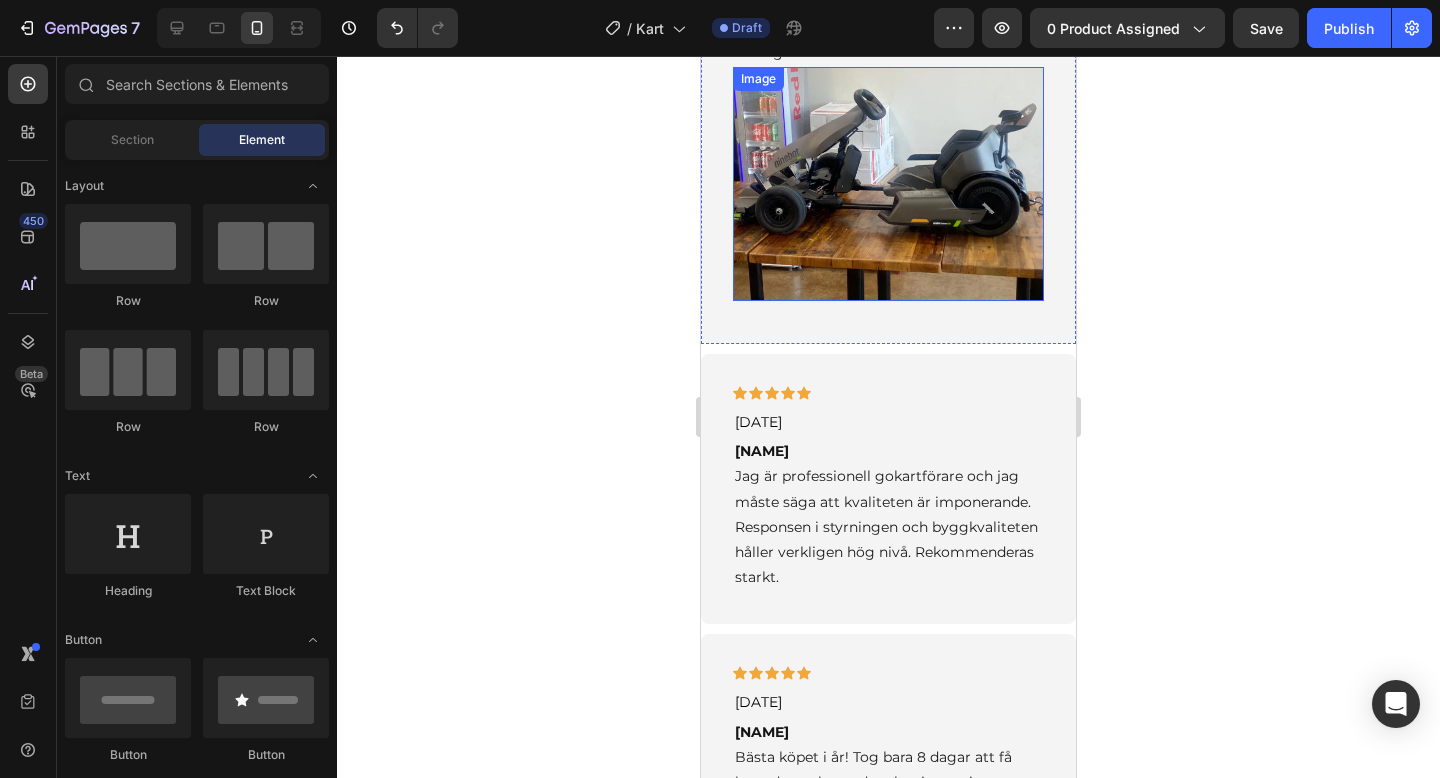 scroll, scrollTop: 3592, scrollLeft: 0, axis: vertical 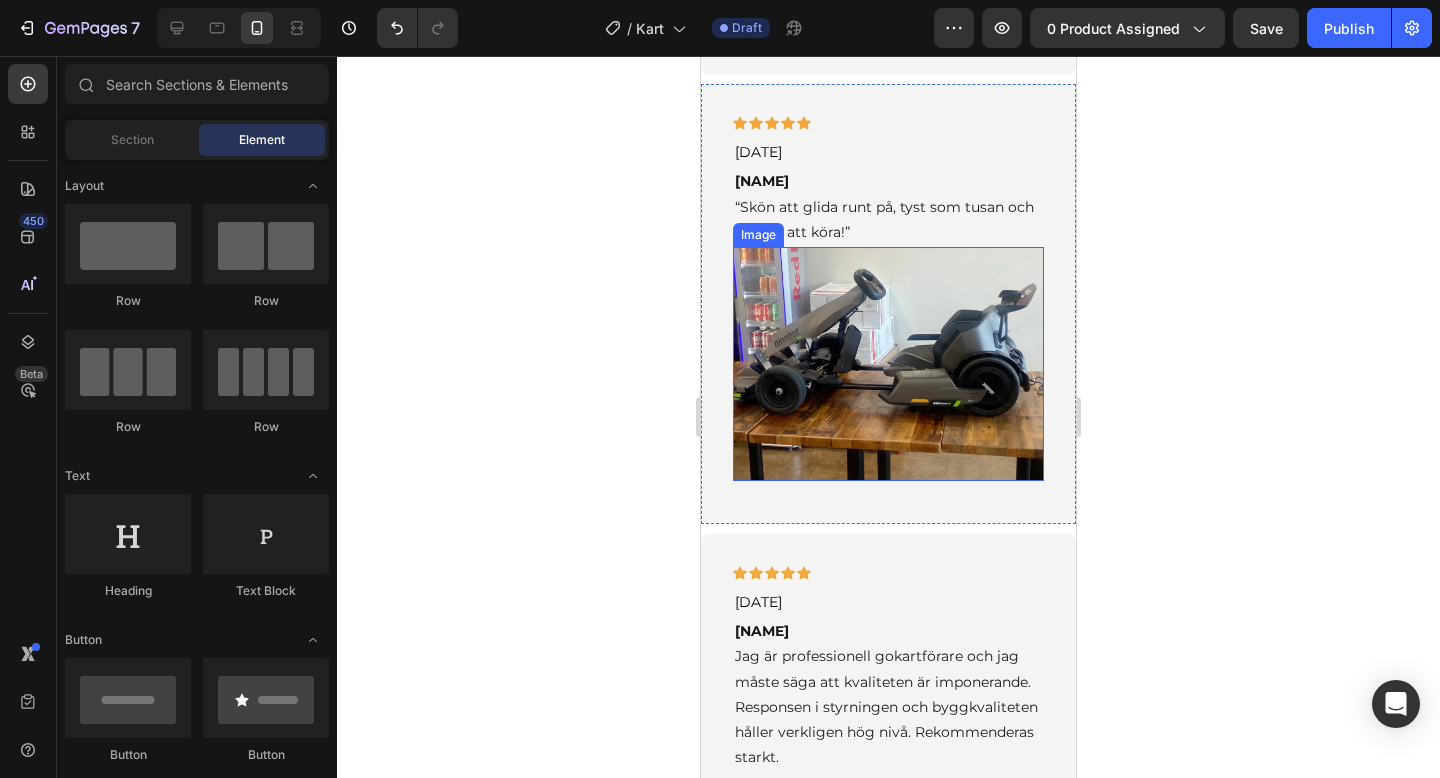 click at bounding box center (888, 364) 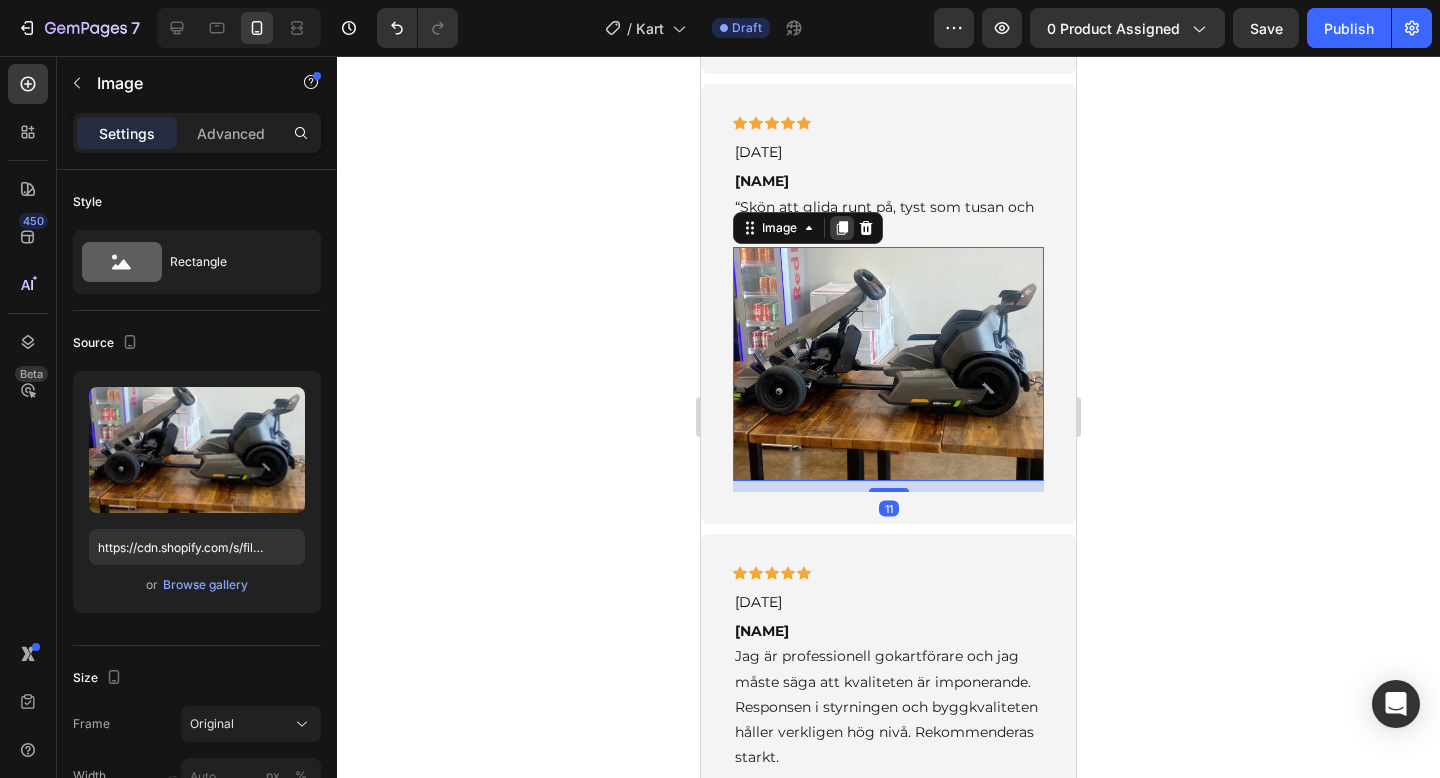 click 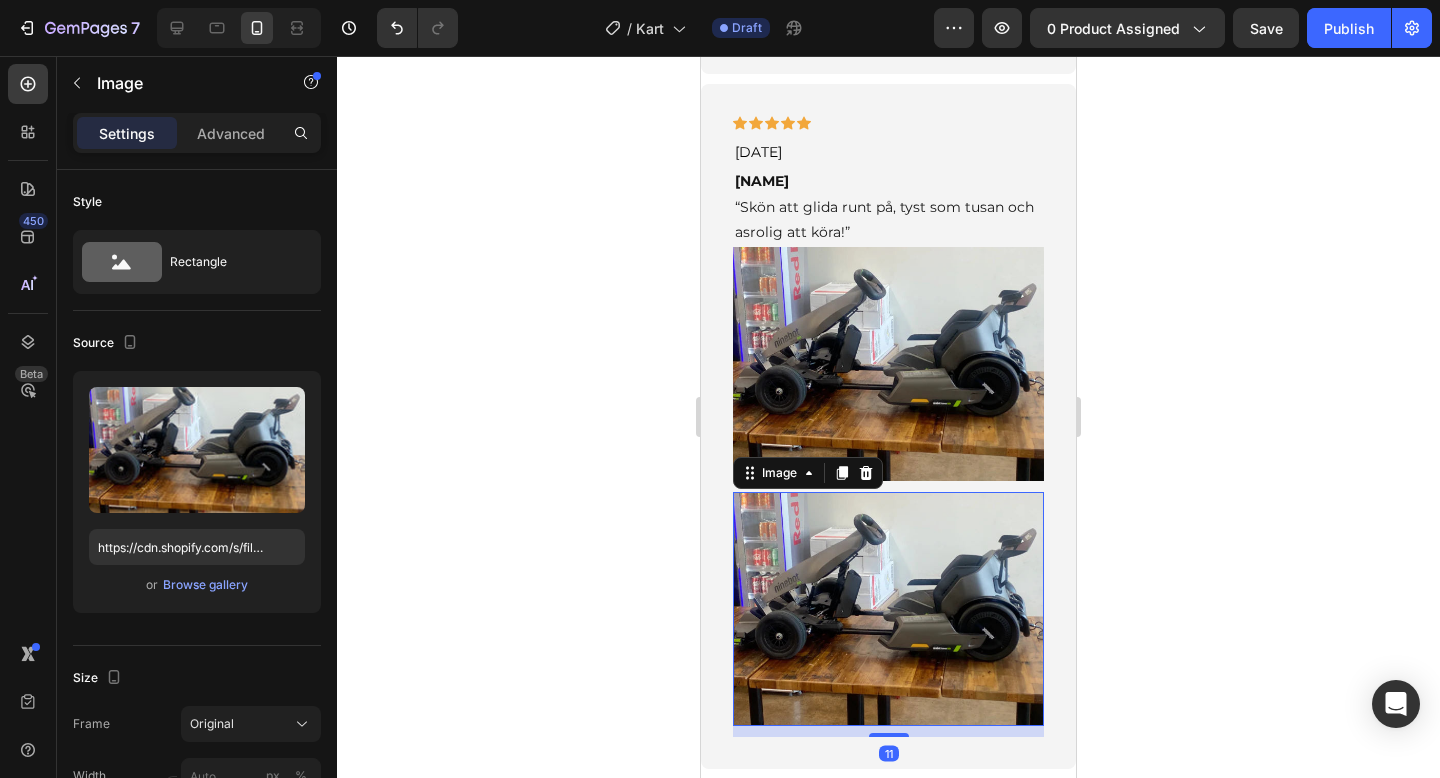 scroll, scrollTop: 3720, scrollLeft: 0, axis: vertical 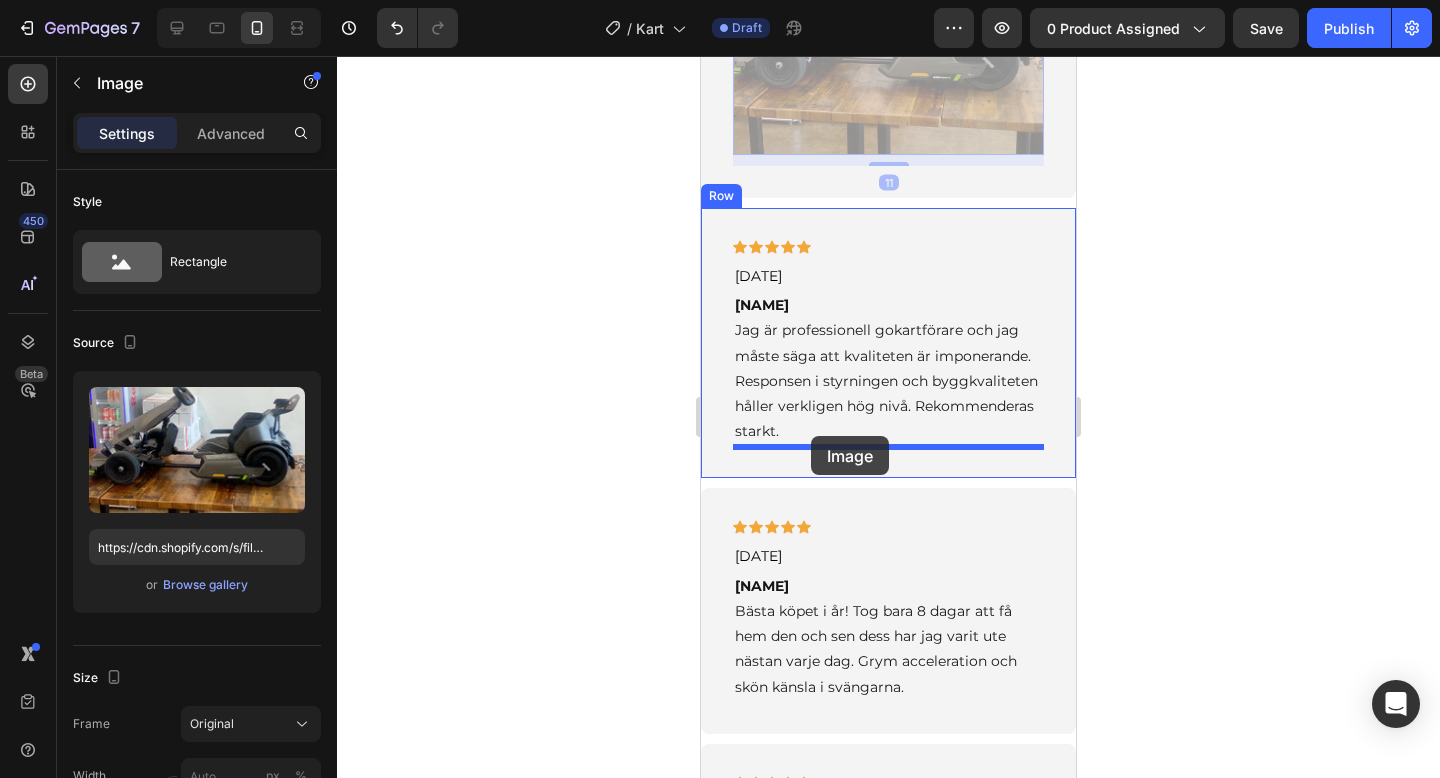 drag, startPoint x: 747, startPoint y: 343, endPoint x: 811, endPoint y: 436, distance: 112.89375 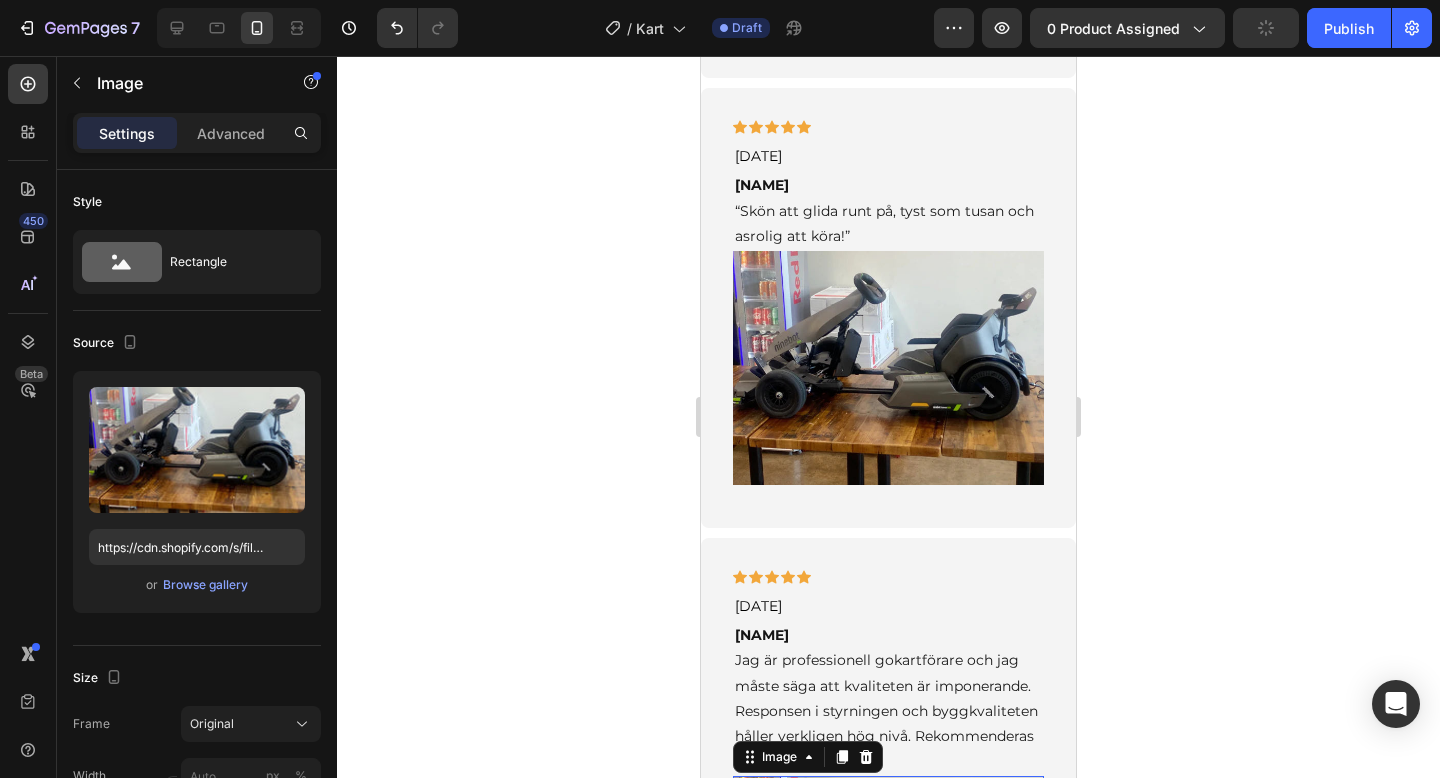 scroll, scrollTop: 3524, scrollLeft: 0, axis: vertical 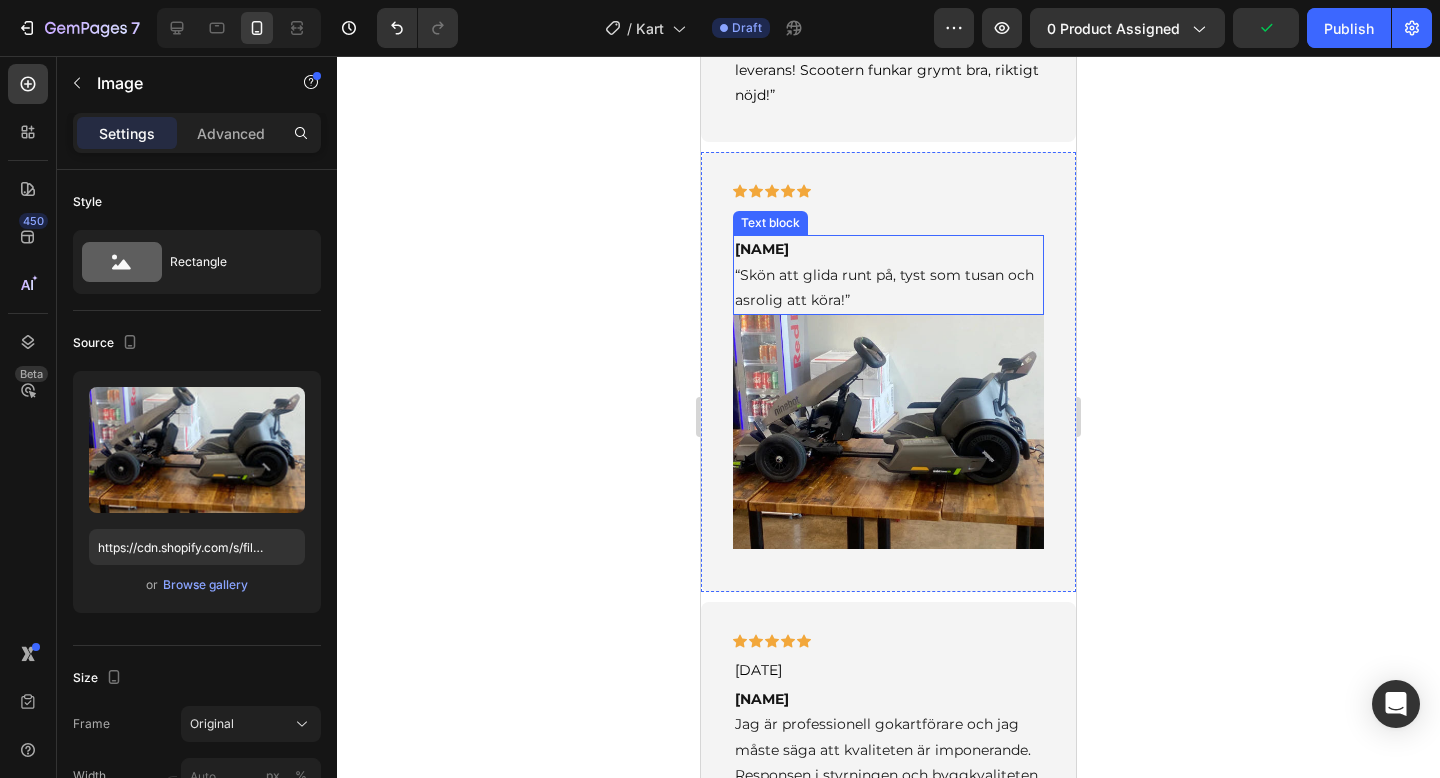 click on "[NAME] “Skön att glida runt på, tyst som tusan och asrolig att köra!”" at bounding box center (888, 275) 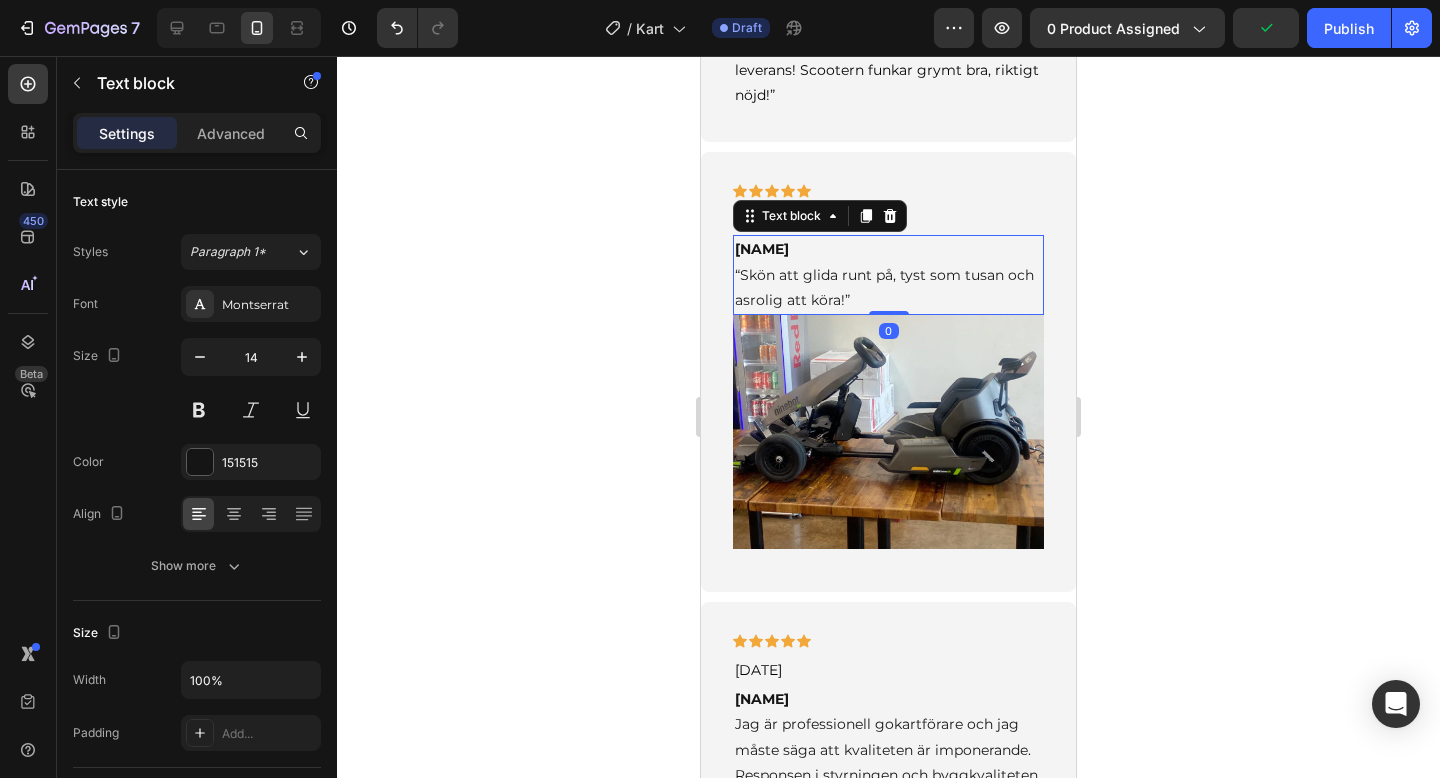 click on "[NAME] “Skön att glida runt på, tyst som tusan och asrolig att köra!”" at bounding box center (888, 275) 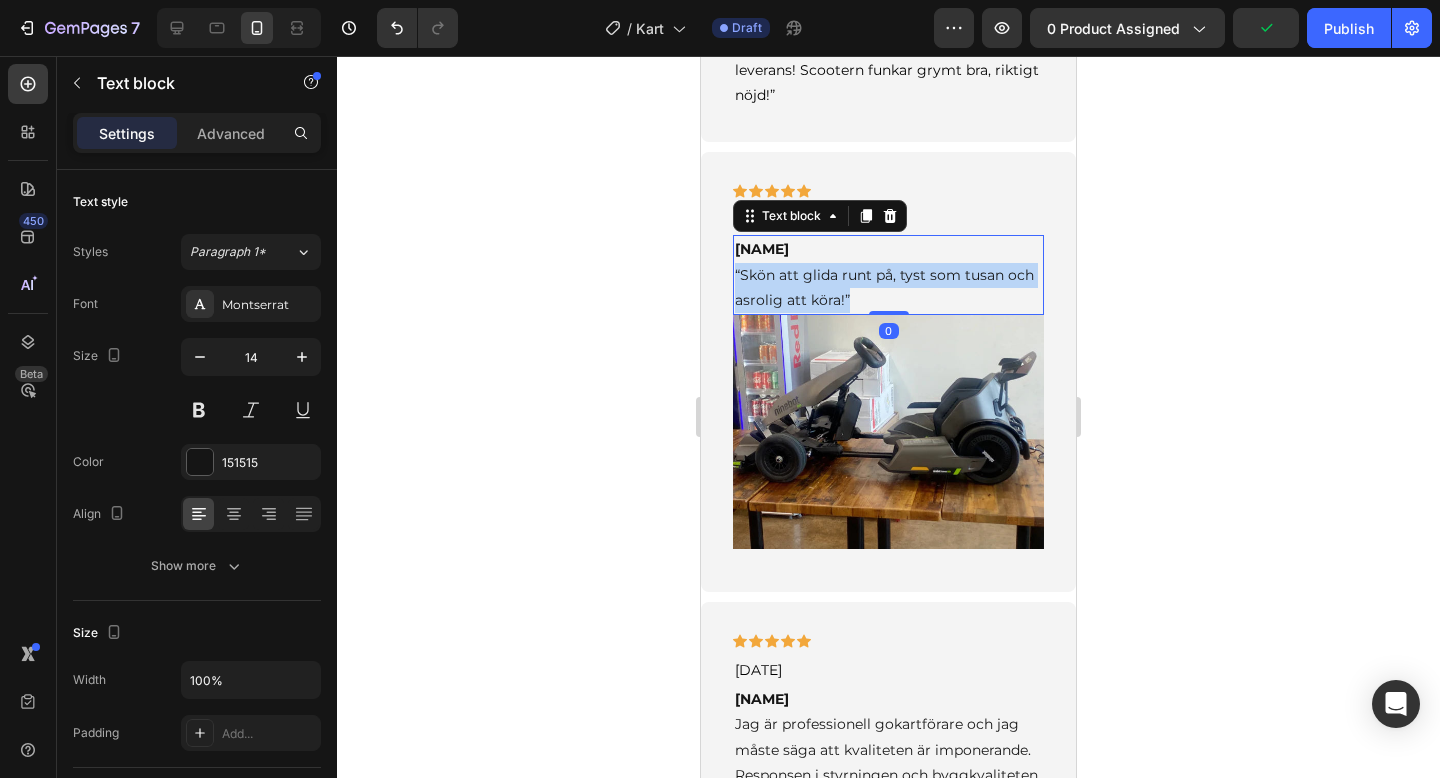 click on "[NAME] “Skön att glida runt på, tyst som tusan och asrolig att köra!”" at bounding box center [888, 275] 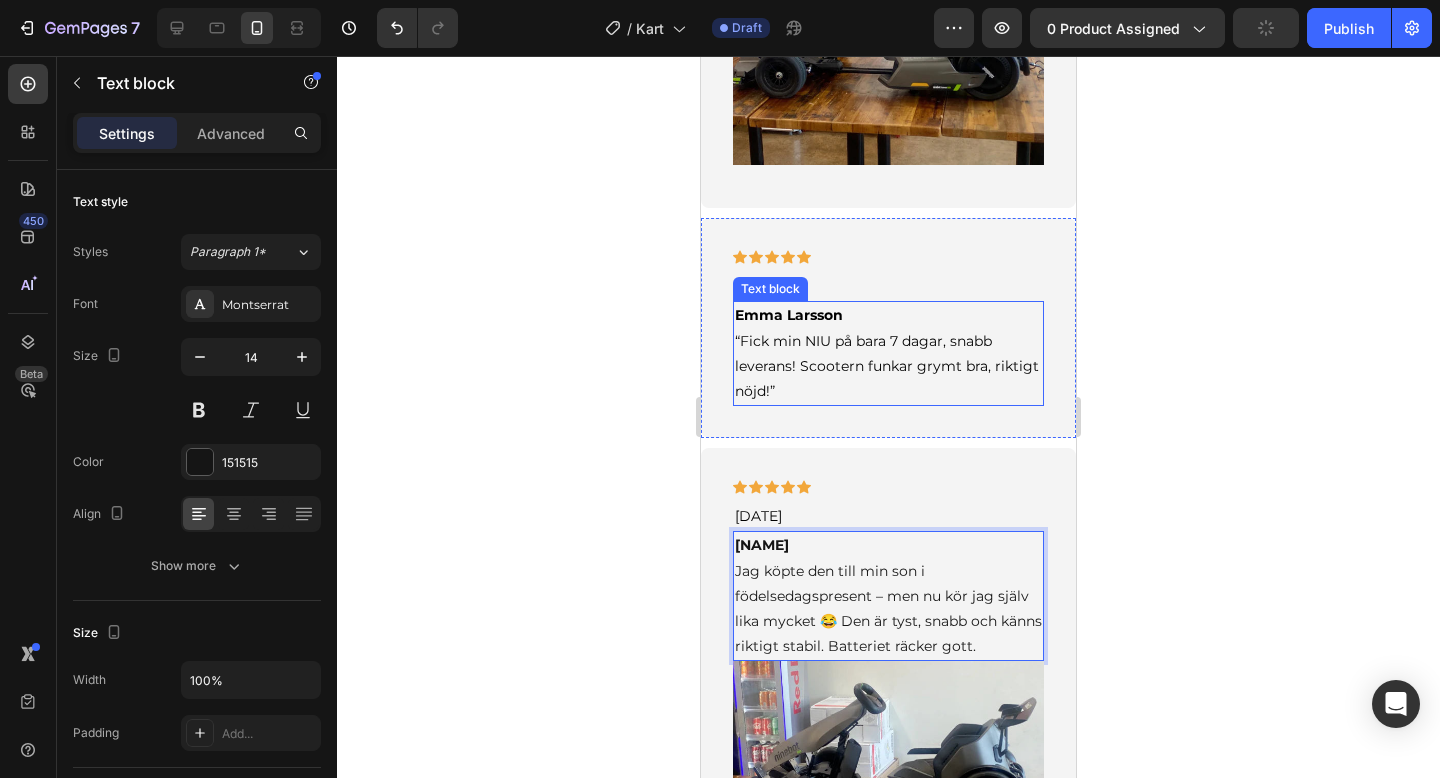 scroll, scrollTop: 3170, scrollLeft: 0, axis: vertical 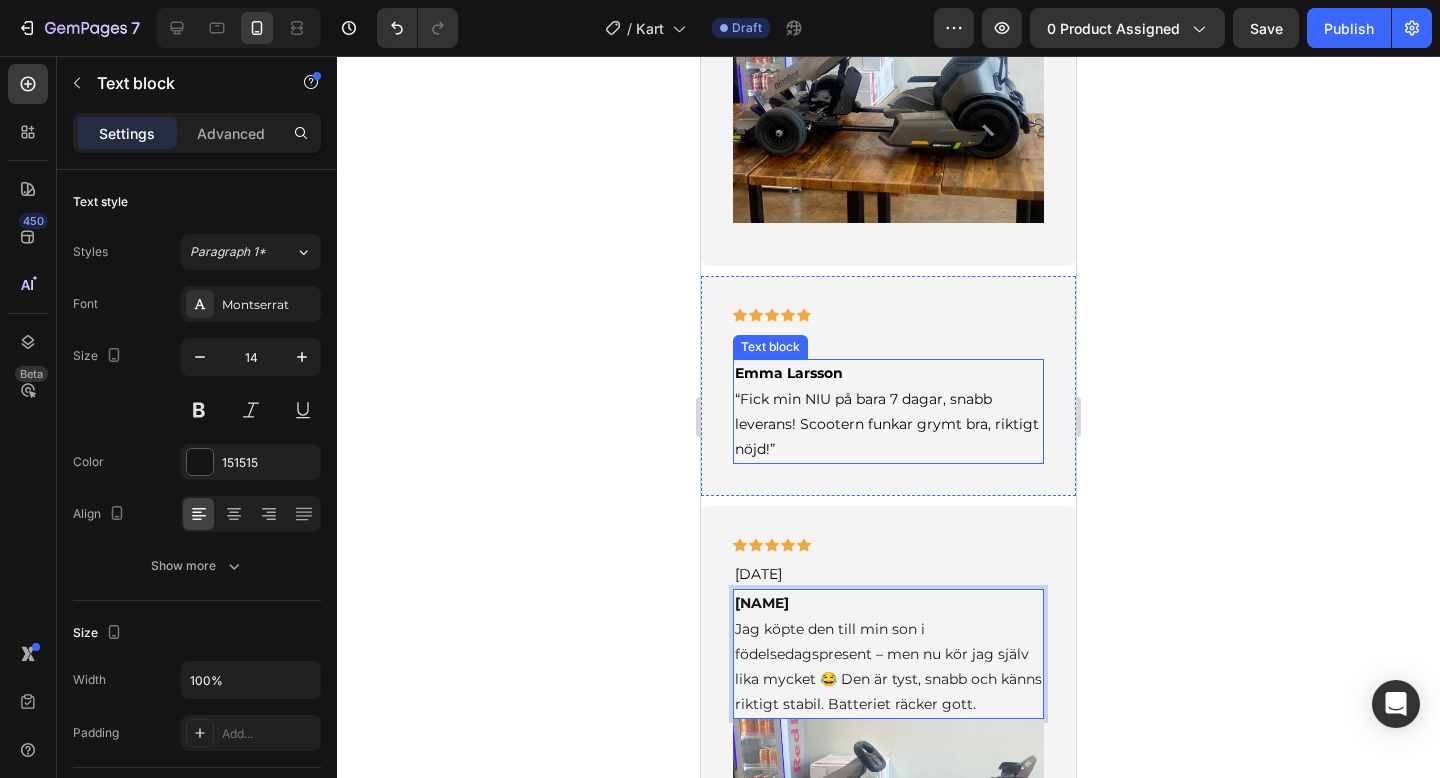 click on "[NAME] “Fick min NIU på bara 7 dagar, snabb leverans! Scootern funkar grymt bra, riktigt nöjd!”" at bounding box center [888, 411] 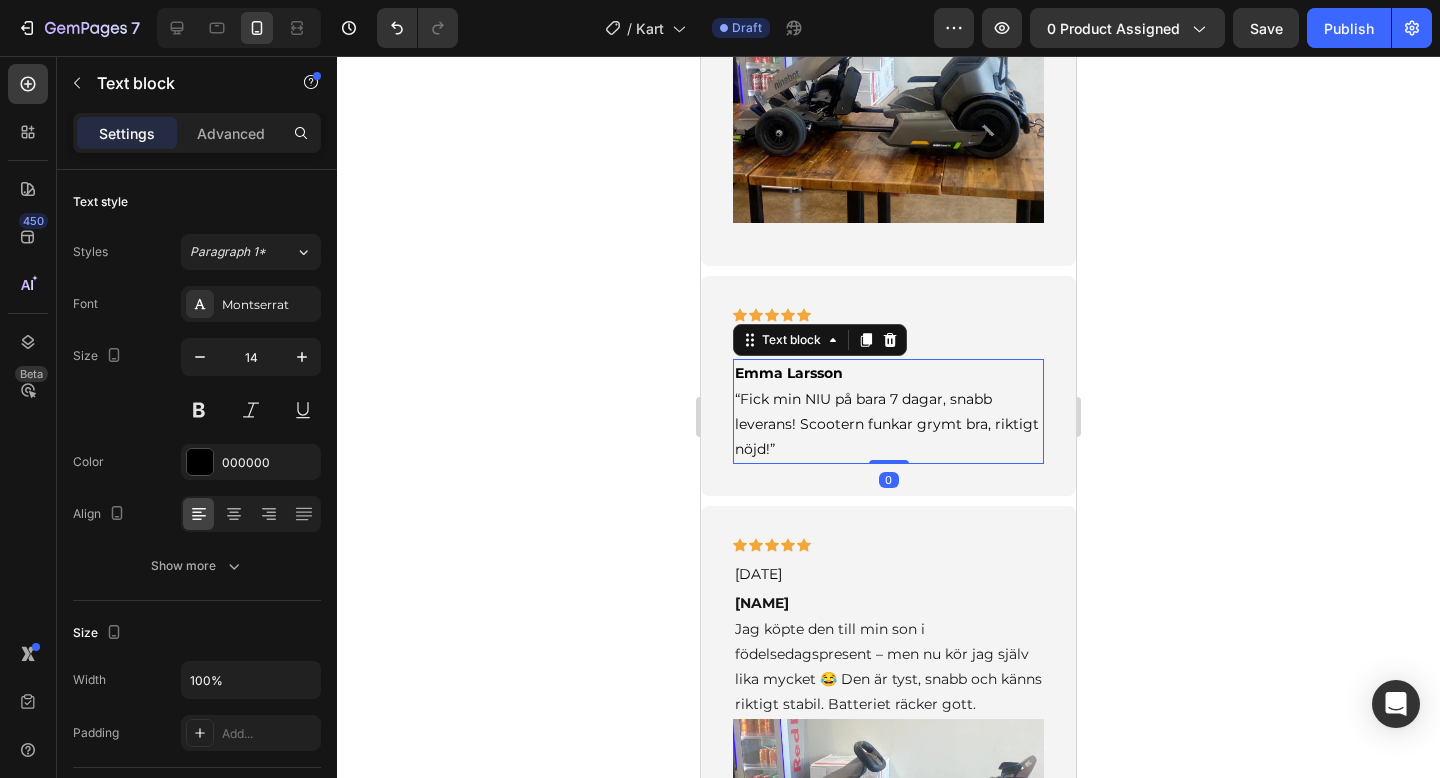 click on "[NAME] “Fick min NIU på bara 7 dagar, snabb leverans! Scootern funkar grymt bra, riktigt nöjd!”" at bounding box center [888, 411] 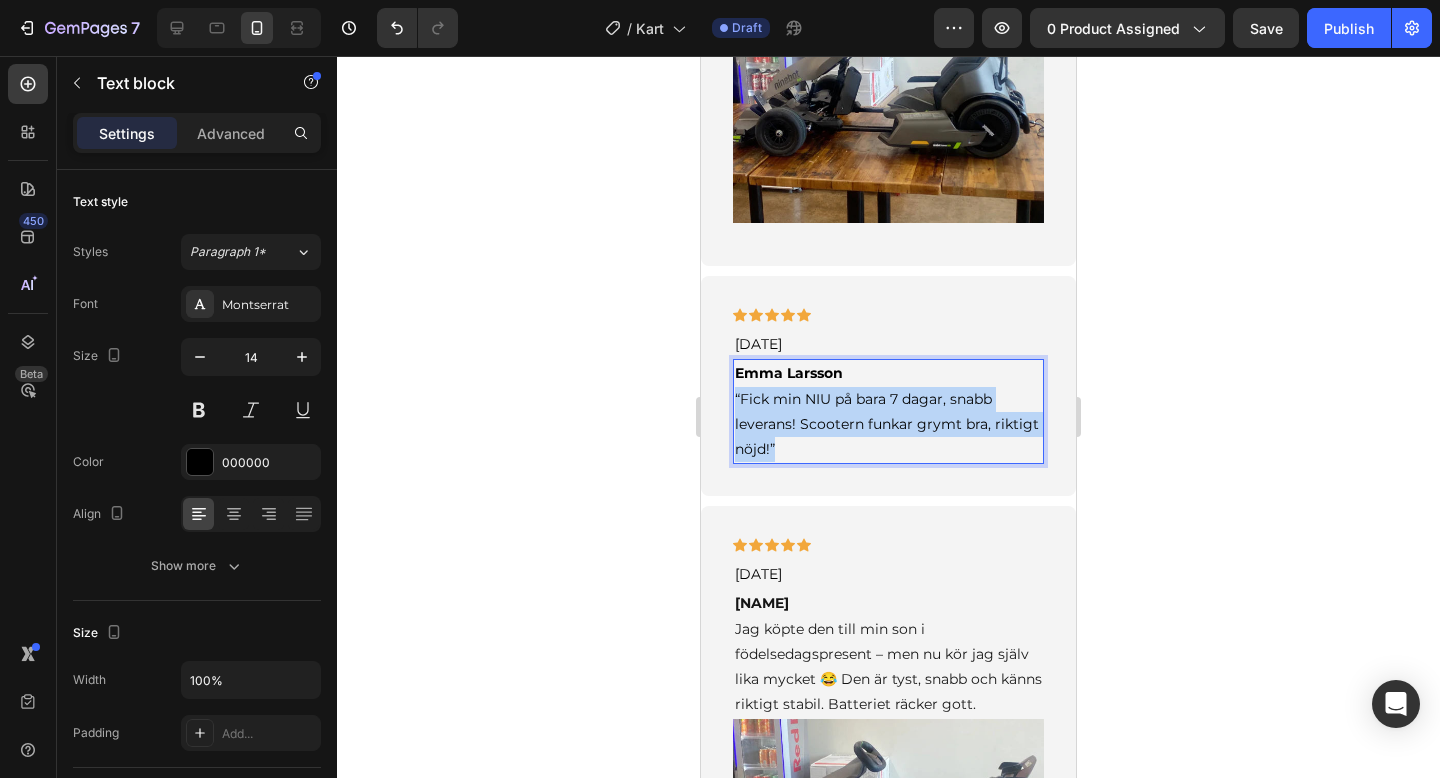 click on "[NAME] “Fick min NIU på bara 7 dagar, snabb leverans! Scootern funkar grymt bra, riktigt nöjd!”" at bounding box center [888, 411] 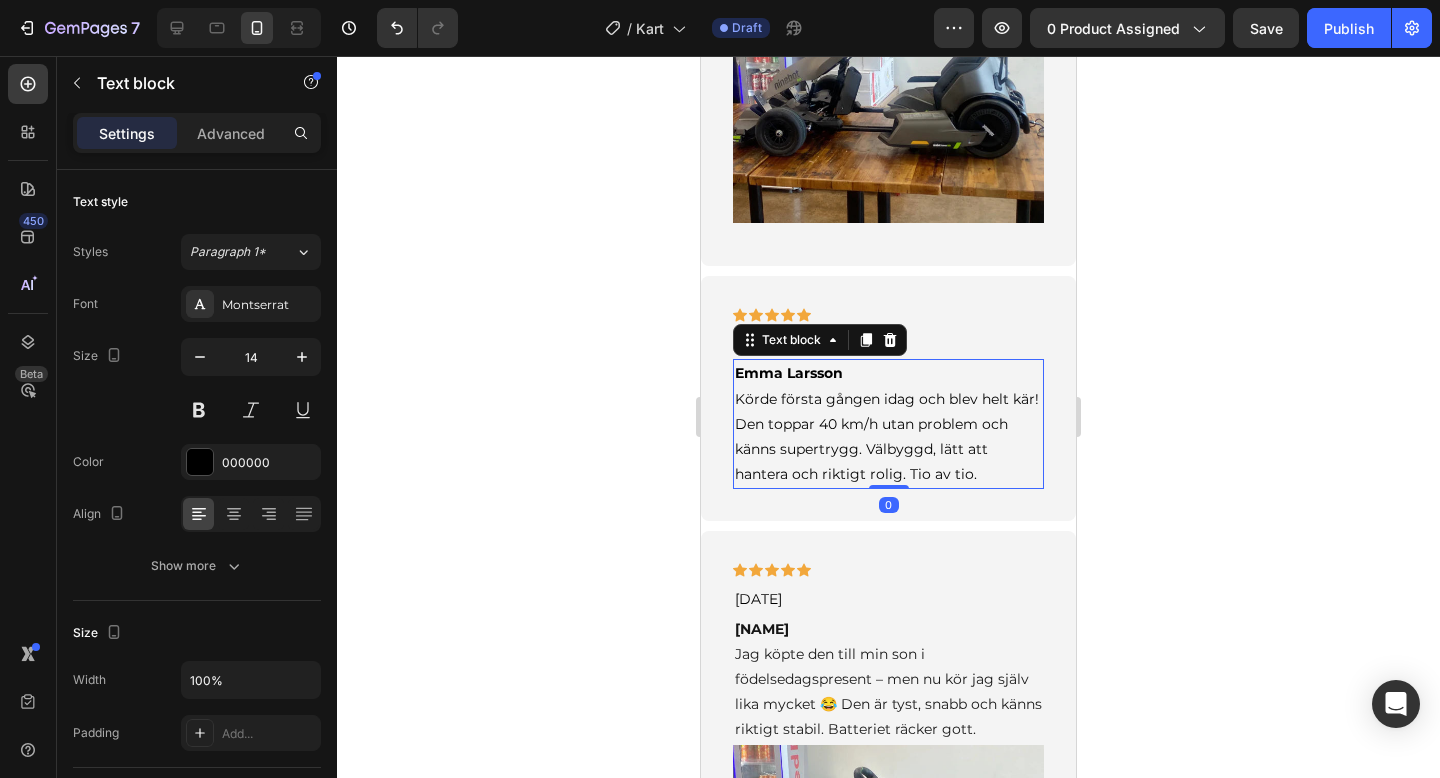 click 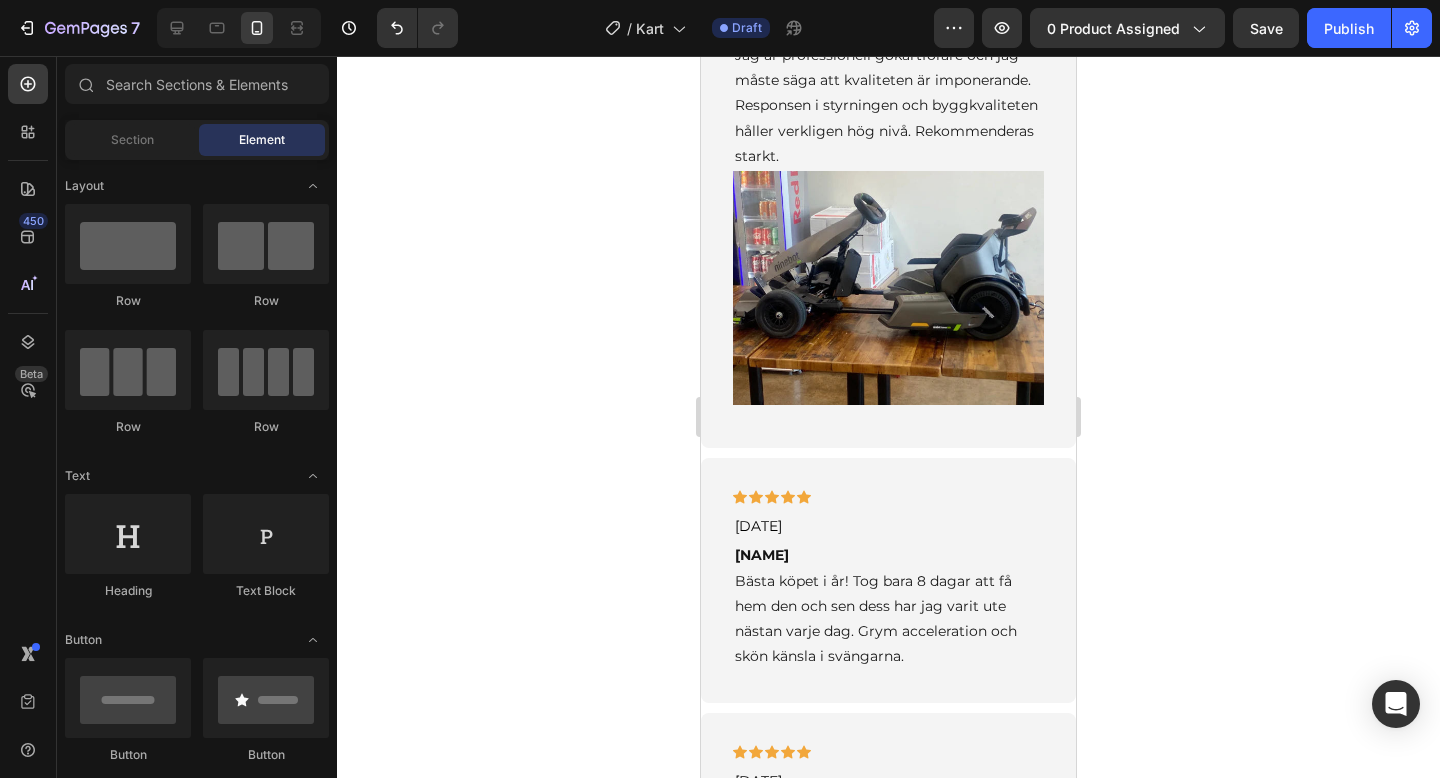 scroll, scrollTop: 4123, scrollLeft: 0, axis: vertical 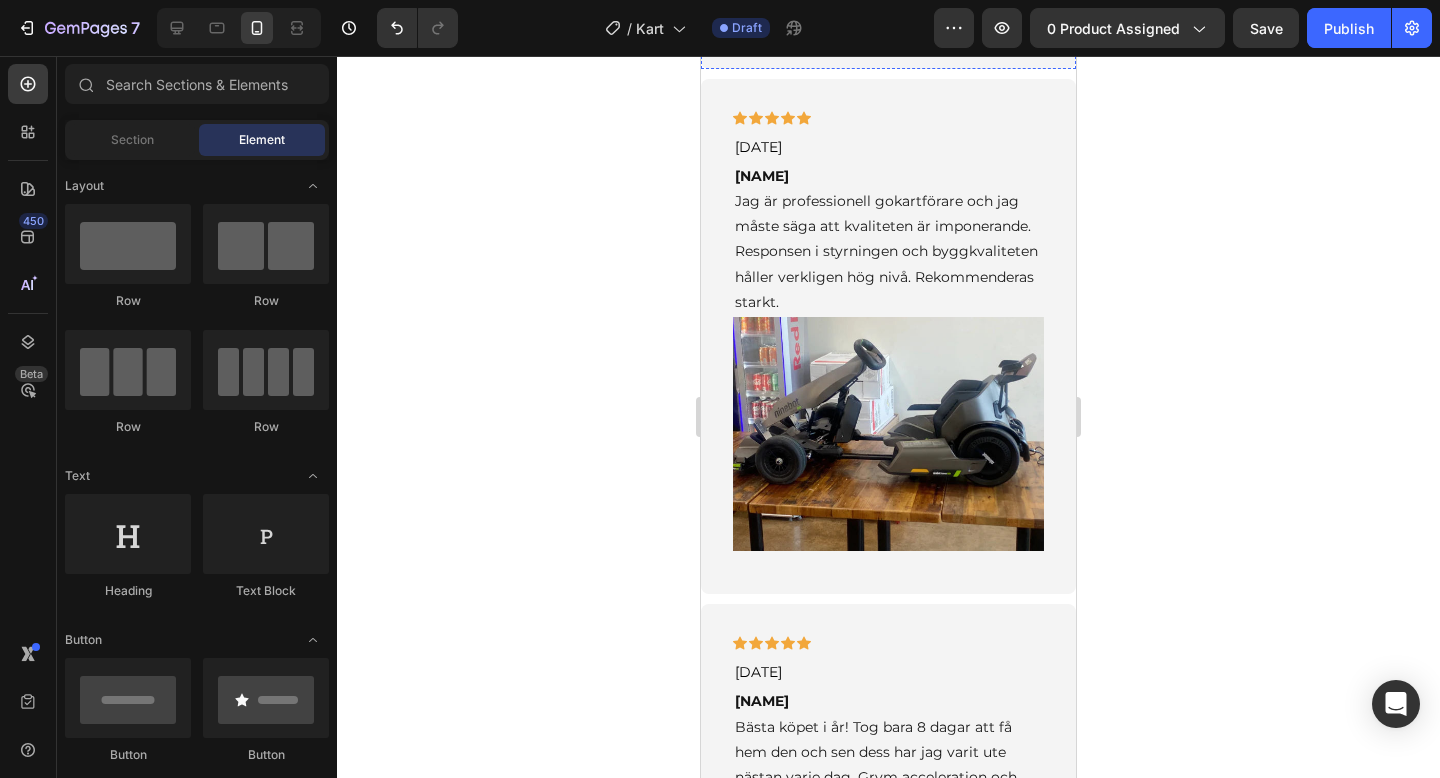 click at bounding box center (888, 434) 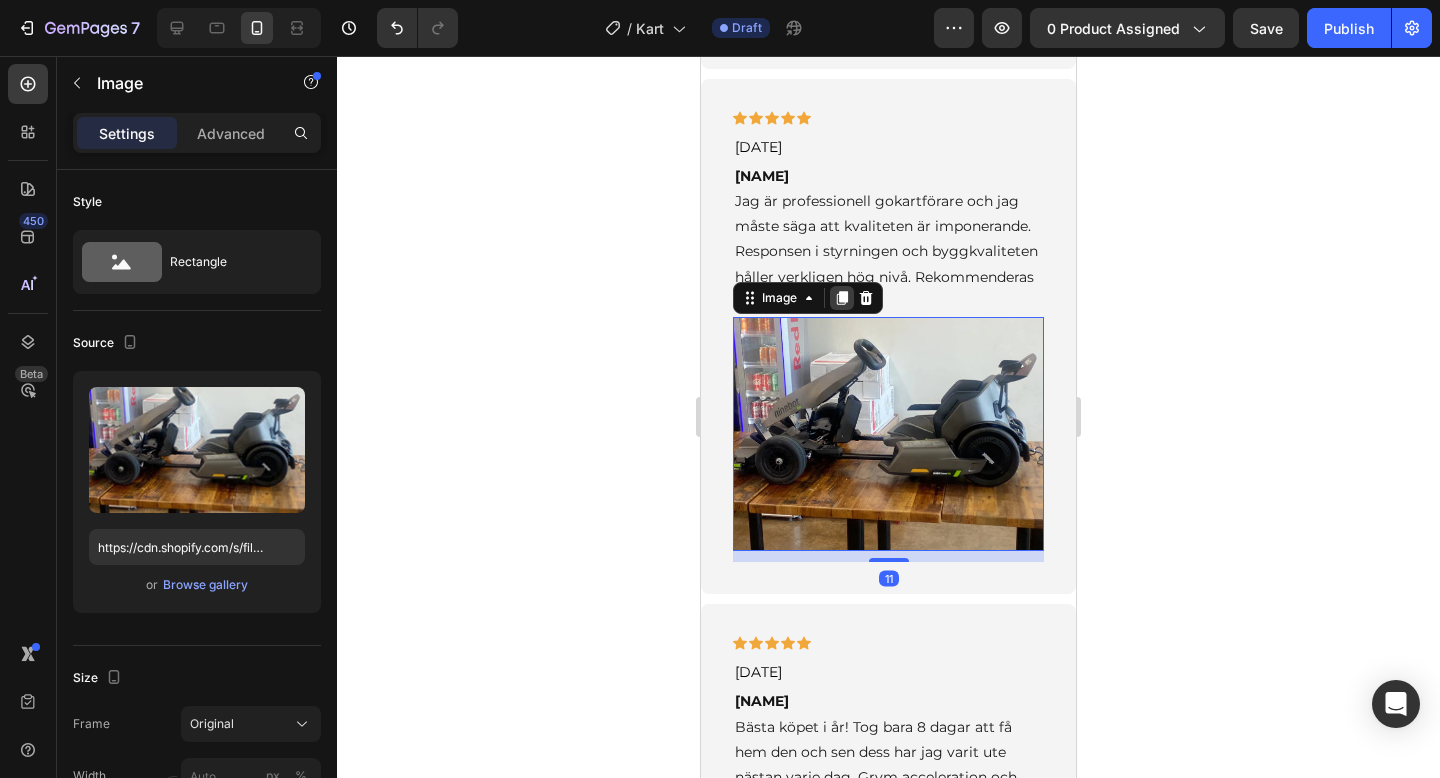 click at bounding box center (842, 298) 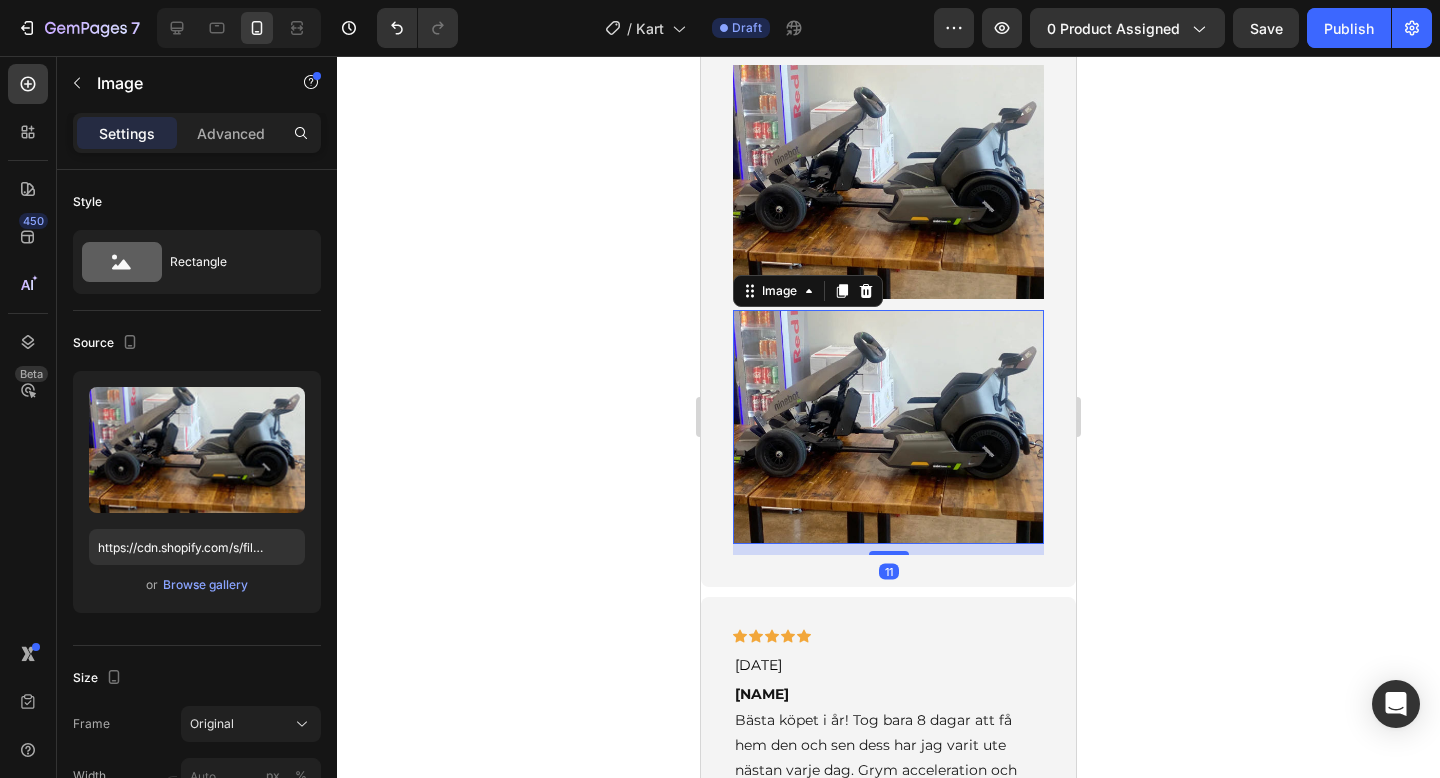 scroll, scrollTop: 4402, scrollLeft: 0, axis: vertical 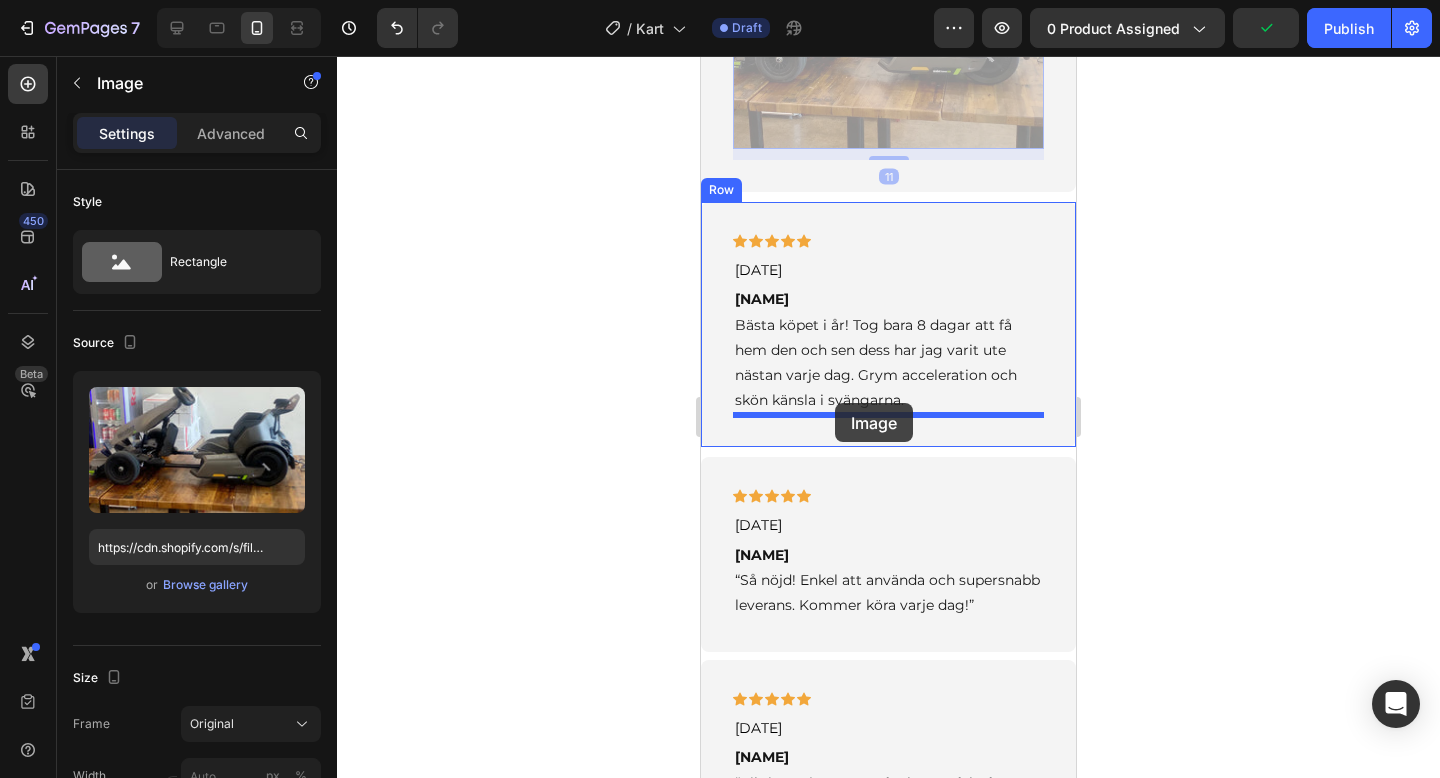 drag, startPoint x: 743, startPoint y: 269, endPoint x: 834, endPoint y: 404, distance: 162.80664 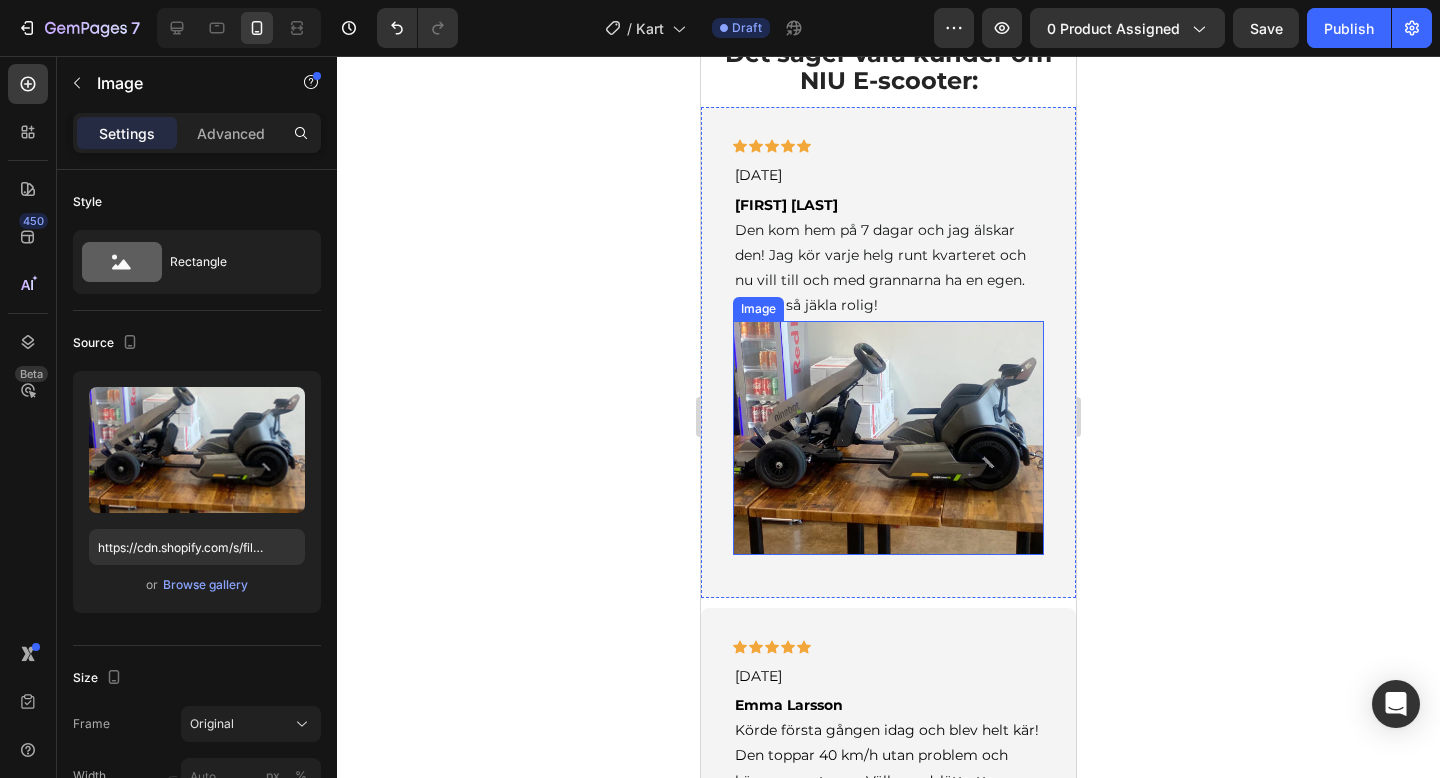 scroll, scrollTop: 2861, scrollLeft: 0, axis: vertical 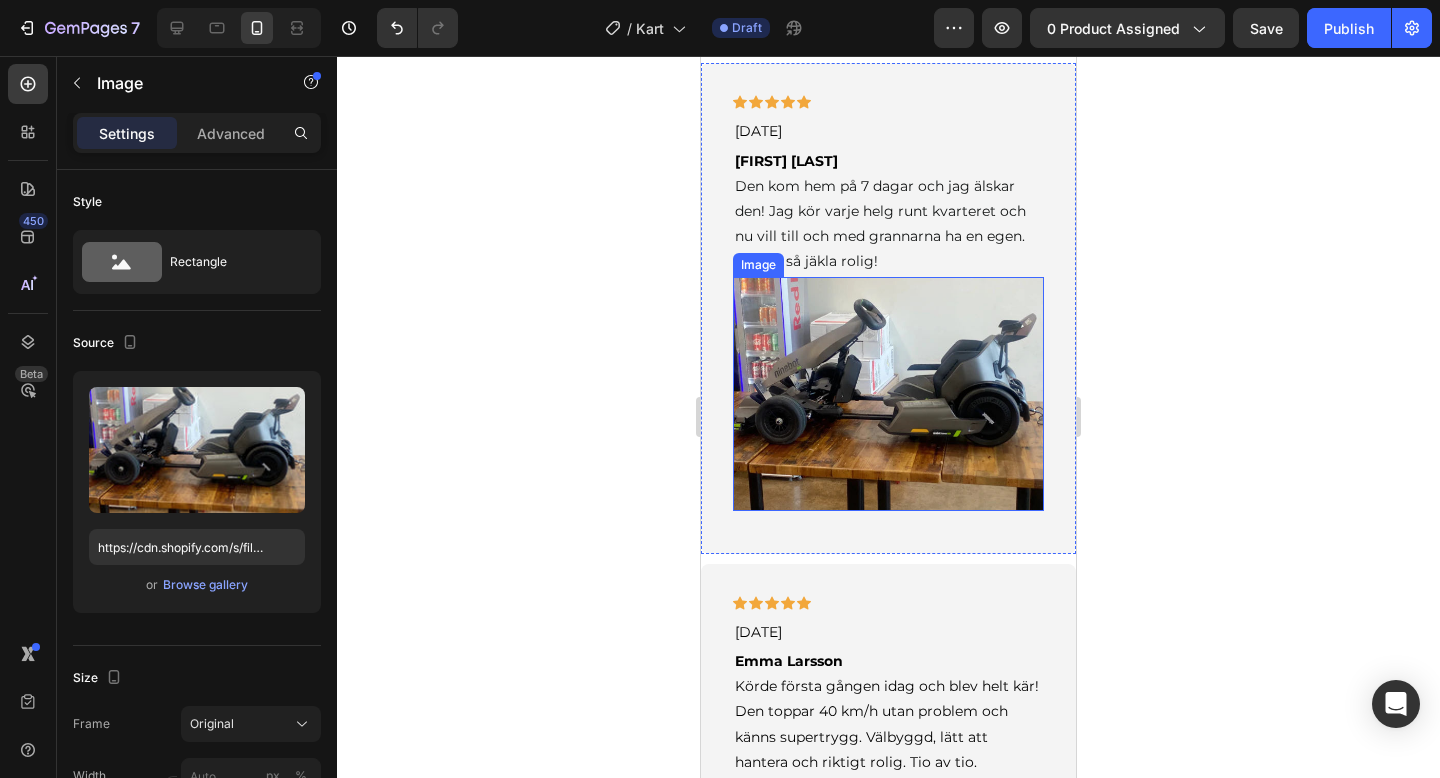 click at bounding box center [888, 394] 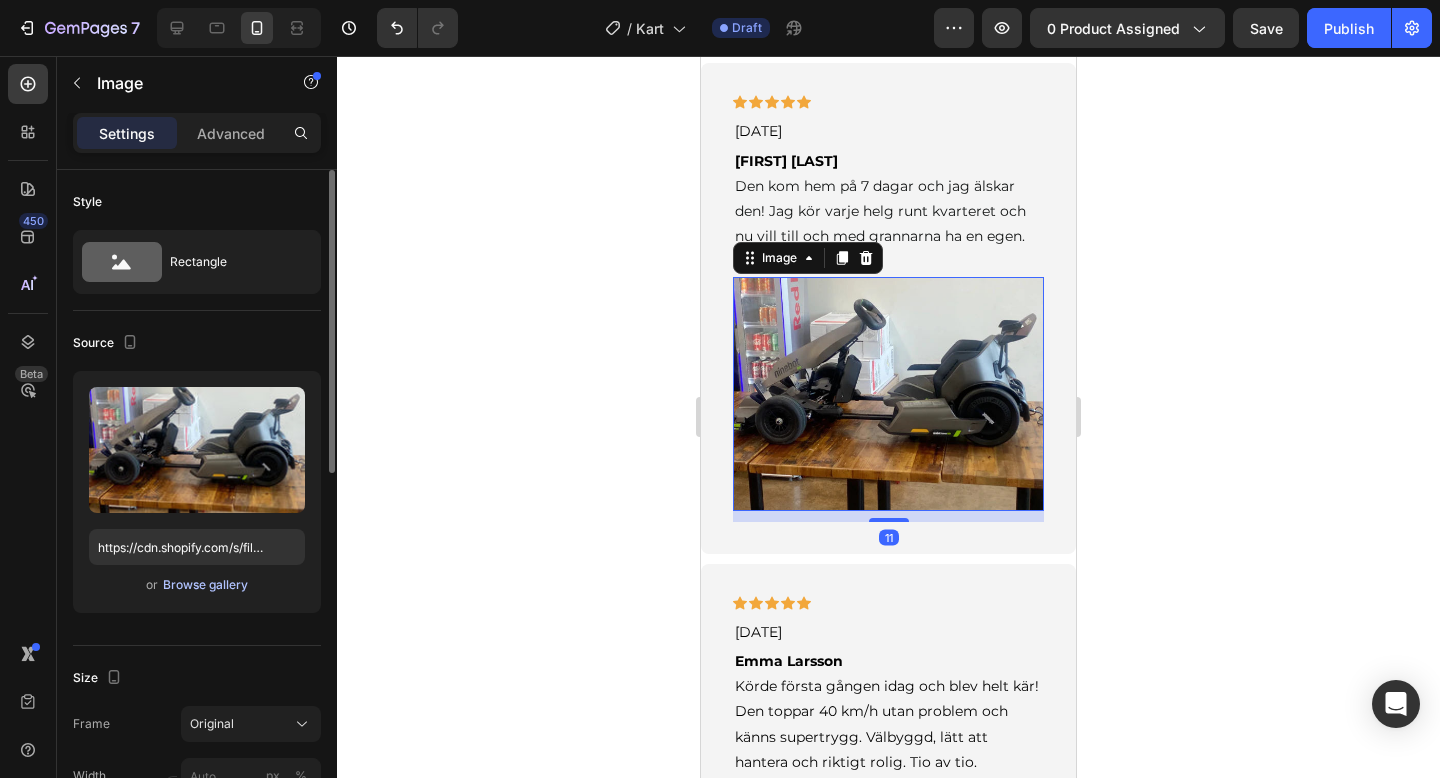 click on "Browse gallery" at bounding box center (205, 585) 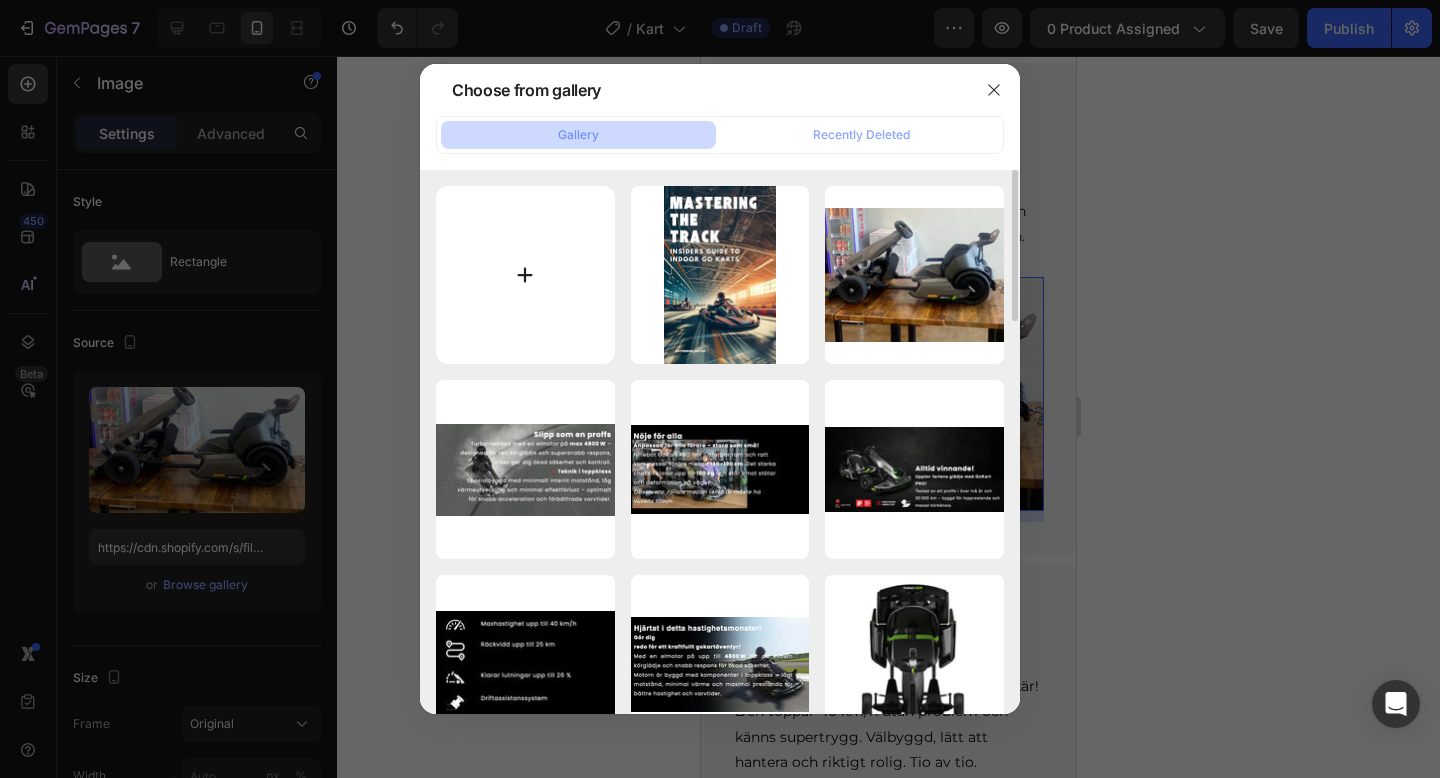 click at bounding box center (525, 275) 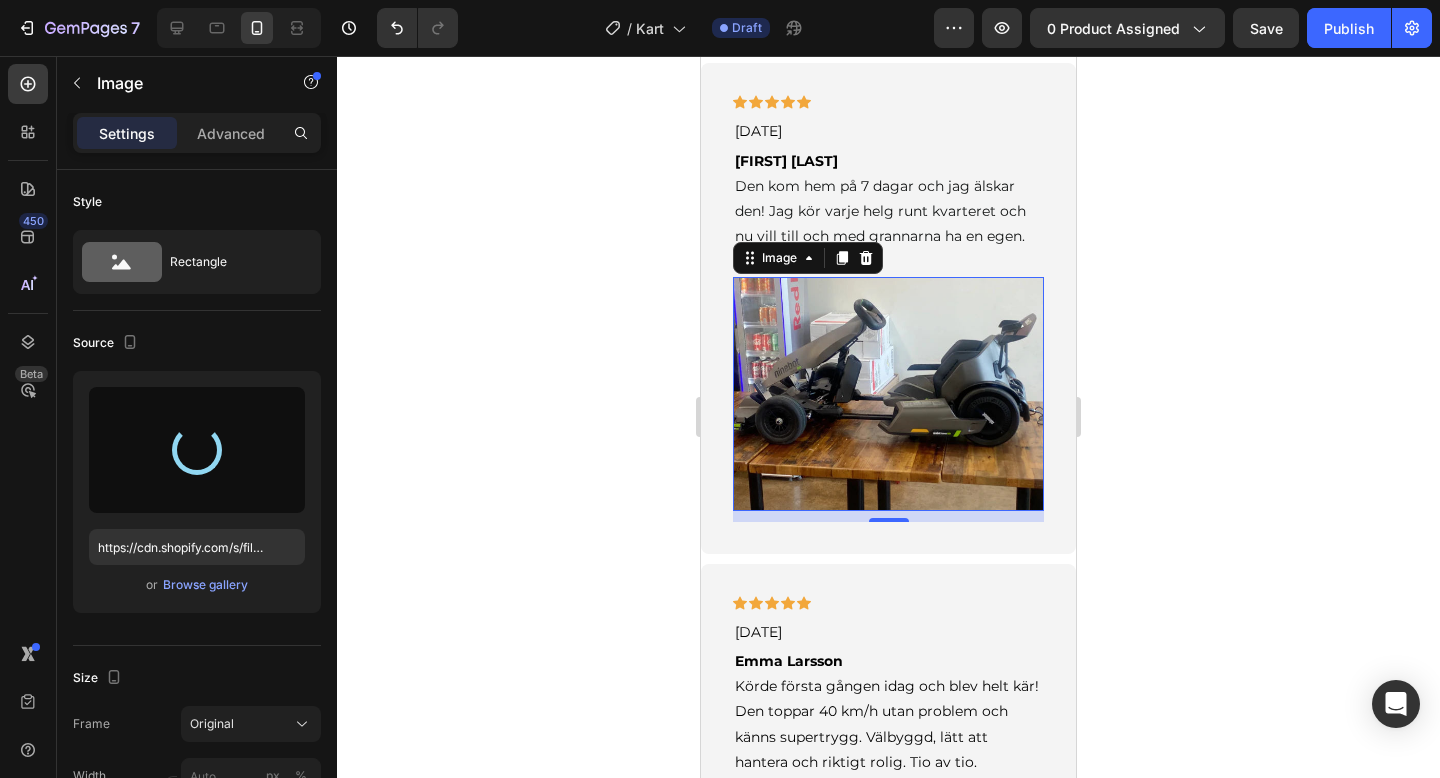 type on "https://cdn.shopify.com/s/files/1/0978/3672/8659/files/gempages_577727115441472188-a0fcc255-86ae-4401-bc50-c571c98dab93.webp" 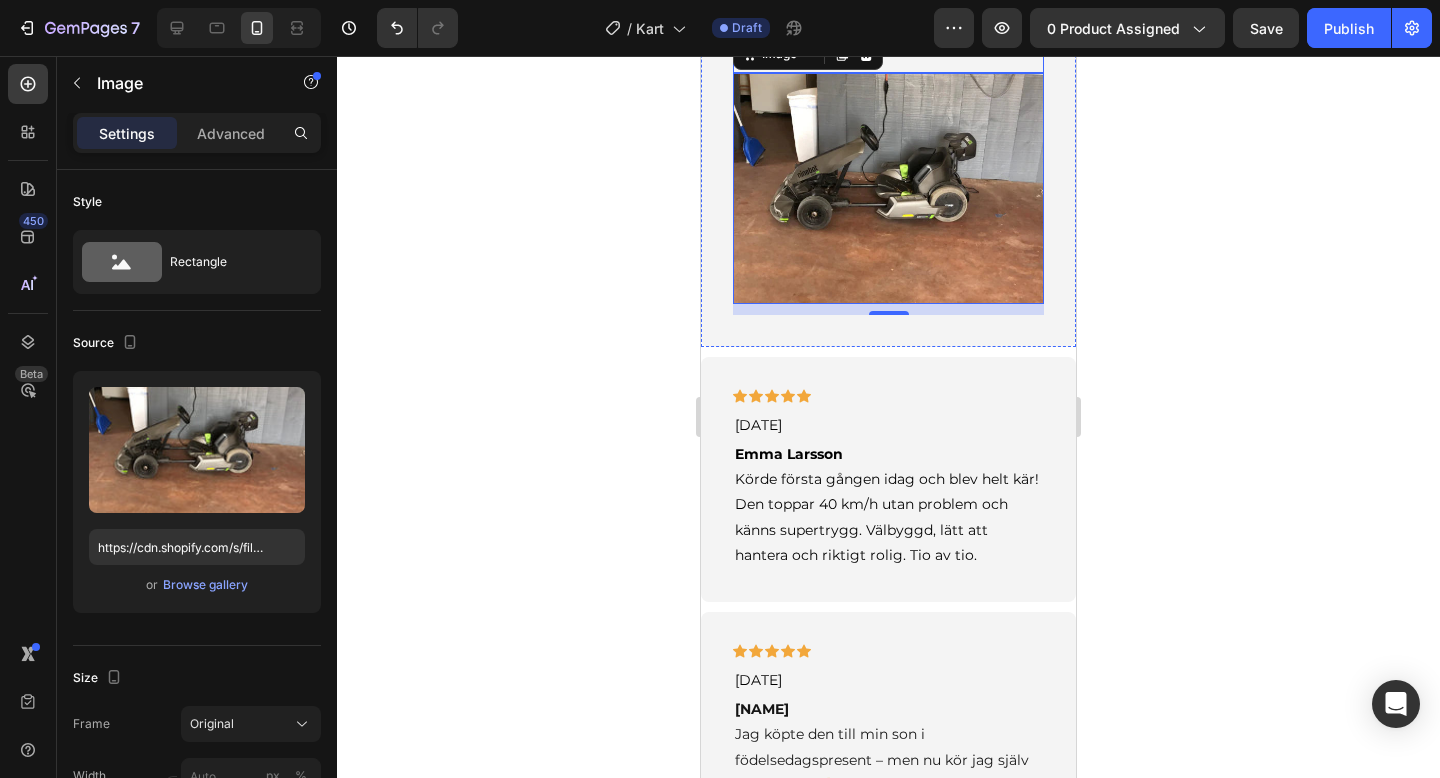 scroll, scrollTop: 3155, scrollLeft: 0, axis: vertical 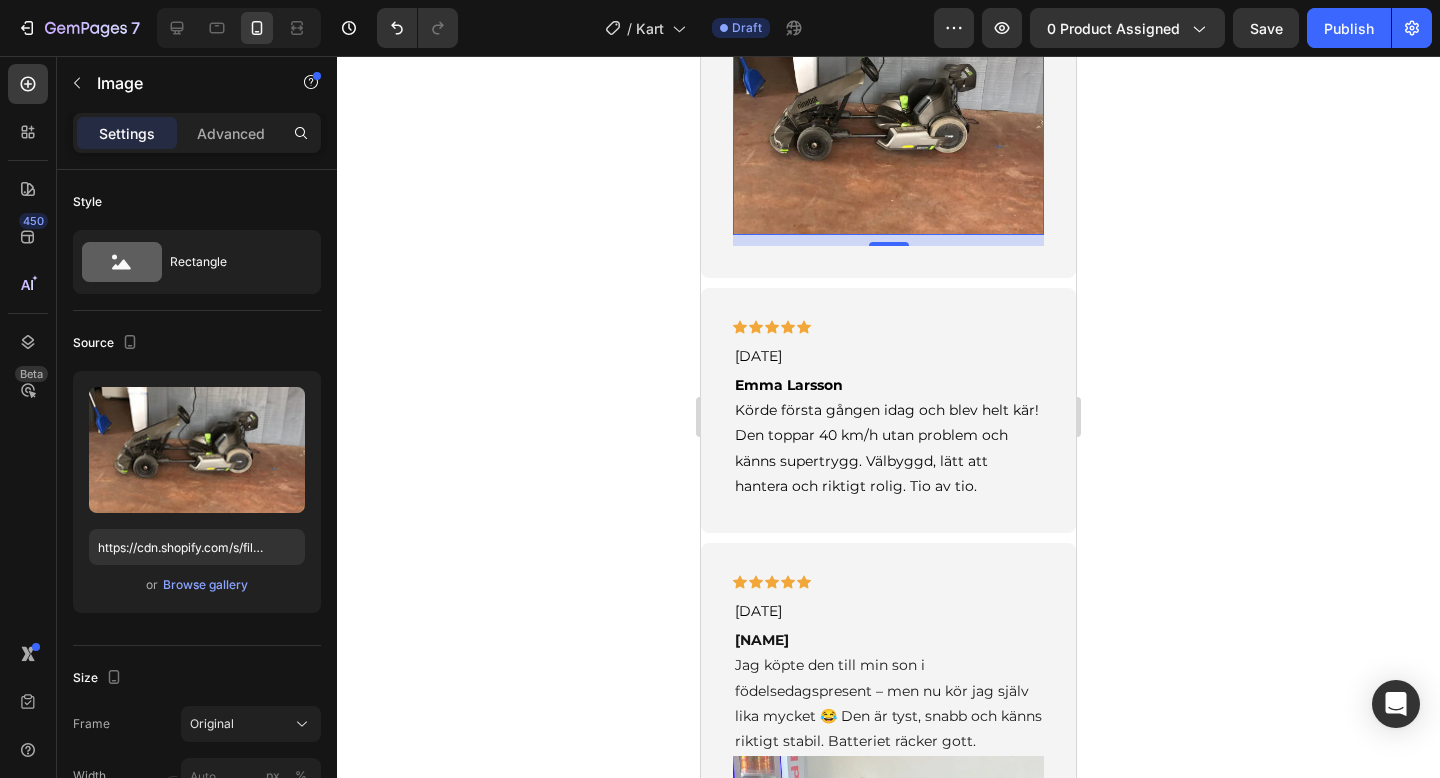 click 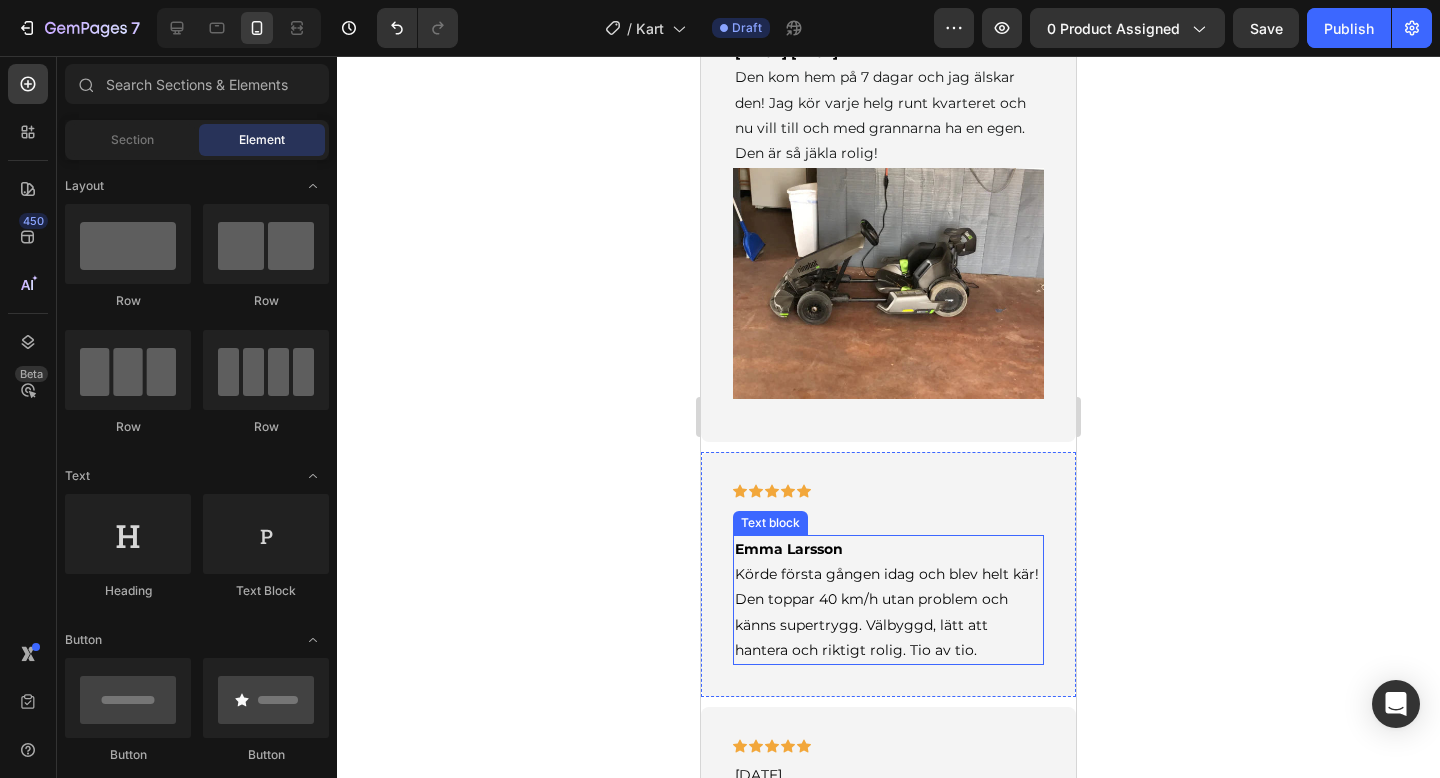 scroll, scrollTop: 2948, scrollLeft: 0, axis: vertical 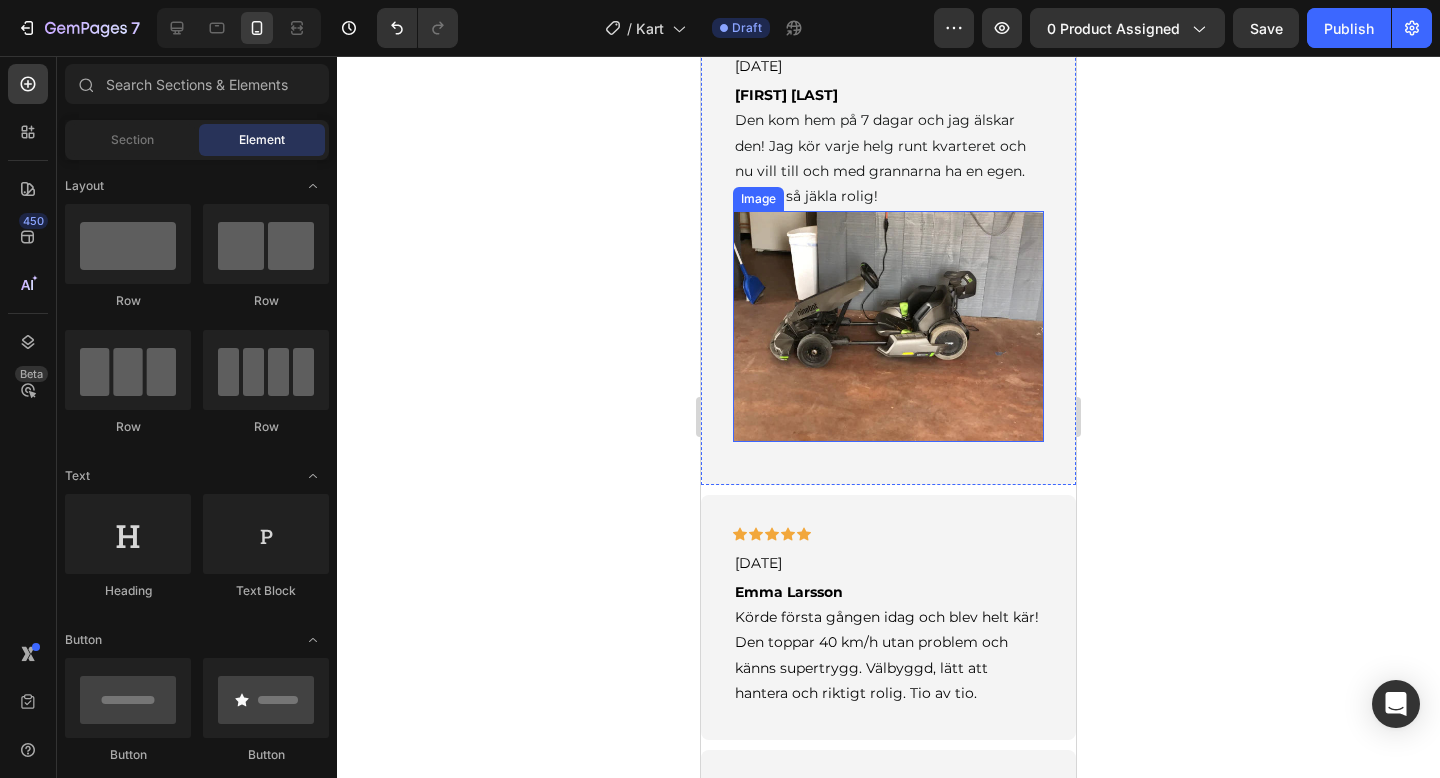 click at bounding box center [888, 326] 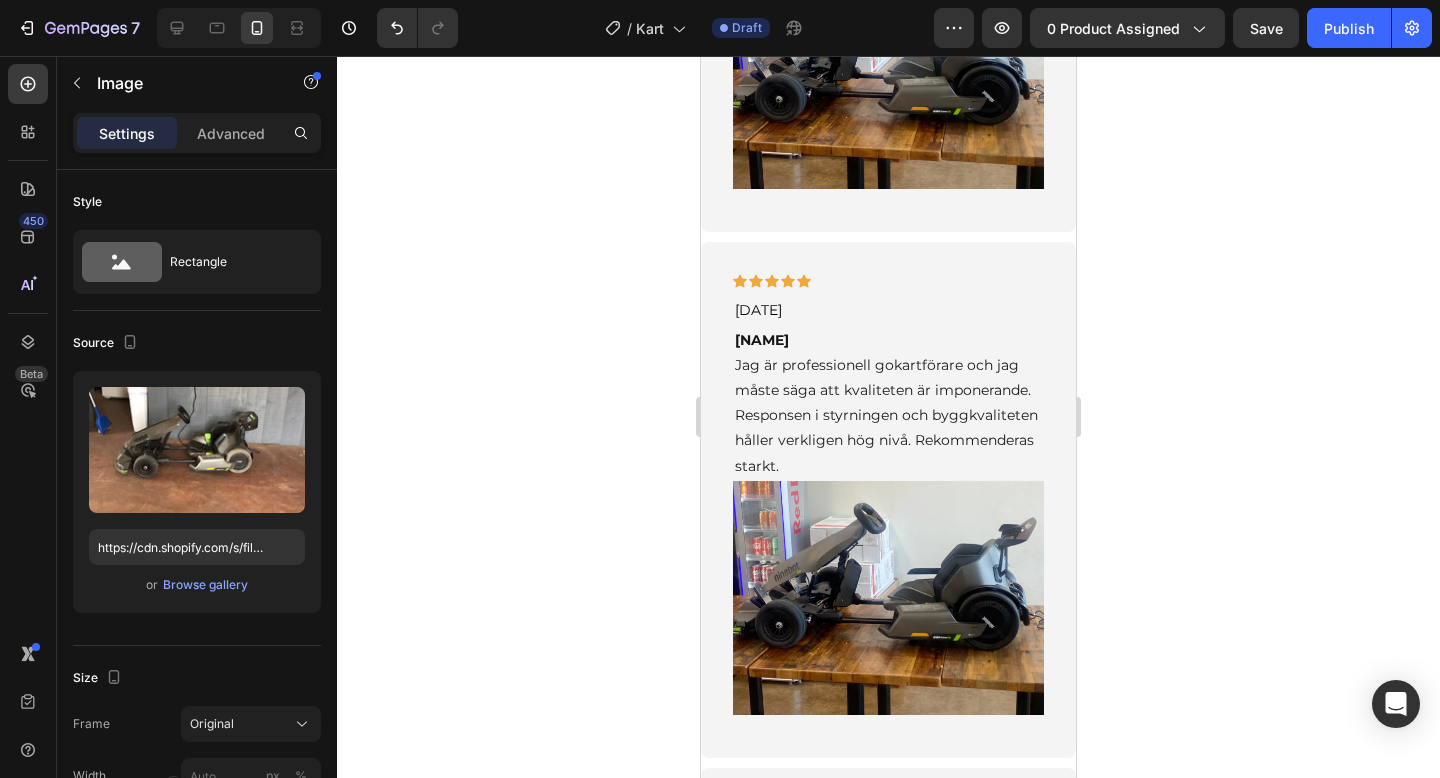 scroll, scrollTop: 4024, scrollLeft: 0, axis: vertical 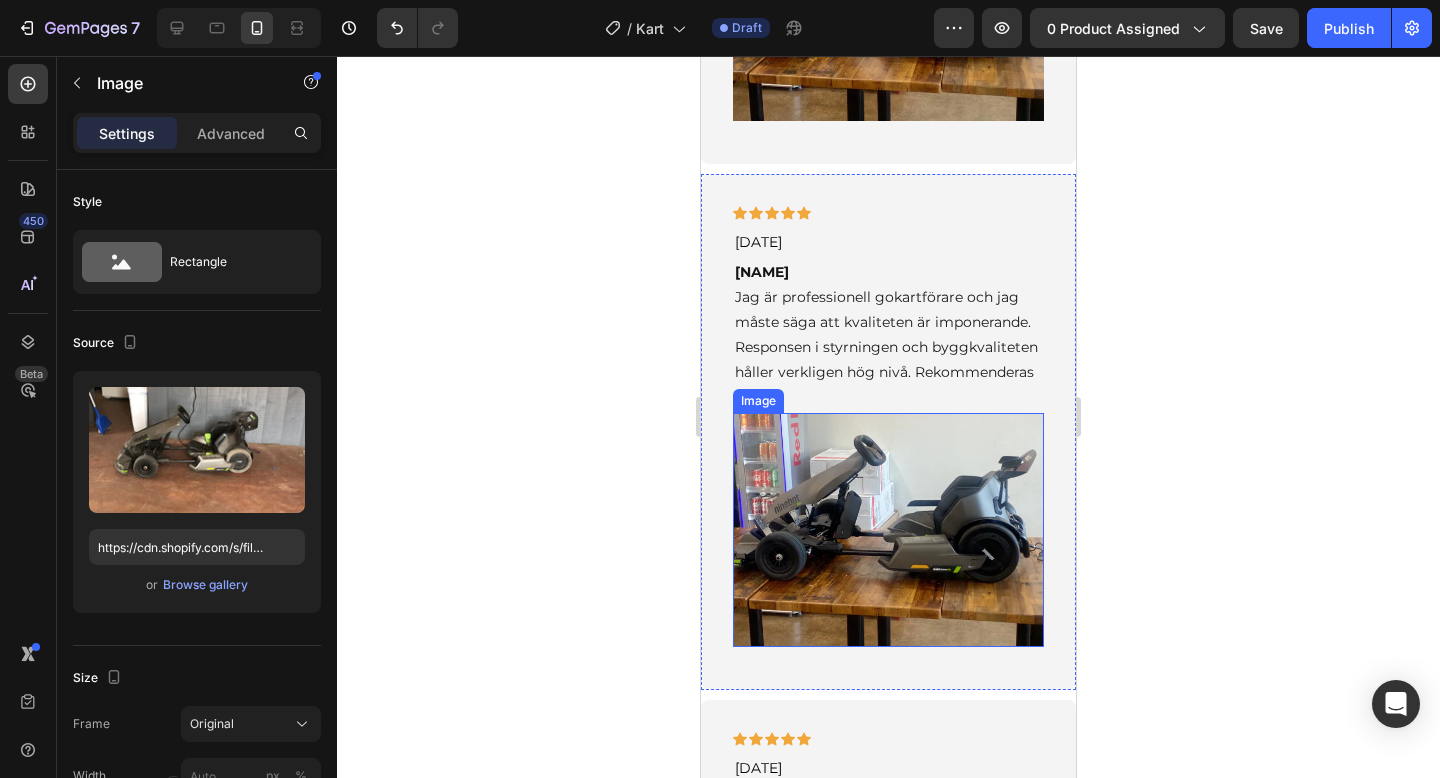 click at bounding box center (888, 530) 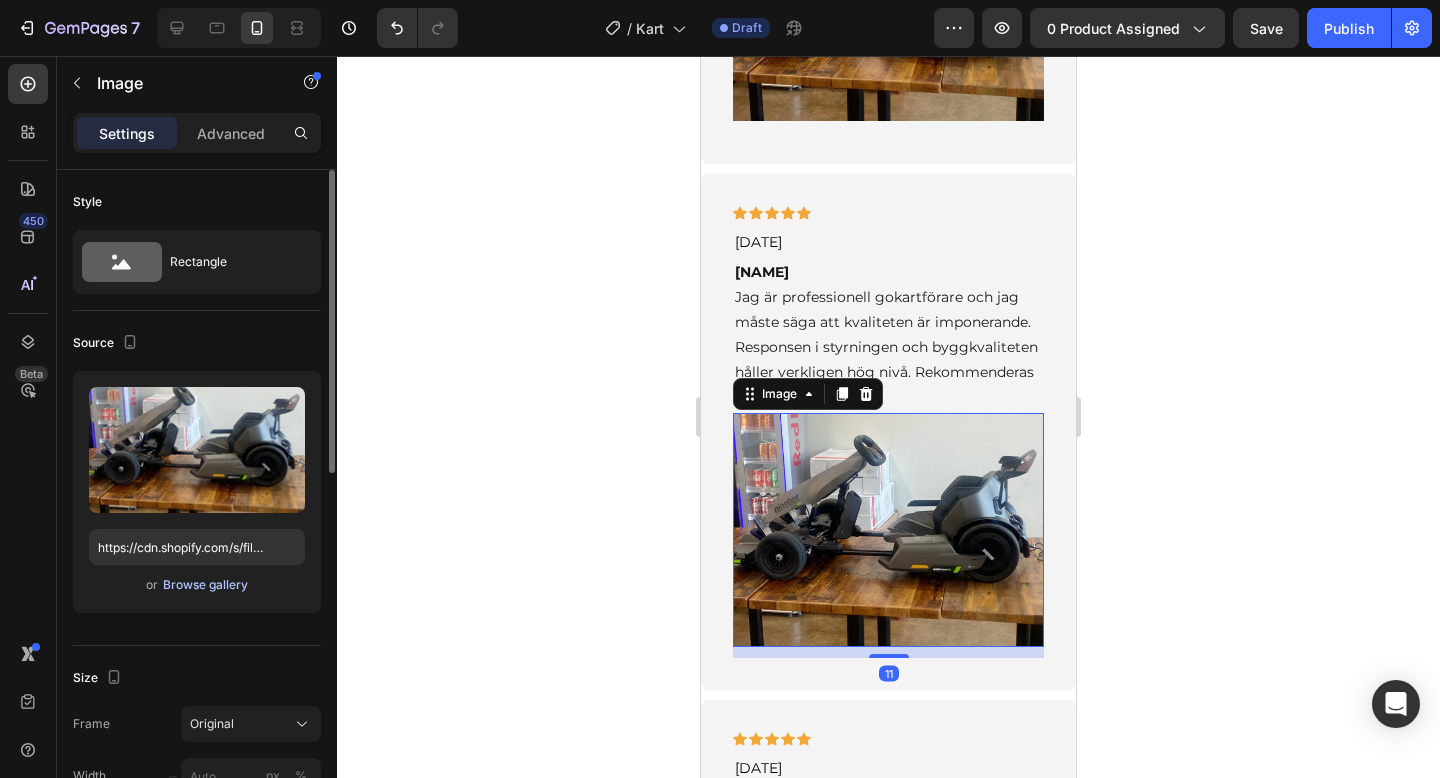 click on "Browse gallery" at bounding box center (205, 585) 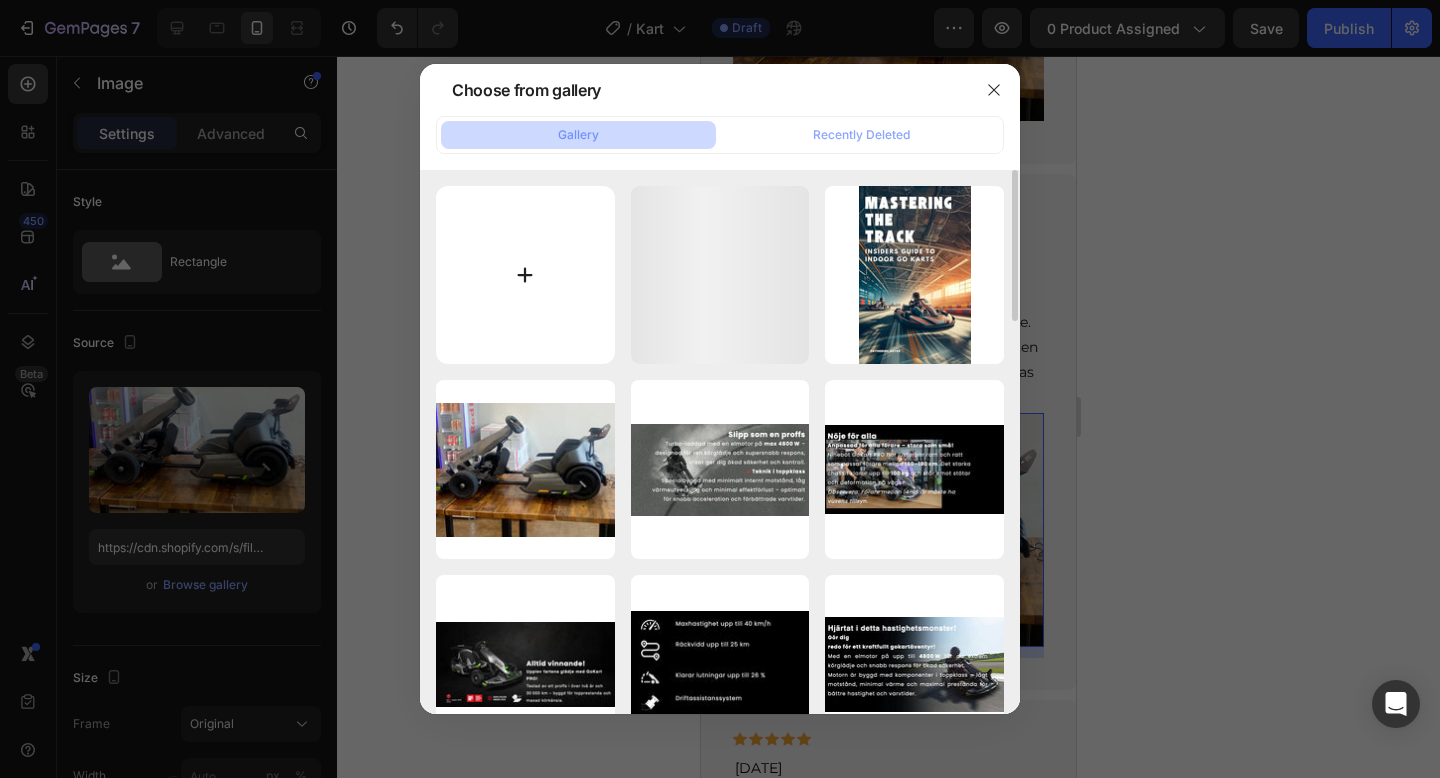 click at bounding box center [525, 275] 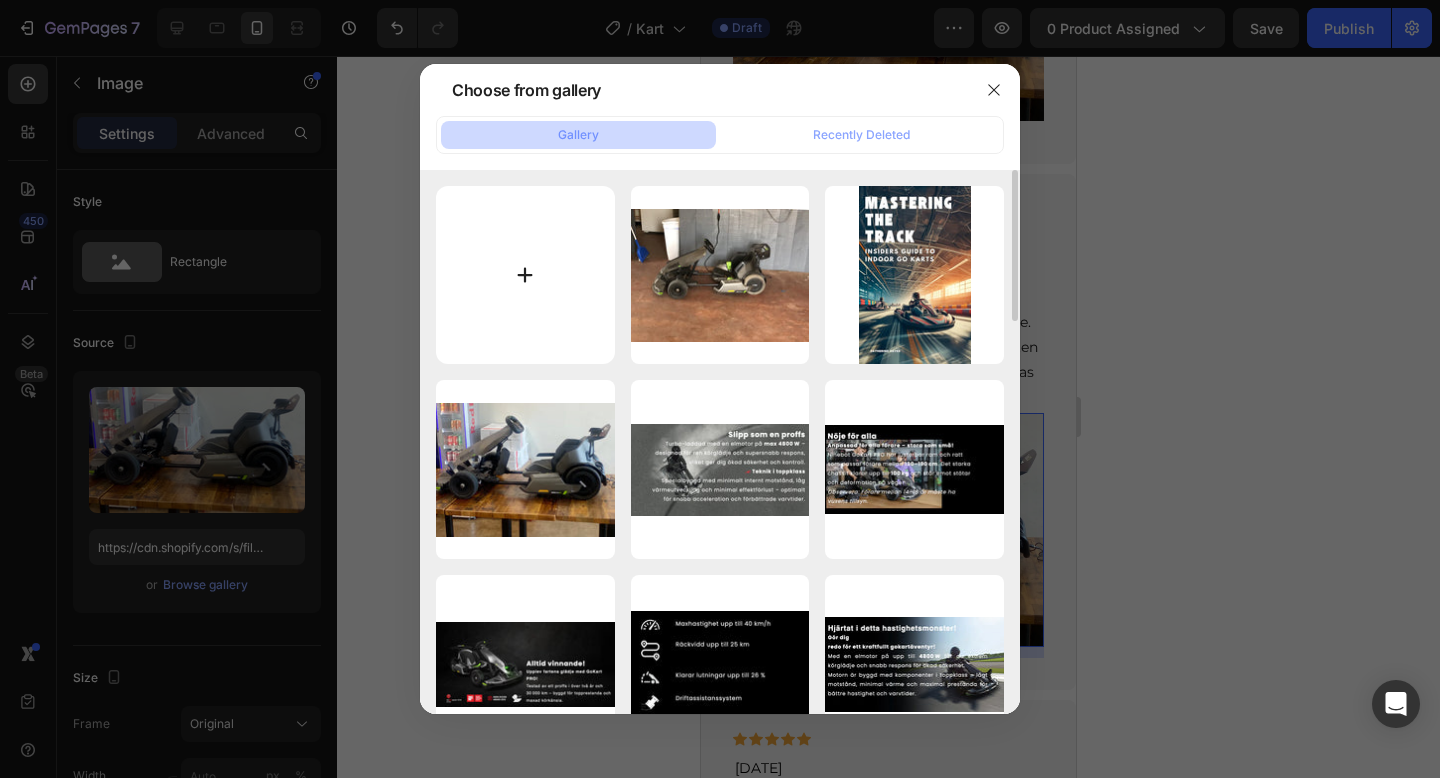 type on "C:\fakepath\gempages_573517901714162595-2c42b521-7348-4045-8314-a9656e446c4f.webp" 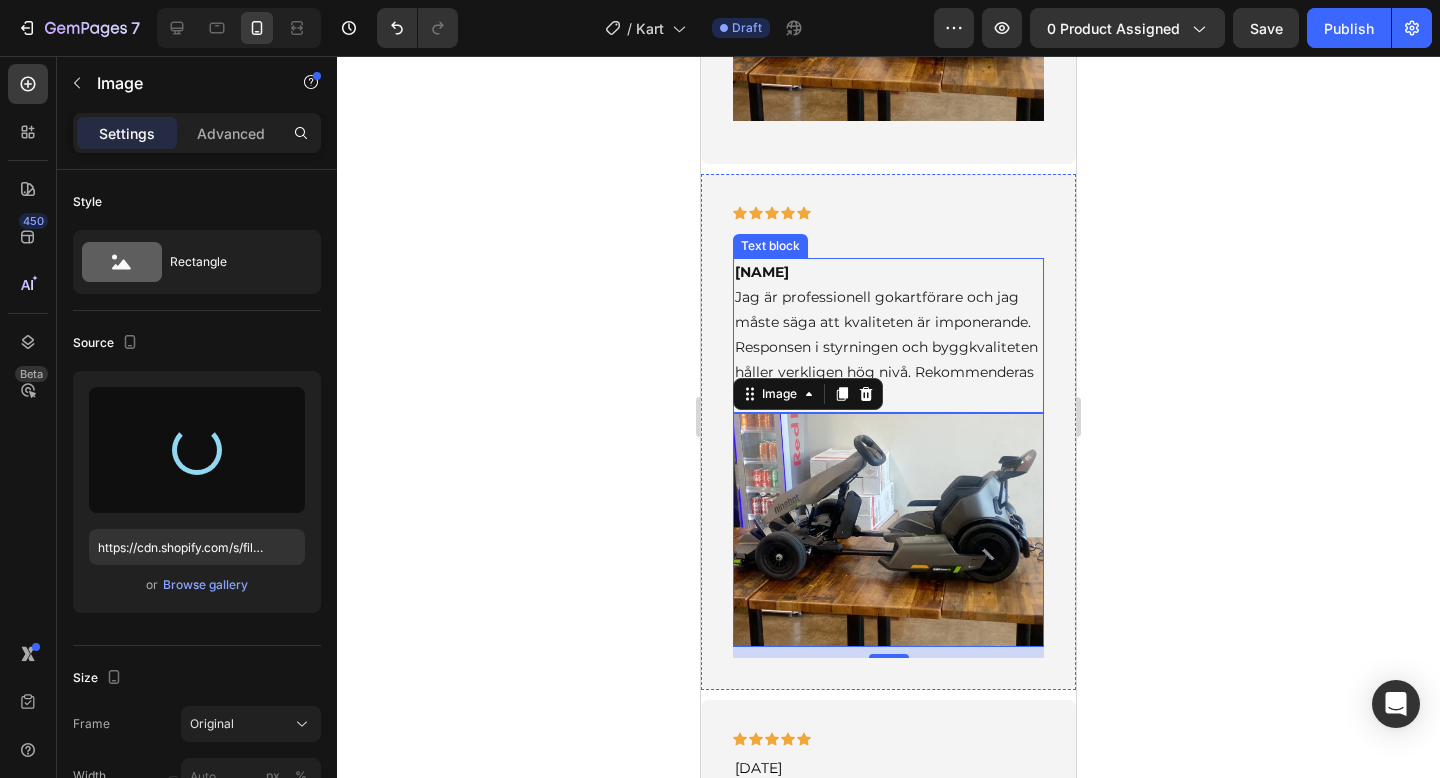 type on "https://cdn.shopify.com/s/files/1/0978/3672/8659/files/gempages_577727115441472188-149229ec-0fb9-4c27-adde-856a97a089cb.webp" 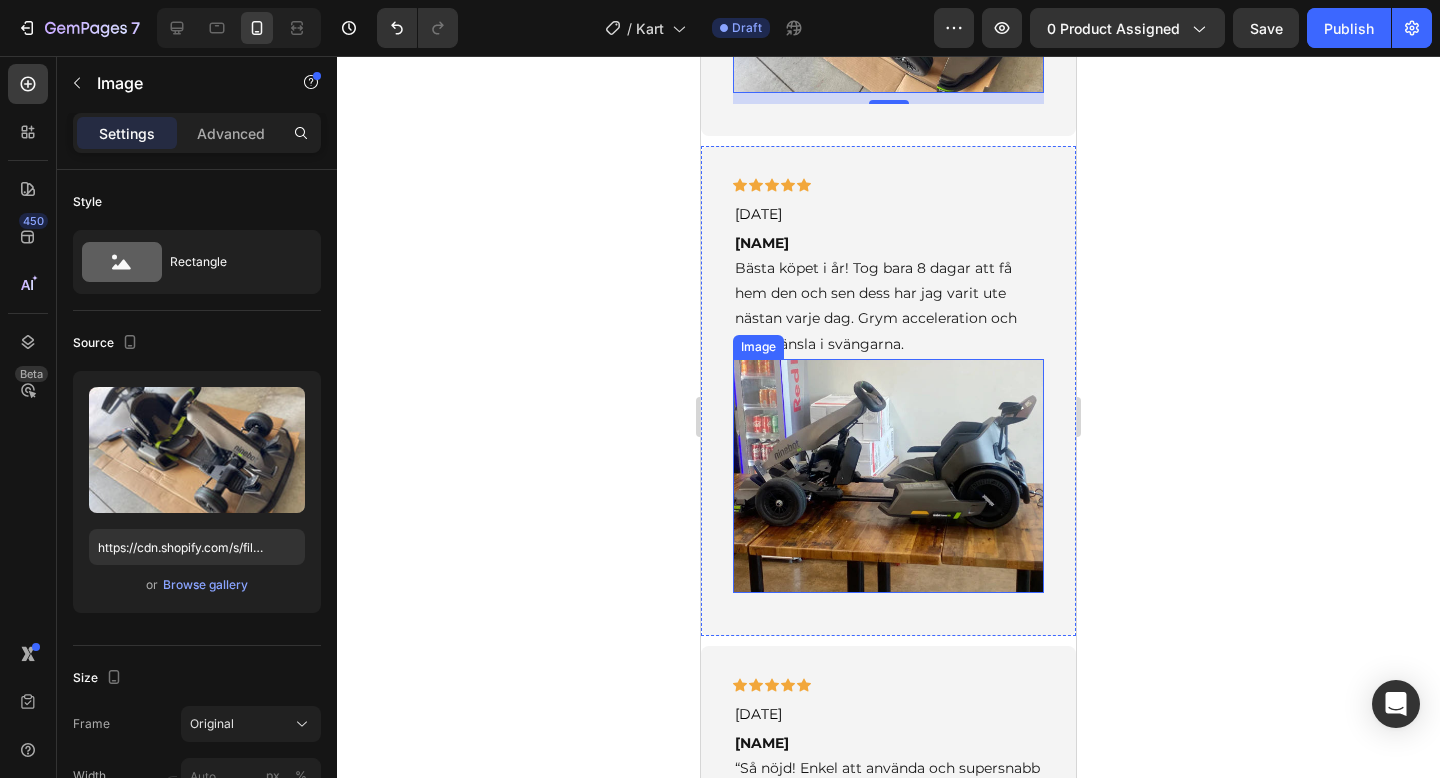 scroll, scrollTop: 4583, scrollLeft: 0, axis: vertical 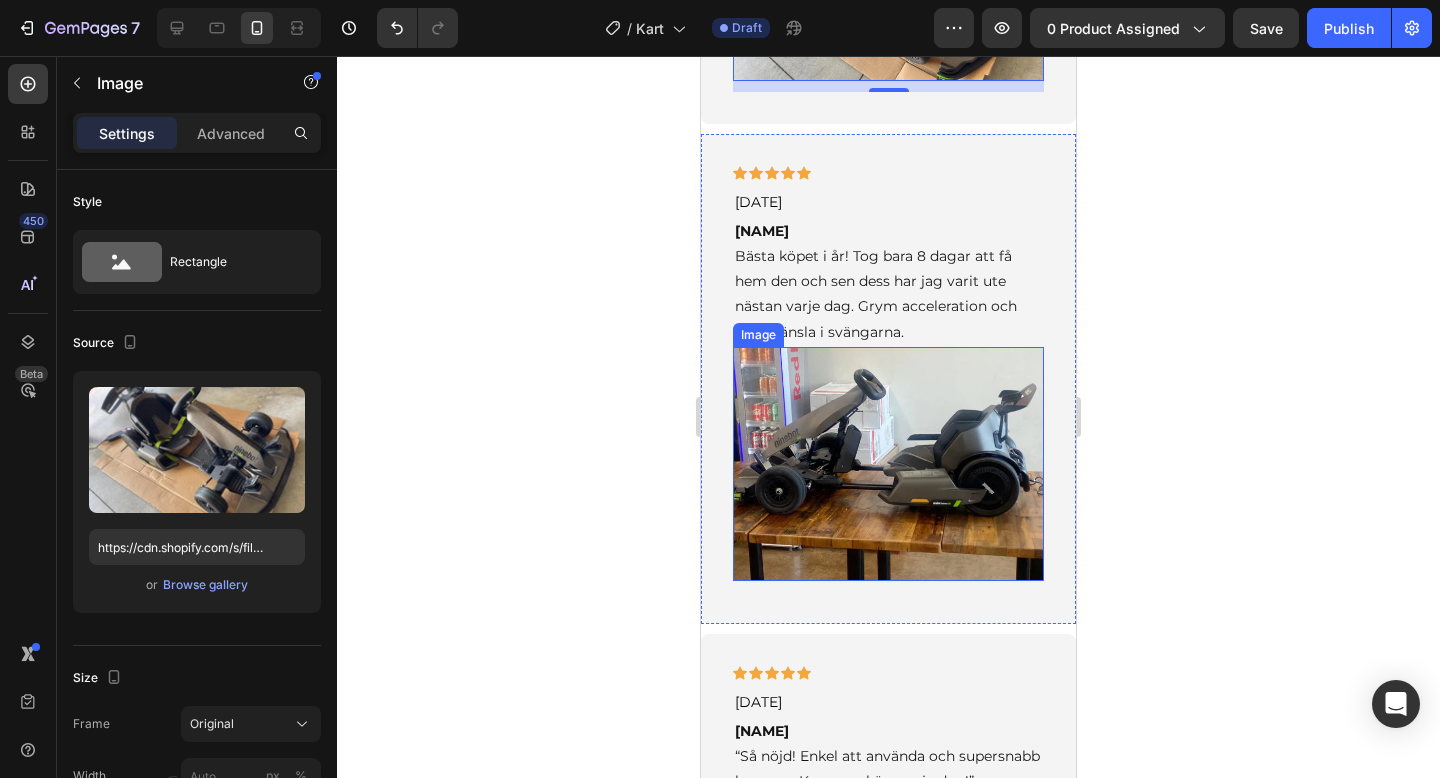 click at bounding box center (888, 464) 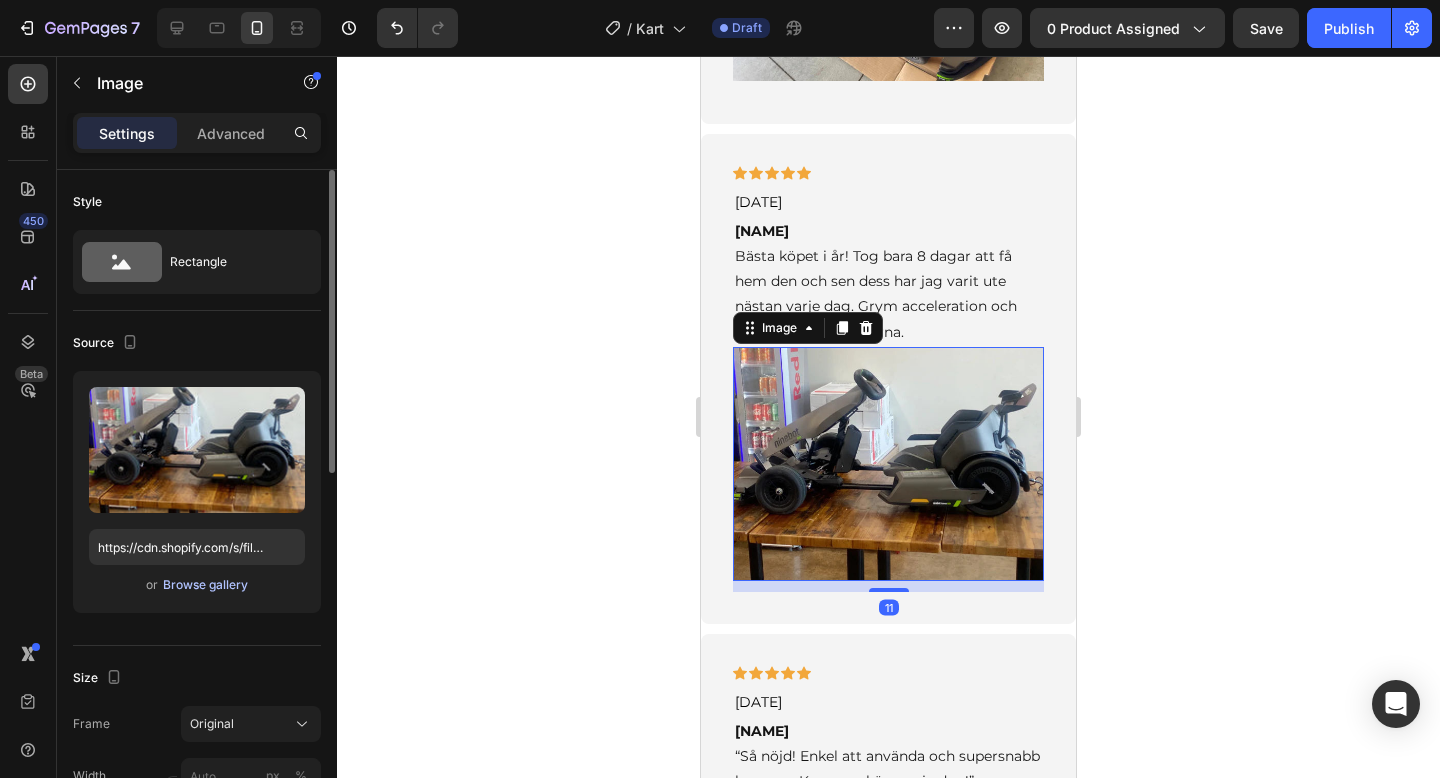 click on "Browse gallery" at bounding box center [205, 585] 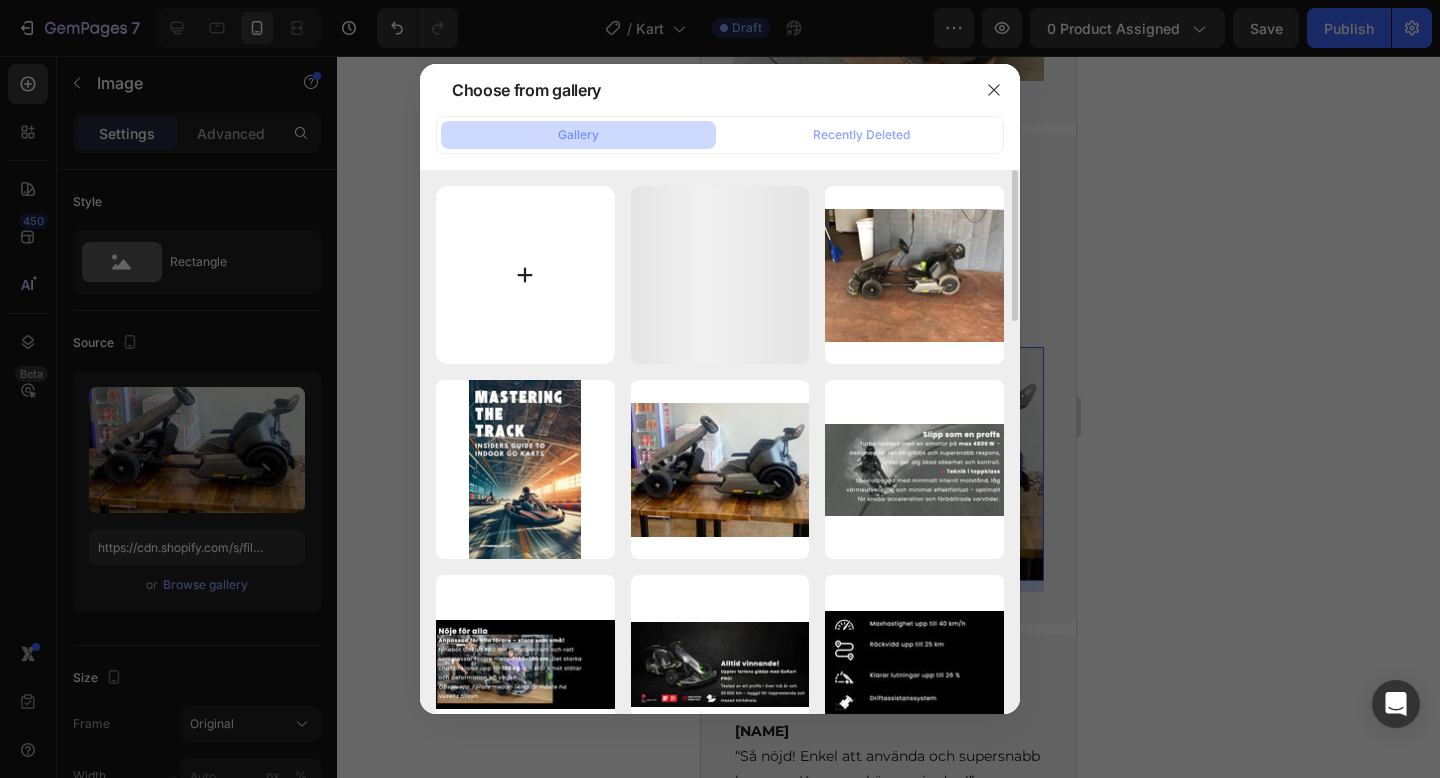 click at bounding box center [525, 275] 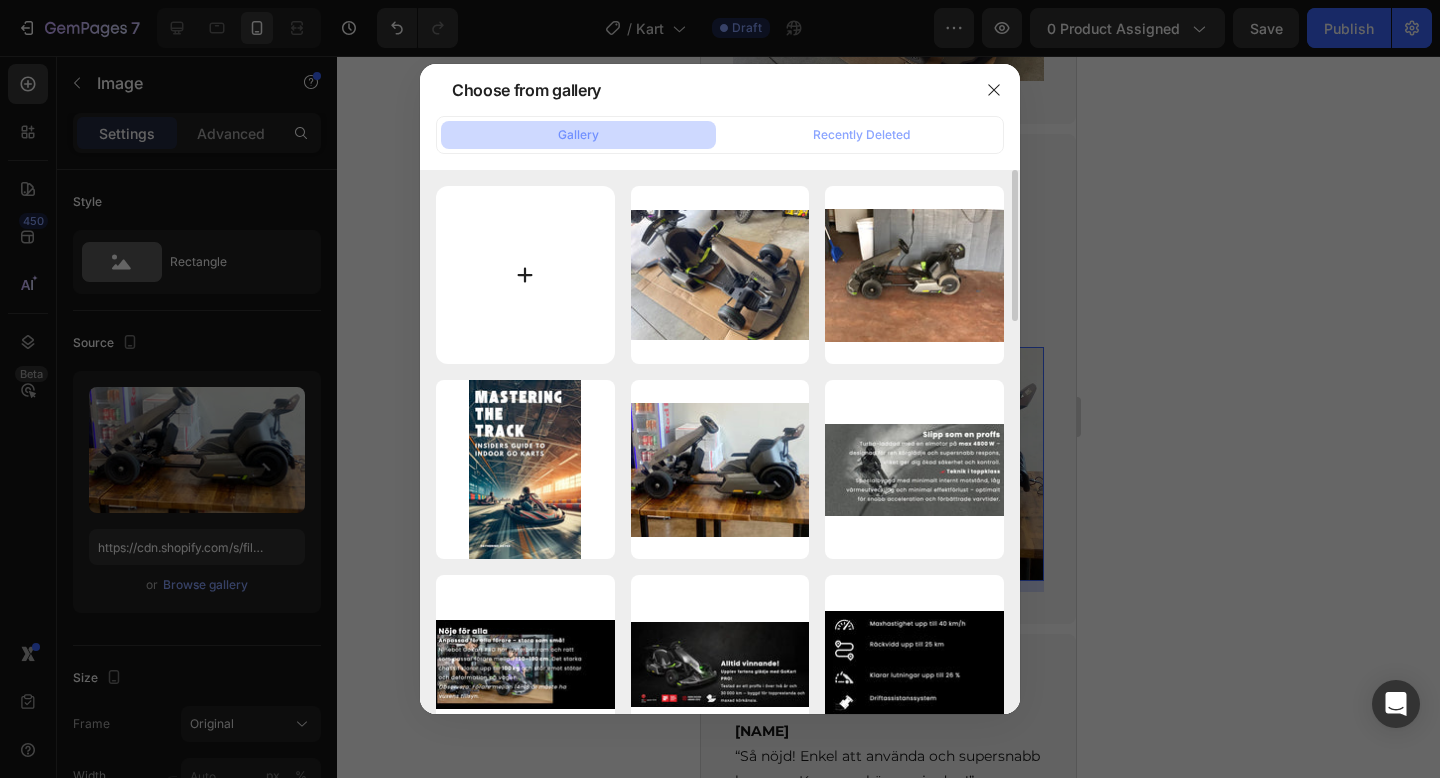 type on "C:\fakepath\gempages_573517901714162595-1b90d3e0-5aa3-4c70-a9b4-84d164413983.webp" 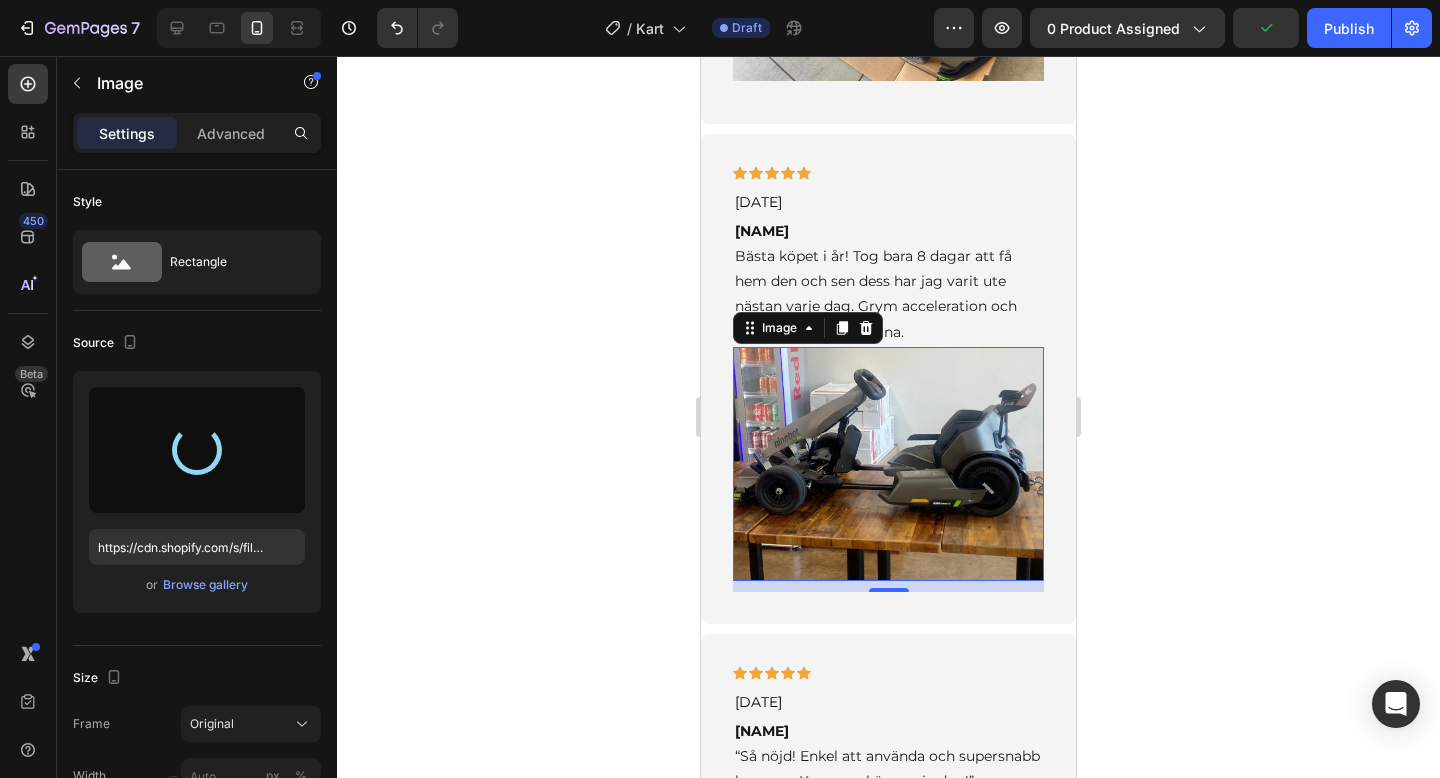 type on "https://cdn.shopify.com/s/files/1/0978/3672/8659/files/gempages_577727115441472188-680caabb-01d1-4ef2-8f50-91e9b7e03df8.webp" 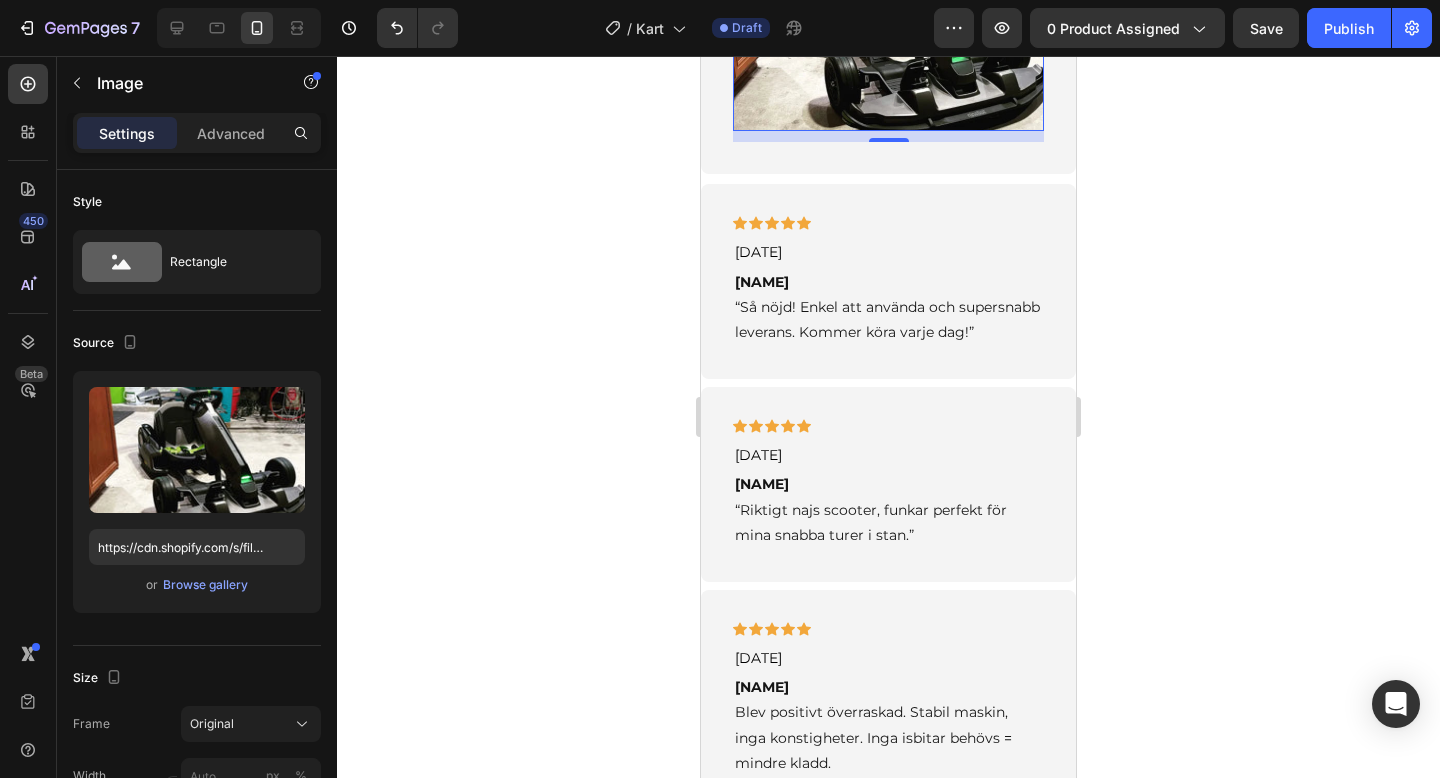 scroll, scrollTop: 5033, scrollLeft: 0, axis: vertical 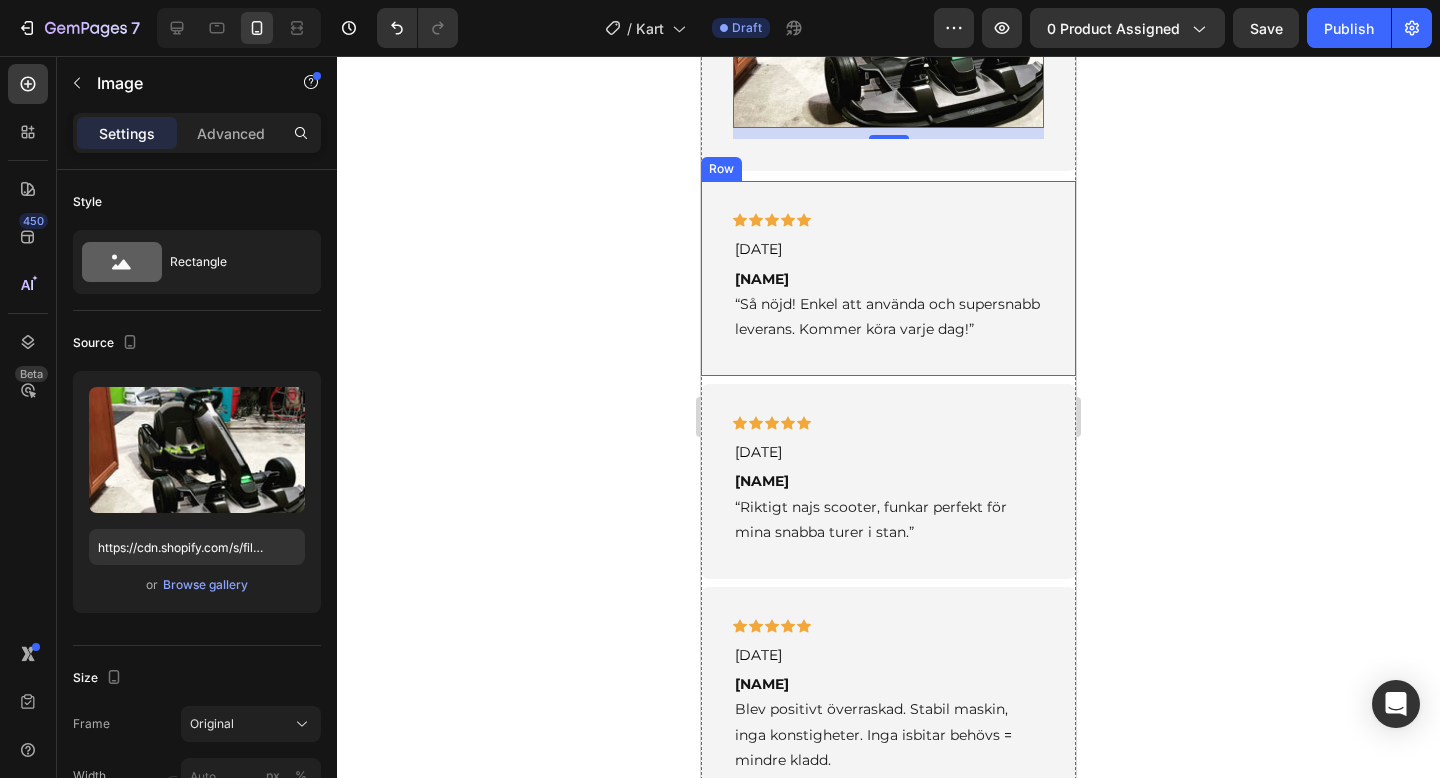 click on "Icon
Icon
Icon
Icon
Icon Row [DATE] Text block [NAME] “Så nöjd! Enkel att använda och supersnabb leverans. Kommer köra varje dag!” Text block Row" at bounding box center (888, 278) 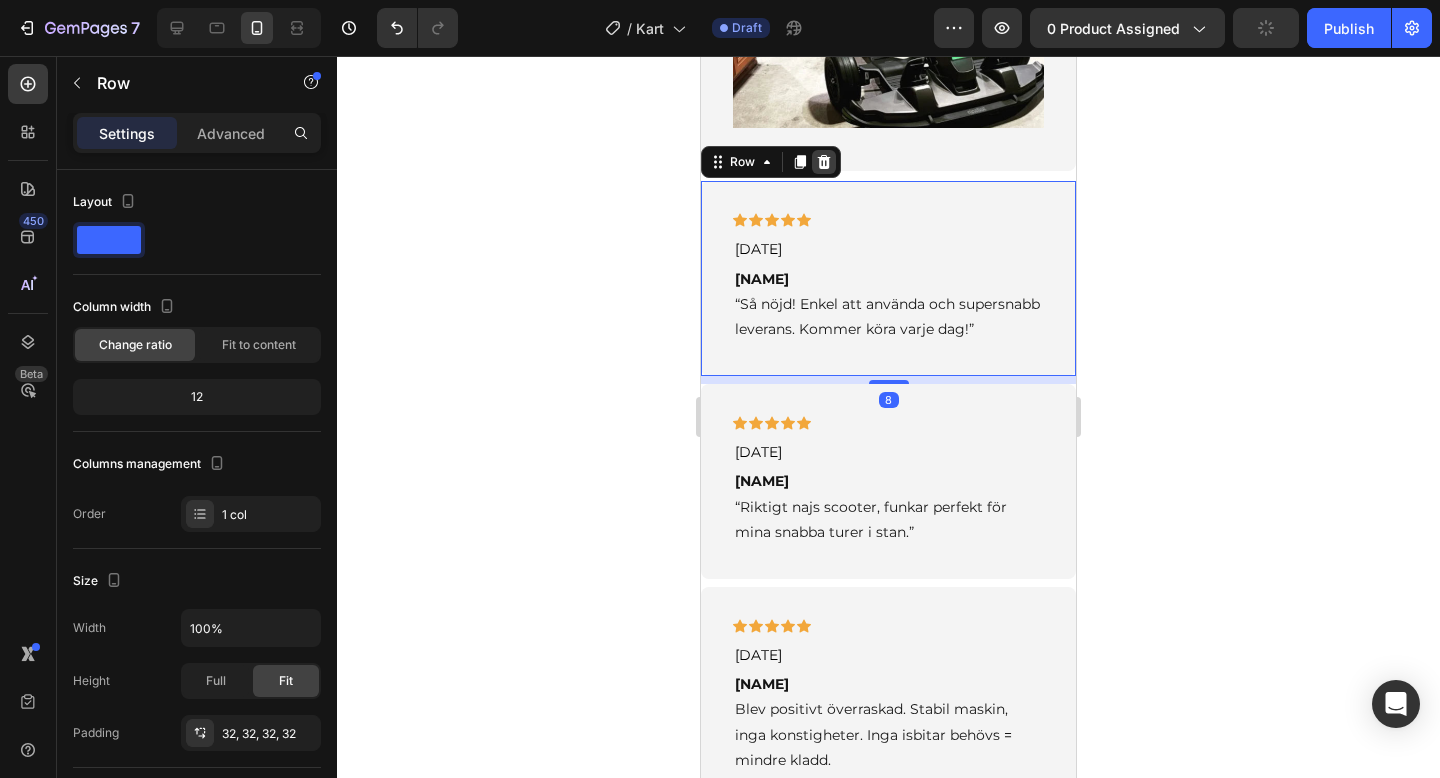click 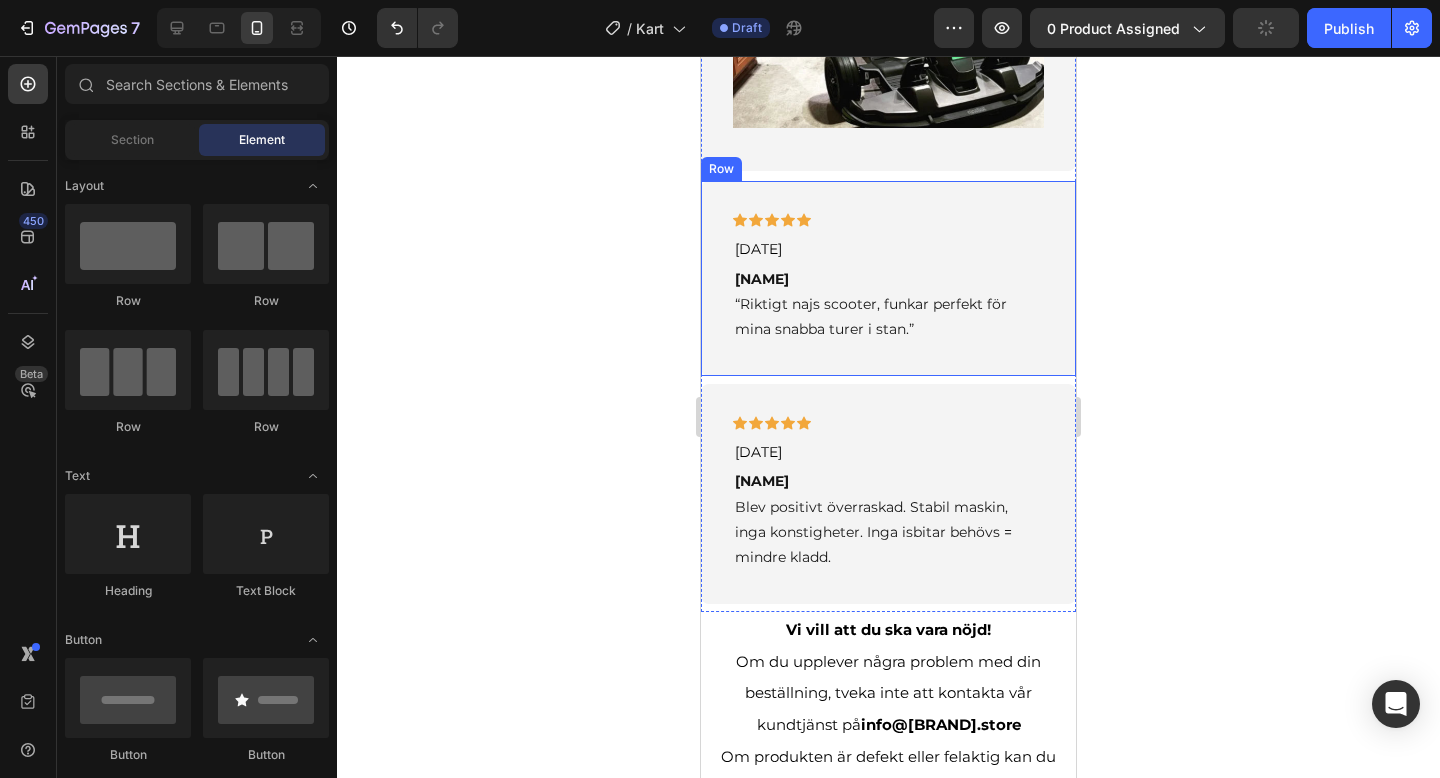click on "Icon
Icon
Icon
Icon
Icon Row [DATE] Text block [NAME] “Riktigt najs scooter, funkar perfekt för mina snabba turer i stan.” Text block Row" at bounding box center [888, 278] 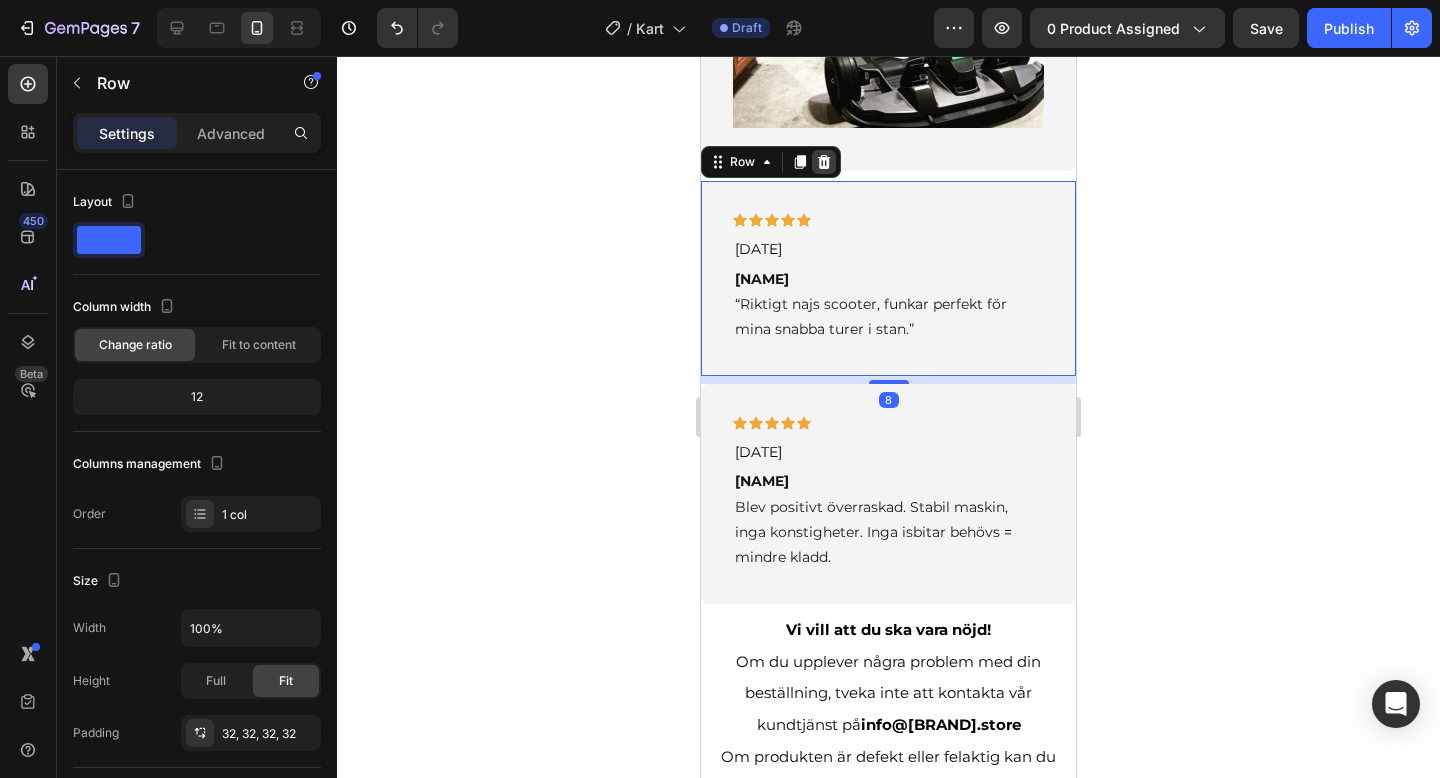 click 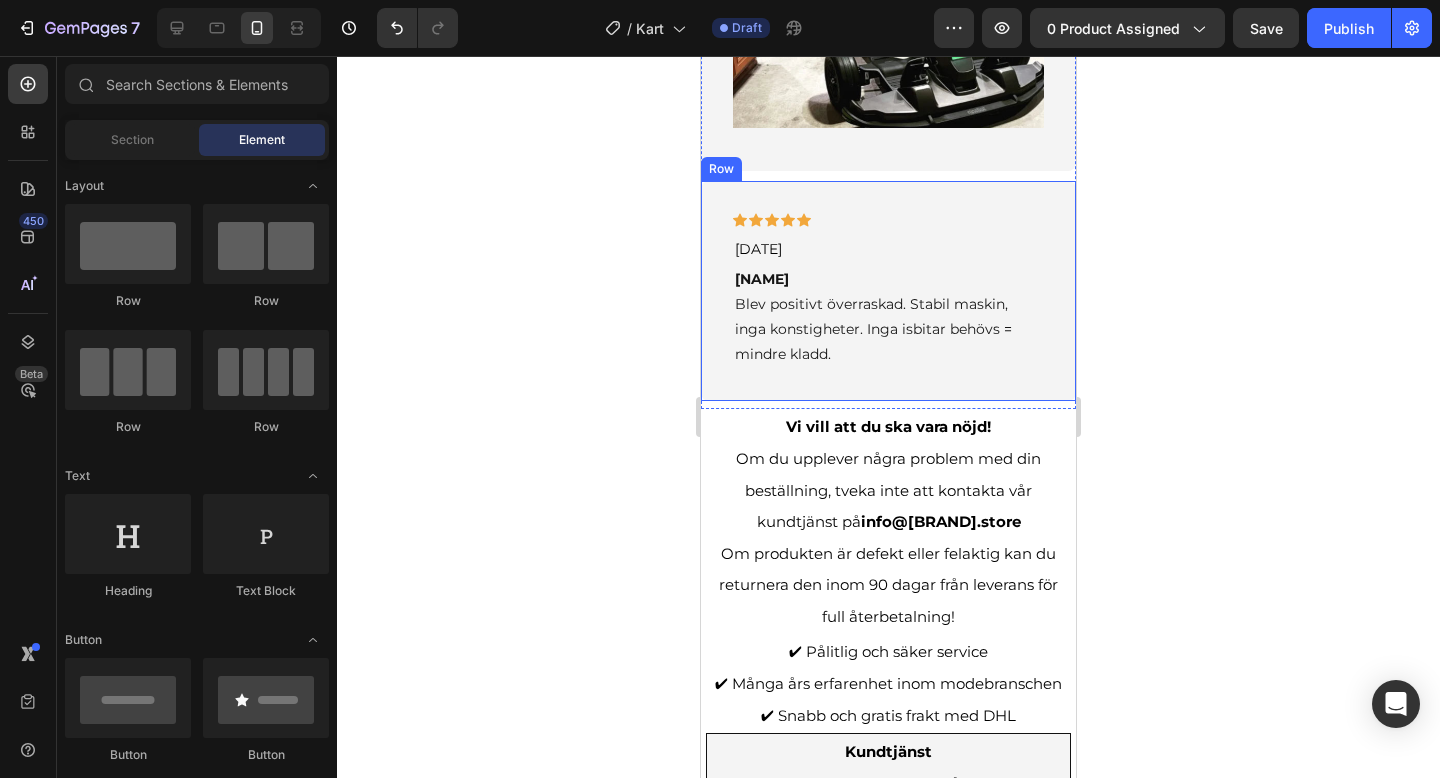 click on "Icon
Icon
Icon
Icon
Icon Row [DATE] Text block [NAME] Blev positivt överraskad. Stabil maskin, inga konstigheter. Inga isbitar behövs = mindre kladd. Text block Row" at bounding box center (888, 291) 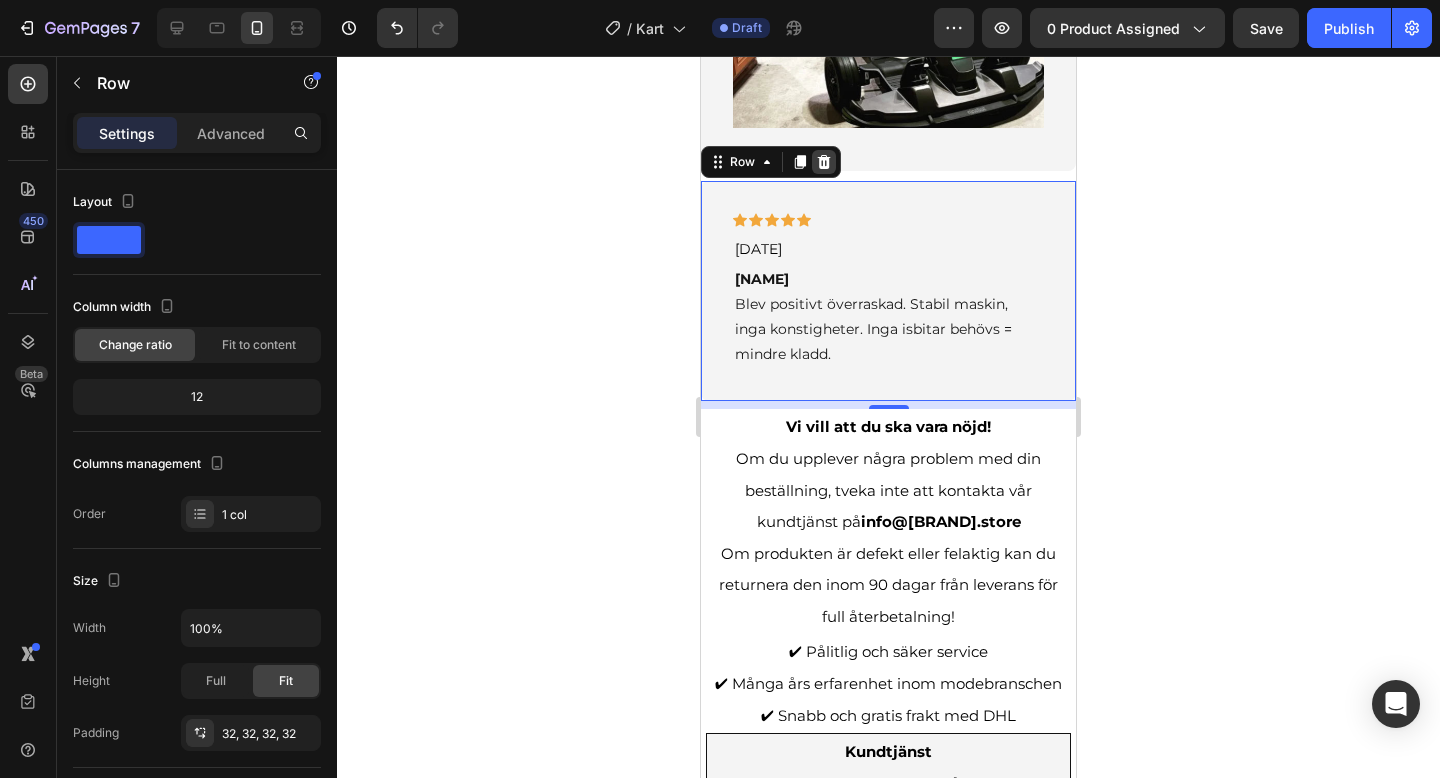 click 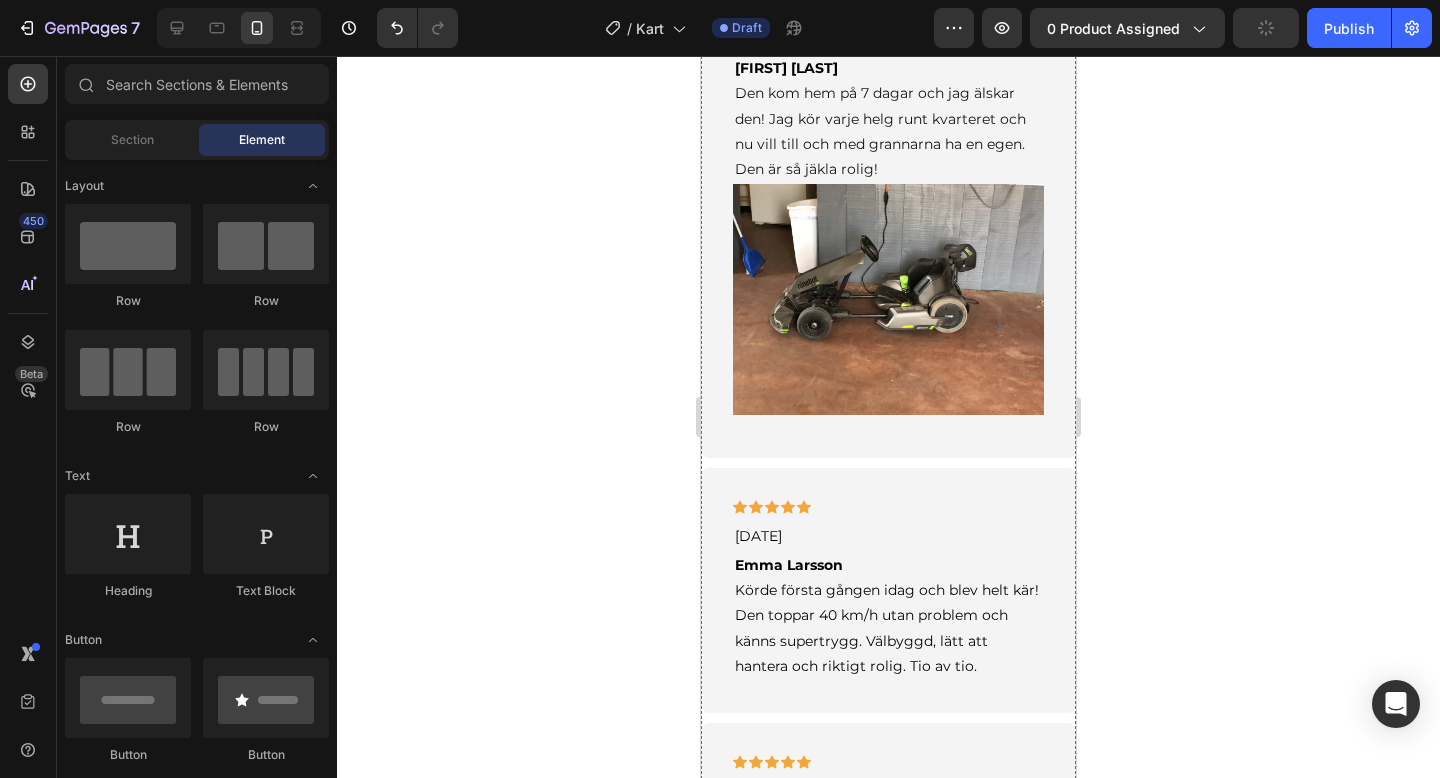 scroll, scrollTop: 2963, scrollLeft: 0, axis: vertical 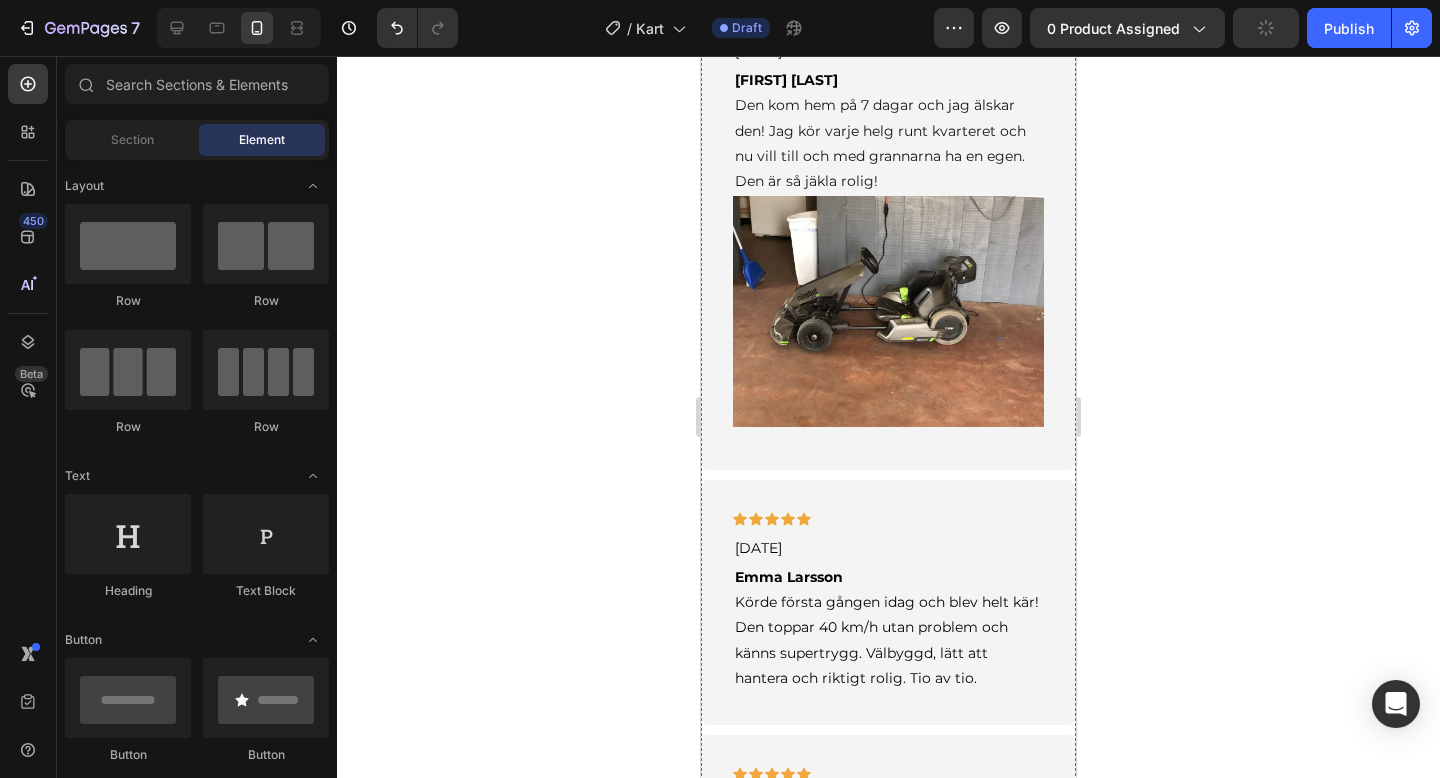 click at bounding box center [888, 311] 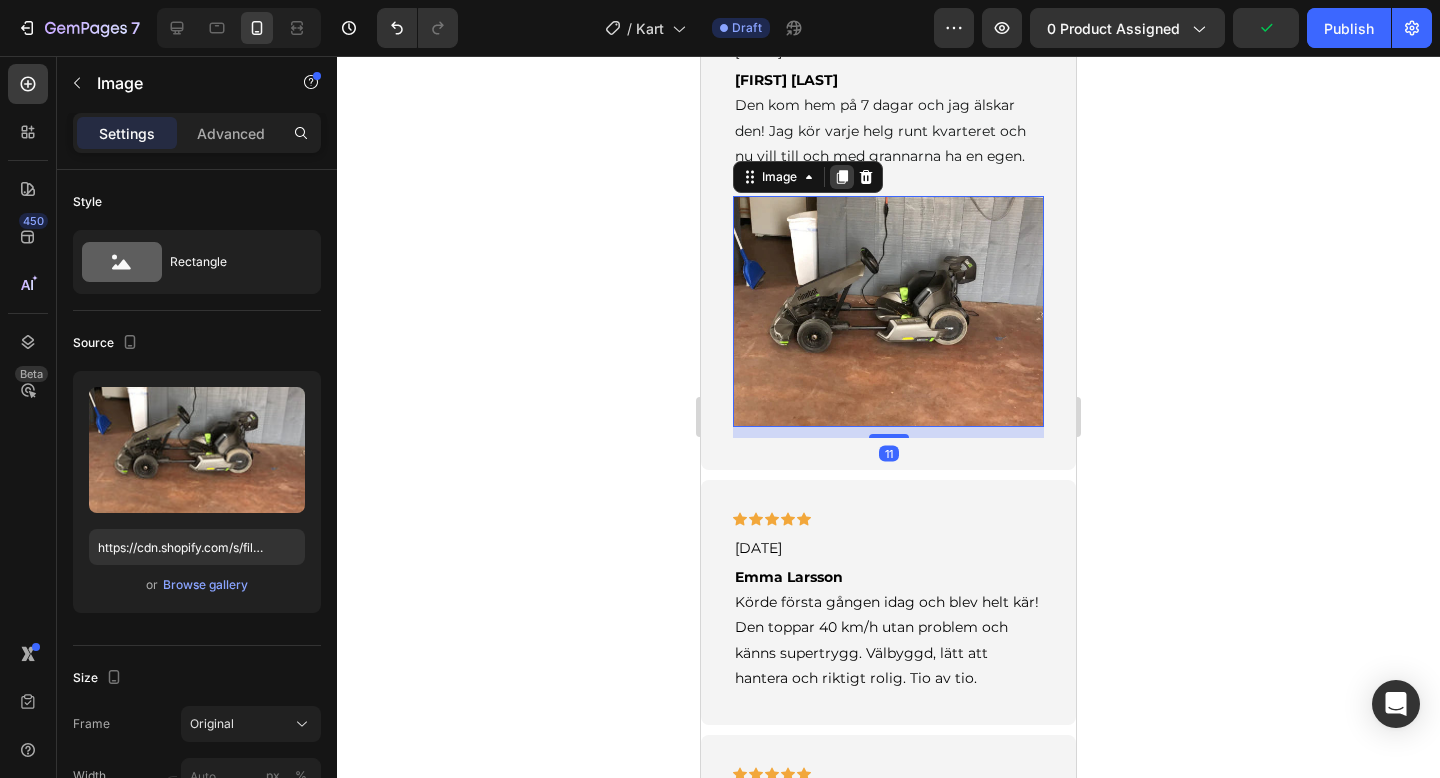 click 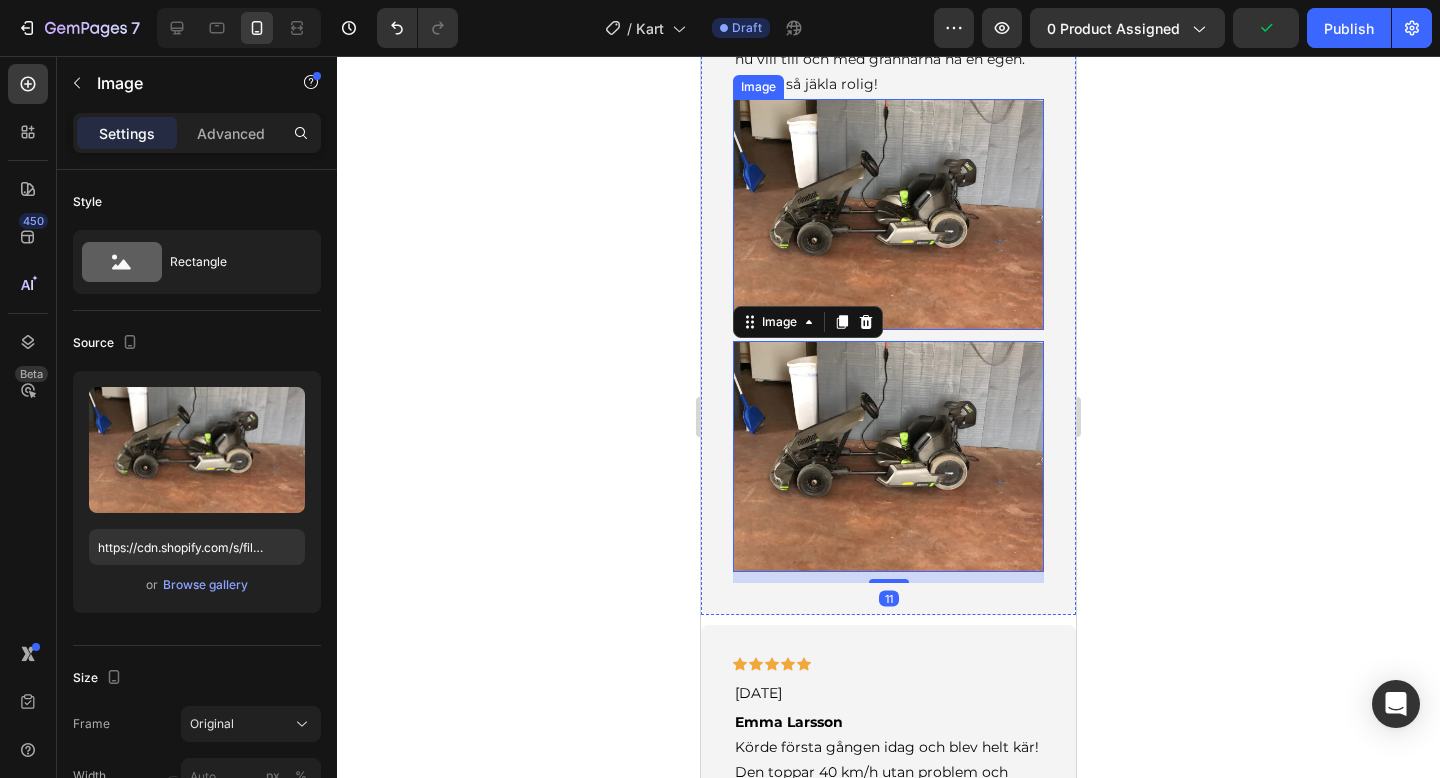 scroll, scrollTop: 3194, scrollLeft: 0, axis: vertical 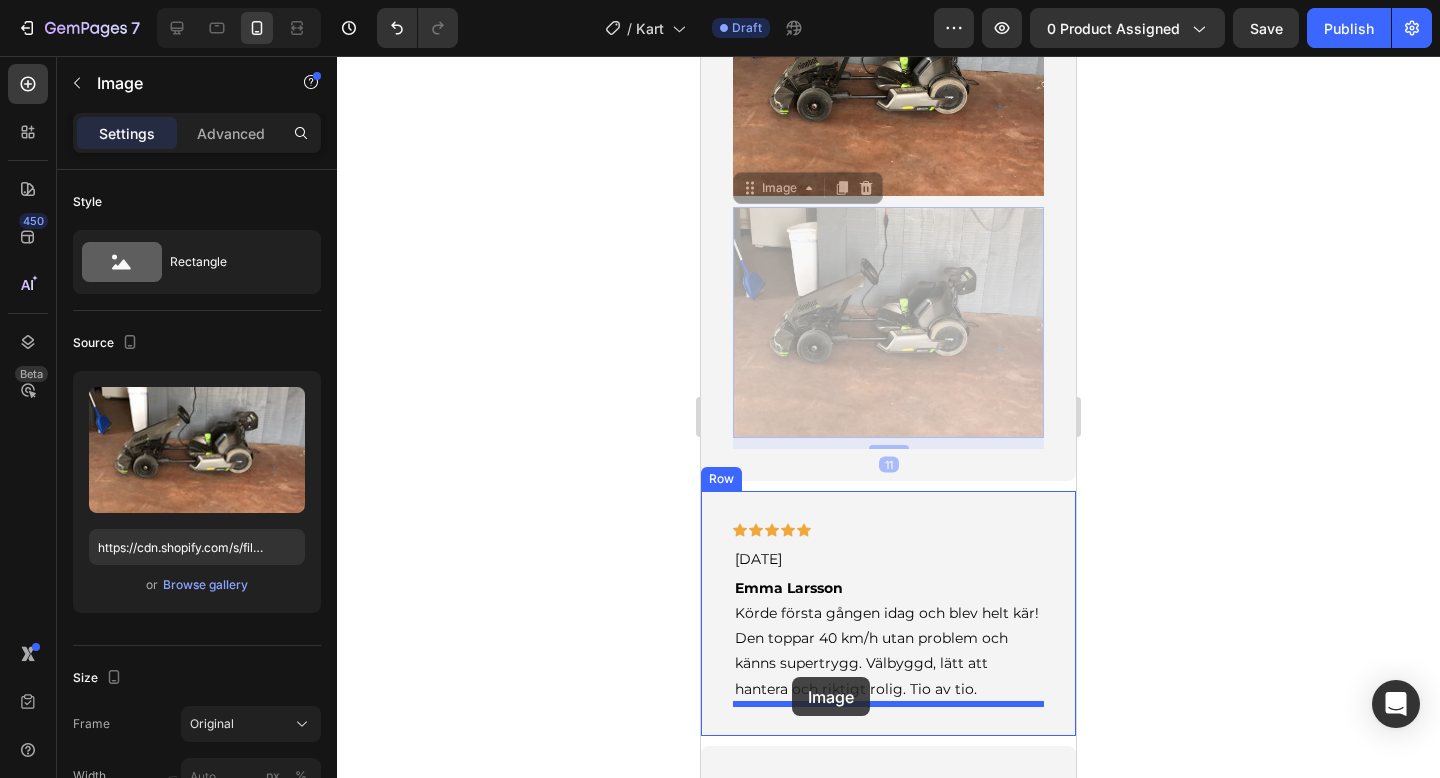 drag, startPoint x: 753, startPoint y: 188, endPoint x: 792, endPoint y: 677, distance: 490.55273 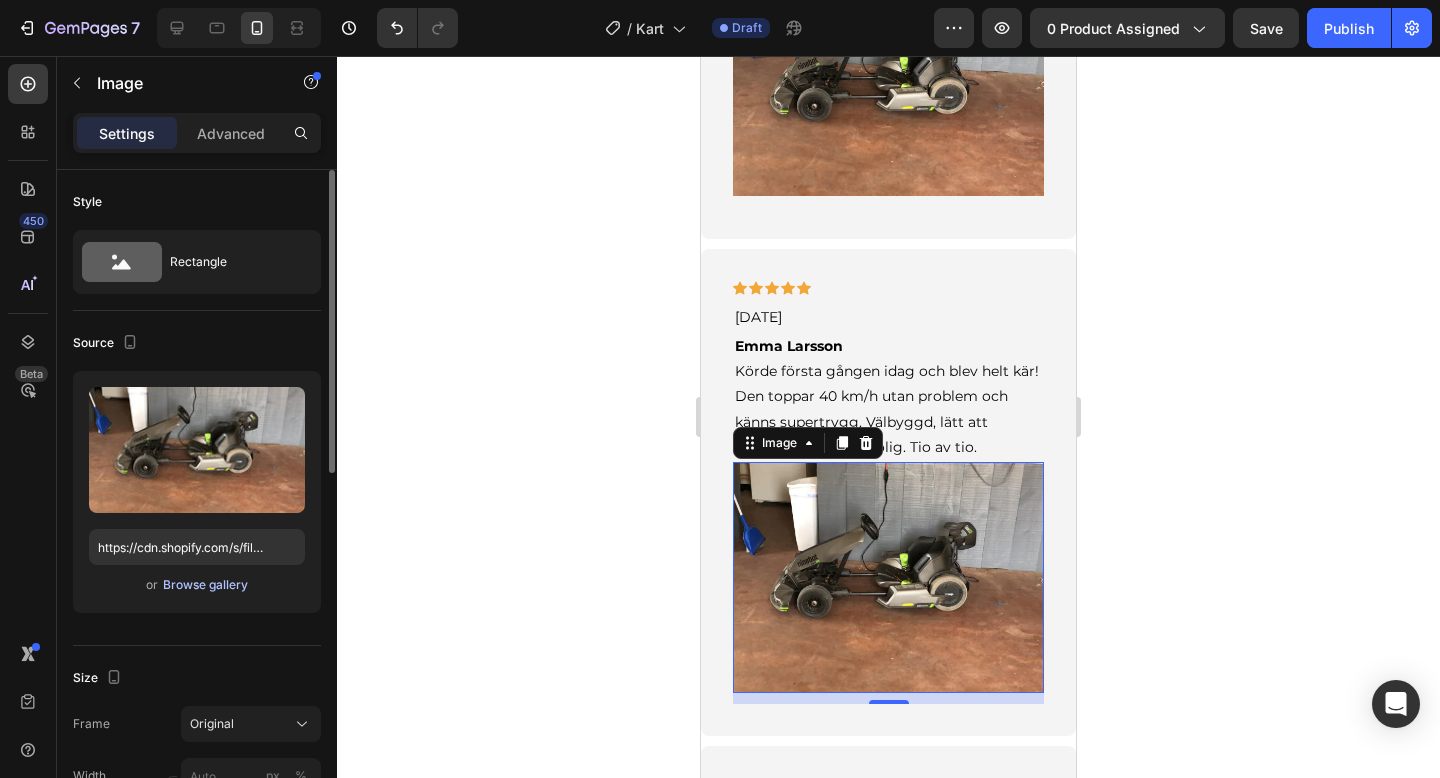 click on "Browse gallery" at bounding box center (205, 585) 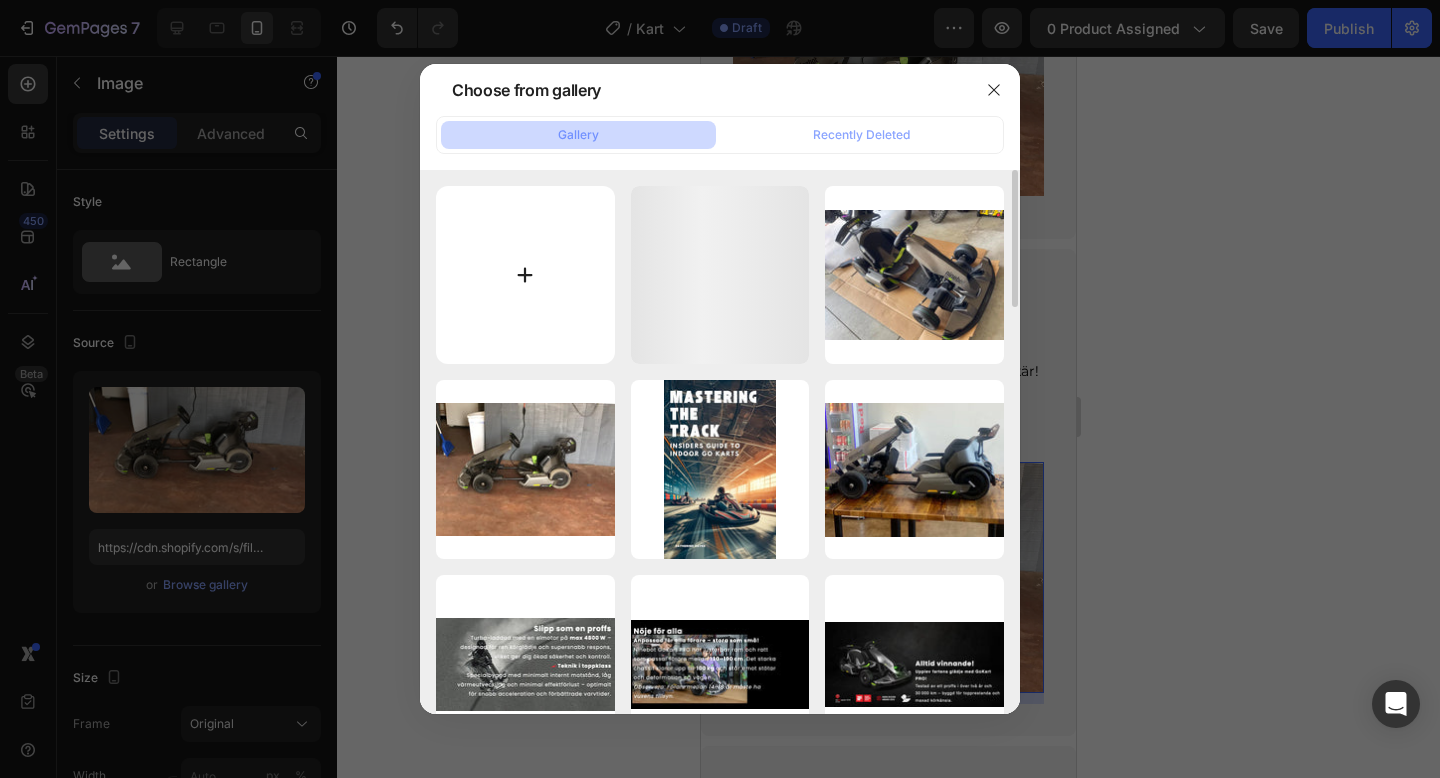 click at bounding box center (525, 275) 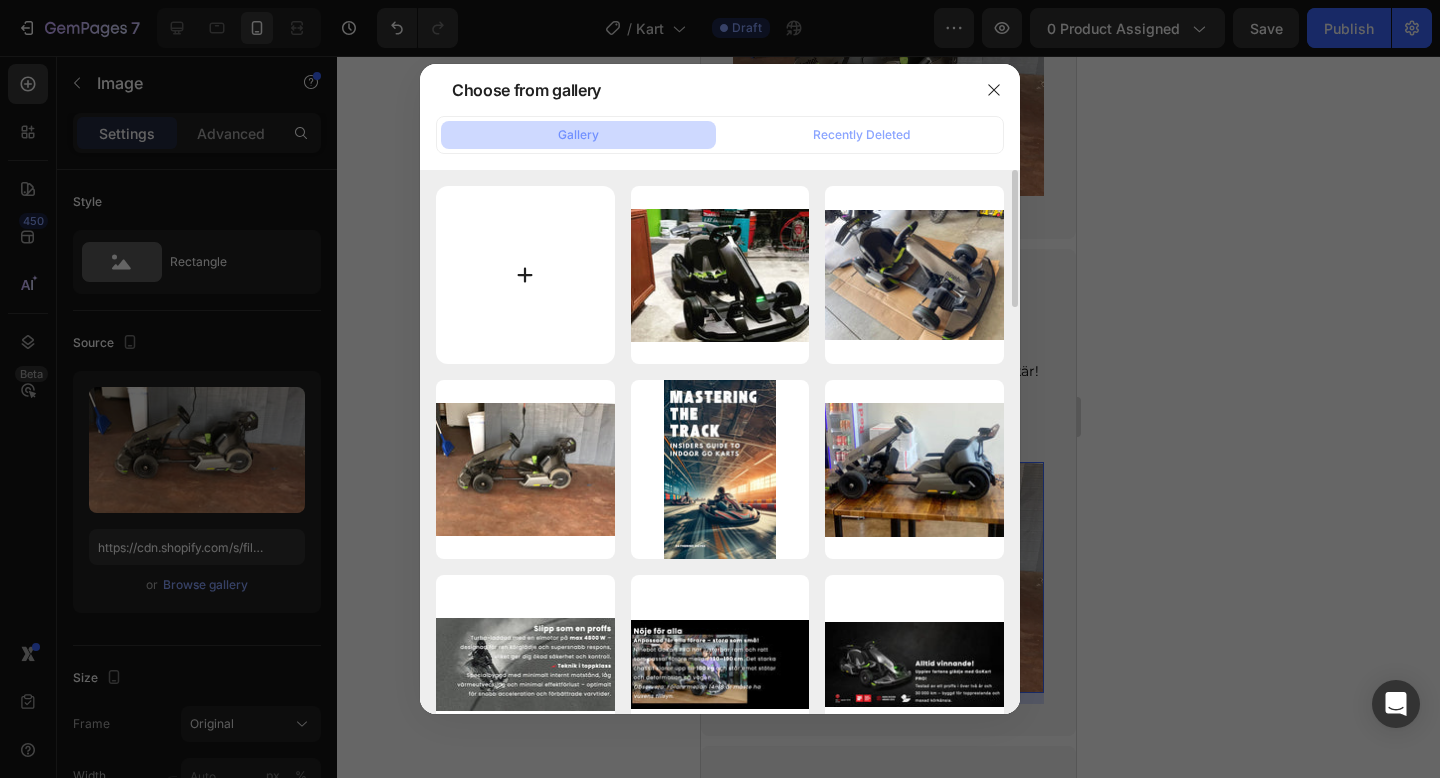 type on "C:\fakepath\gempages_573517901714162595-1b90d3e0-5aa3-4c70-a9b4-84d164413983.webp" 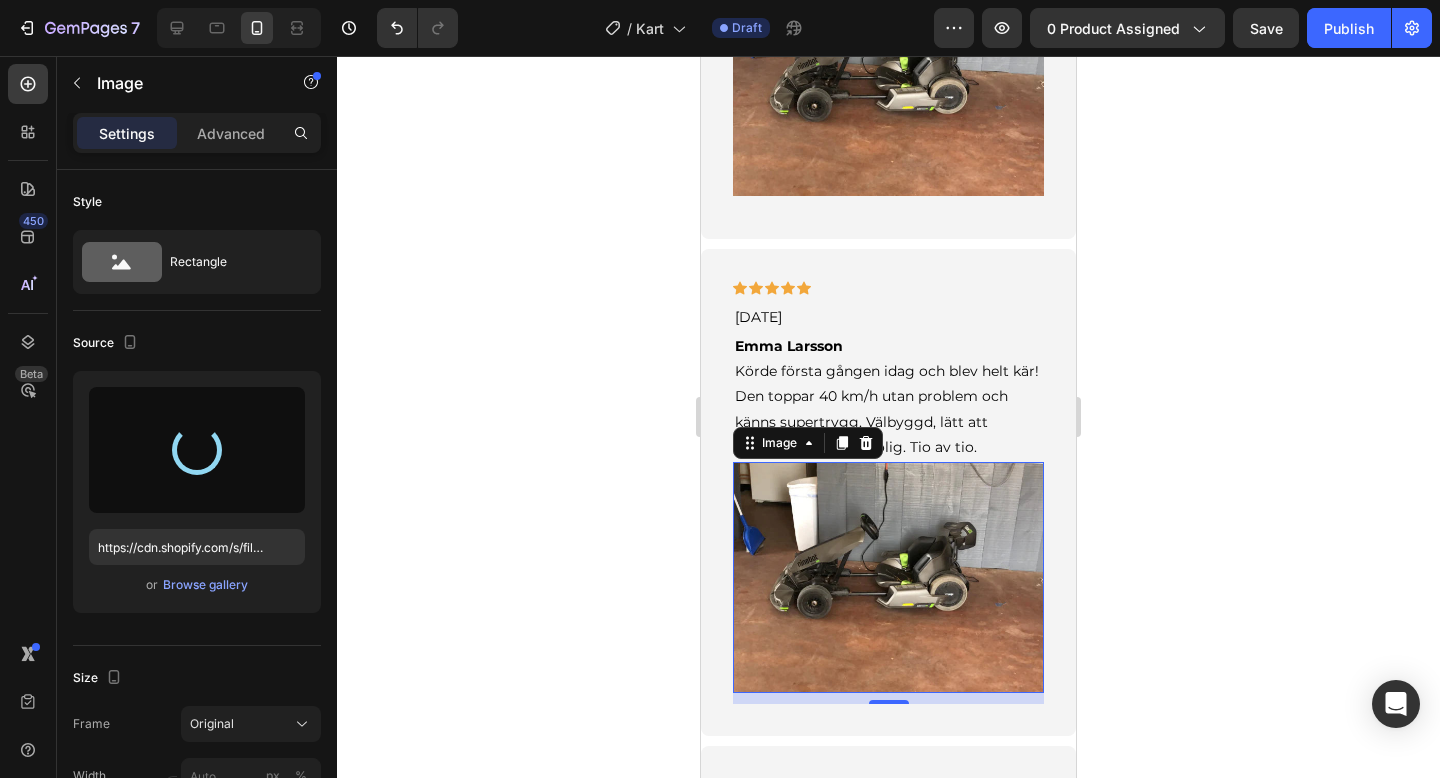 type on "https://cdn.shopify.com/s/files/1/0978/3672/8659/files/gempages_577727115441472188-680caabb-01d1-4ef2-8f50-91e9b7e03df8.webp" 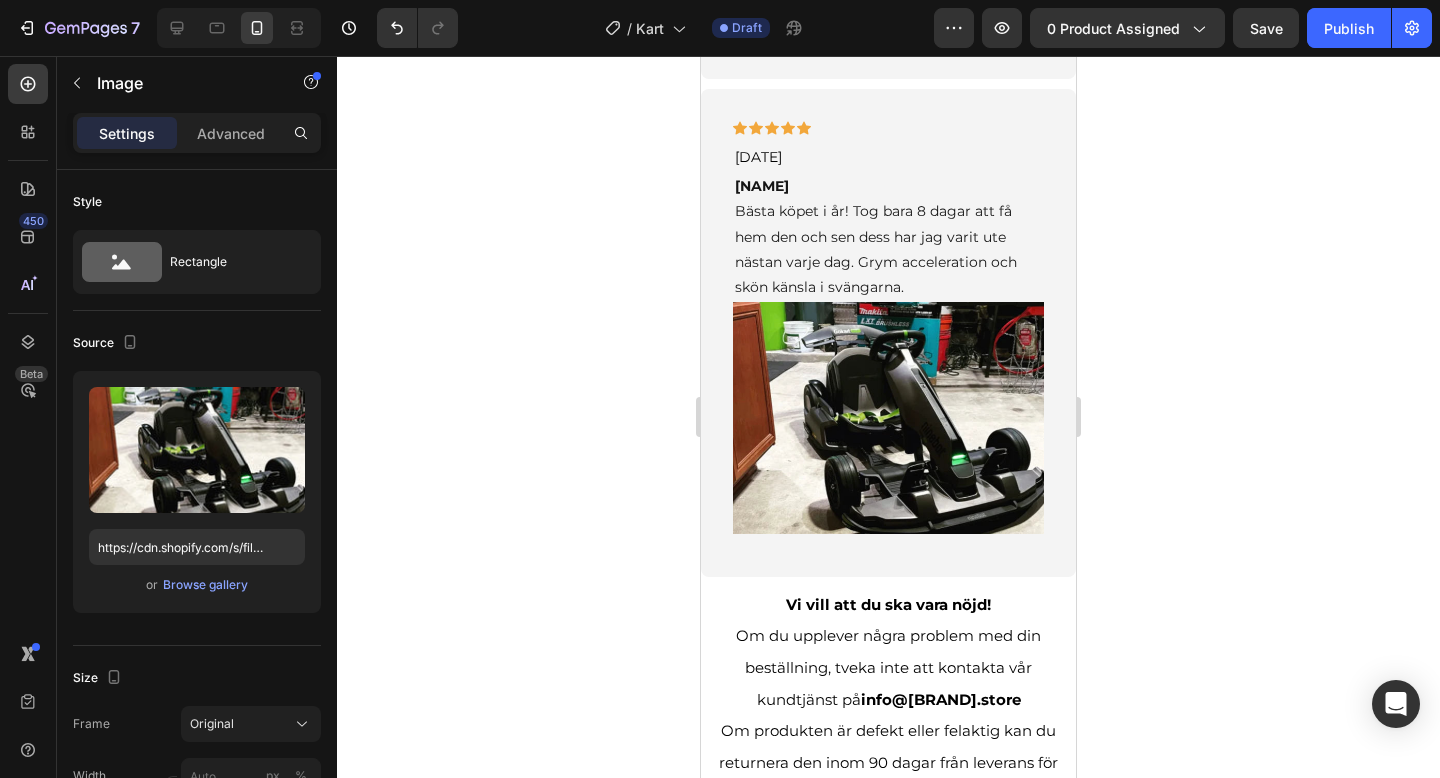 scroll, scrollTop: 4903, scrollLeft: 0, axis: vertical 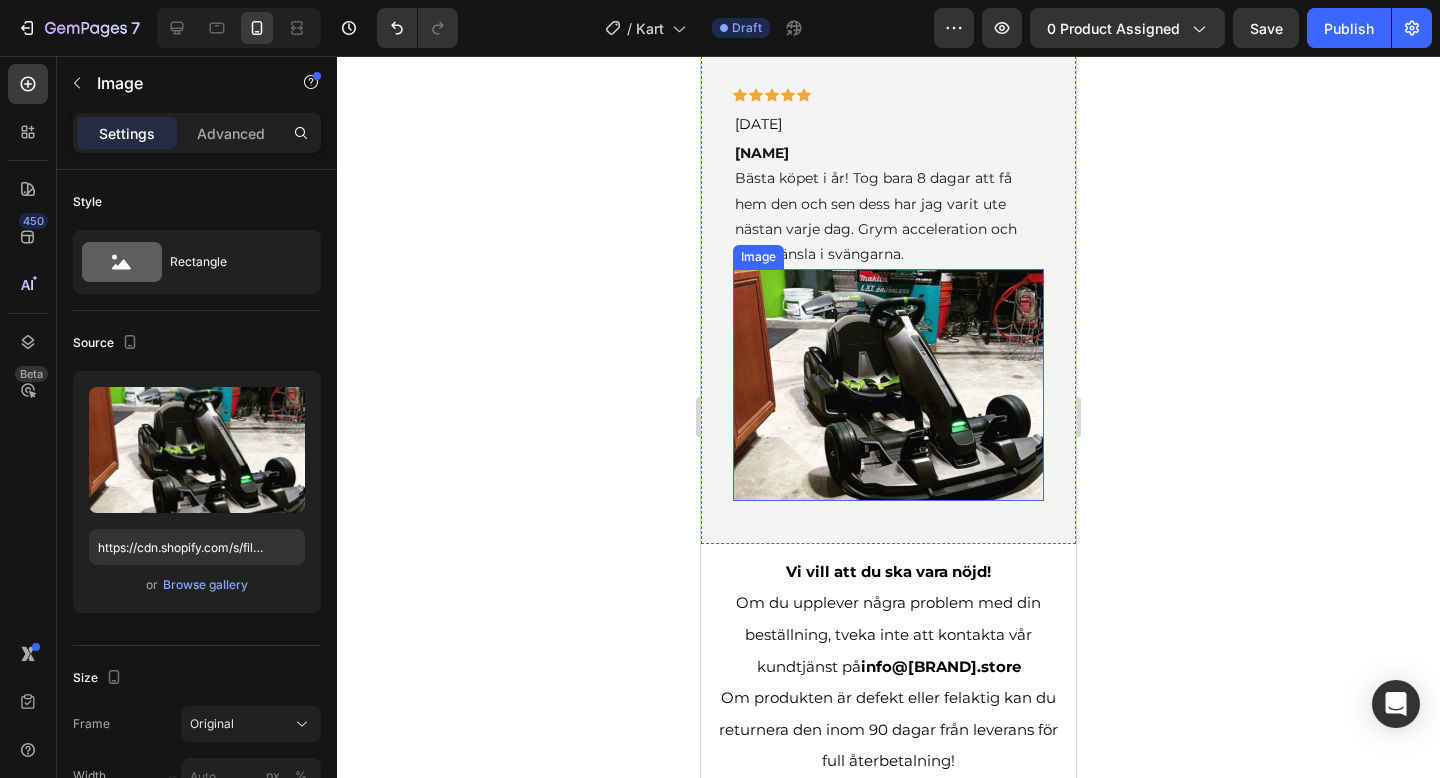 click at bounding box center [888, 384] 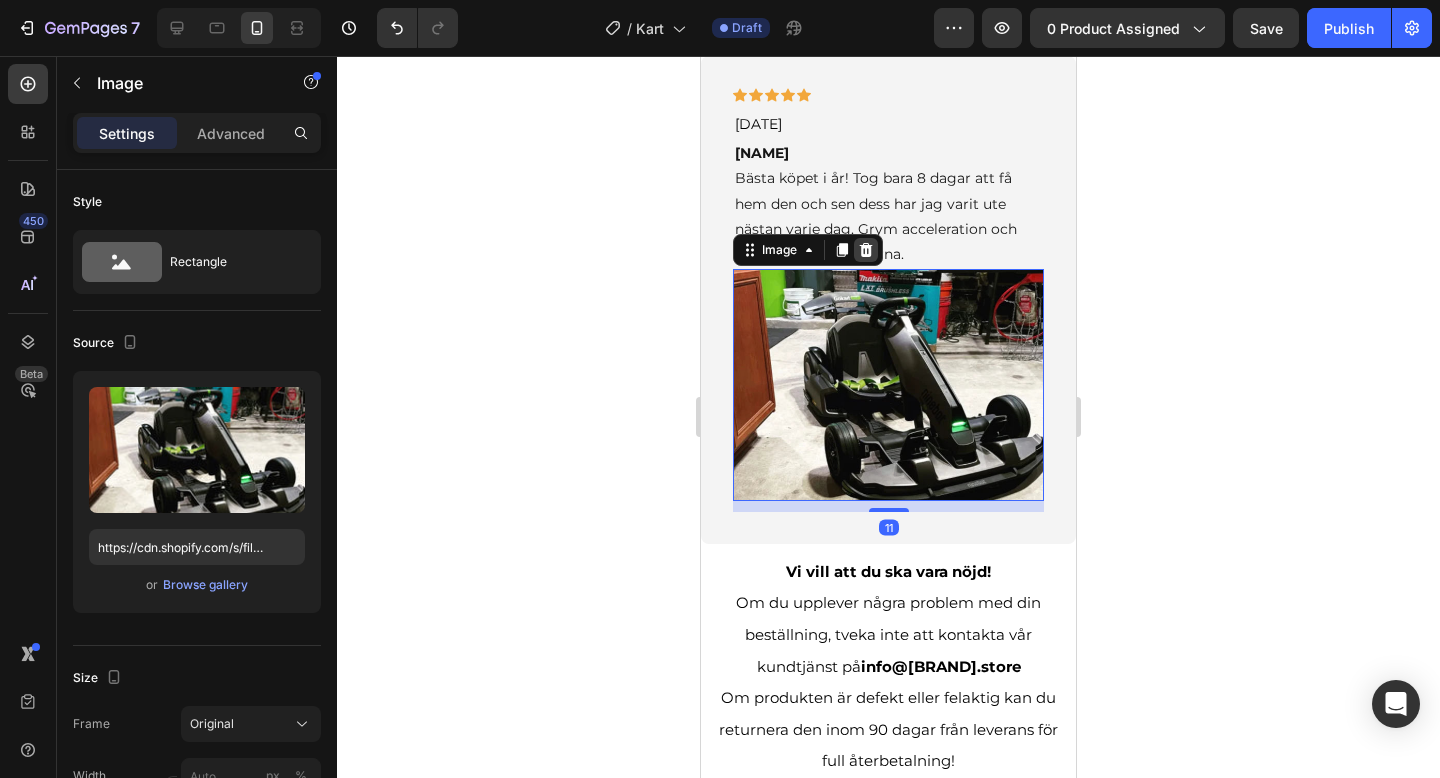 click 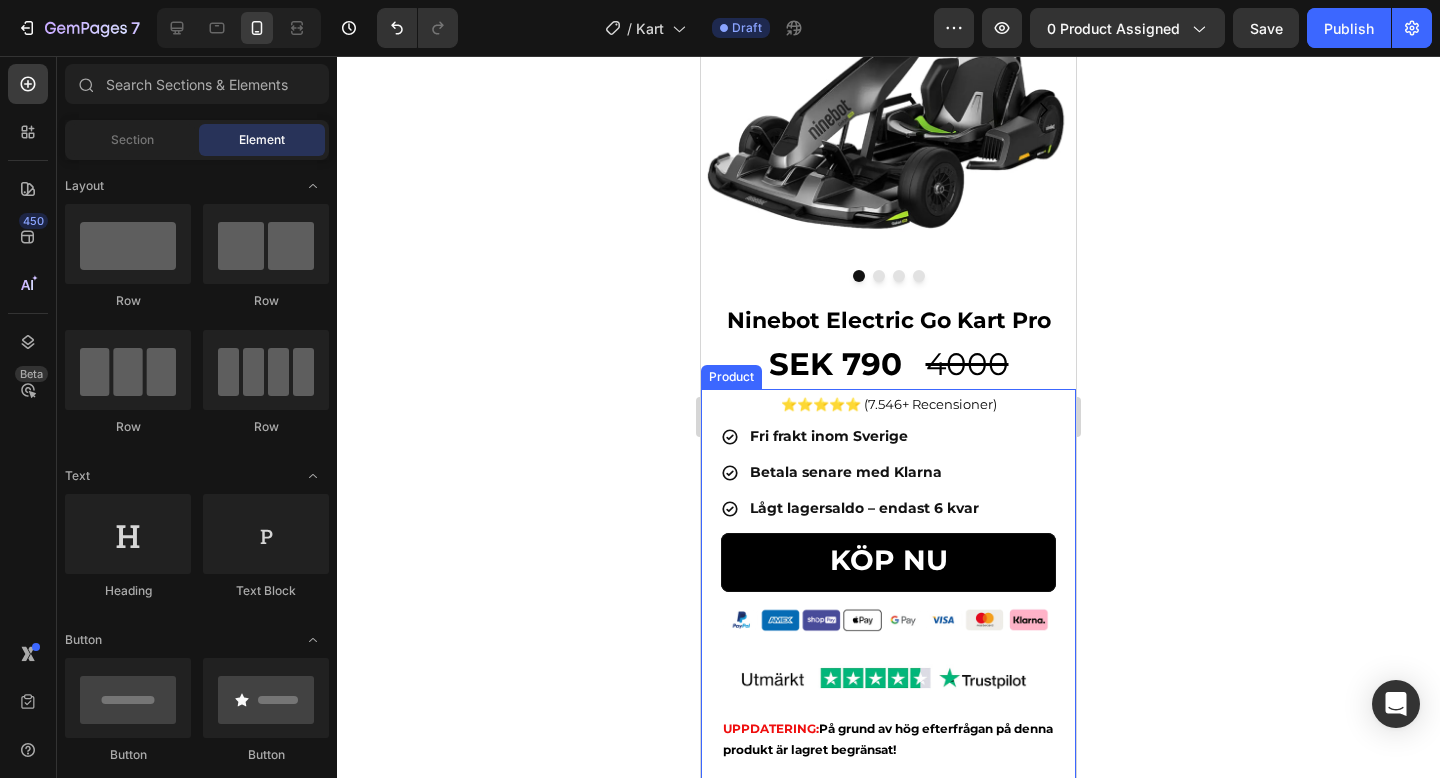 scroll, scrollTop: 291, scrollLeft: 0, axis: vertical 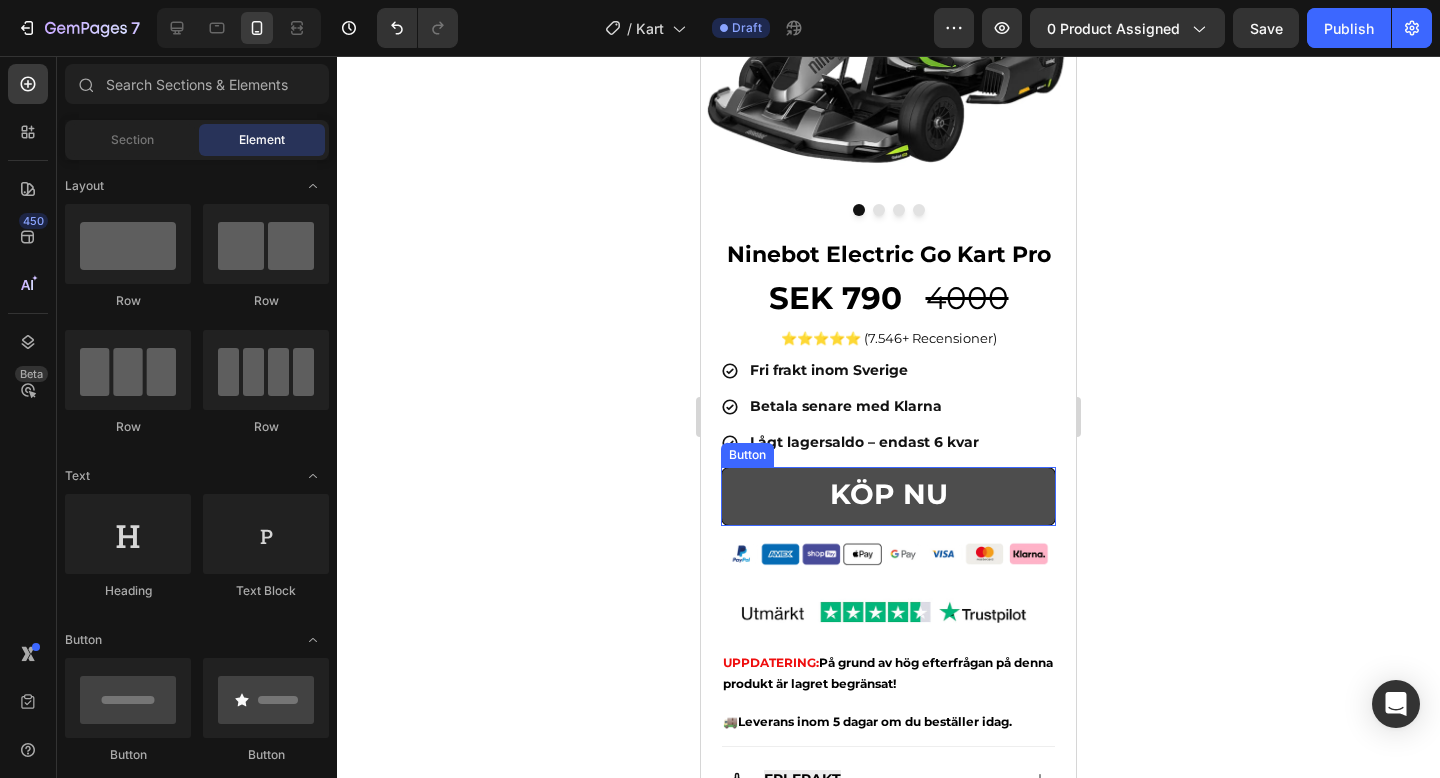 click on "KÖP NU" at bounding box center [888, 496] 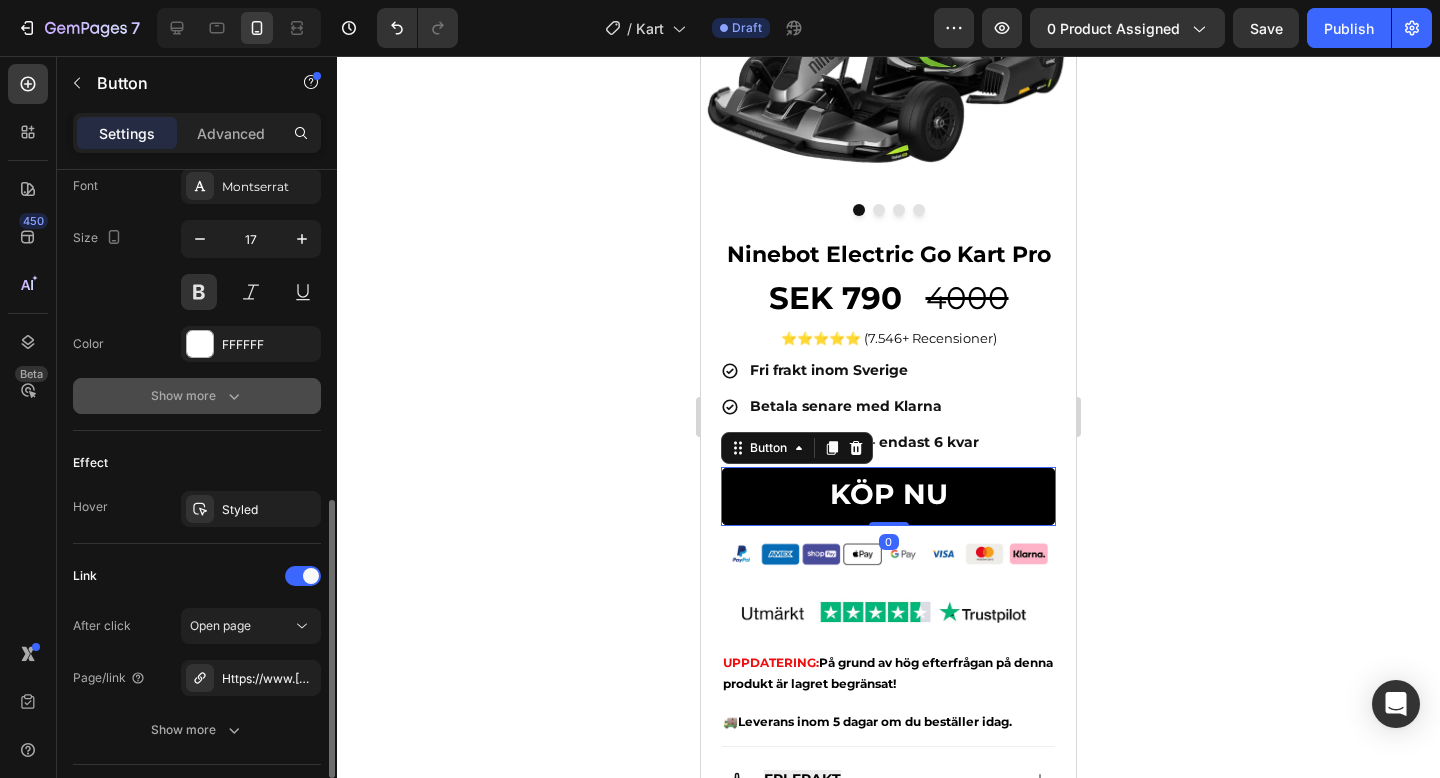 scroll, scrollTop: 925, scrollLeft: 0, axis: vertical 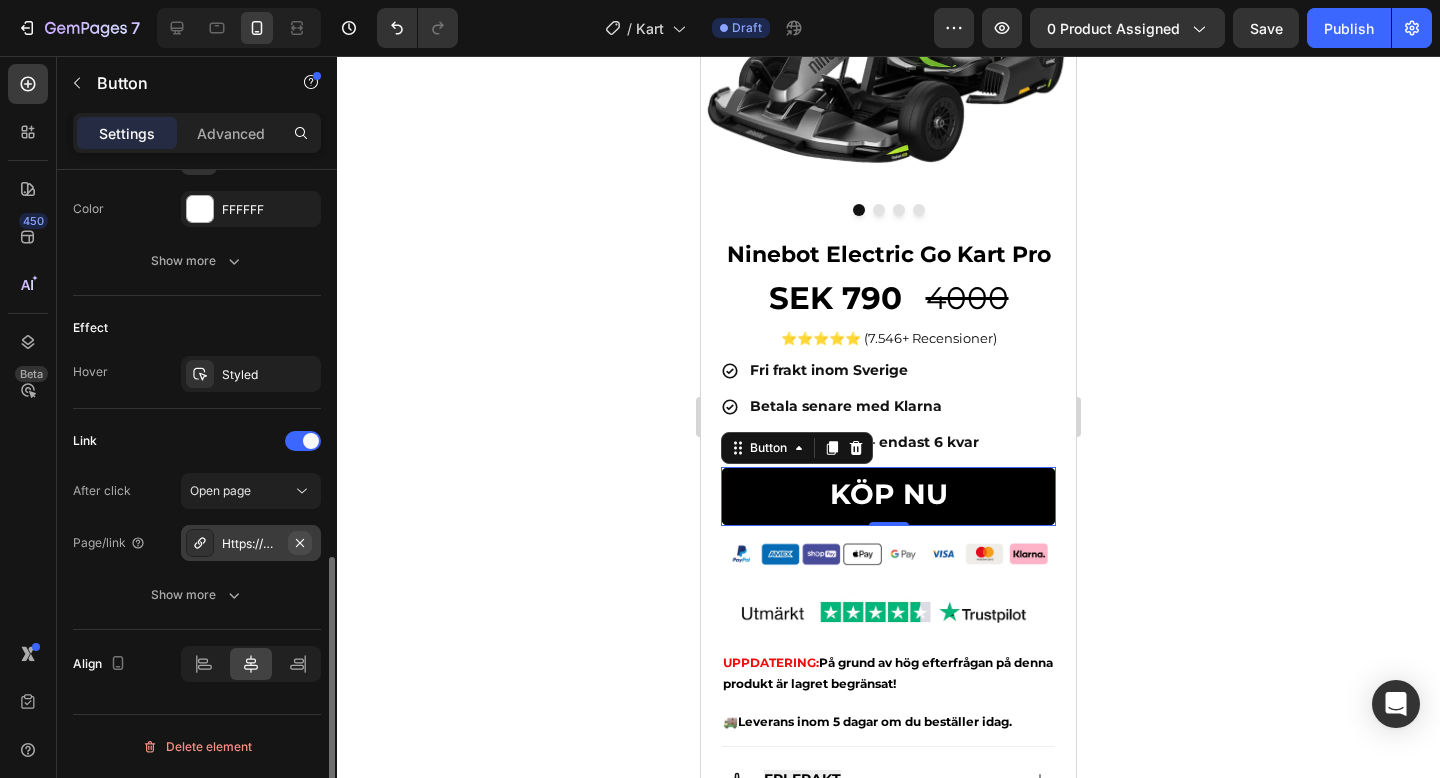 click 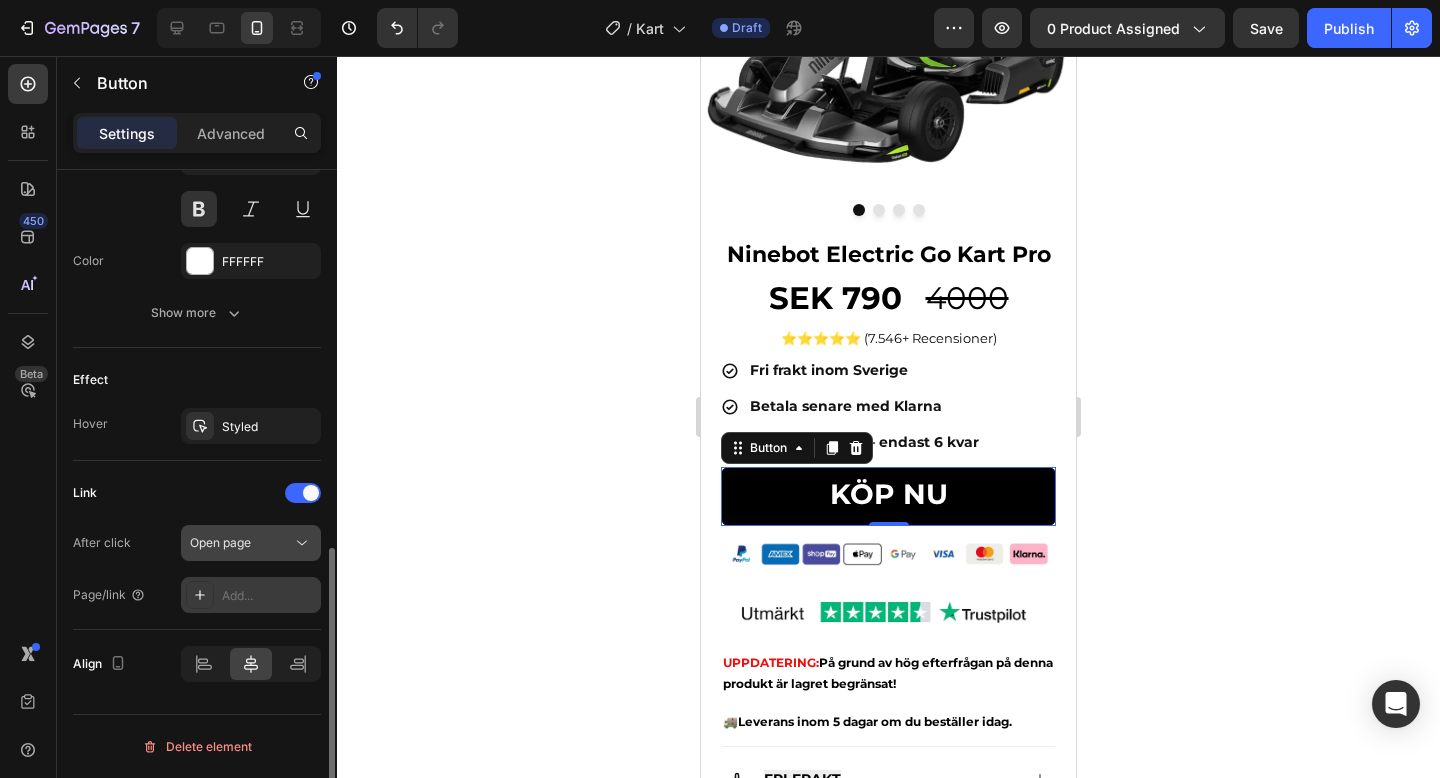 scroll, scrollTop: 873, scrollLeft: 0, axis: vertical 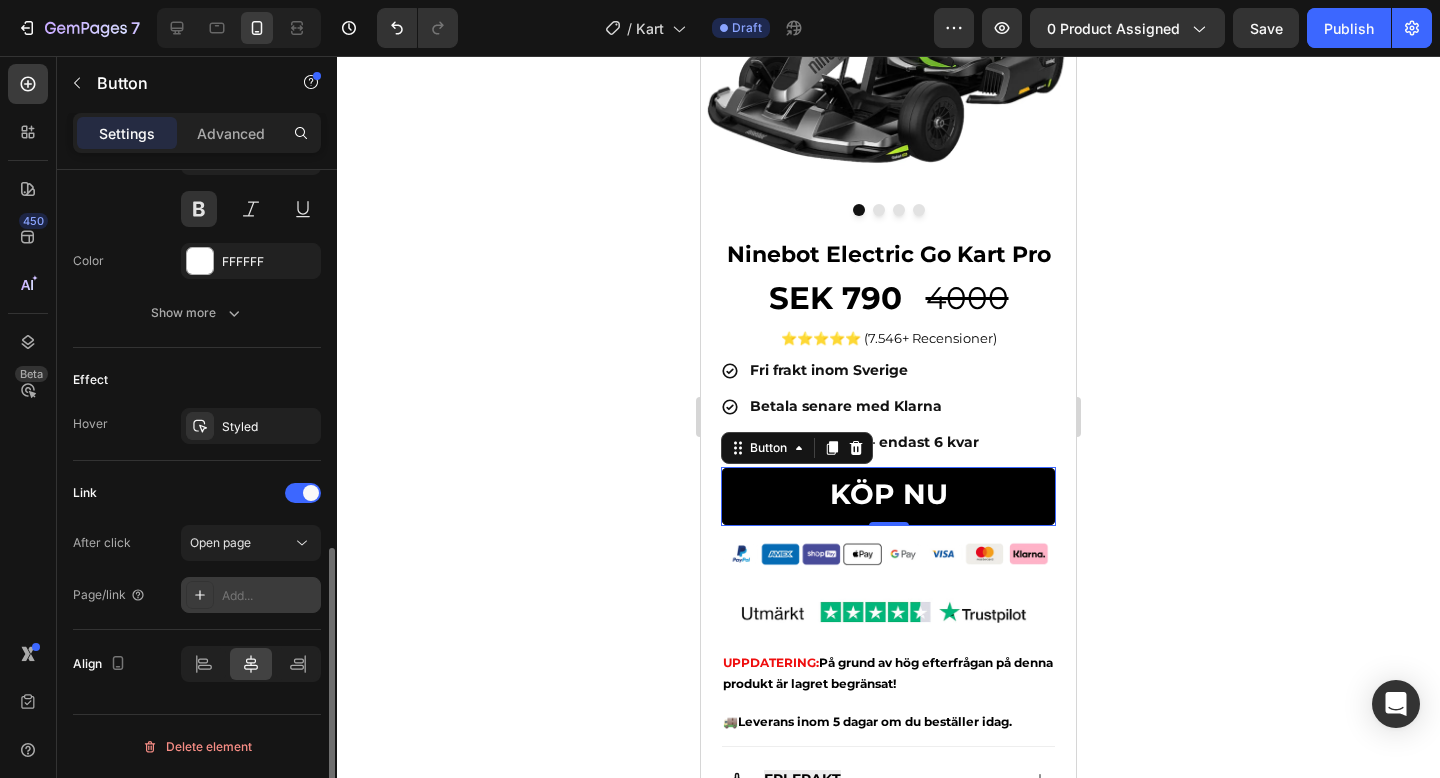 click on "Add..." at bounding box center [269, 596] 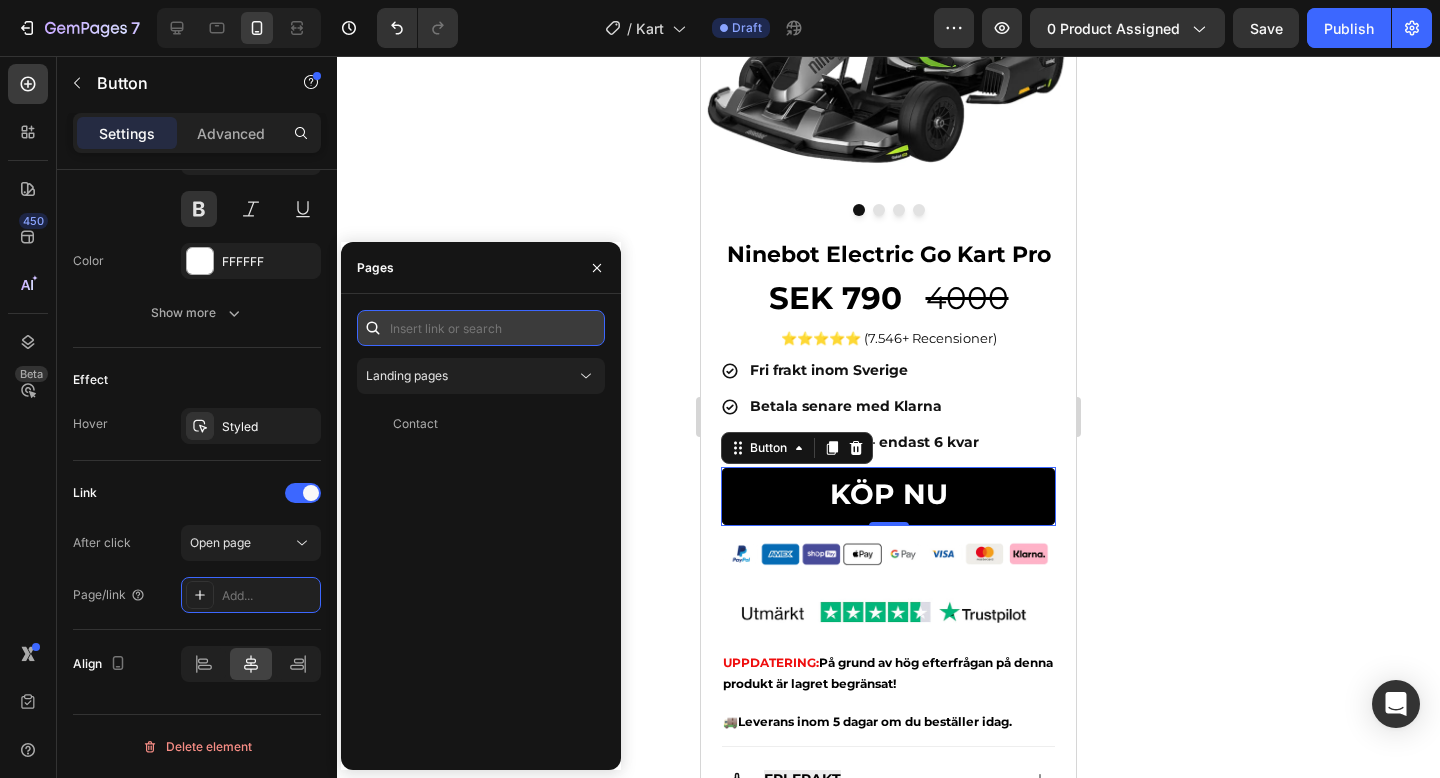 click at bounding box center (481, 328) 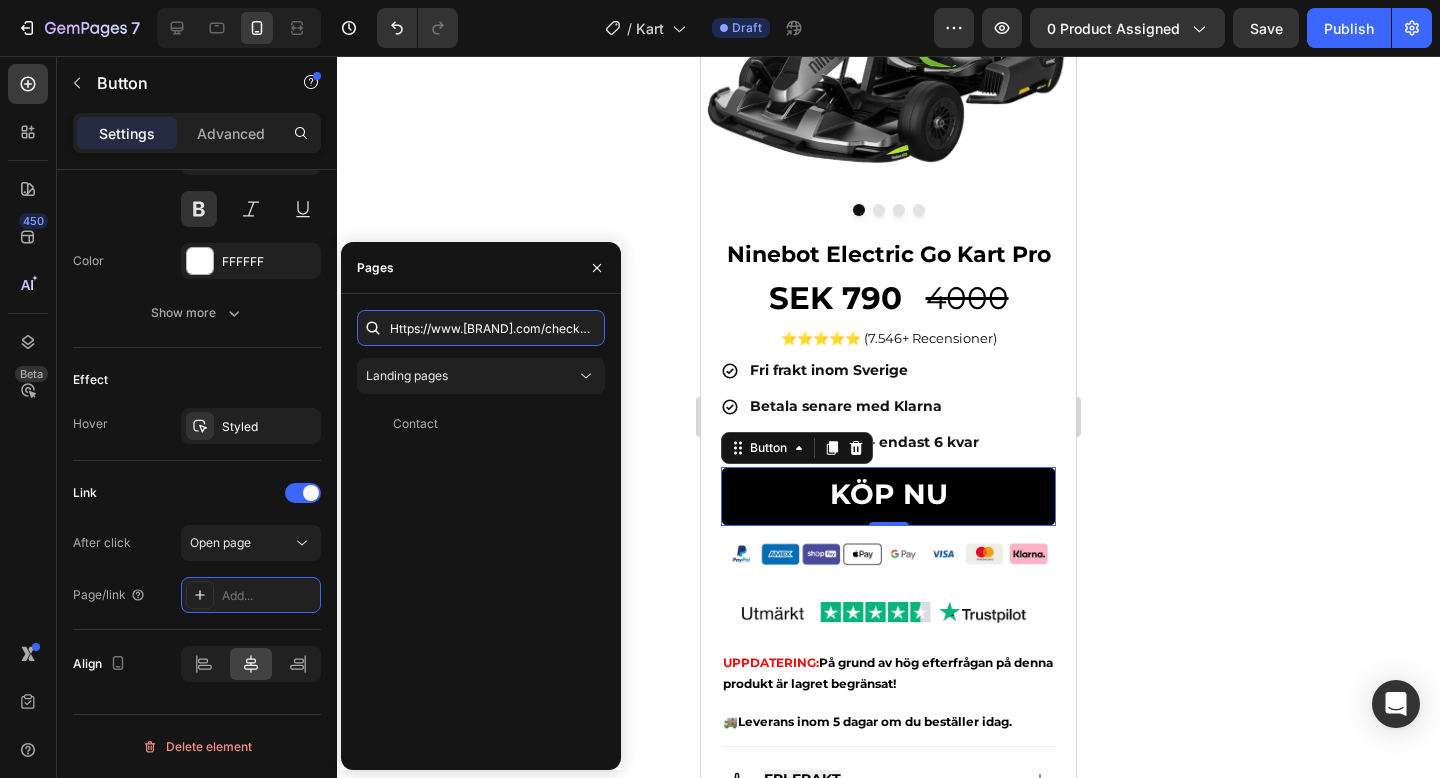 scroll, scrollTop: 0, scrollLeft: 258, axis: horizontal 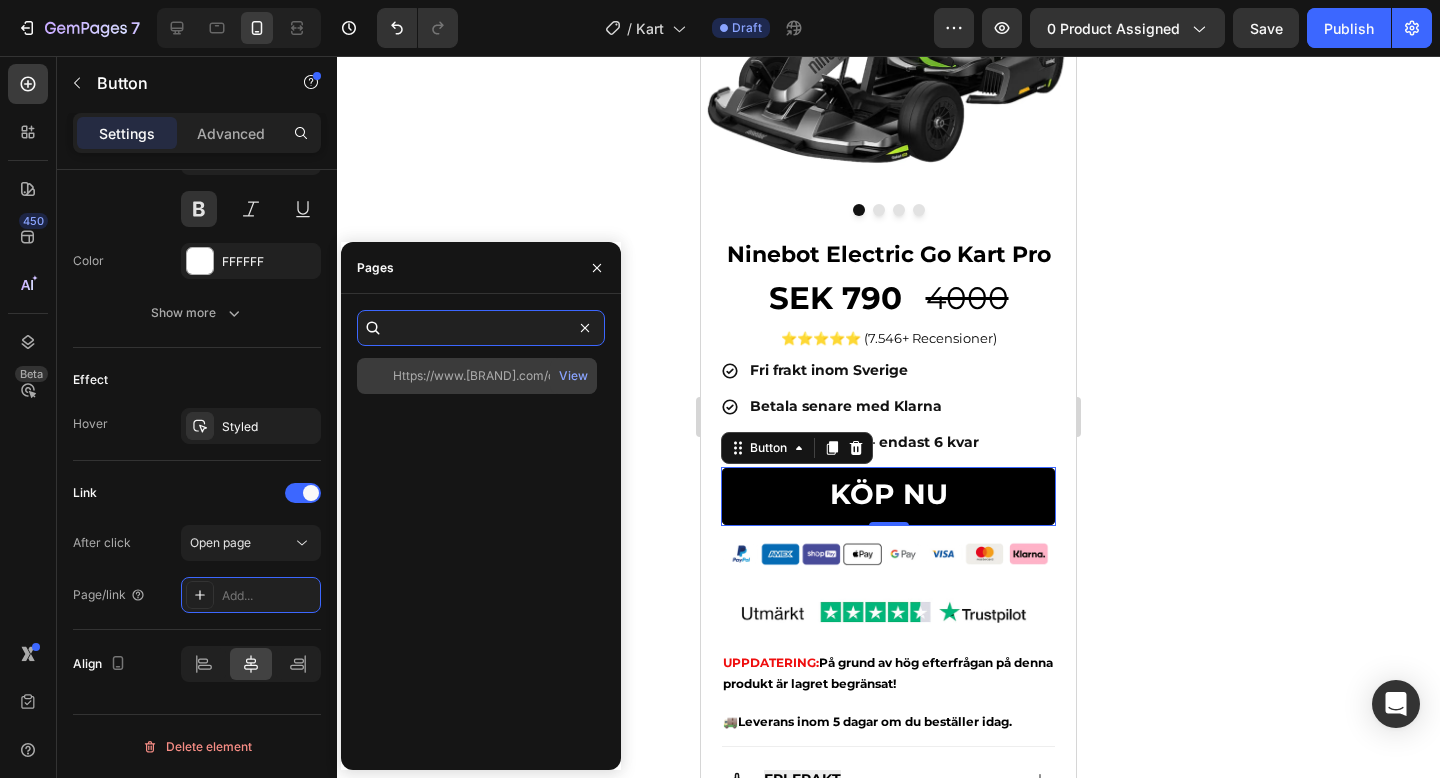 type on "Https://www.[BRAND].com/checkouts/cn/hWN1O4YojSJejIB3uUNwnmIl" 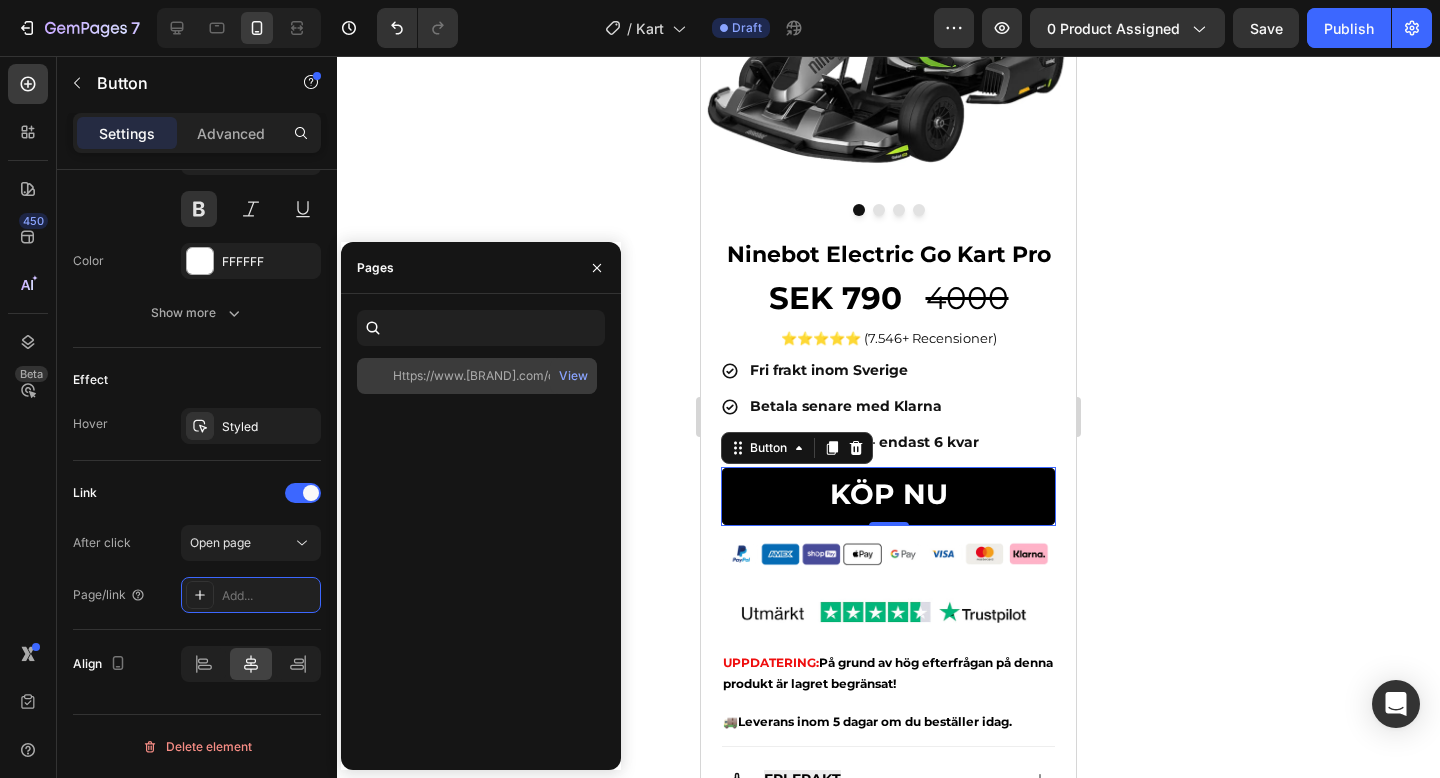 click on "Https://www.[BRAND].com/checkouts/cn/hWN1O4YojSJejIB3uUNwnmIl" 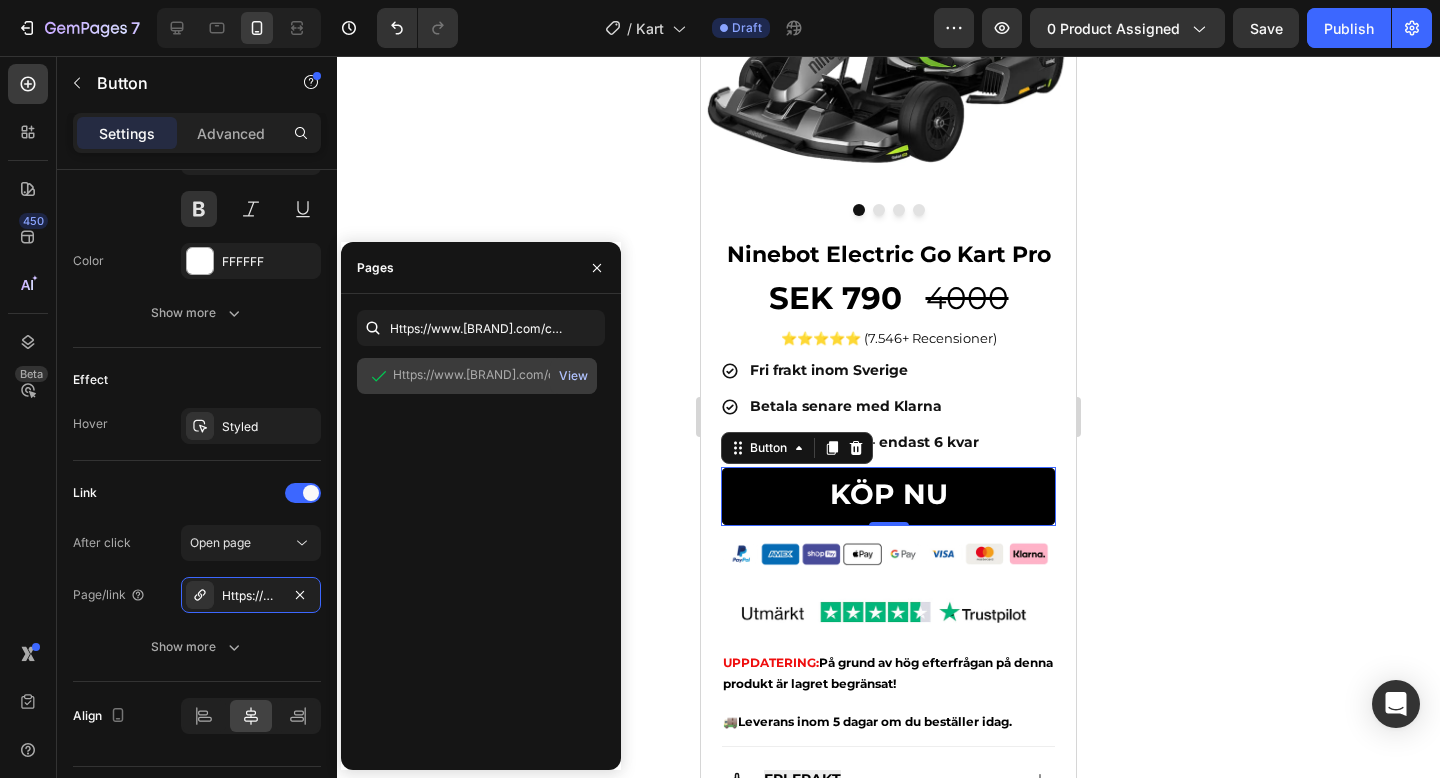 click on "View" at bounding box center [573, 376] 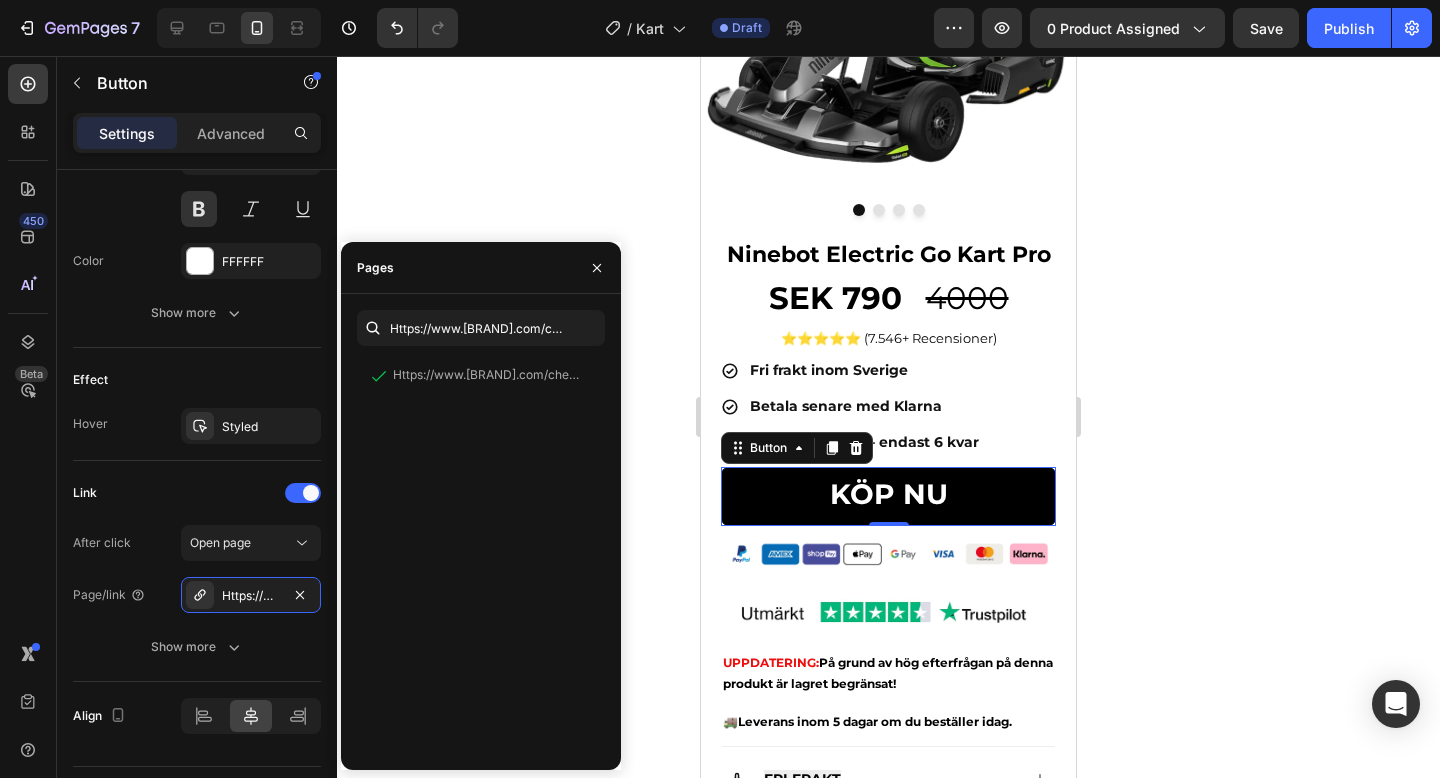 click 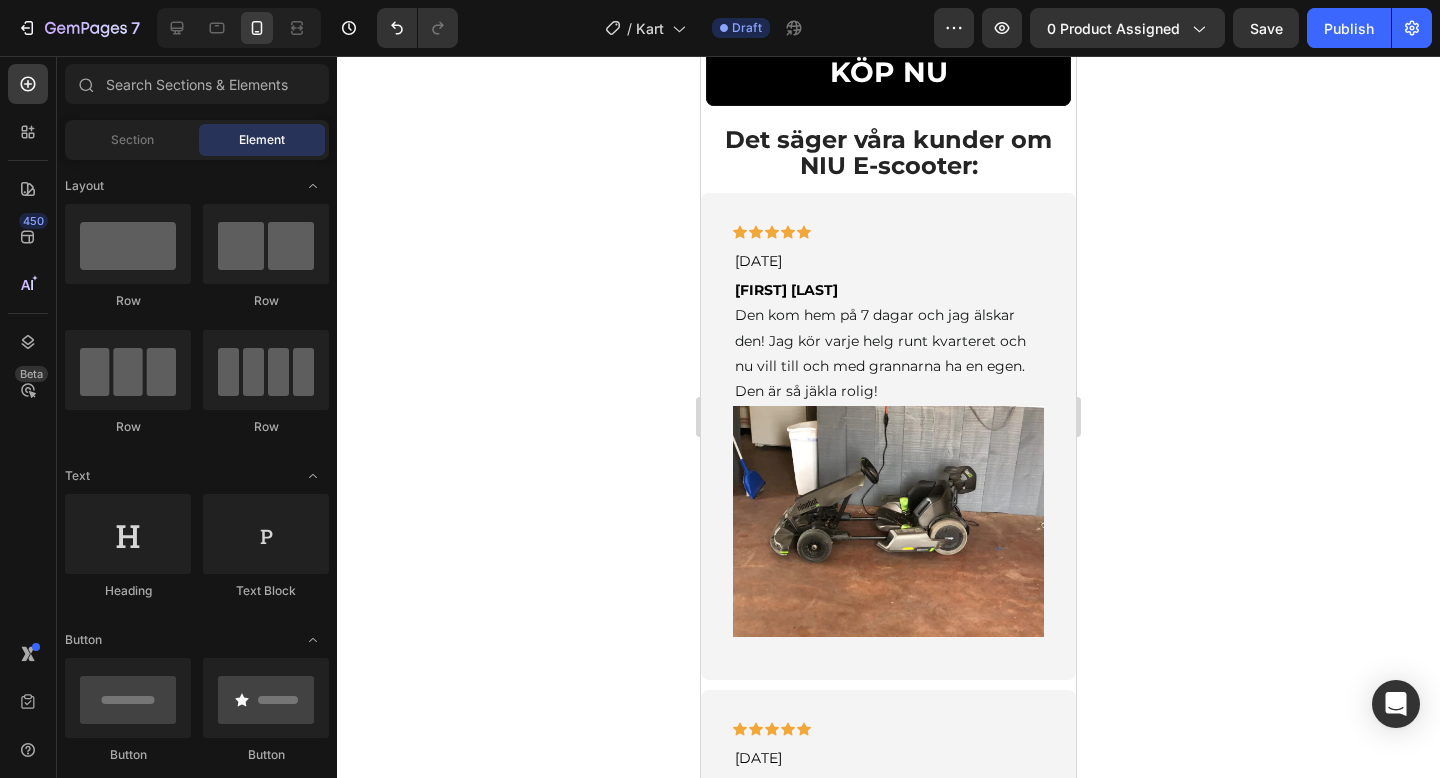 scroll, scrollTop: 2198, scrollLeft: 0, axis: vertical 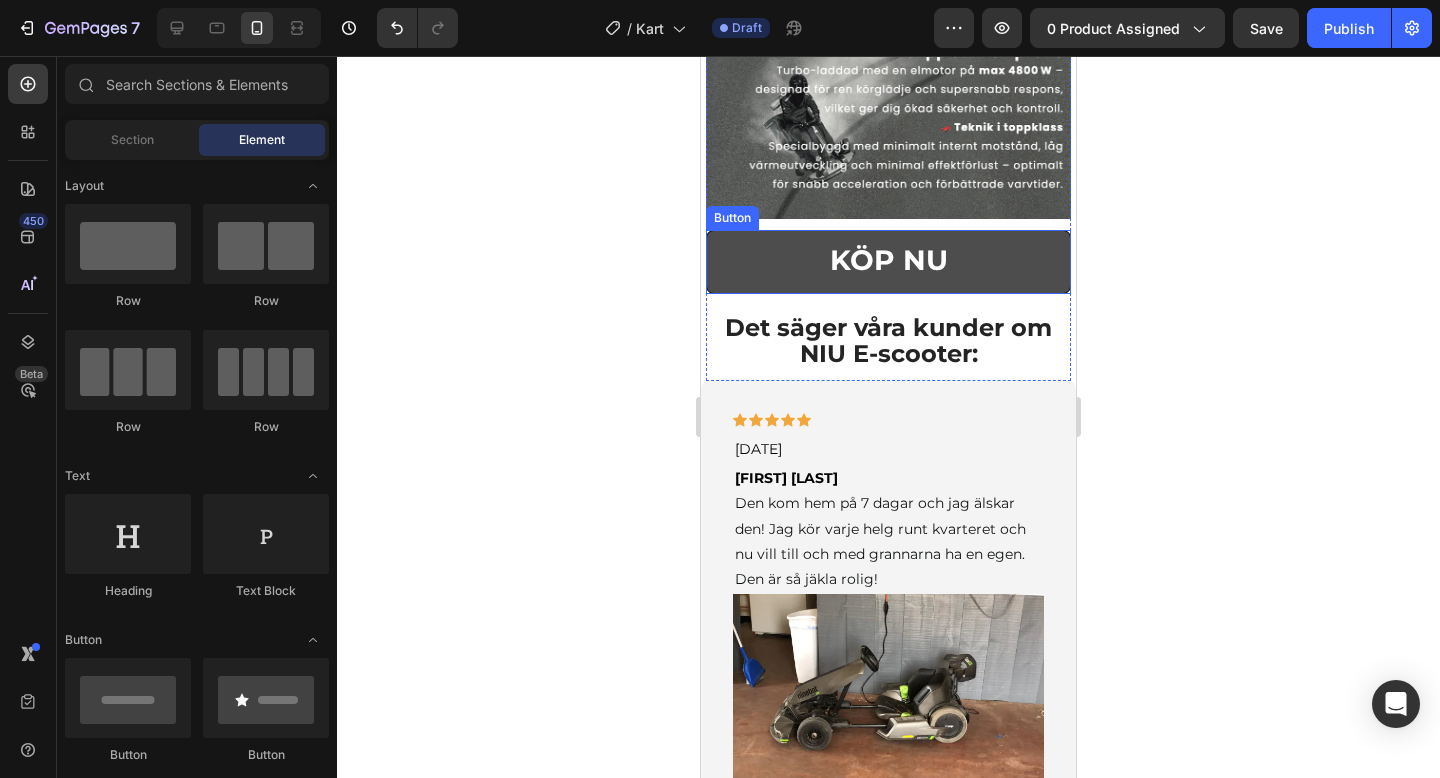 click on "KÖP NU" at bounding box center (888, 262) 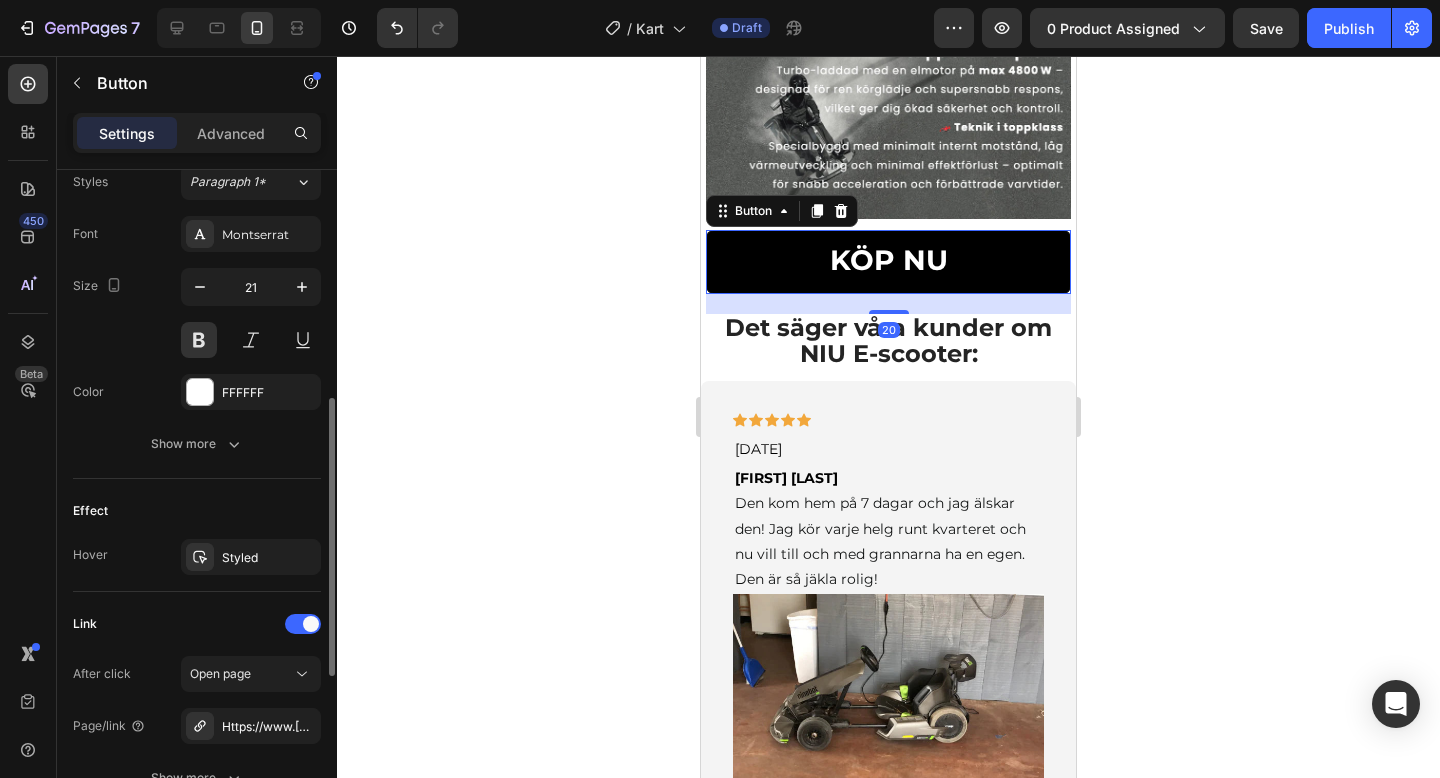 scroll, scrollTop: 925, scrollLeft: 0, axis: vertical 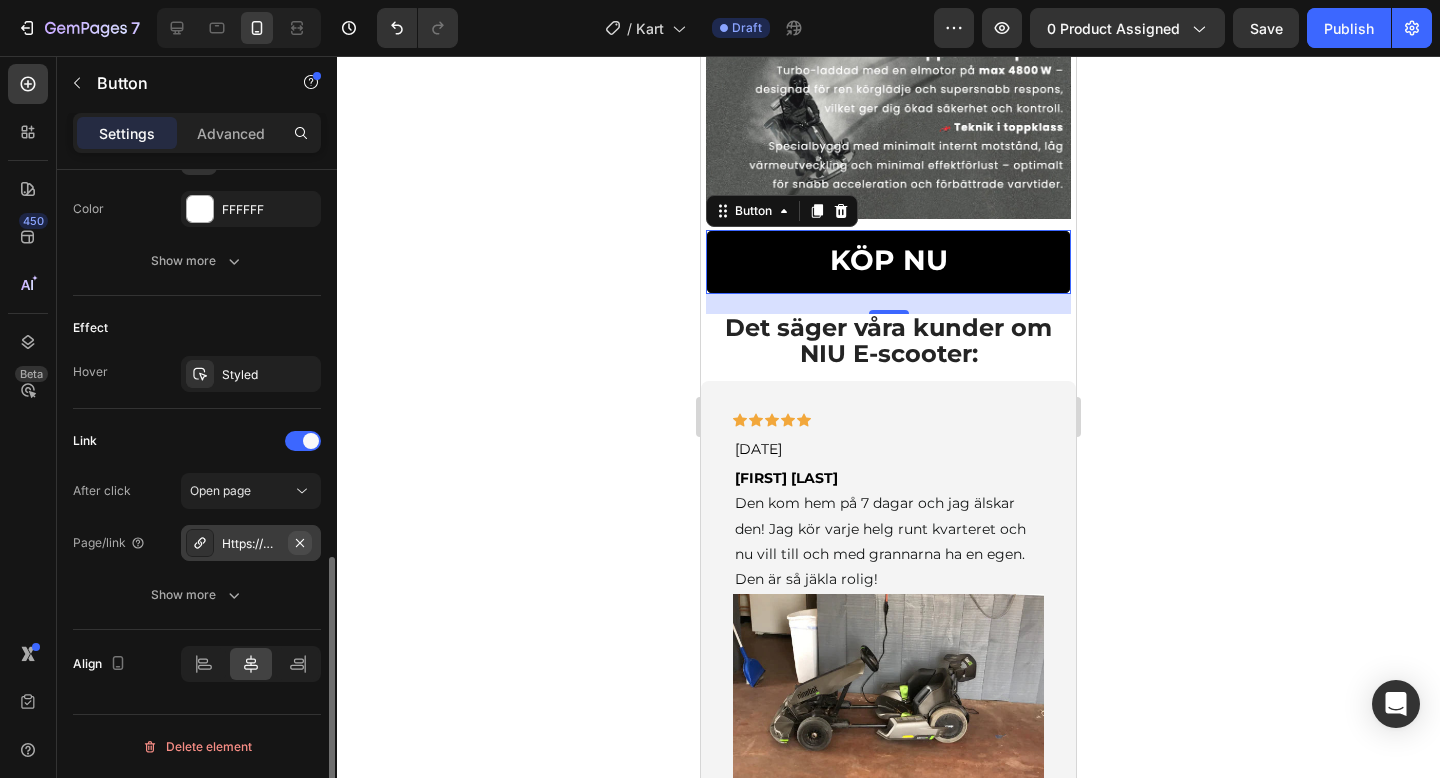 click 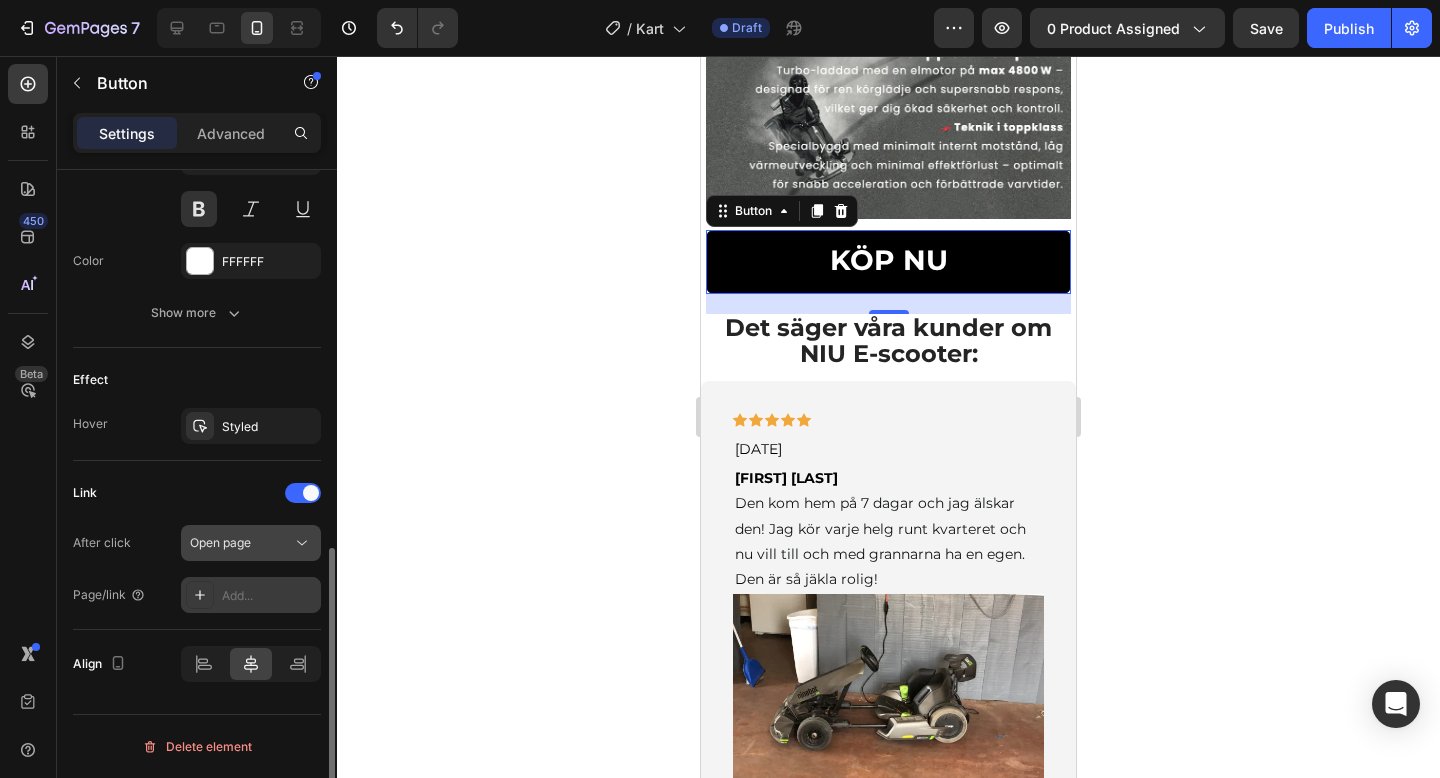 scroll, scrollTop: 873, scrollLeft: 0, axis: vertical 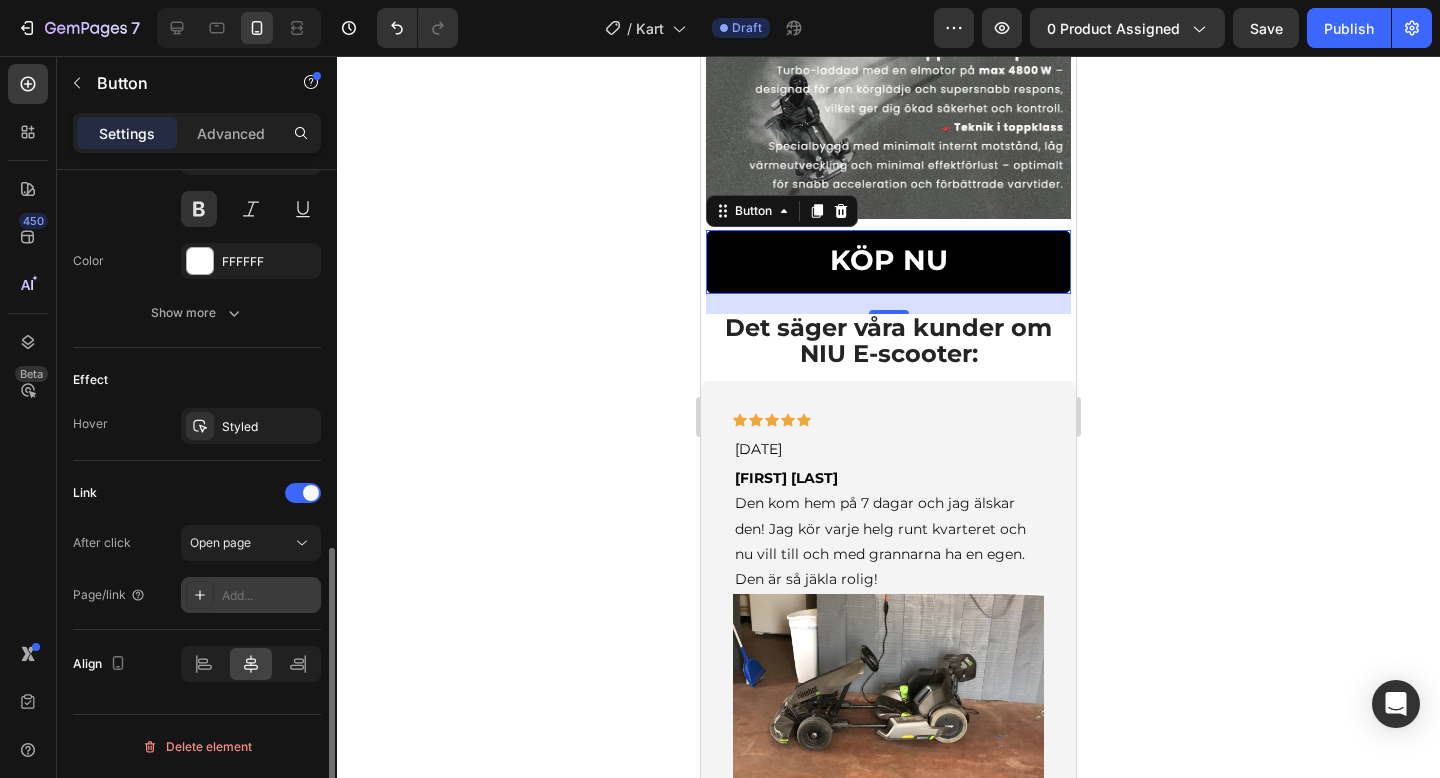 click on "Add..." at bounding box center [269, 596] 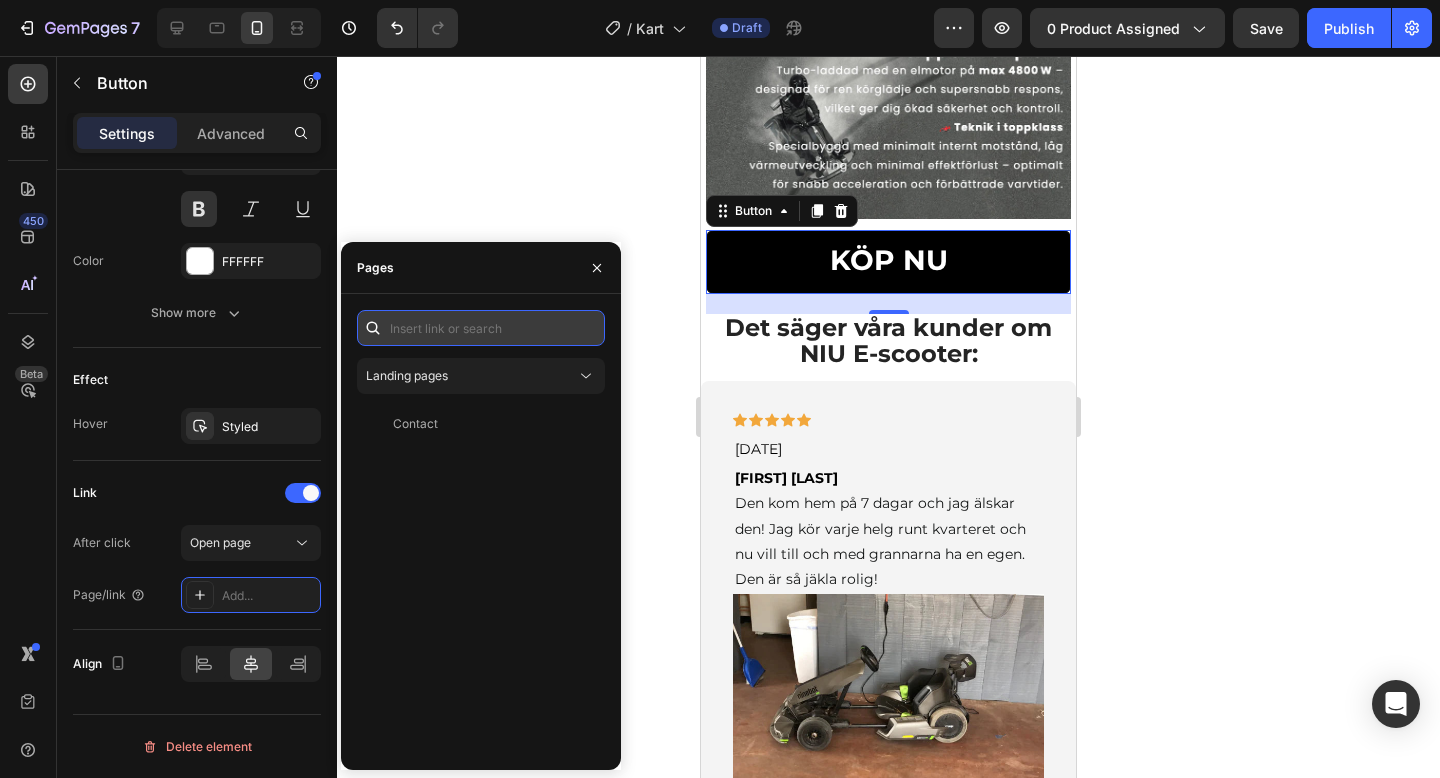 click at bounding box center (481, 328) 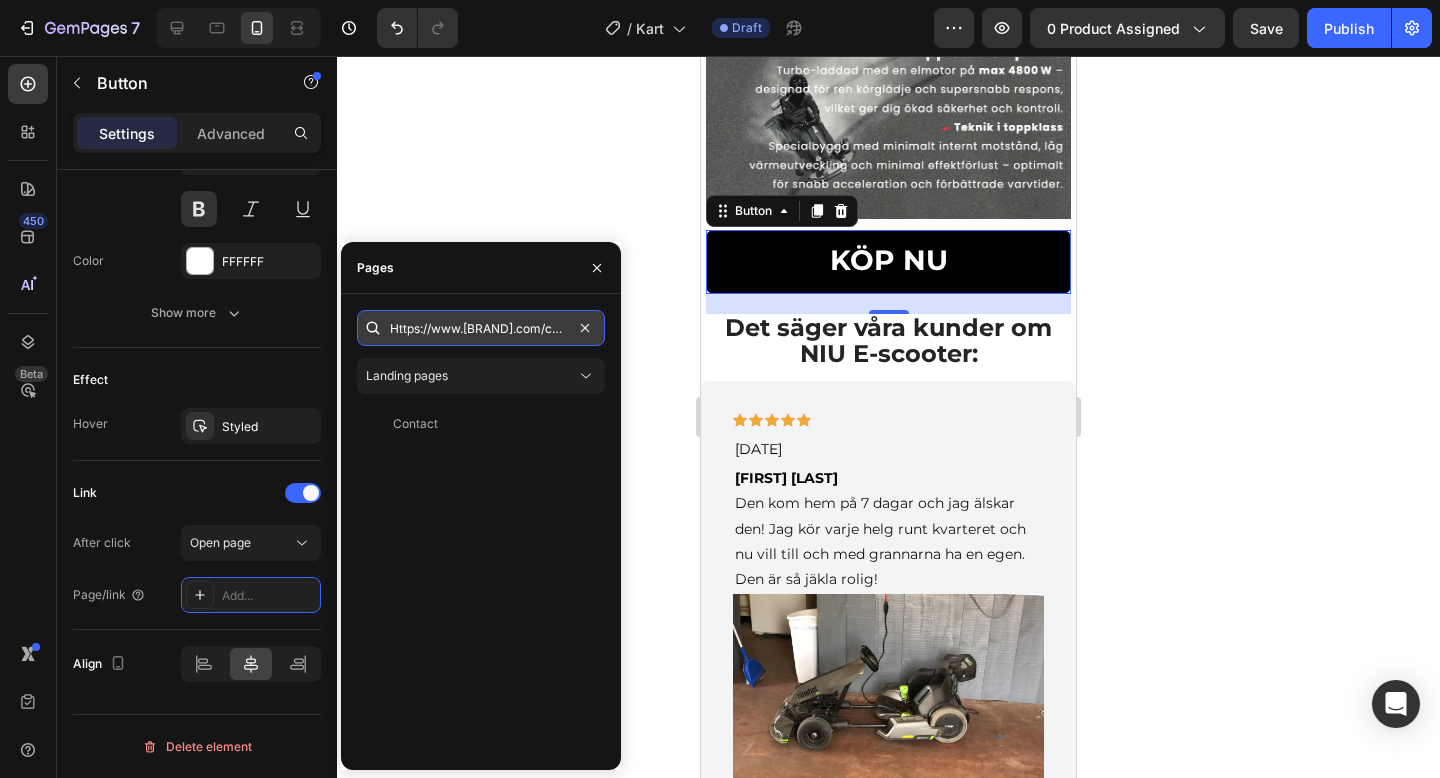 scroll, scrollTop: 0, scrollLeft: 258, axis: horizontal 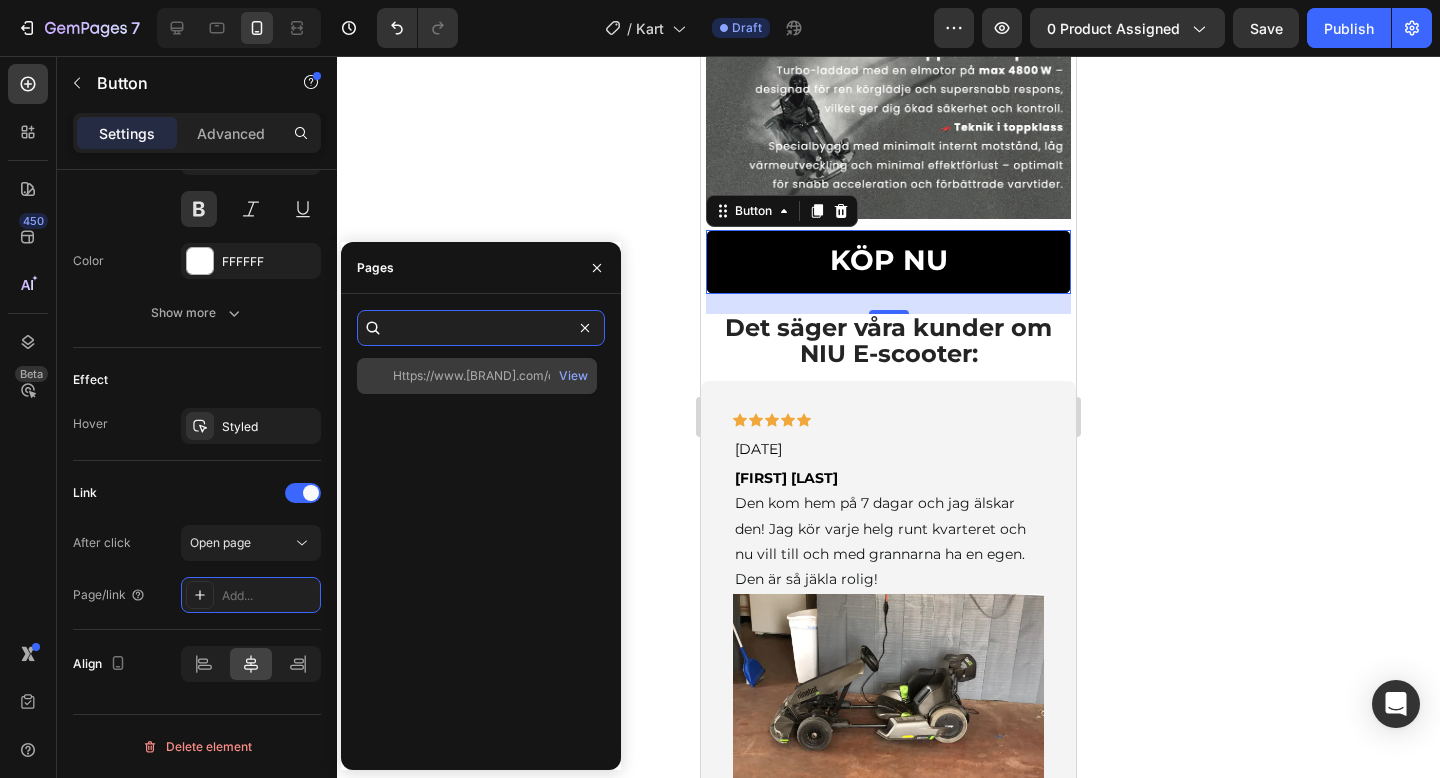type on "Https://www.[BRAND].com/checkouts/cn/hWN1O4YojSJejIB3uUNwnmIl" 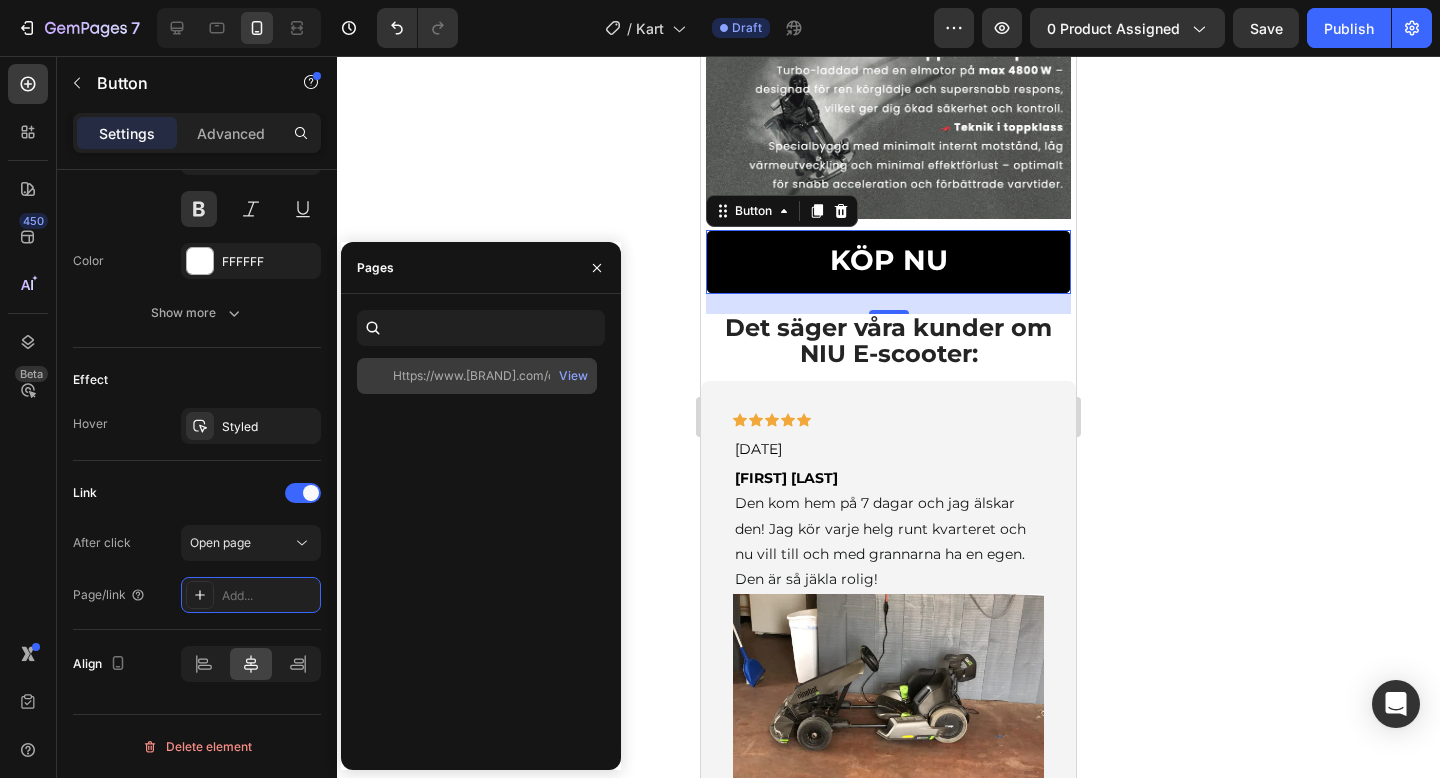 scroll, scrollTop: 0, scrollLeft: 0, axis: both 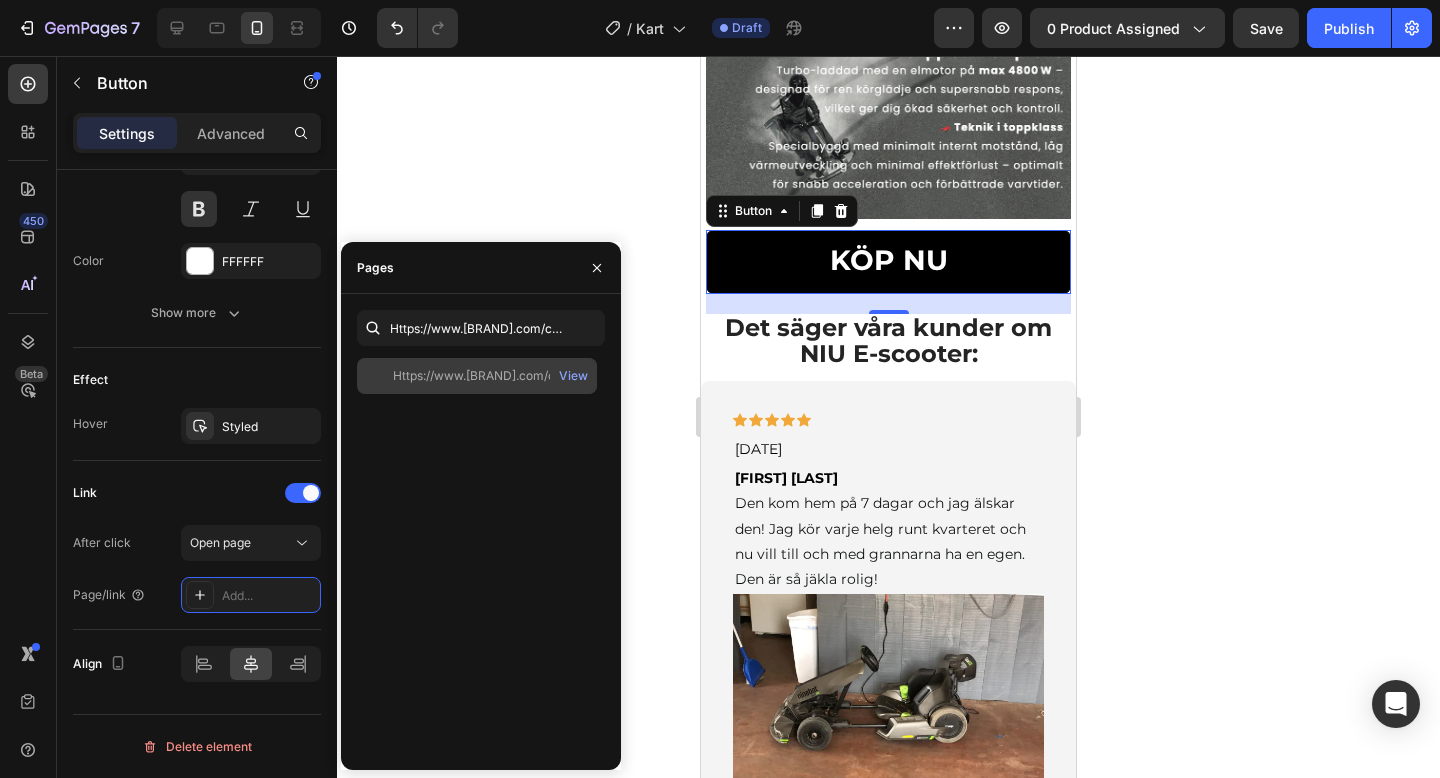 click on "Https://www.[BRAND].com/checkouts/cn/hWN1O4YojSJejIB3uUNwnmIl" 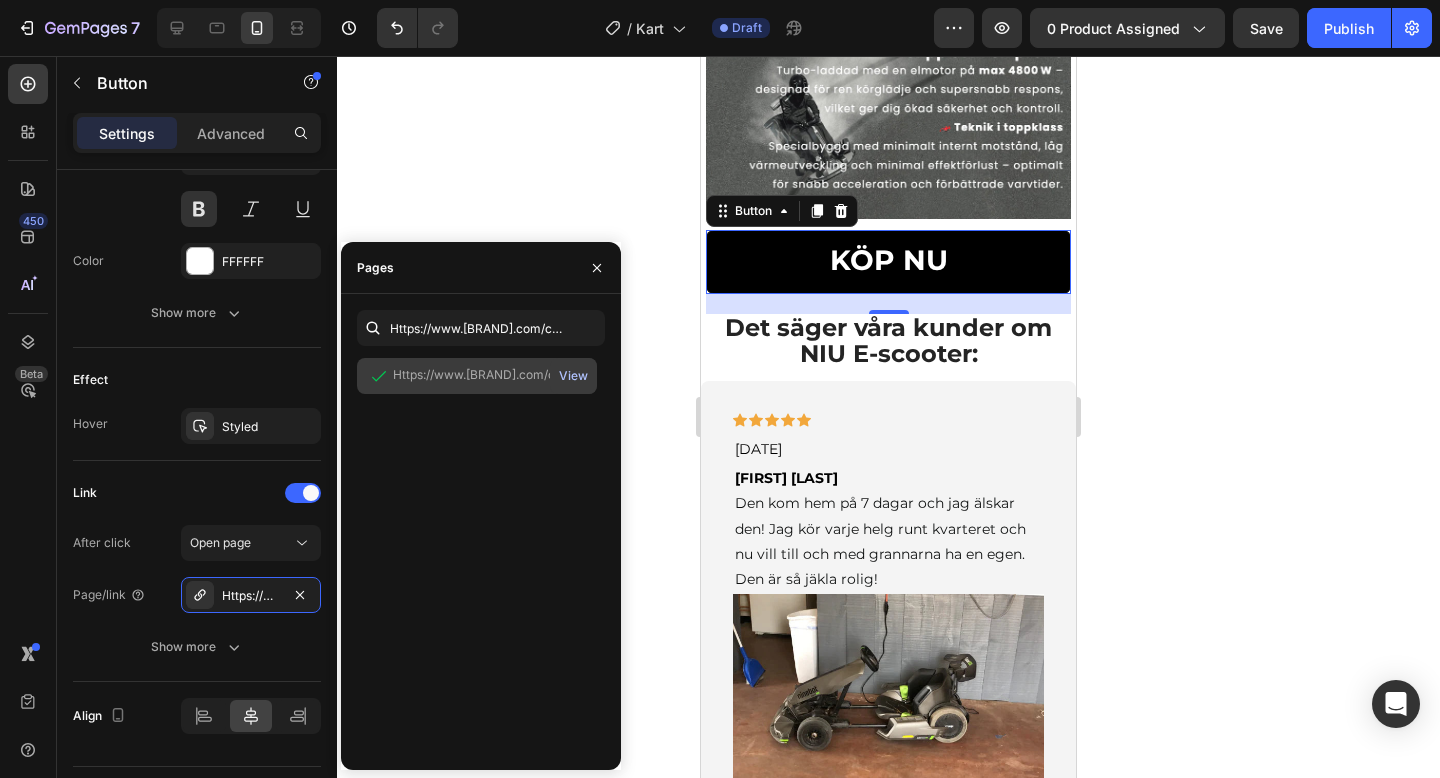 click on "View" at bounding box center [573, 376] 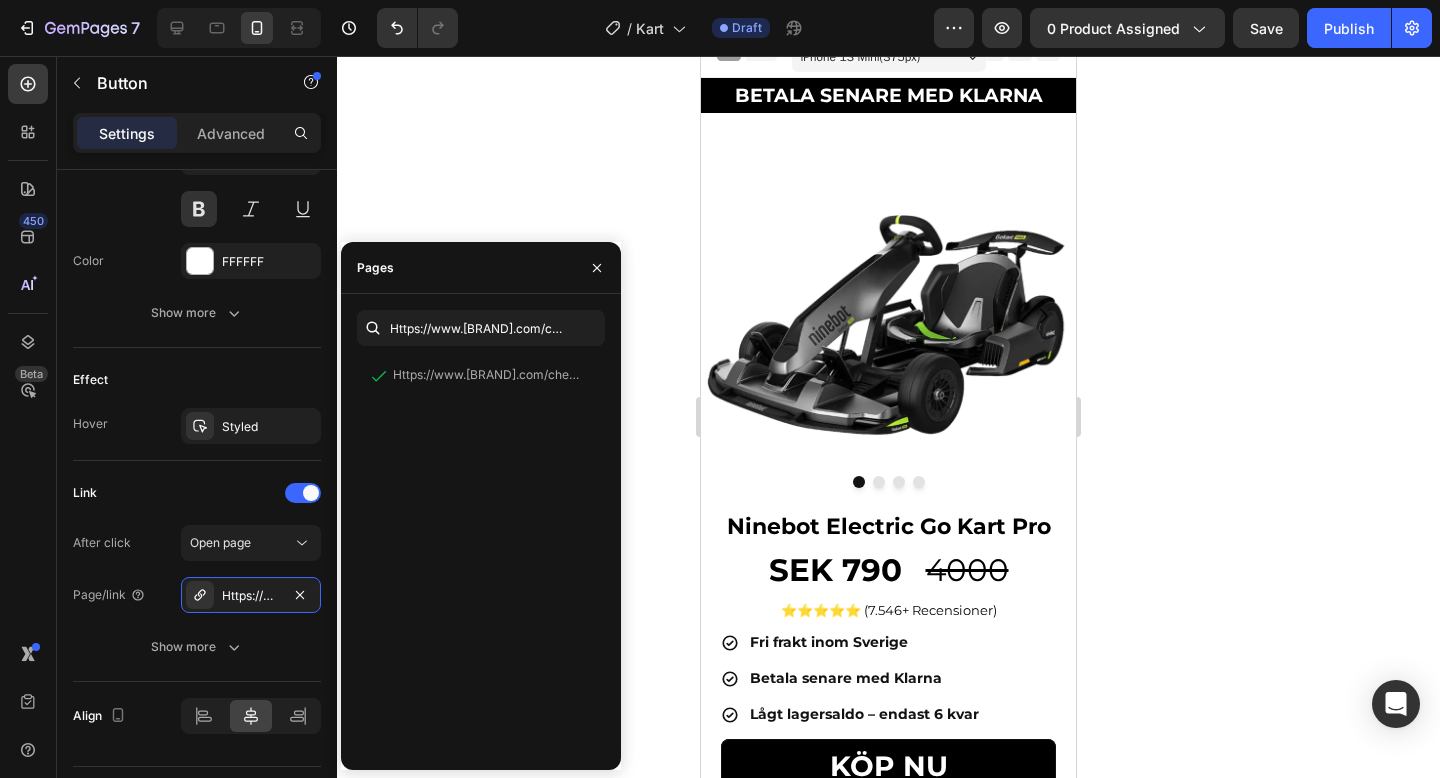 scroll, scrollTop: 0, scrollLeft: 0, axis: both 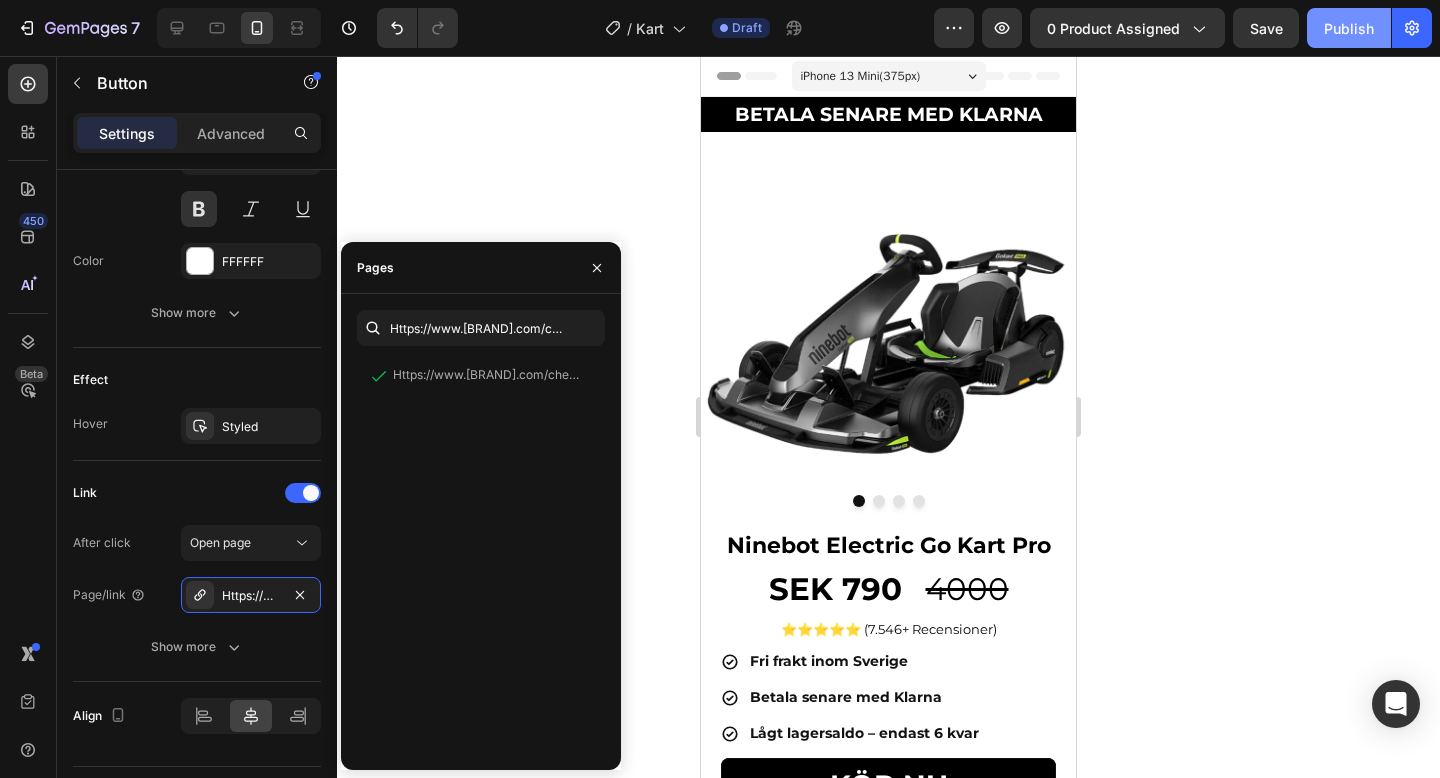 click on "Publish" at bounding box center [1349, 28] 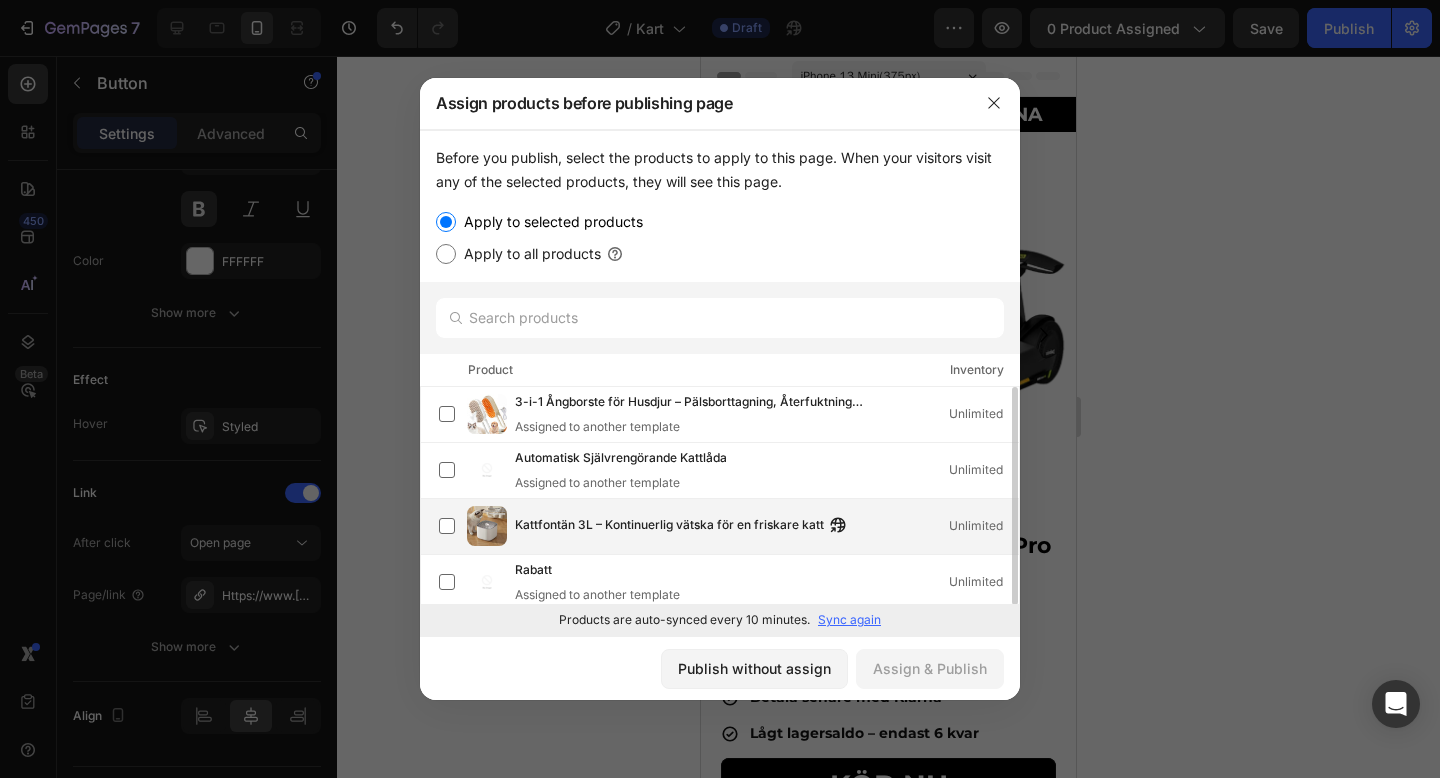 scroll, scrollTop: 0, scrollLeft: 0, axis: both 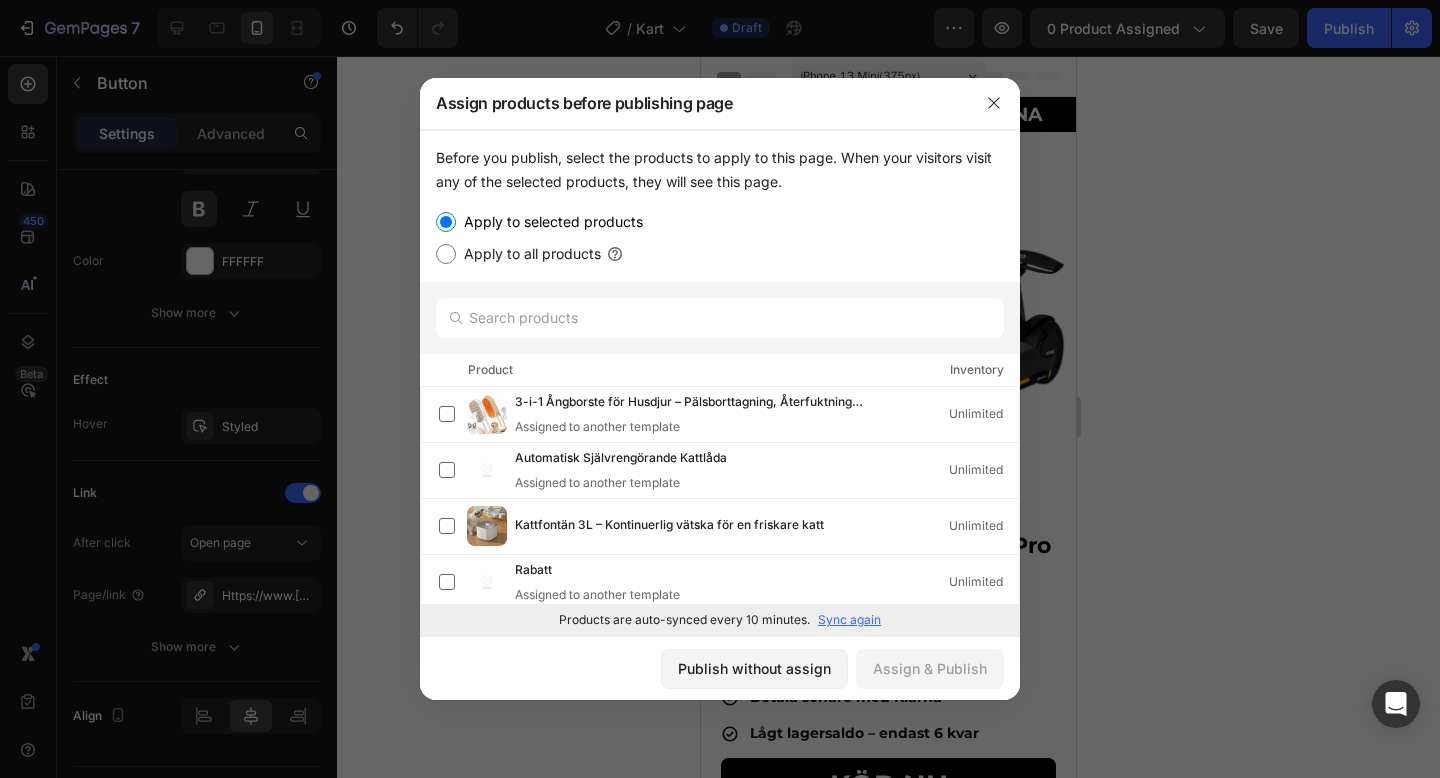 click on "Sync again" at bounding box center (849, 620) 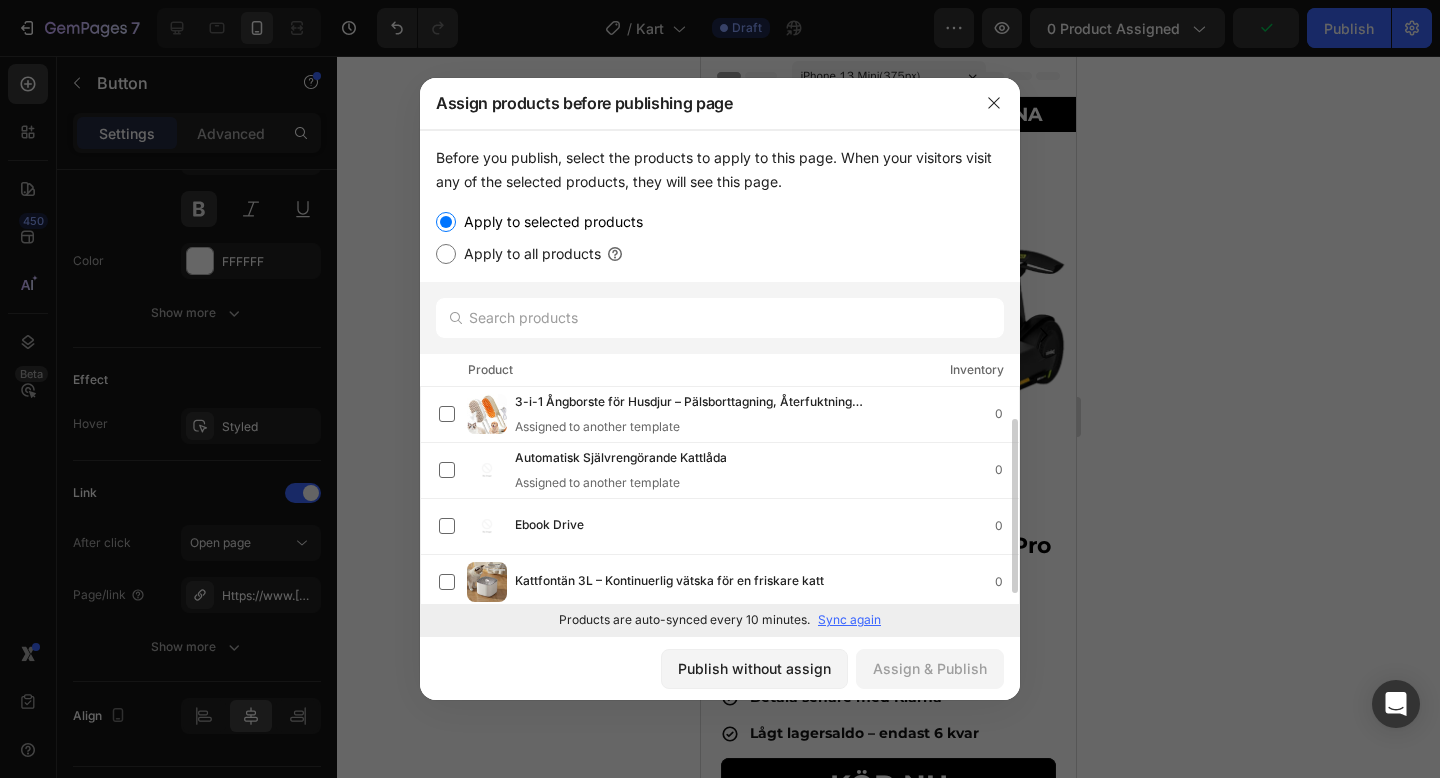 scroll, scrollTop: 58, scrollLeft: 0, axis: vertical 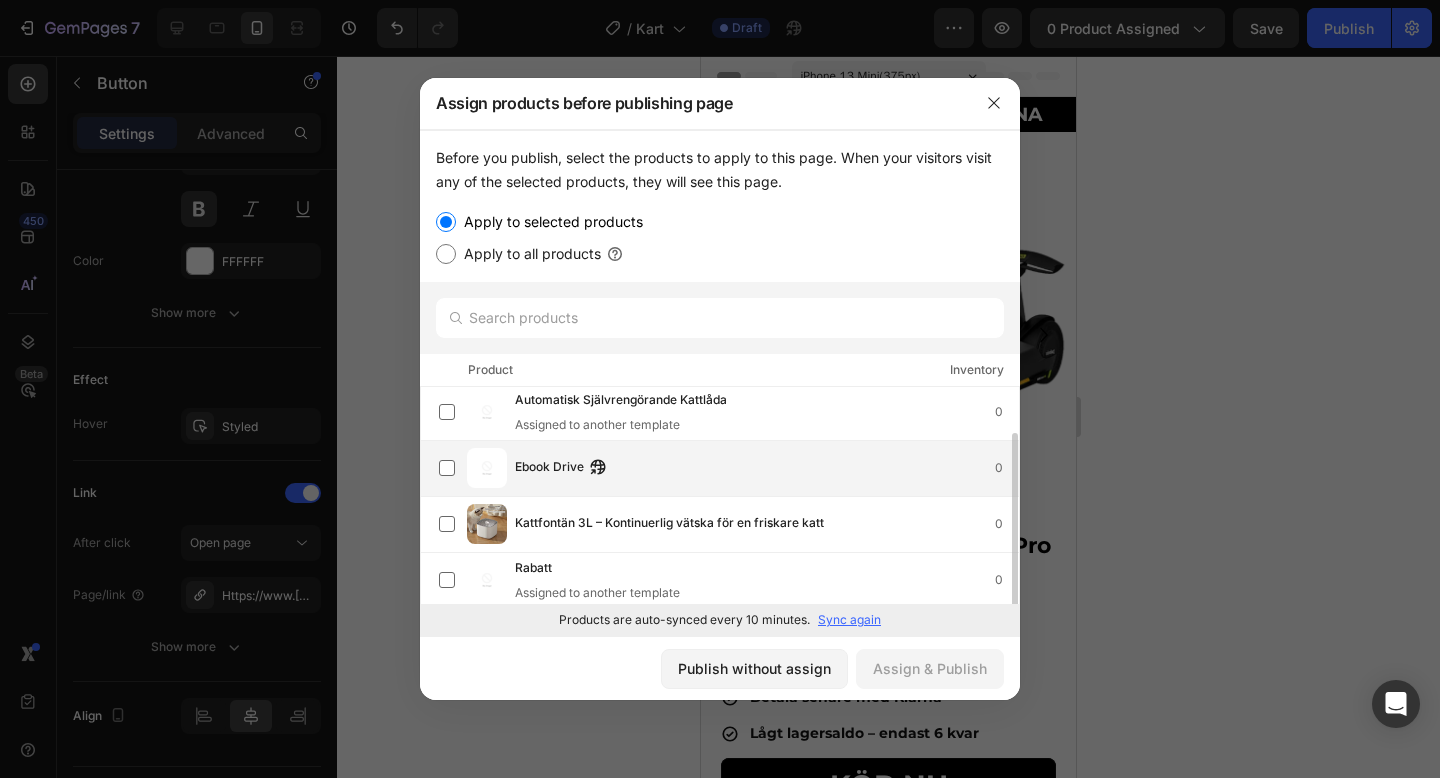 click on "Ebook Drive 0" at bounding box center [767, 468] 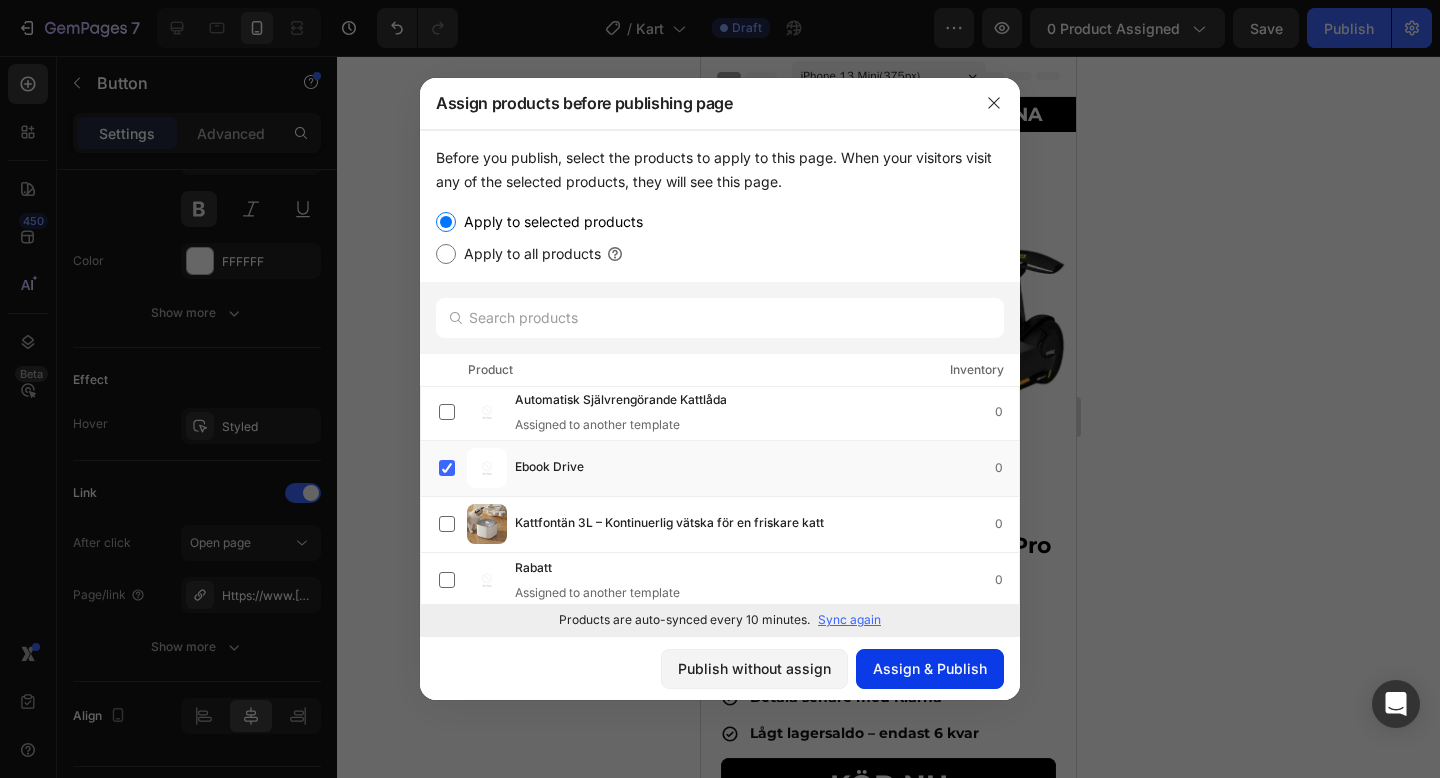 click on "Assign & Publish" at bounding box center [930, 668] 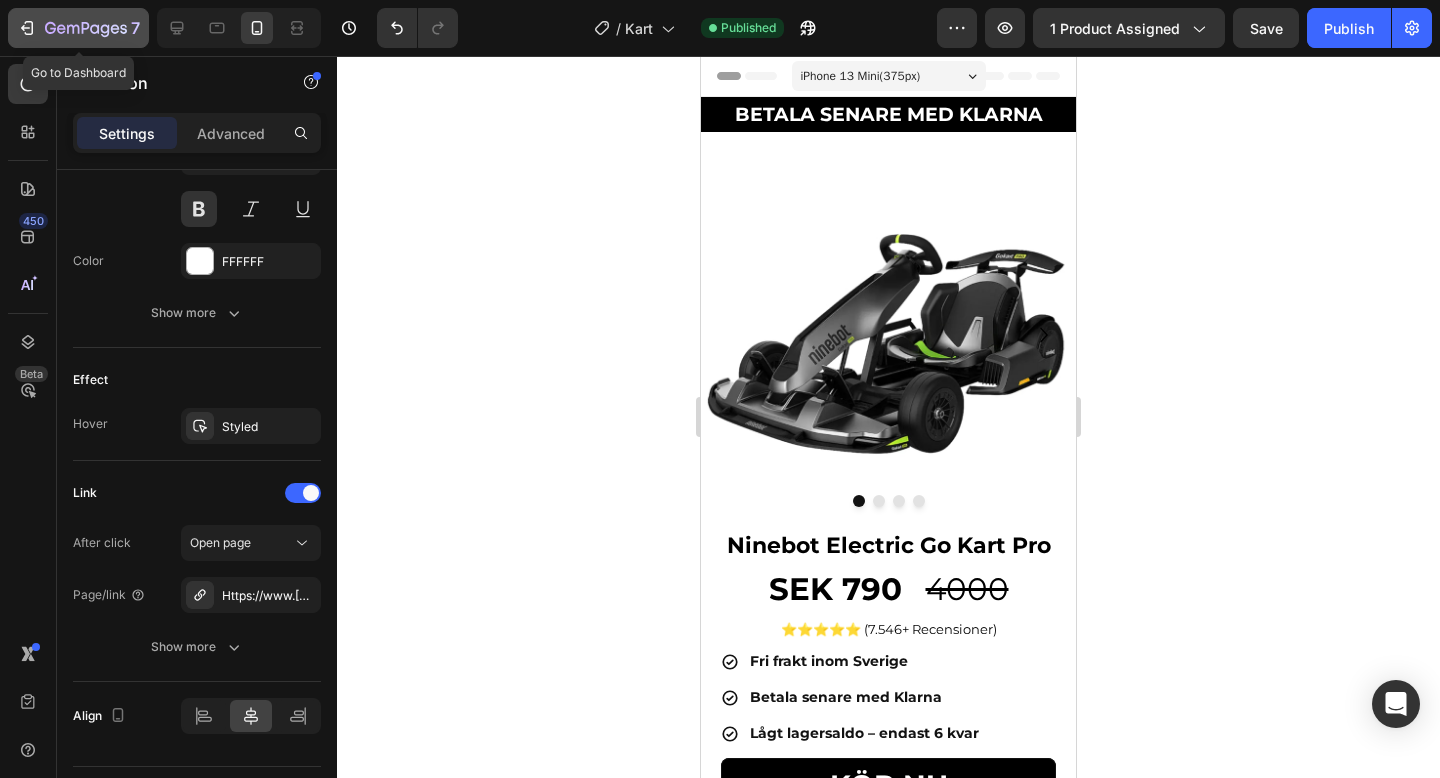 click 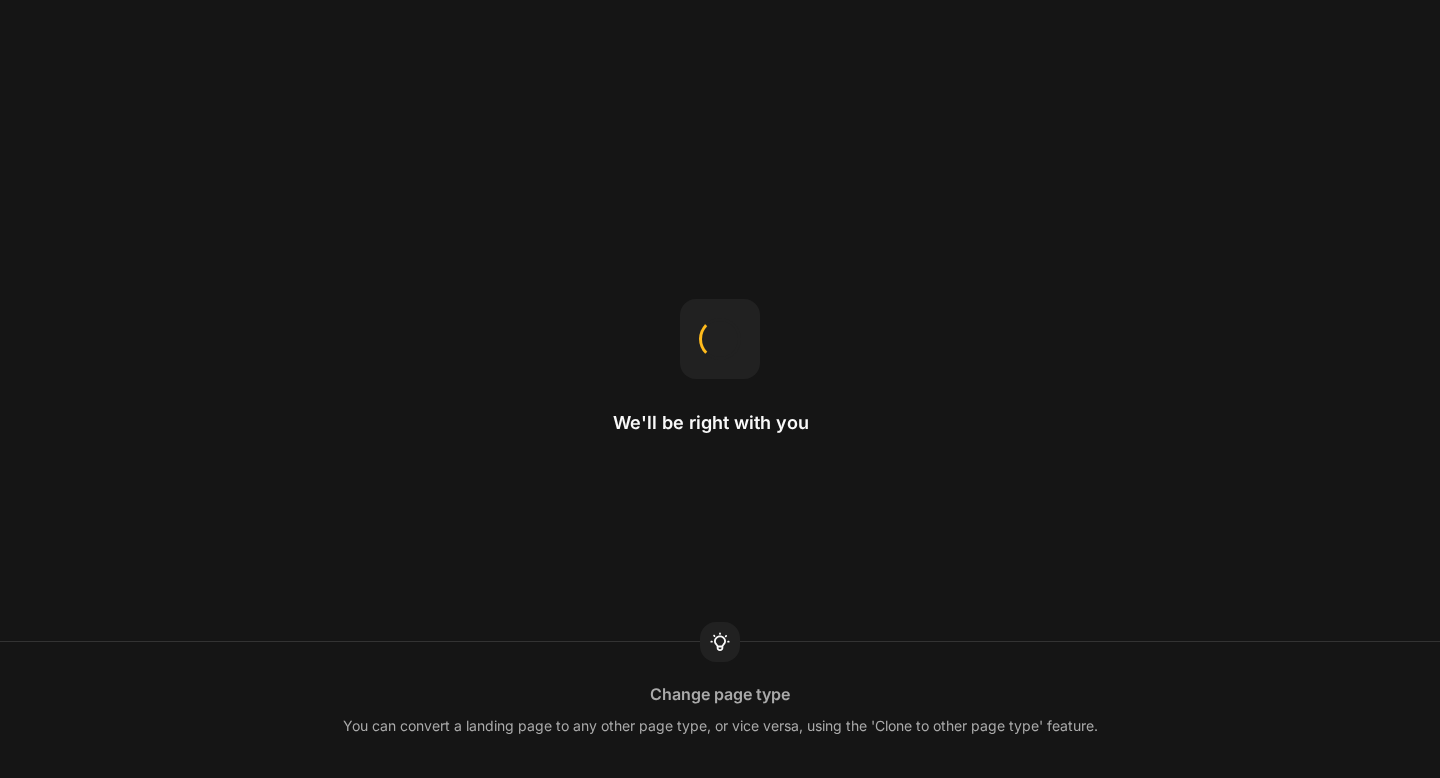 scroll, scrollTop: 0, scrollLeft: 0, axis: both 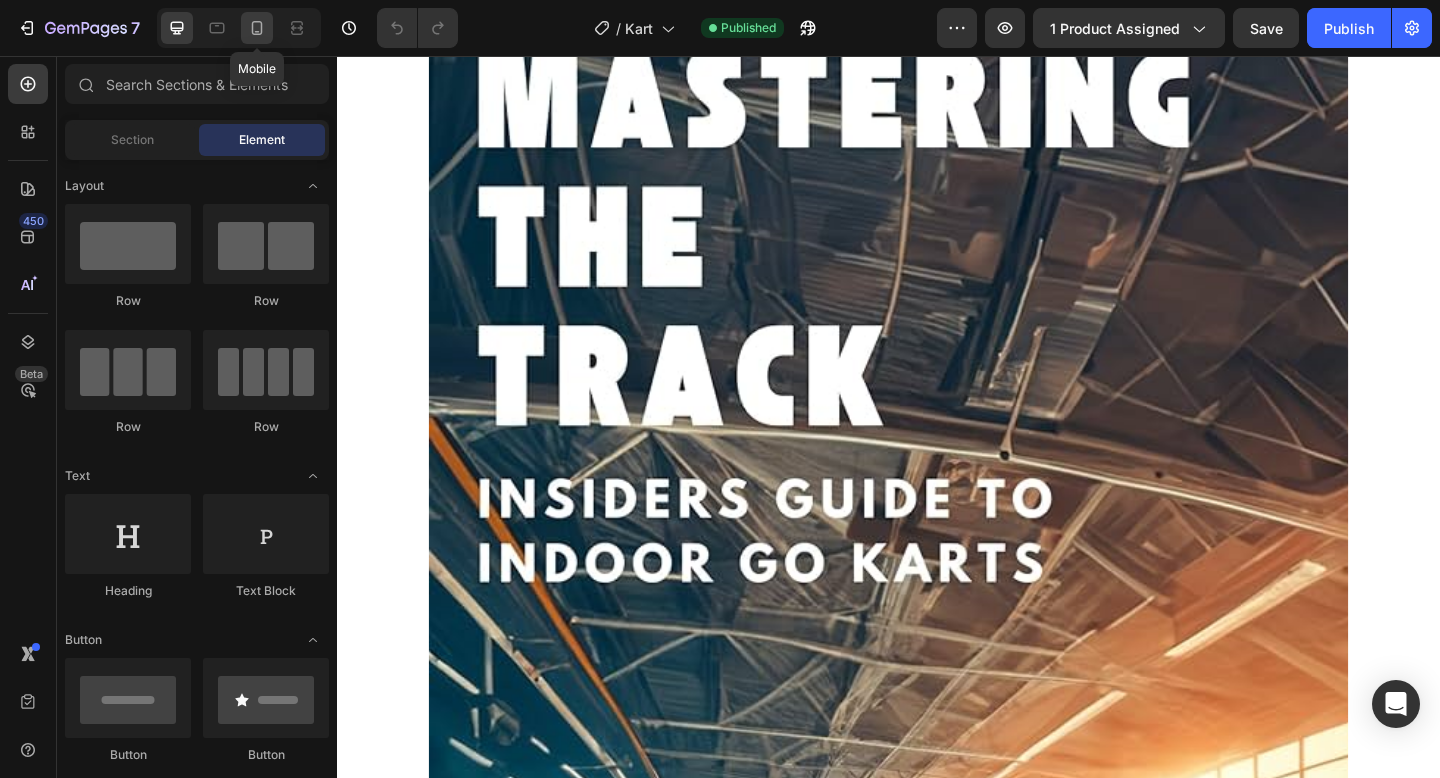 click 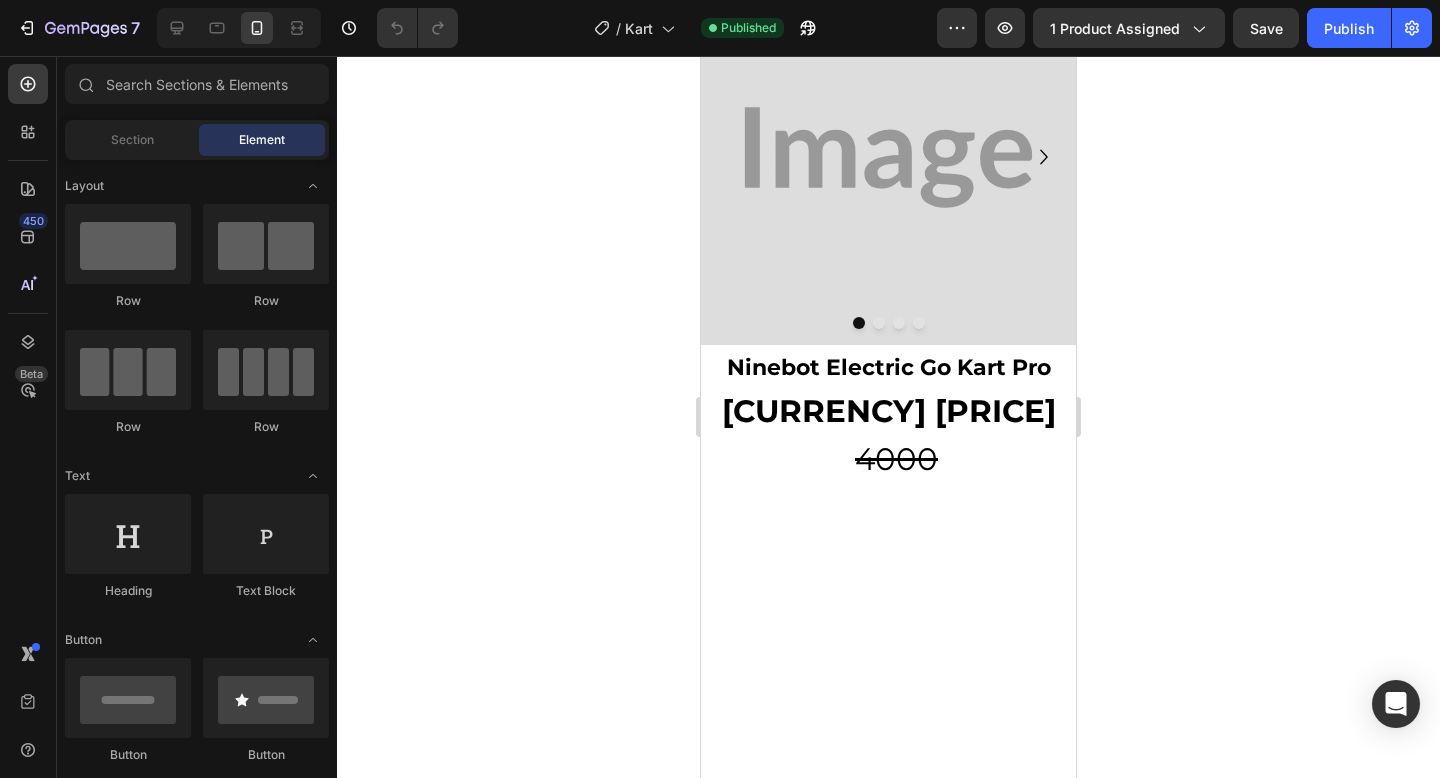 scroll, scrollTop: 0, scrollLeft: 0, axis: both 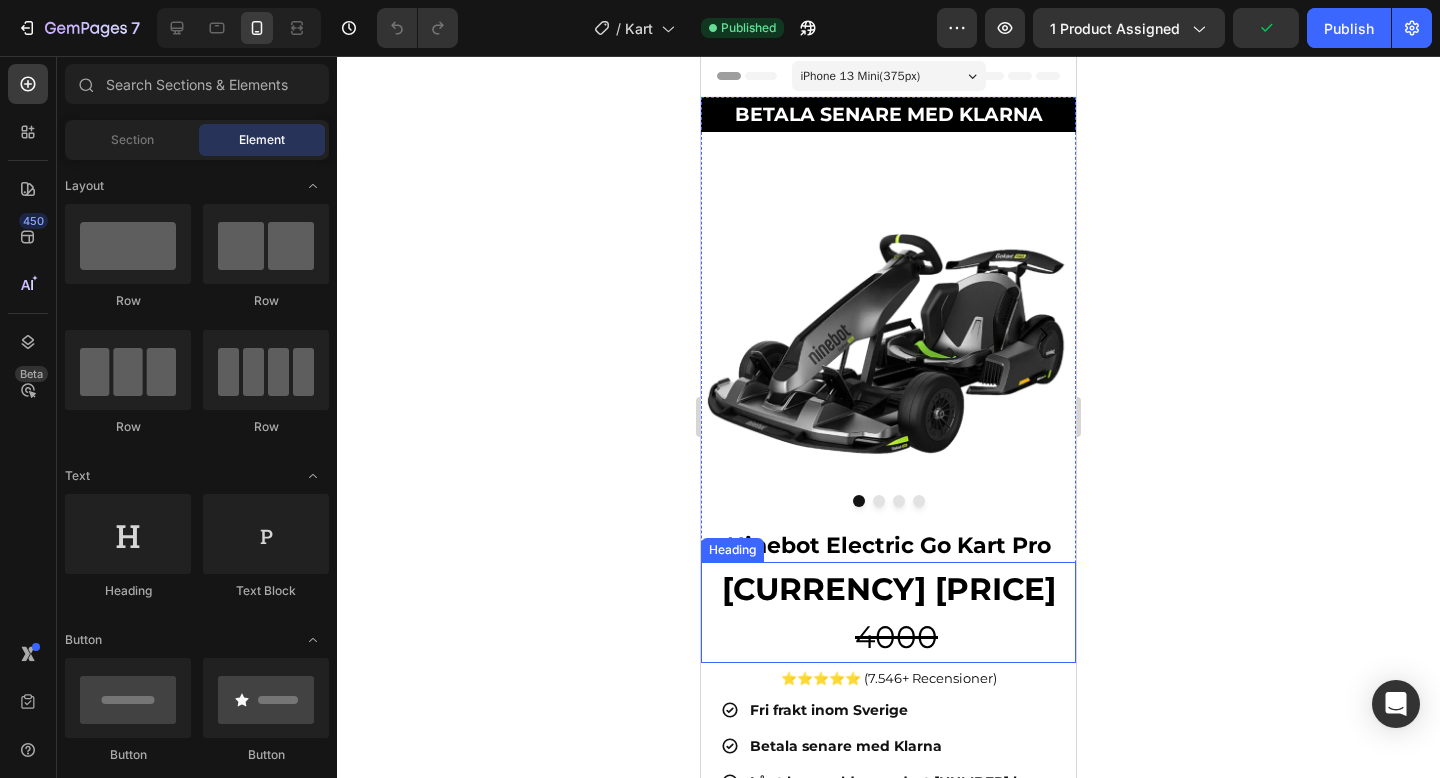 click on "SEK 790" at bounding box center (889, 589) 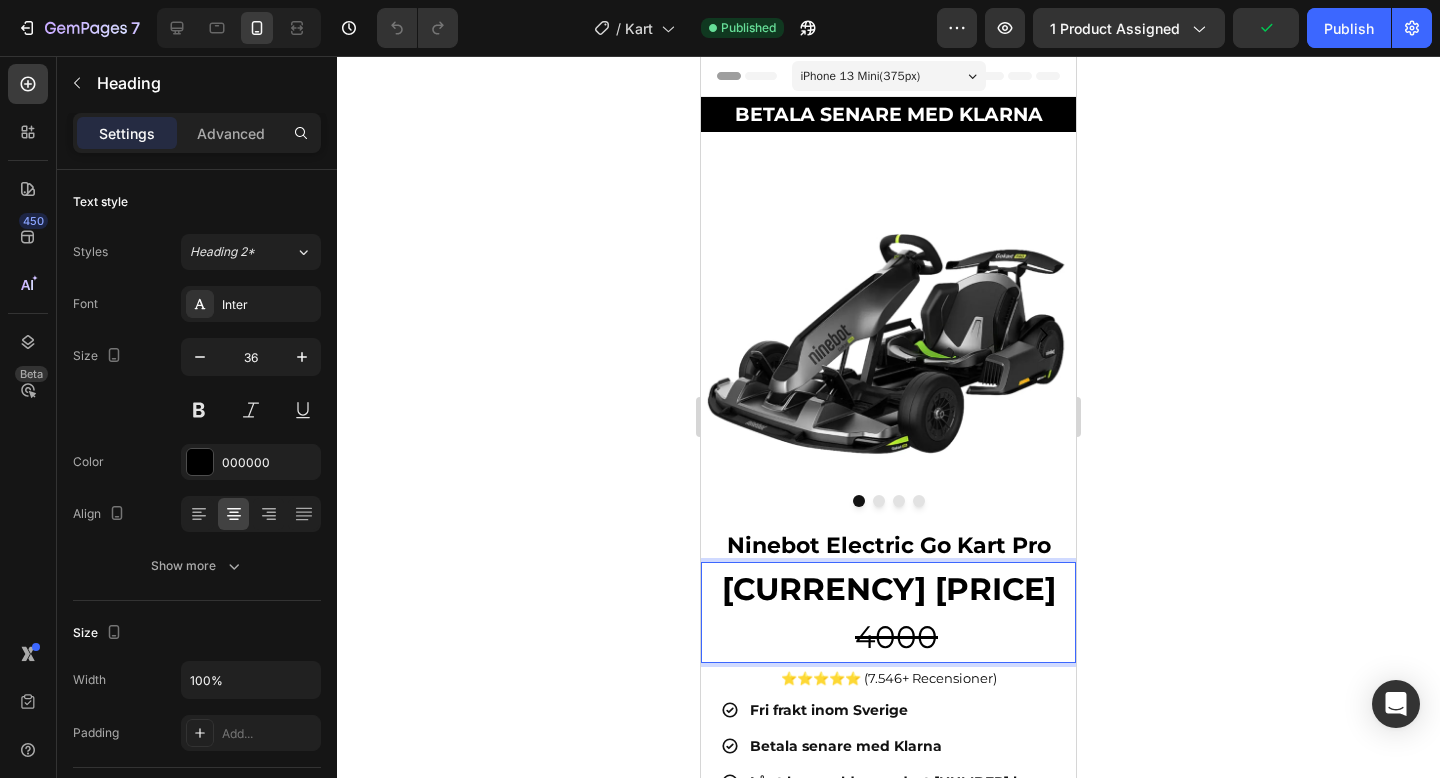 click on "SEK 790" at bounding box center [889, 589] 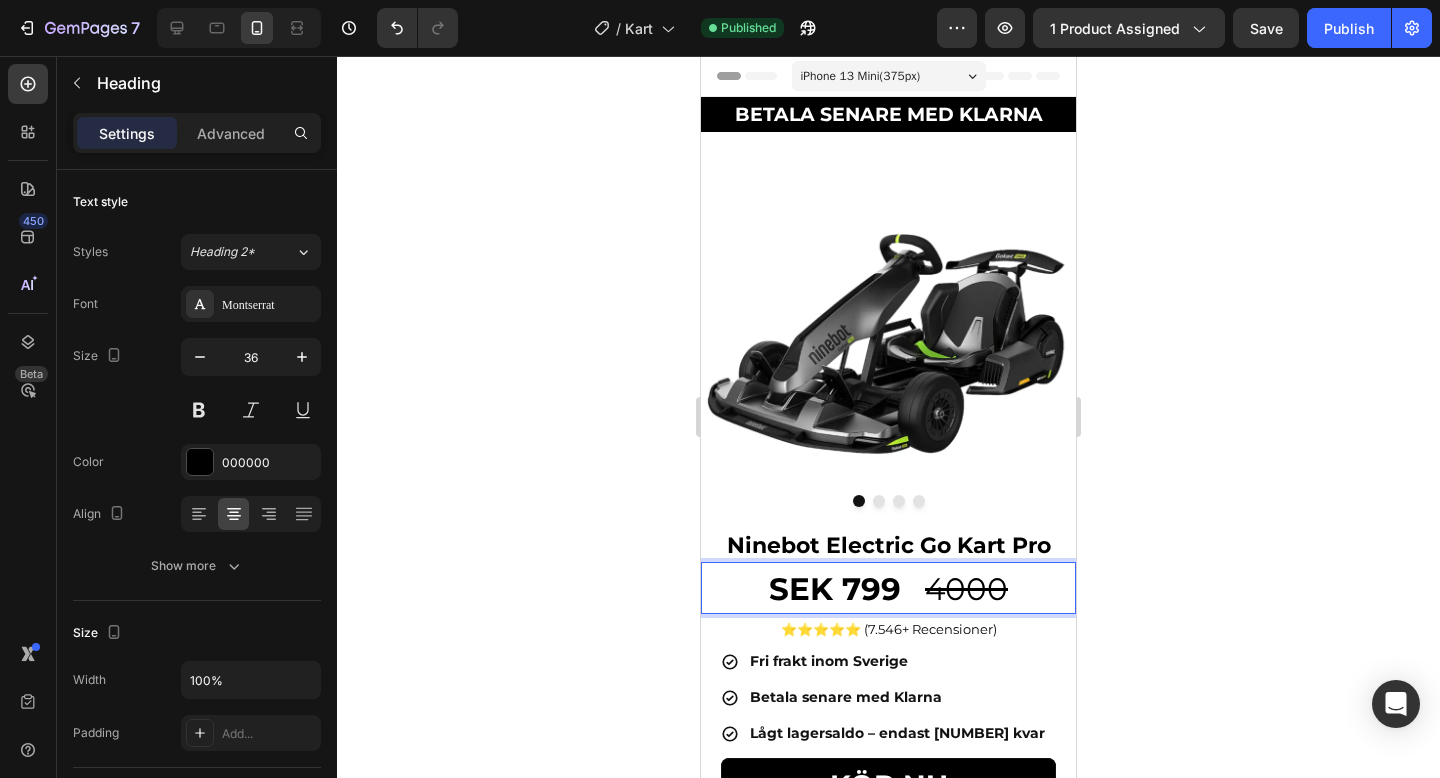 click 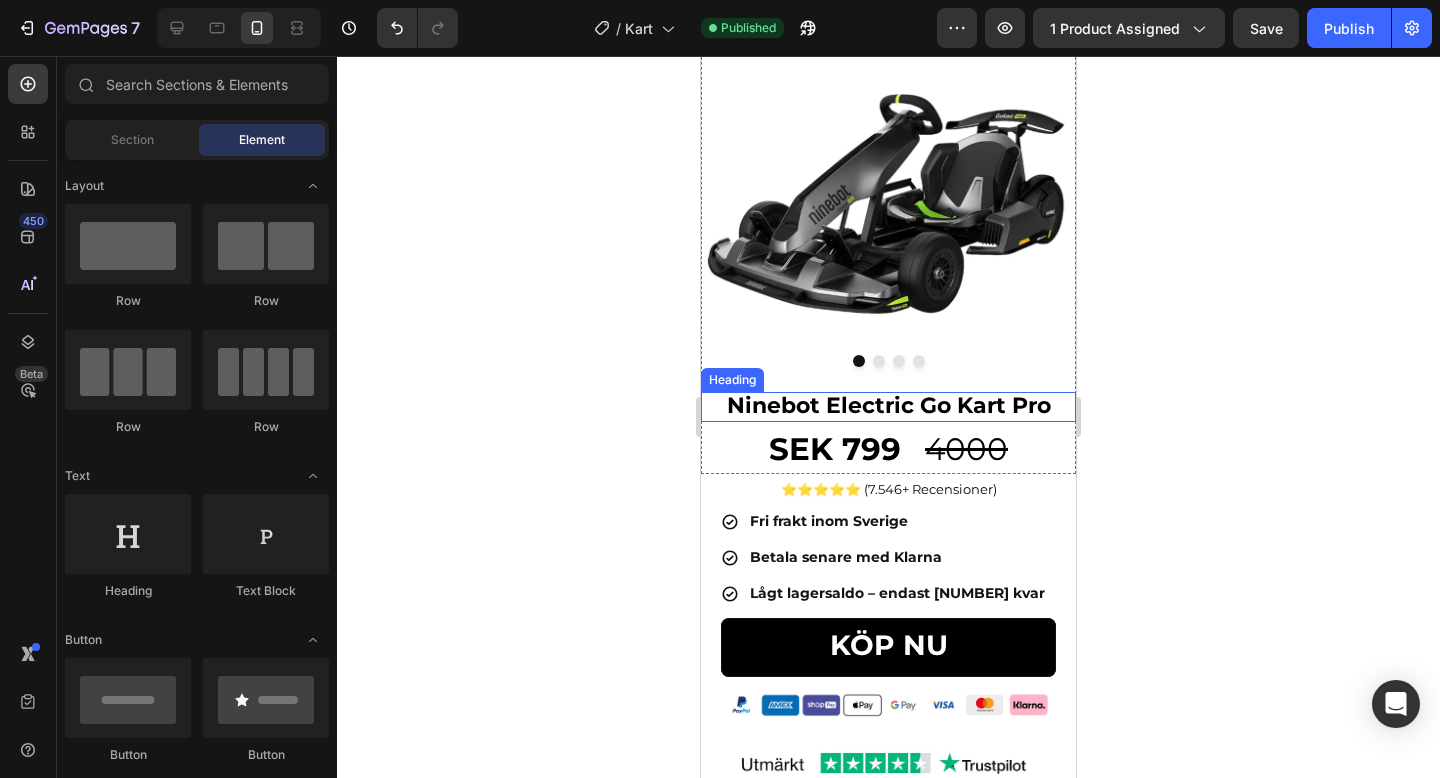 scroll, scrollTop: 105, scrollLeft: 0, axis: vertical 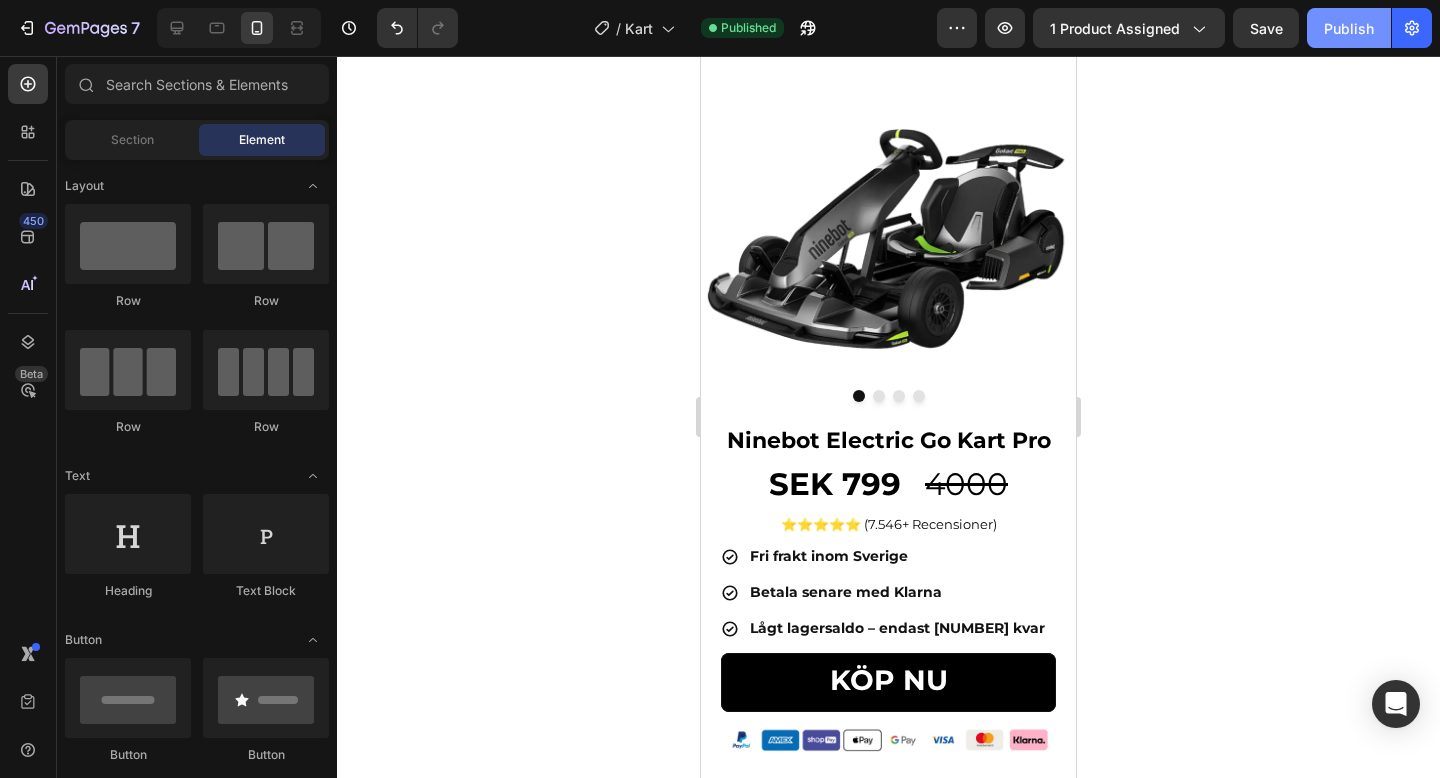 click on "Publish" at bounding box center (1349, 28) 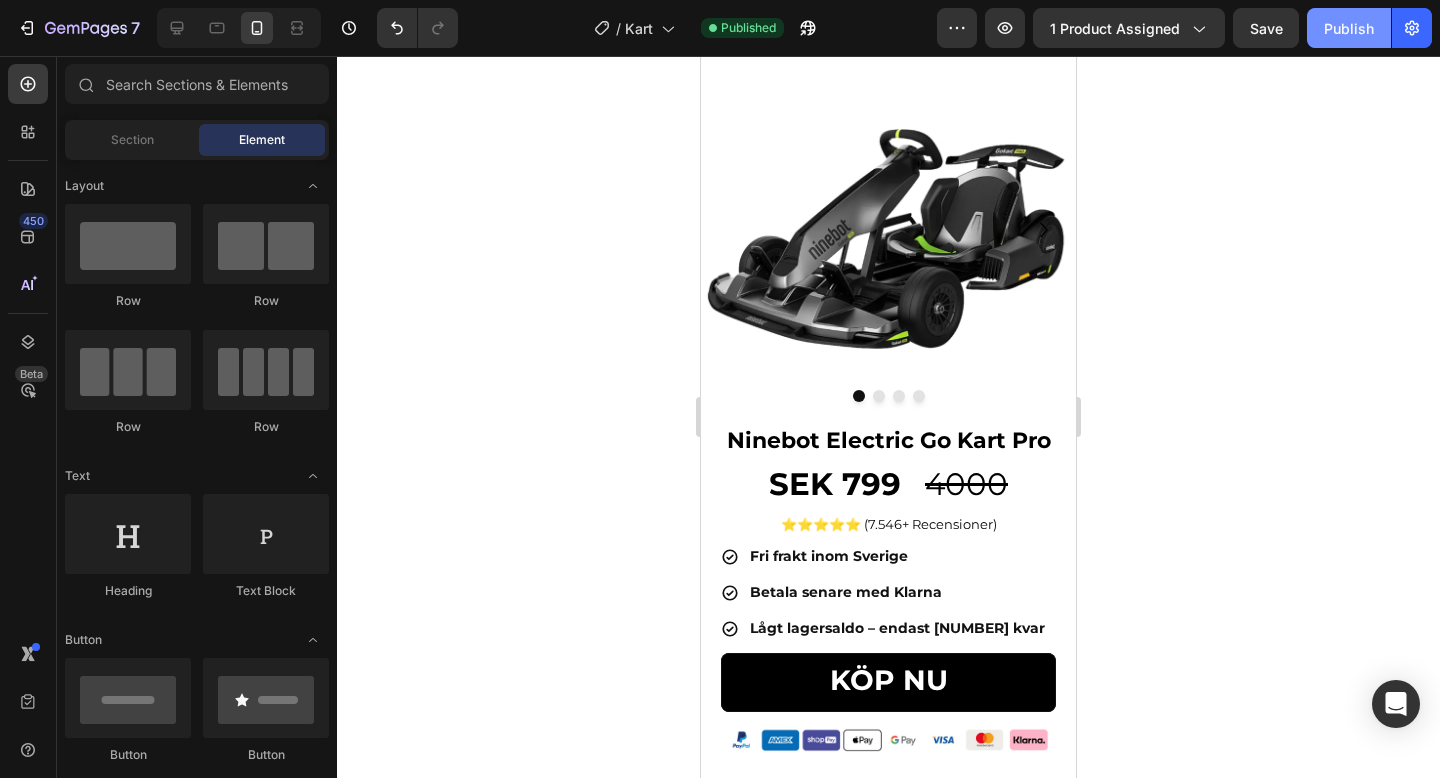 click on "Publish" at bounding box center [1349, 28] 